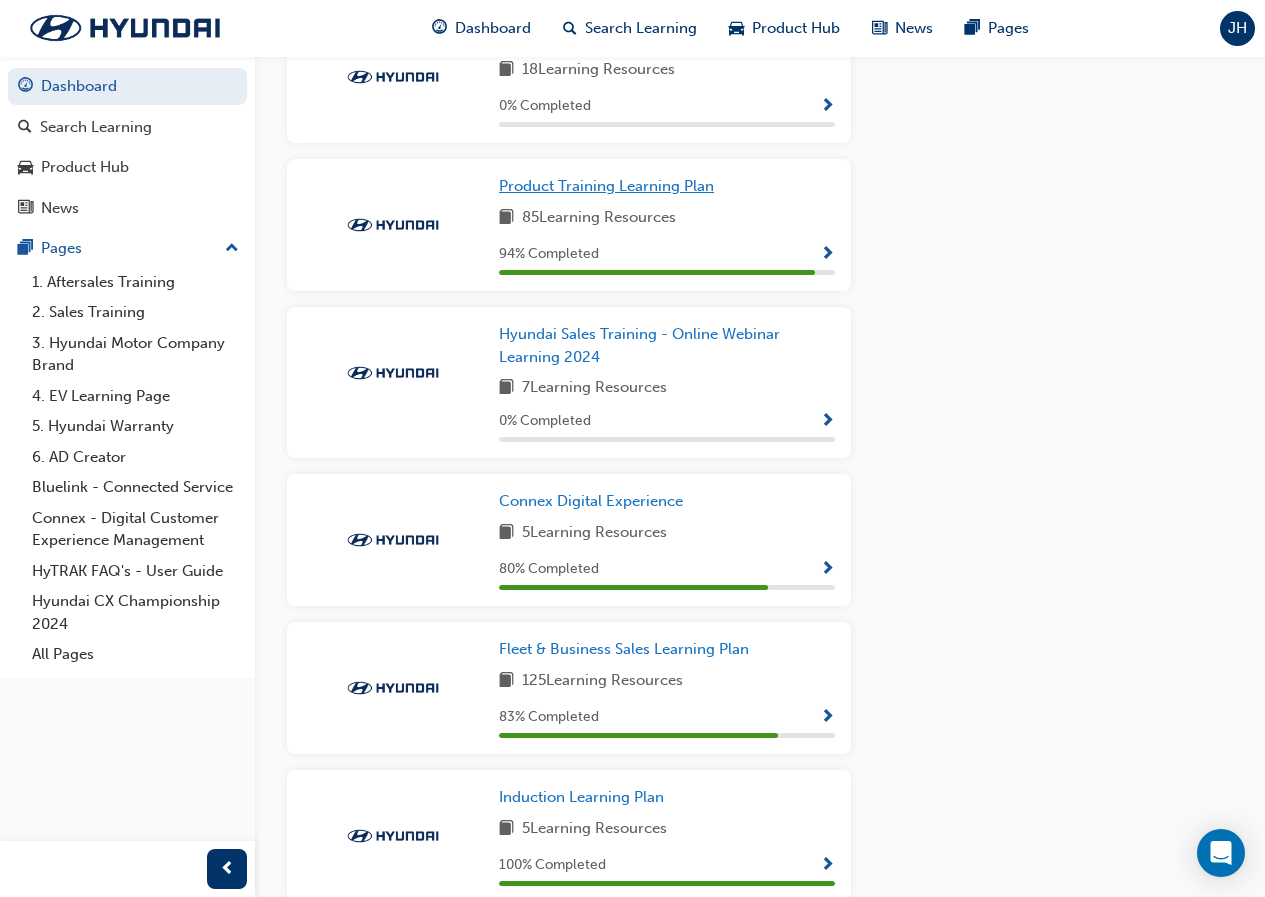 scroll, scrollTop: 1655, scrollLeft: 0, axis: vertical 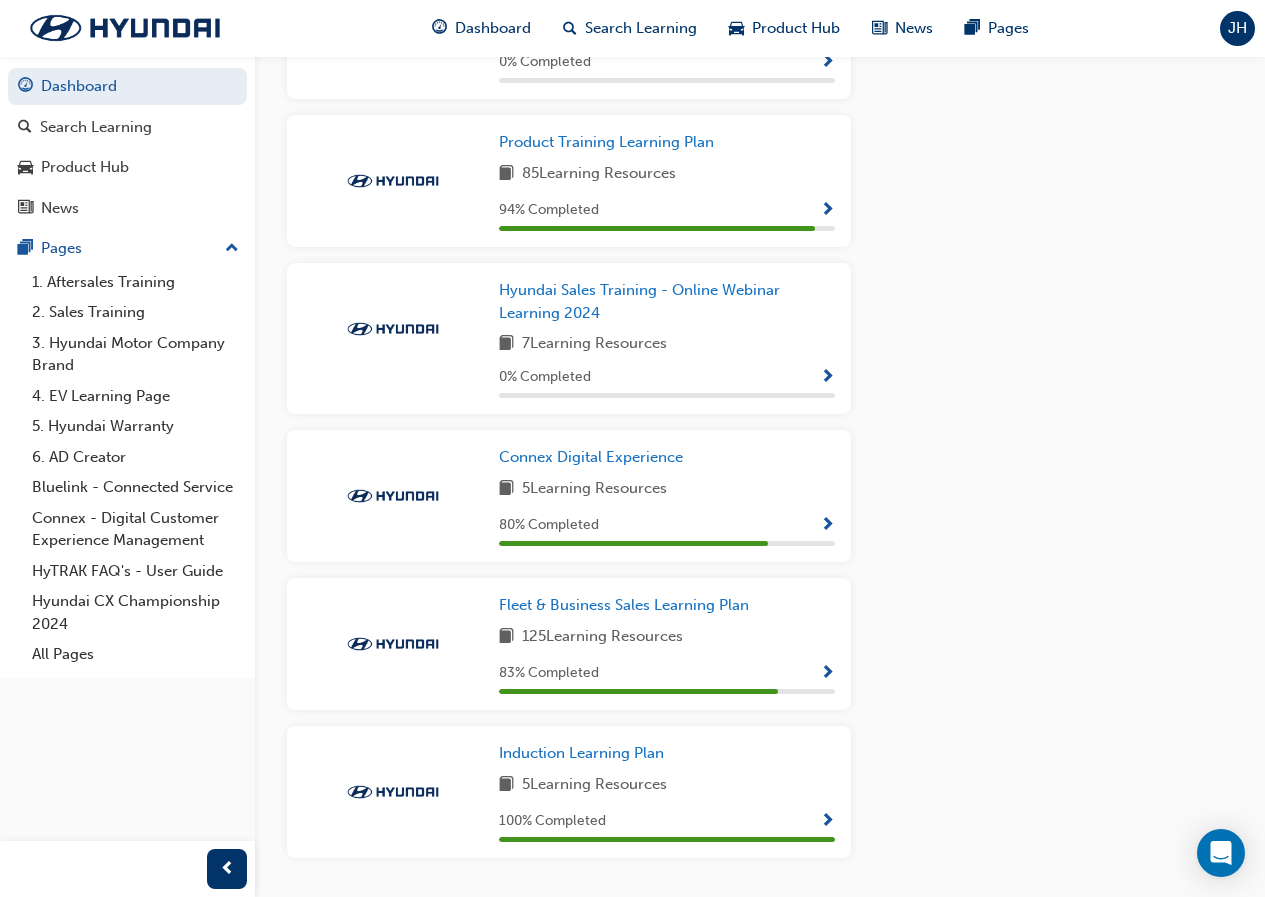 click at bounding box center (827, 674) 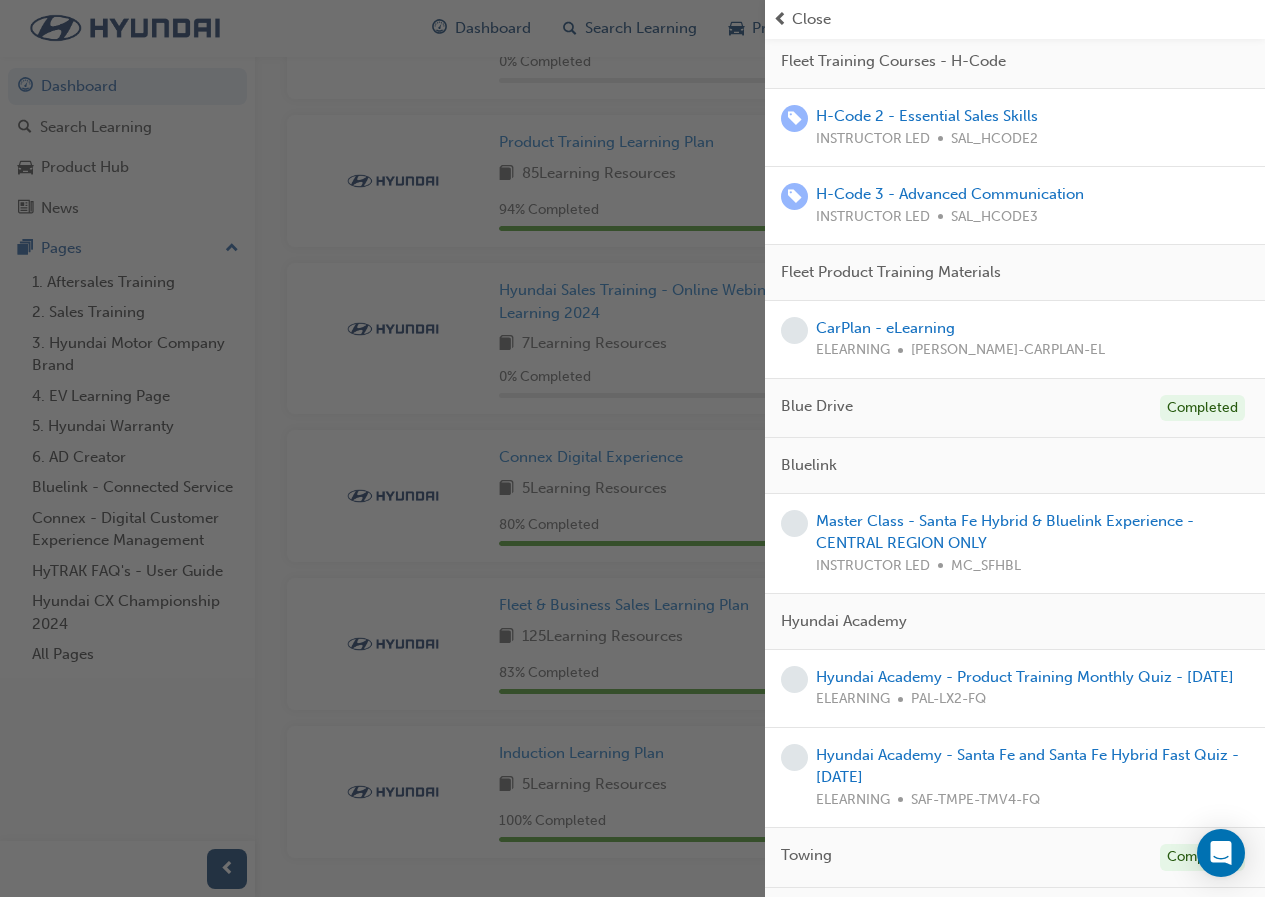 scroll, scrollTop: 1013, scrollLeft: 0, axis: vertical 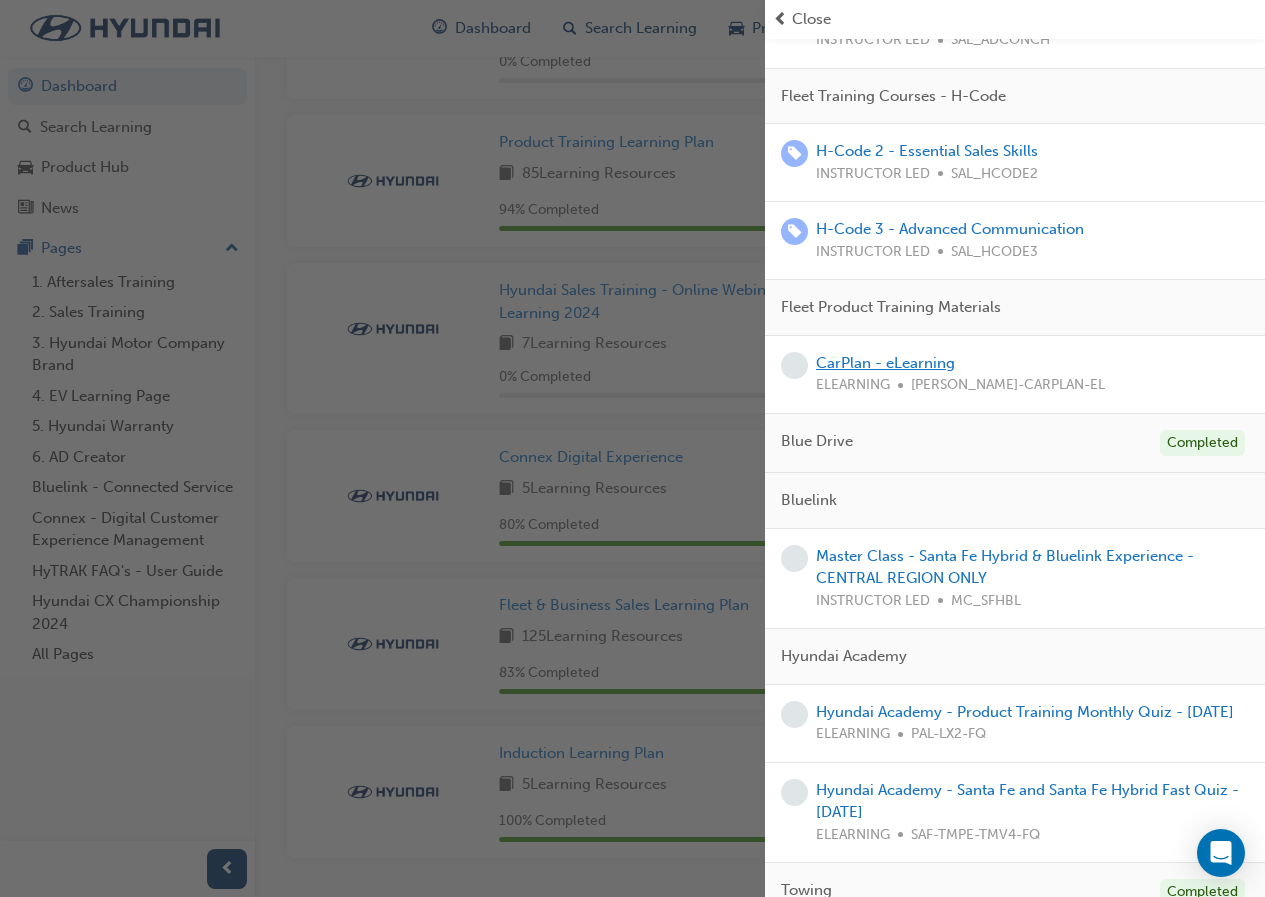 click on "CarPlan - eLearning" at bounding box center (885, 363) 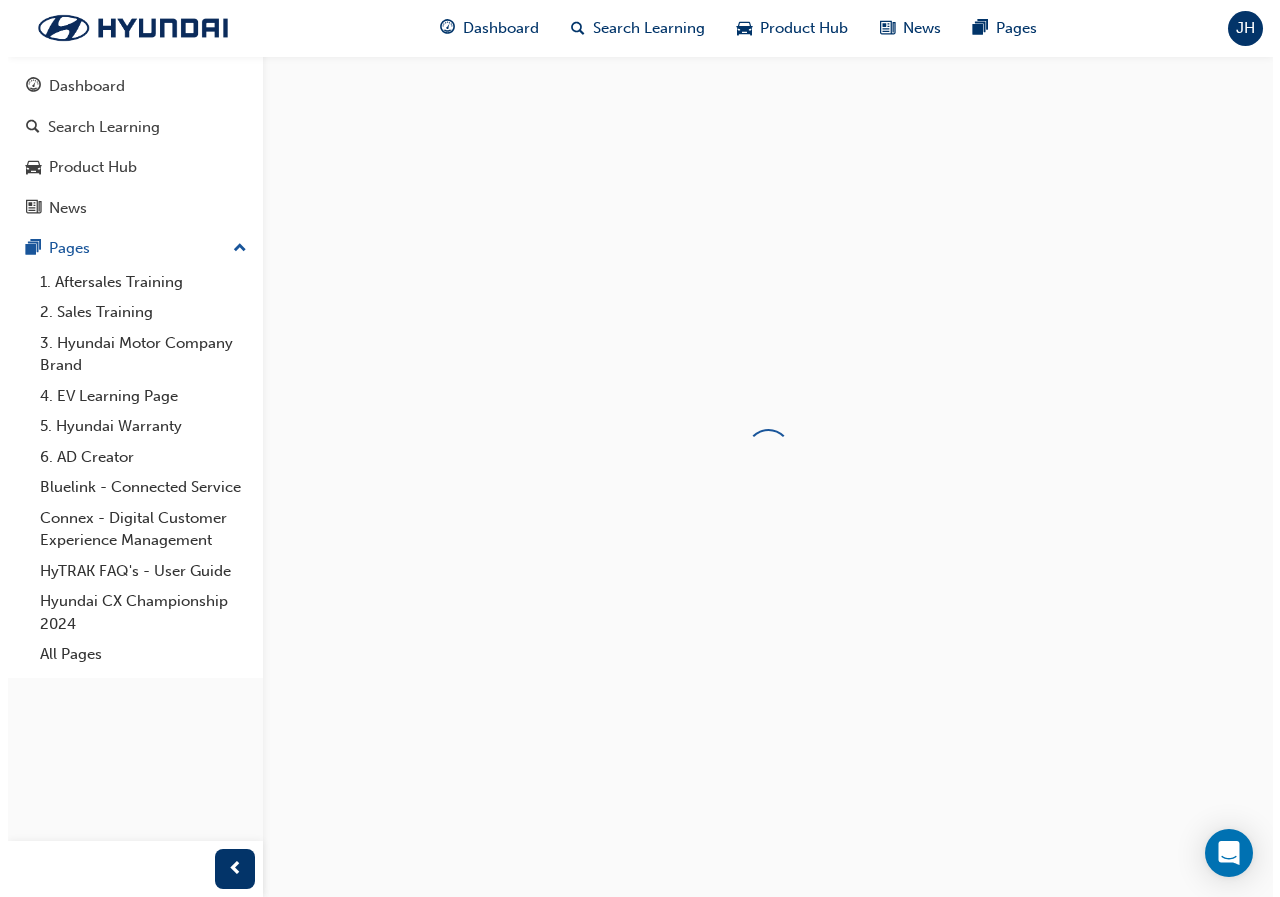 scroll, scrollTop: 0, scrollLeft: 0, axis: both 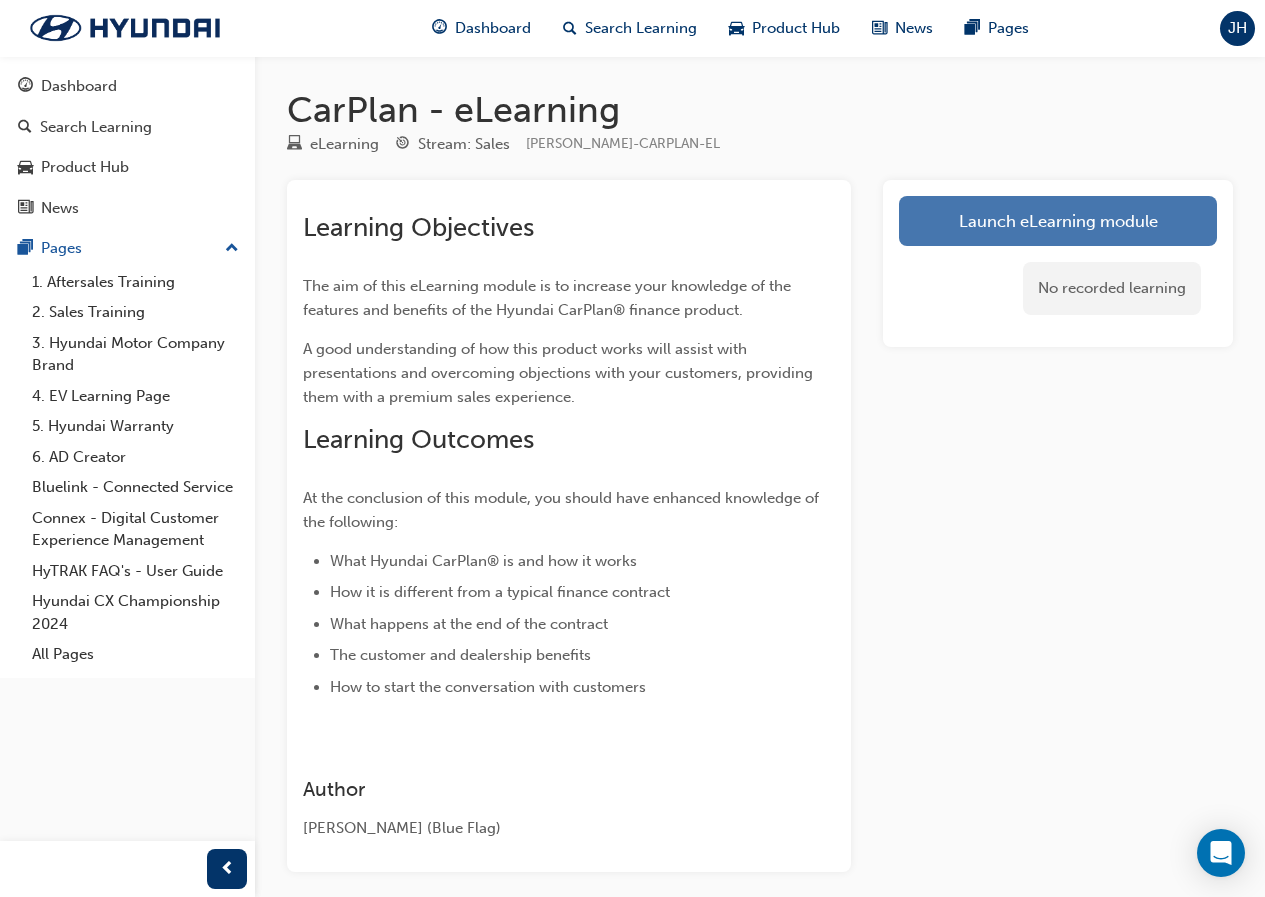 click on "Launch eLearning module" at bounding box center [1058, 221] 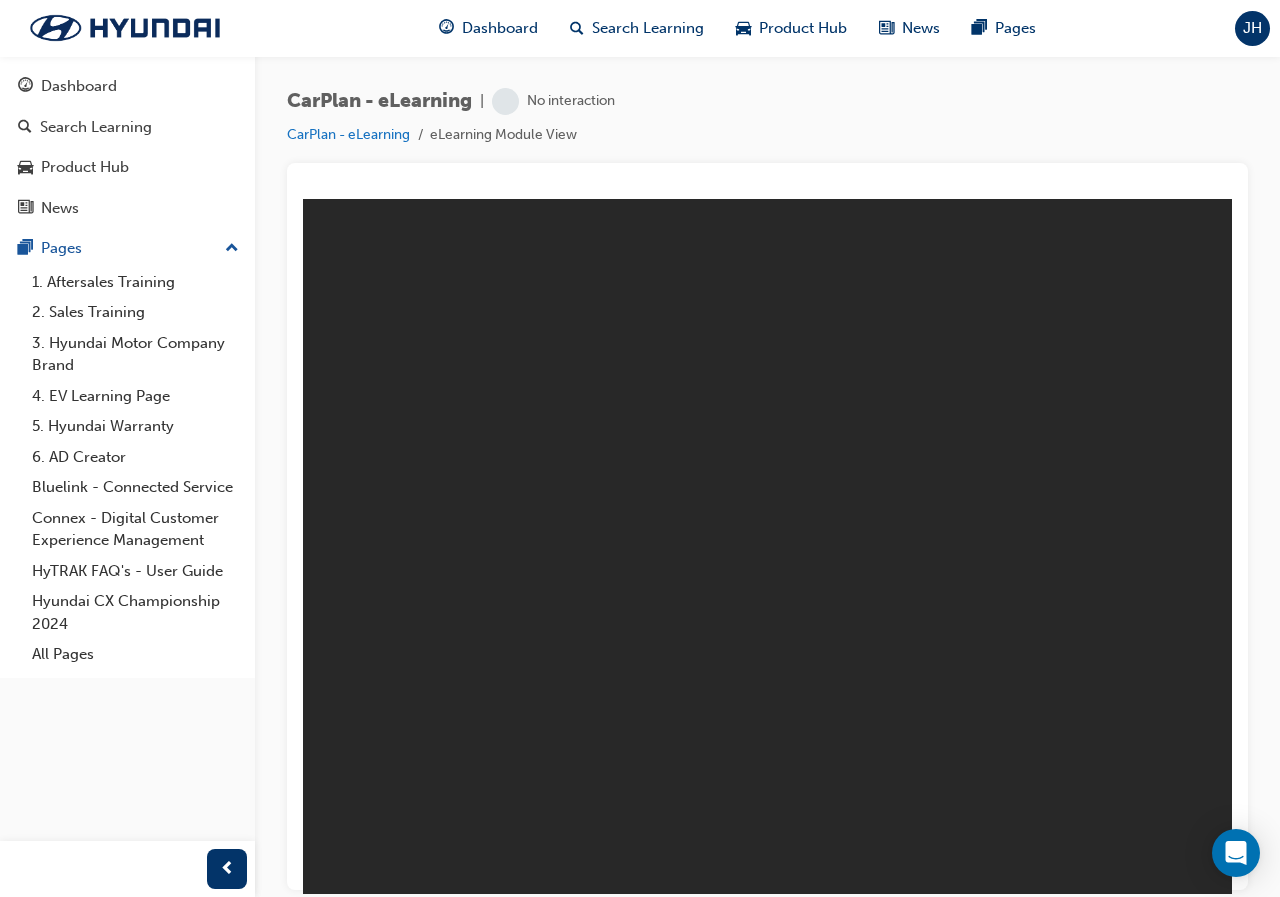 scroll, scrollTop: 0, scrollLeft: 0, axis: both 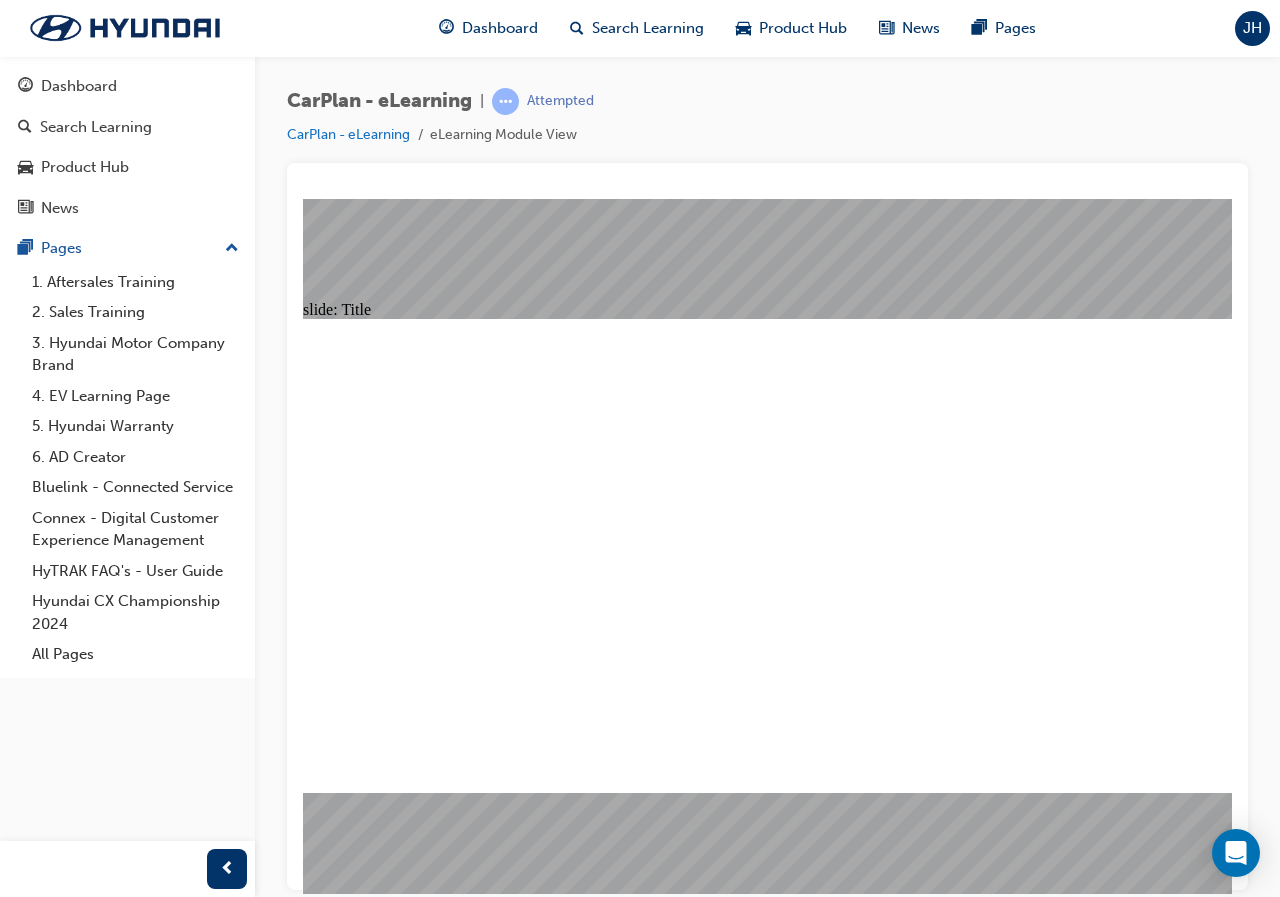click 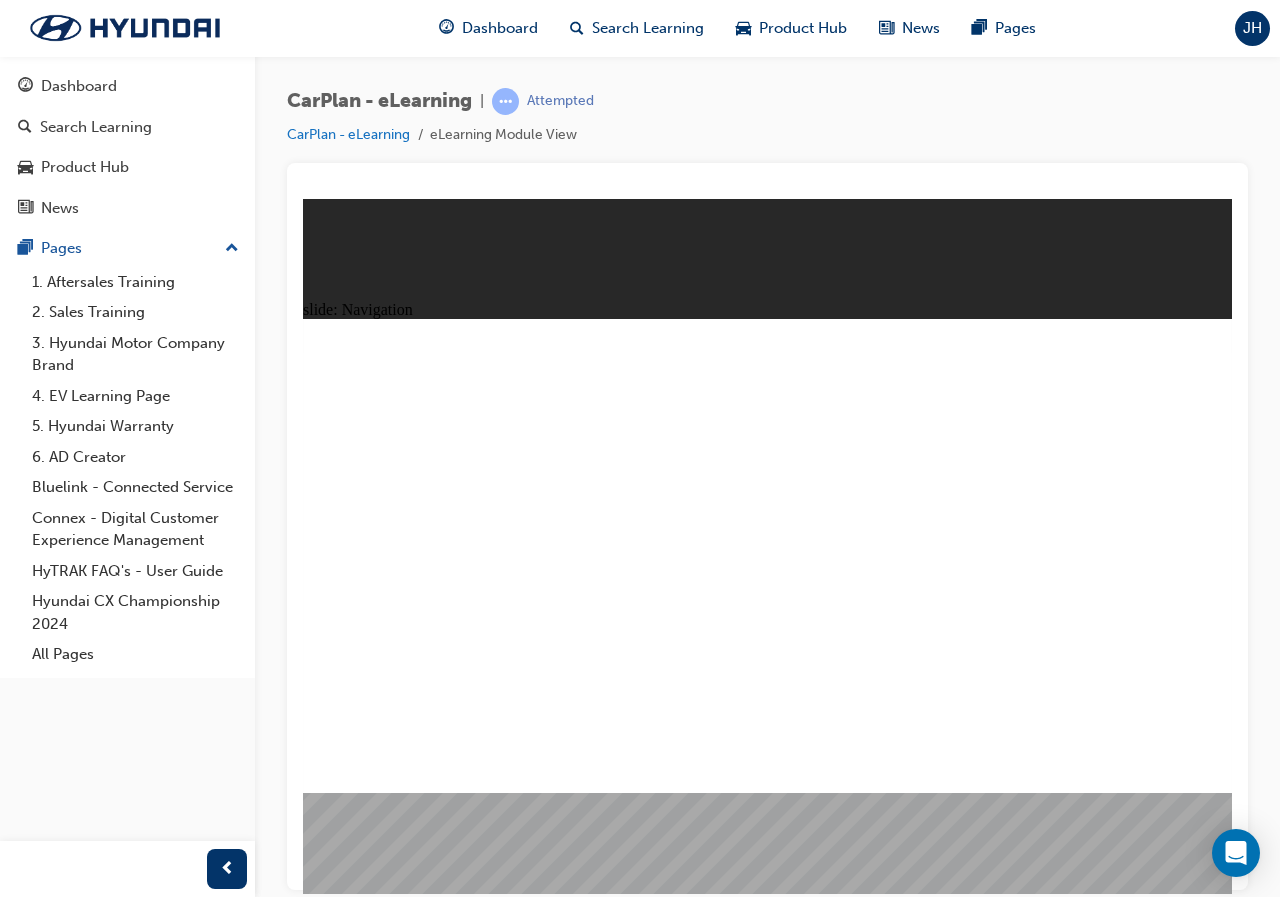 click 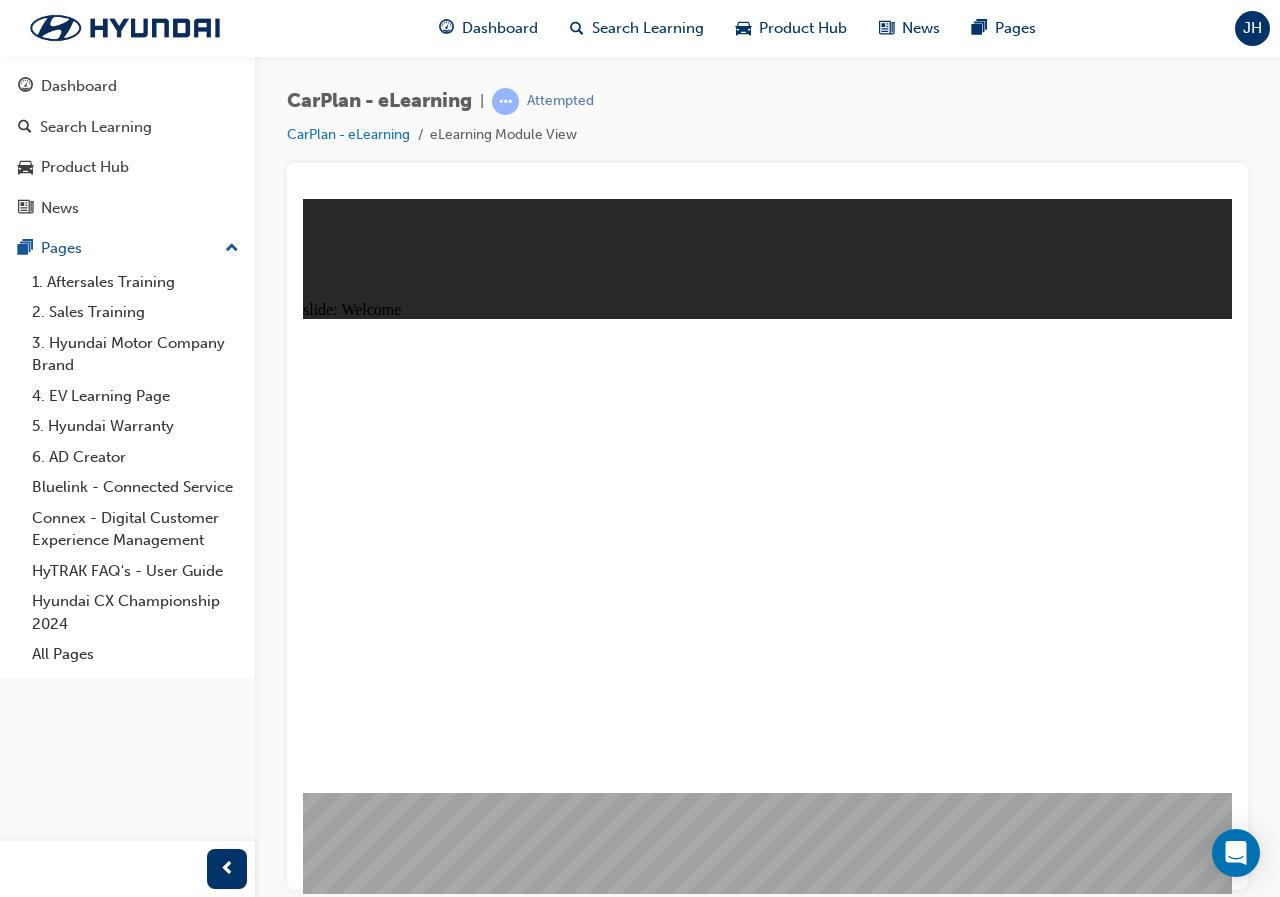 click 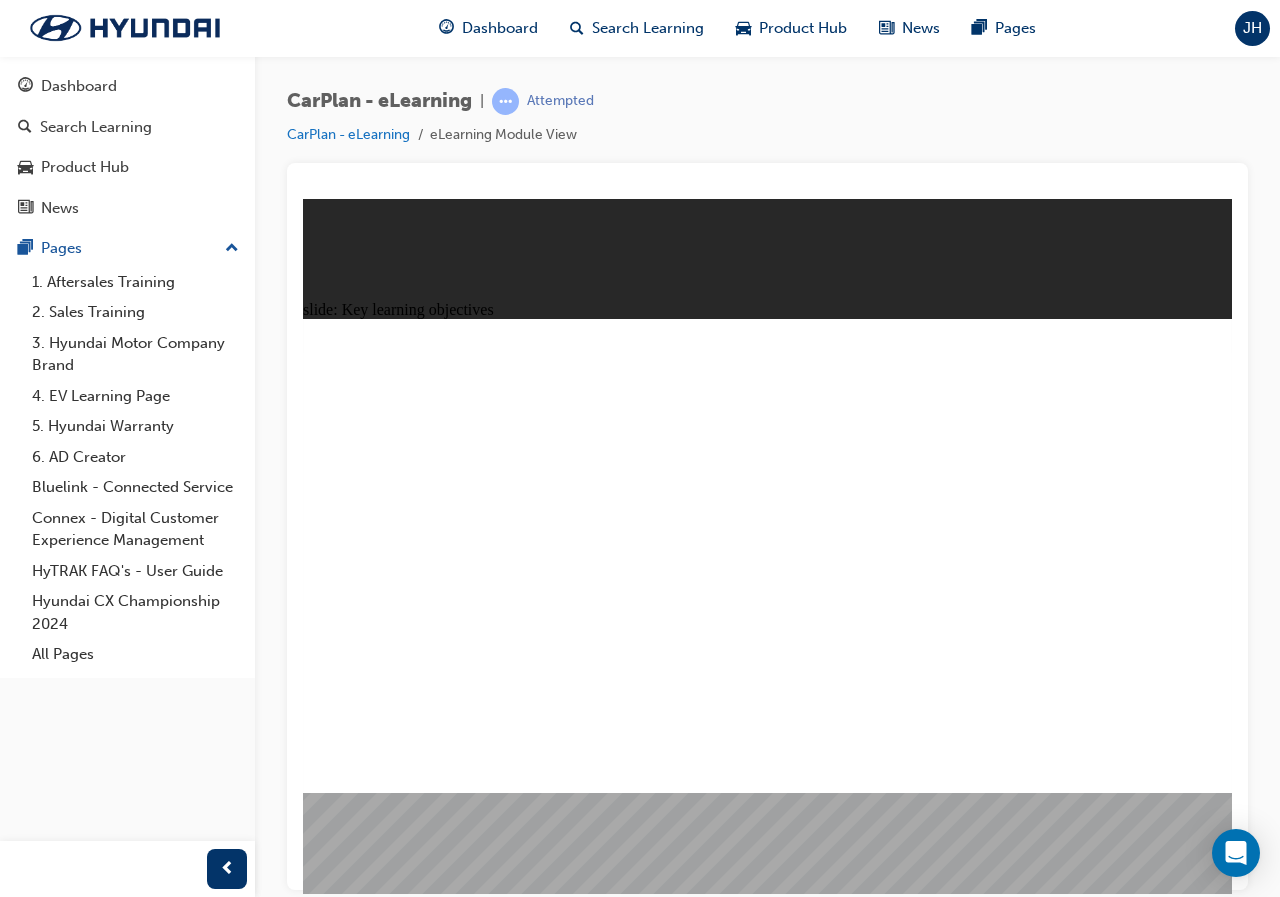 click 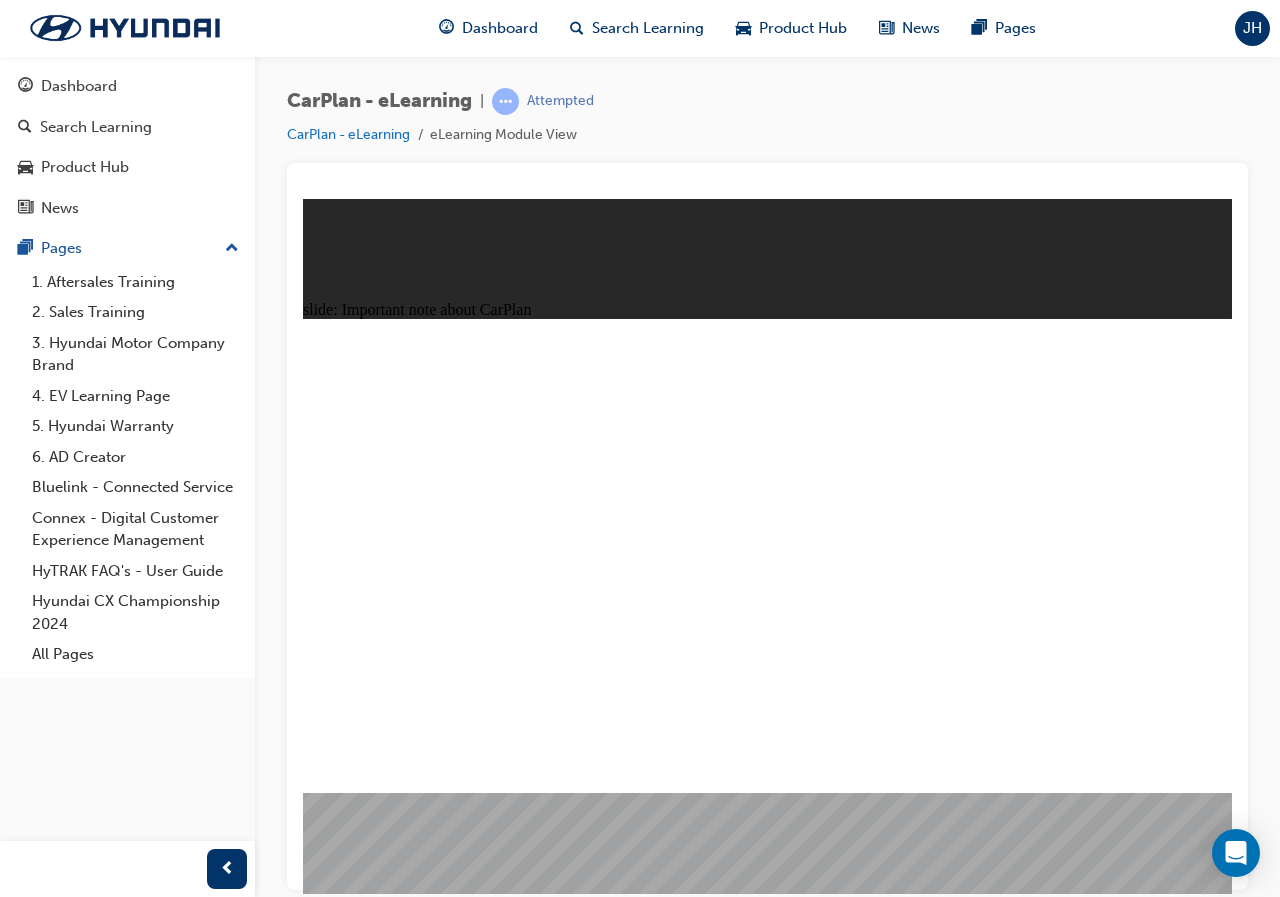 click 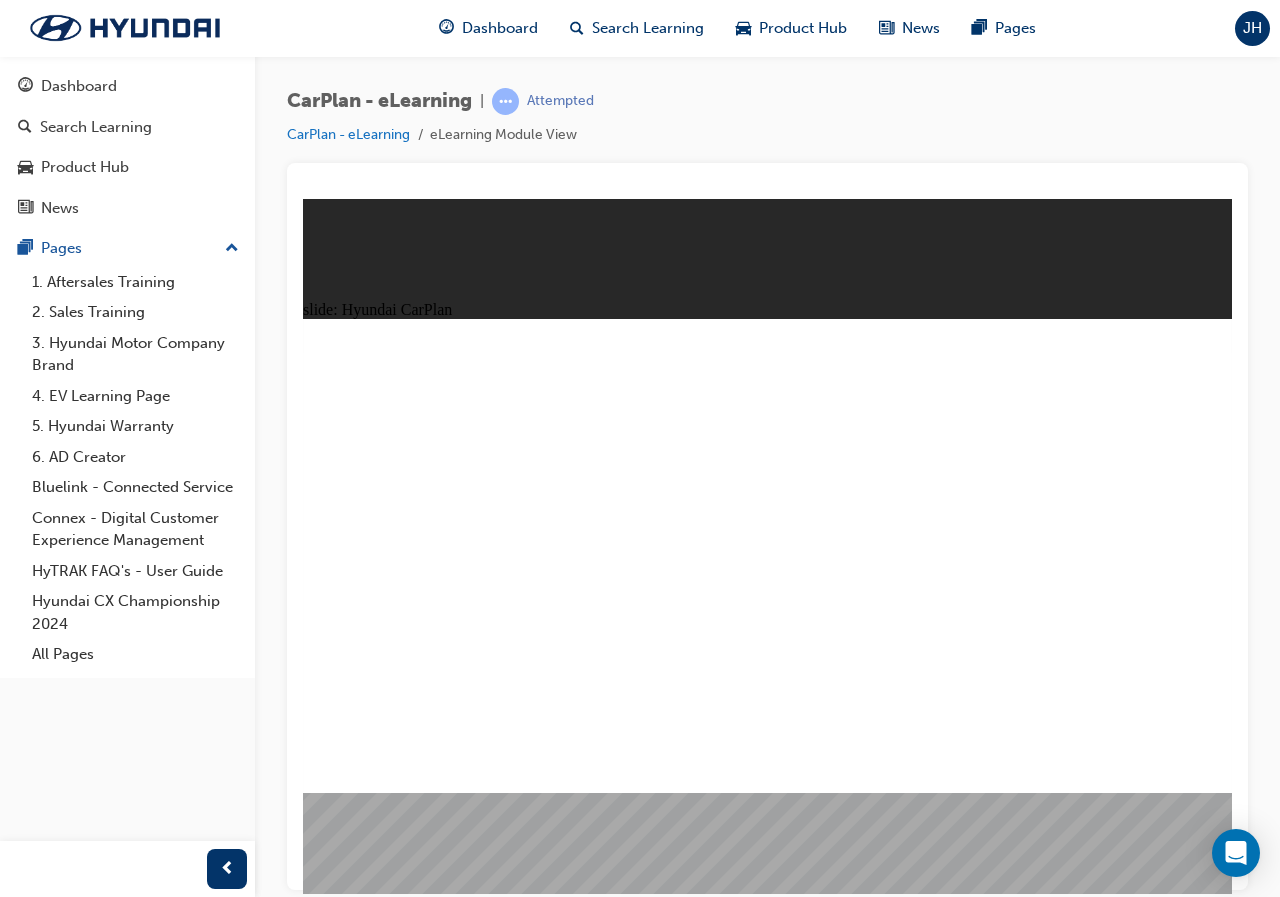 click 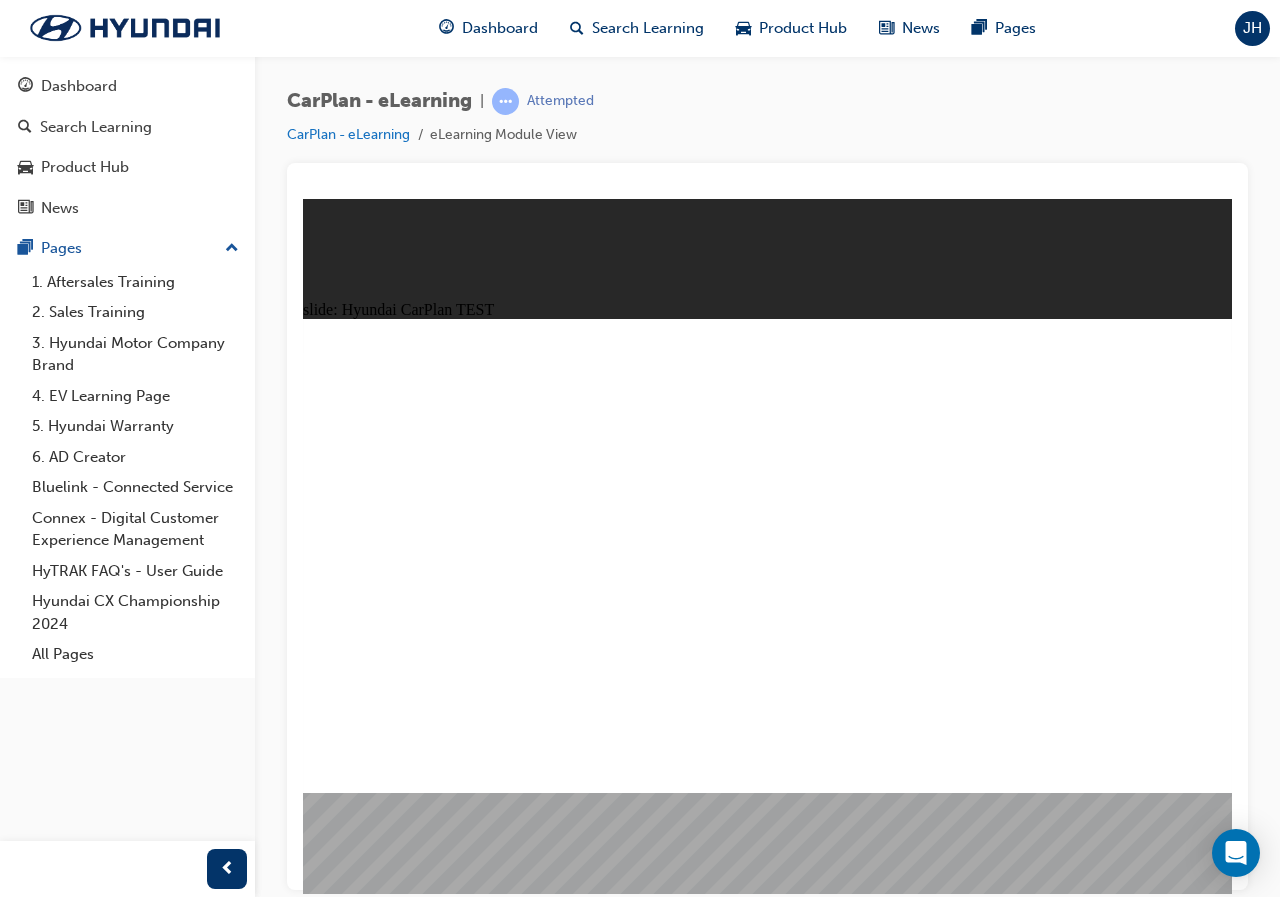 click 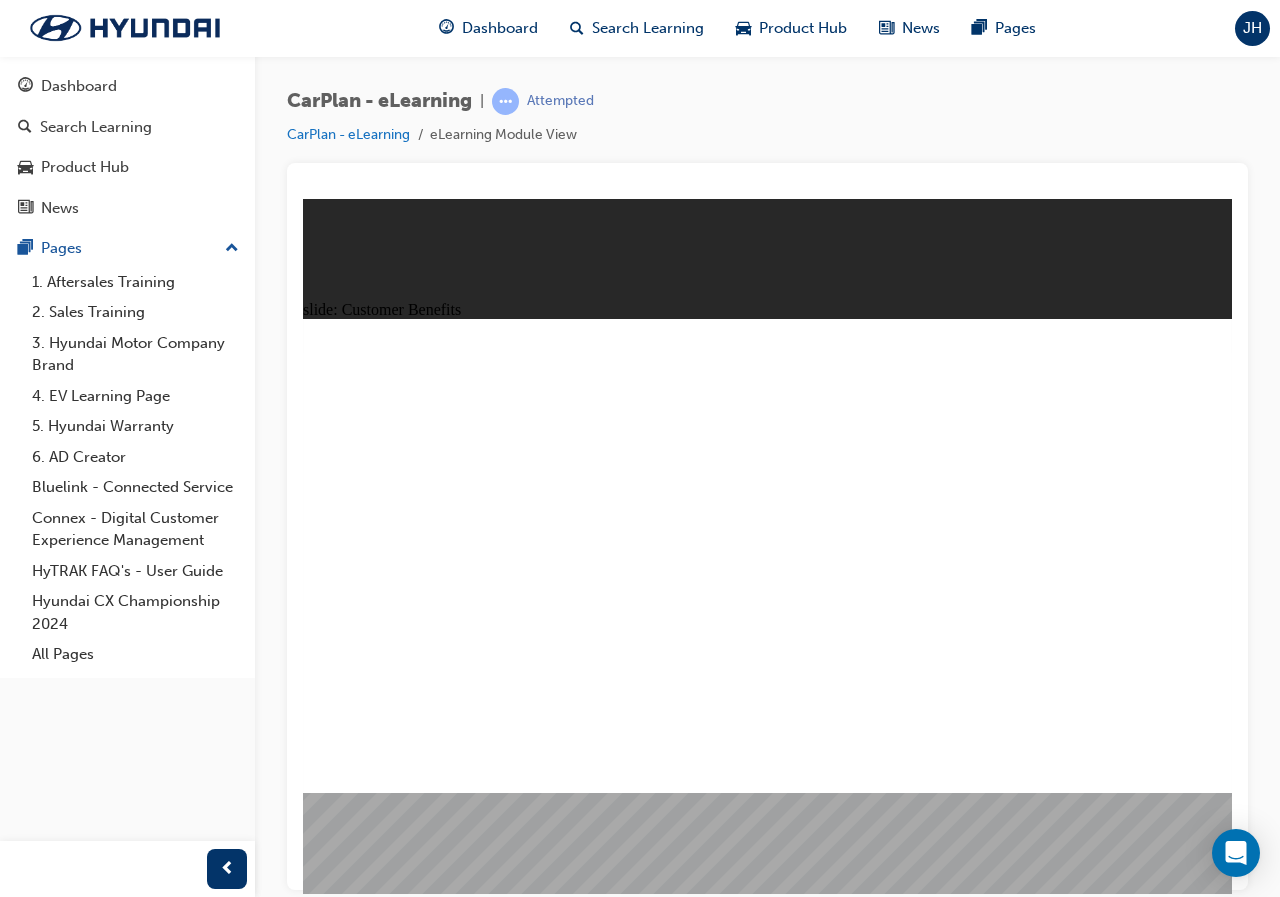 click 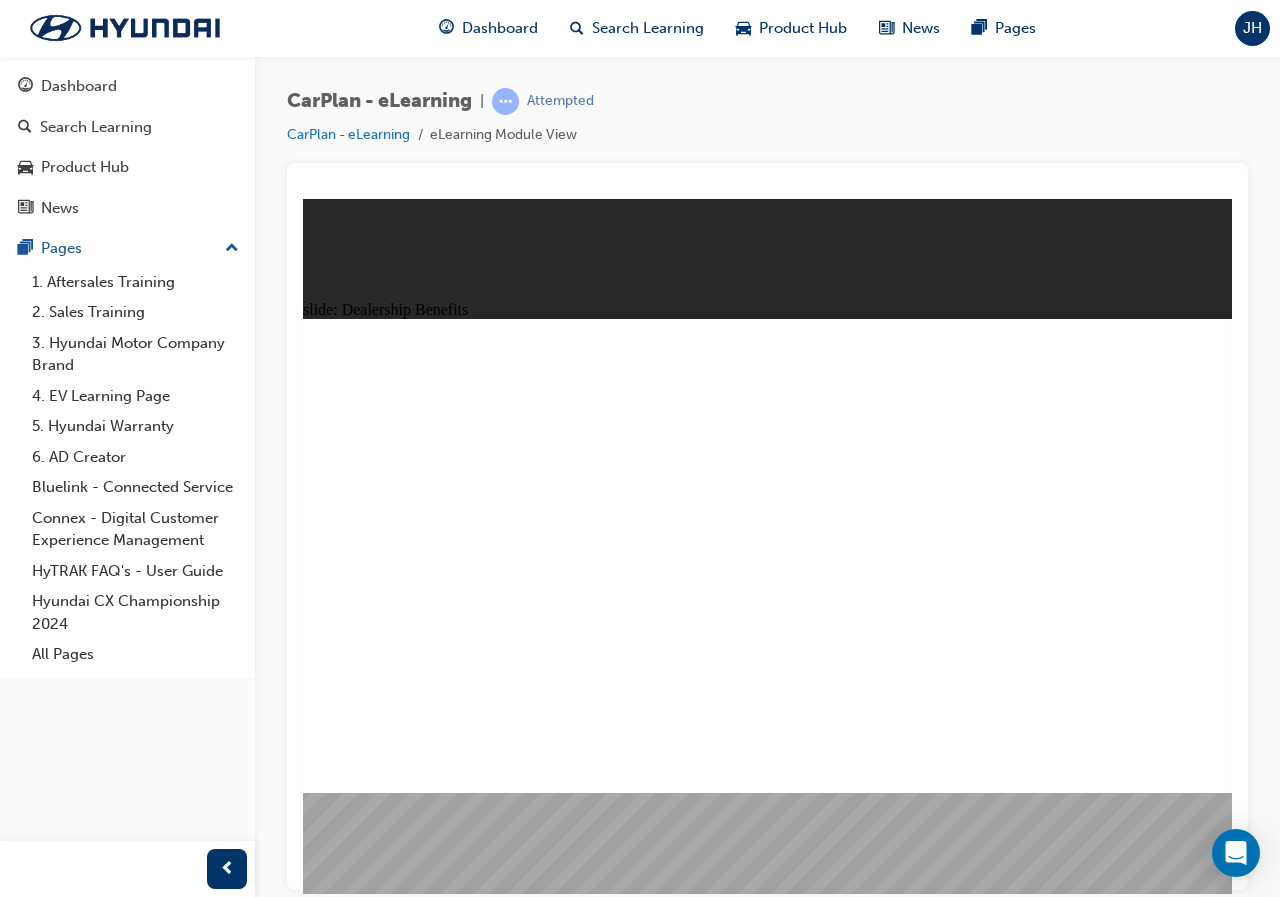 click 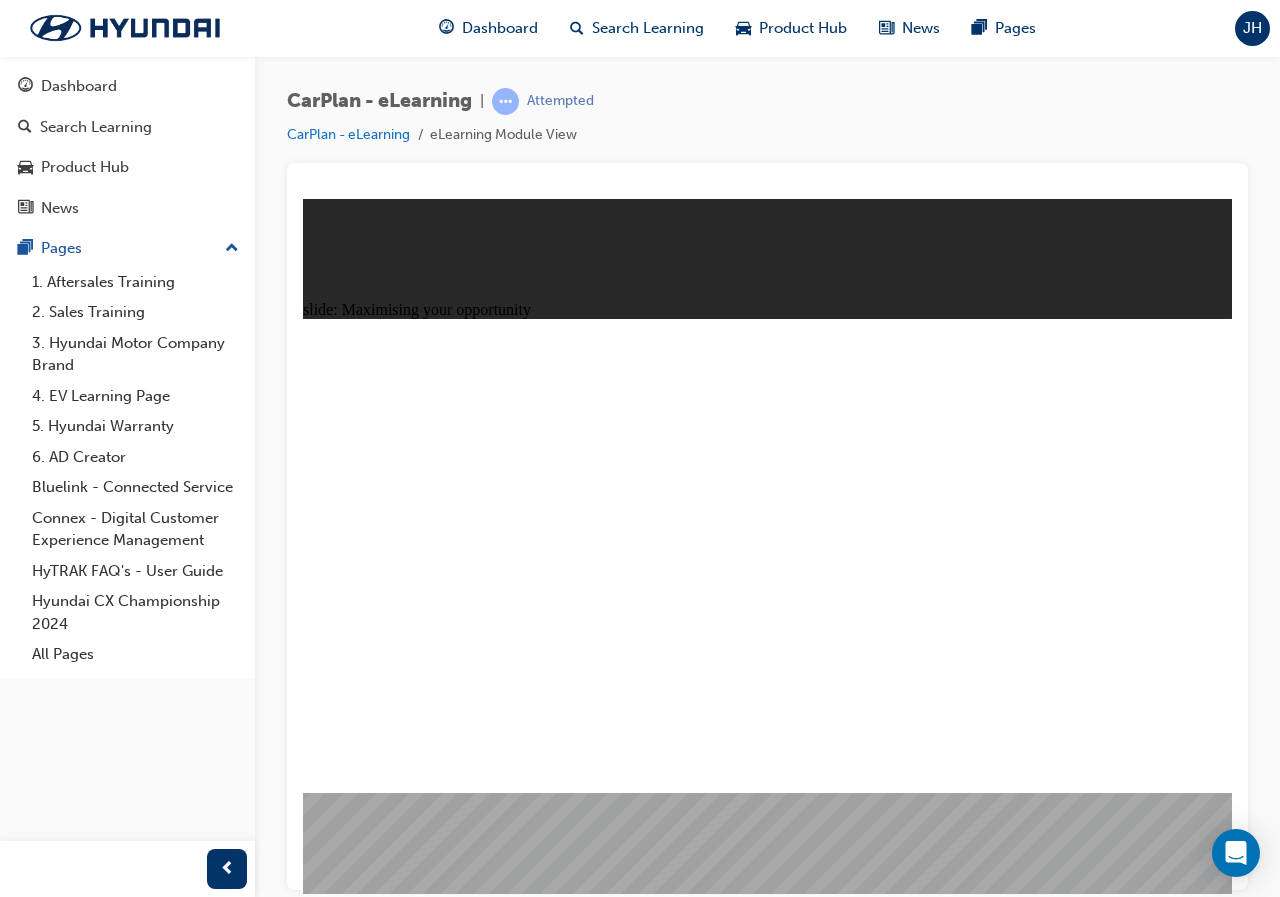 click 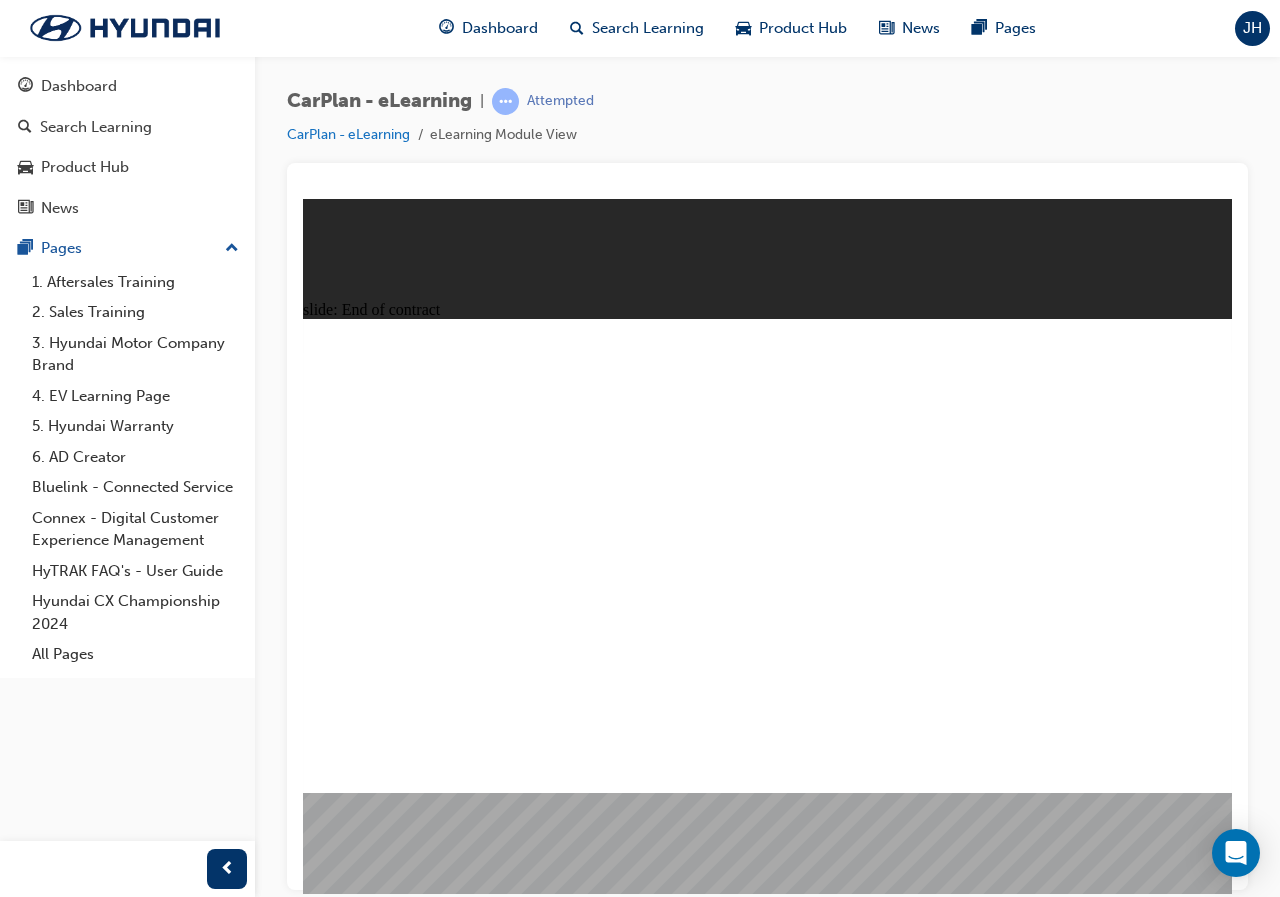 click 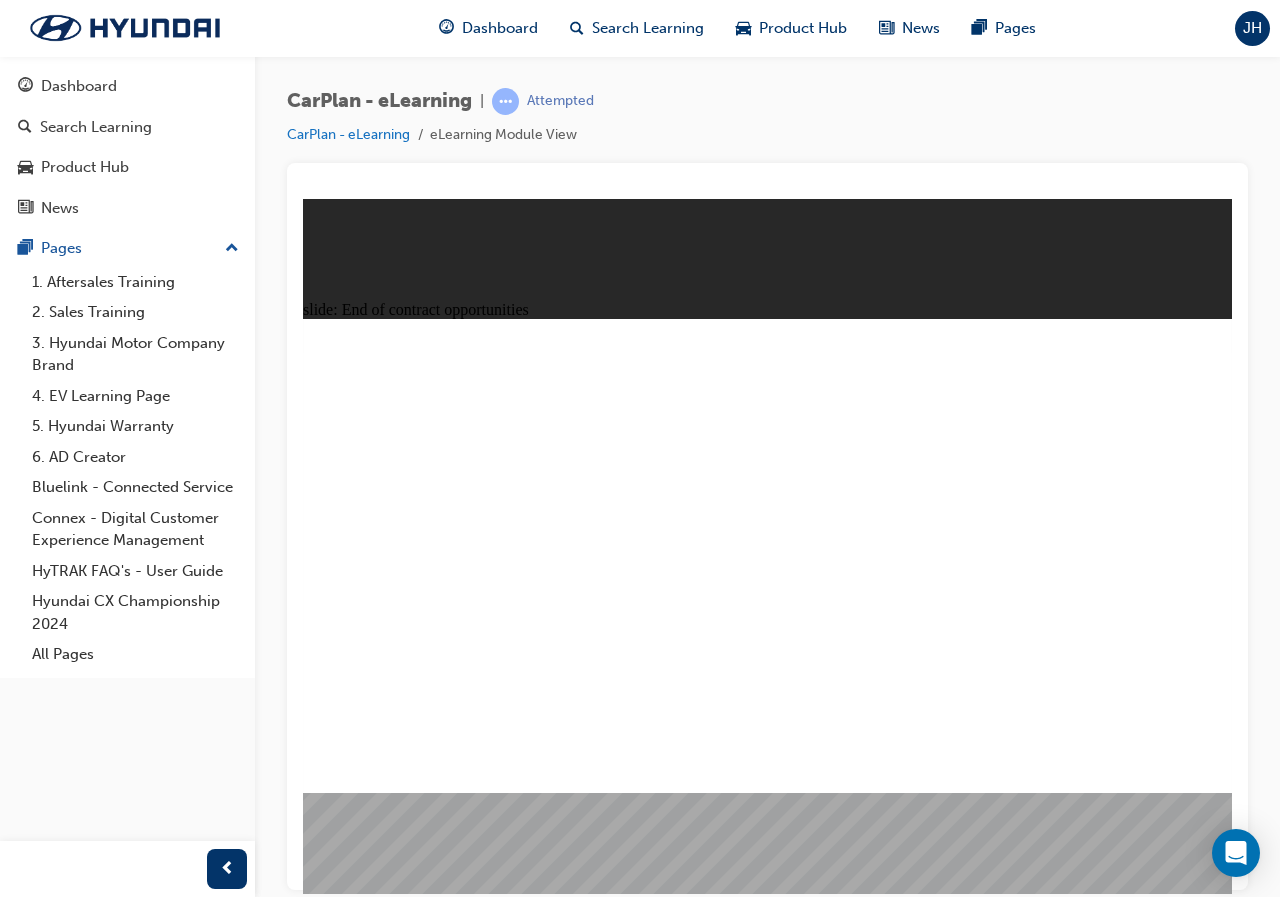 click 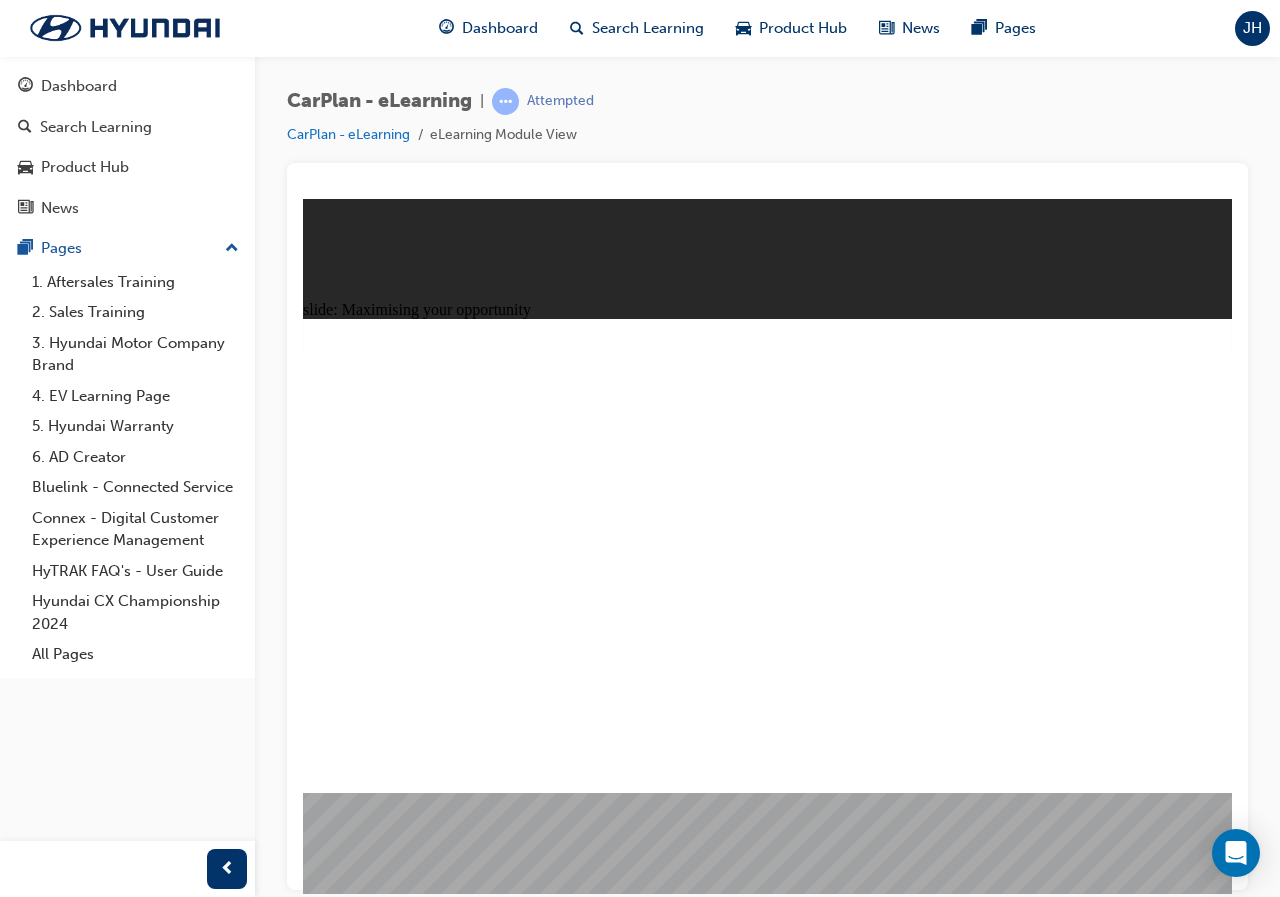 click 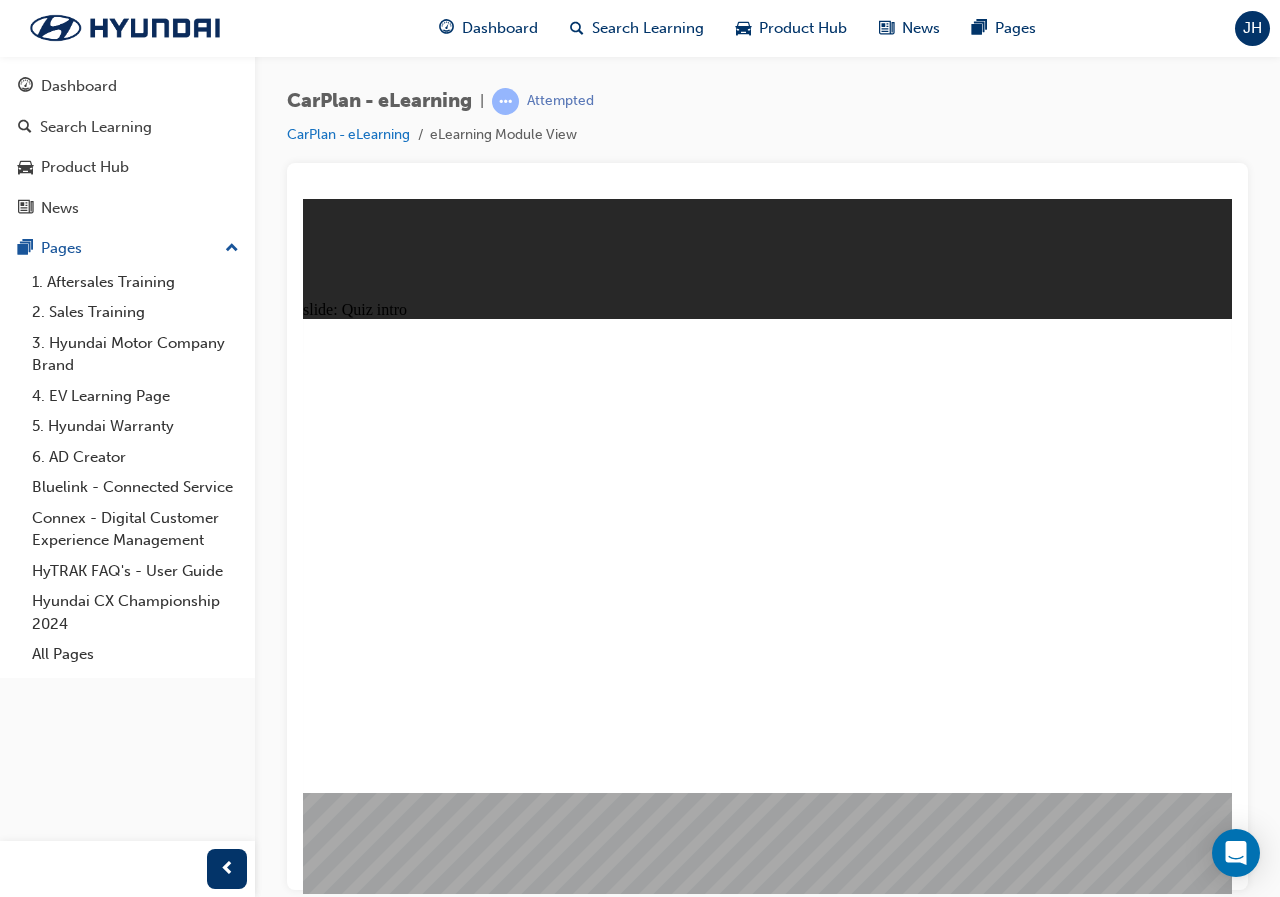 click 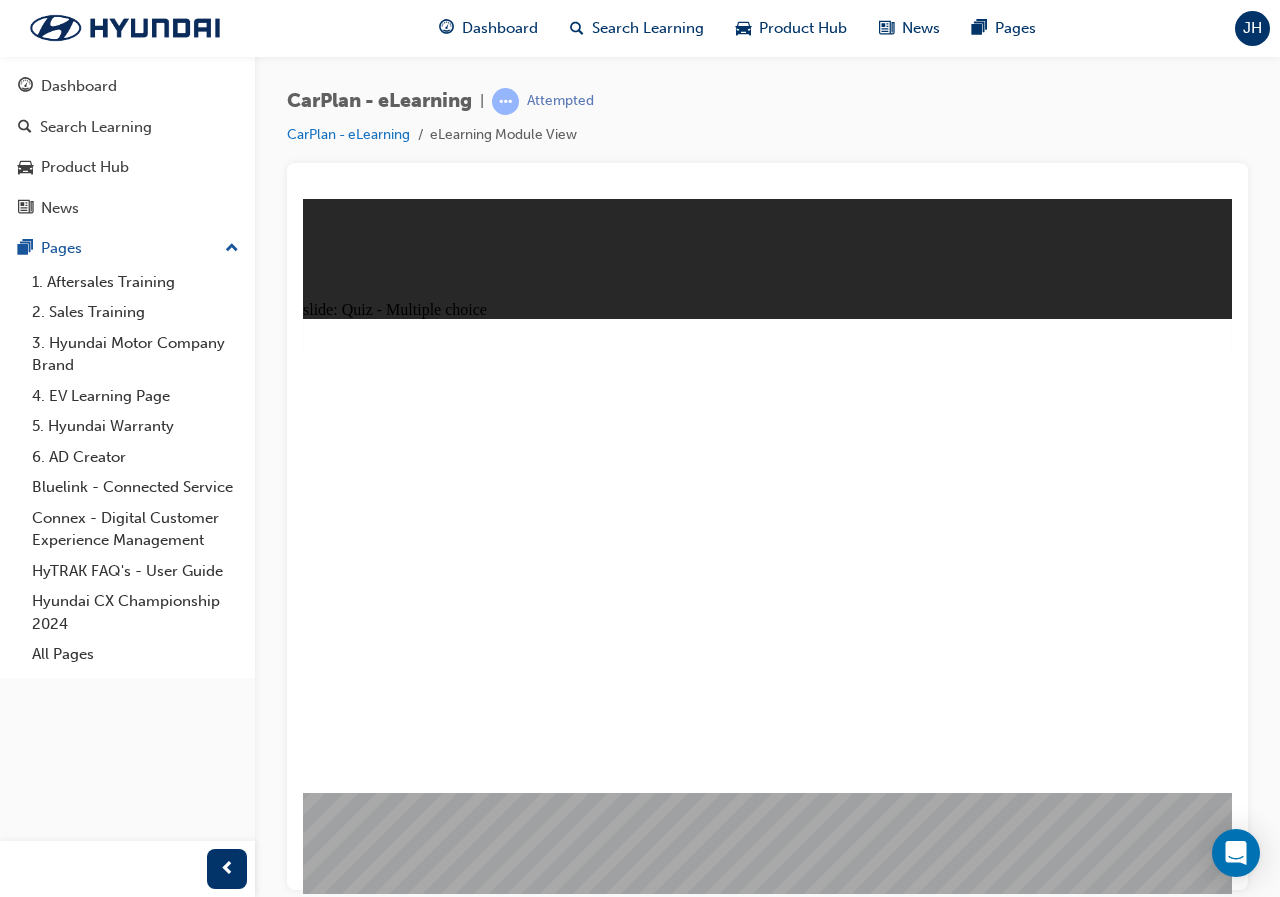 click 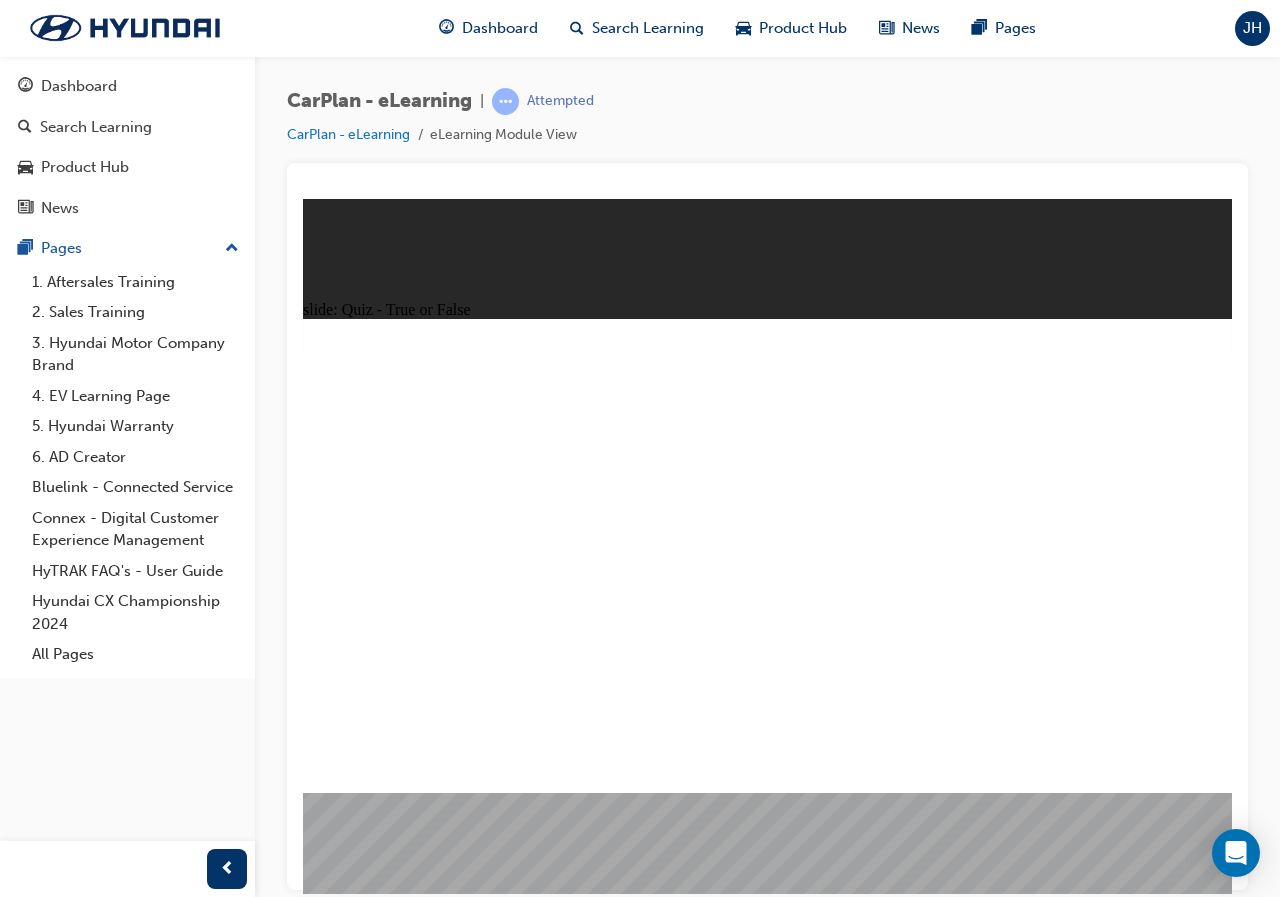 click 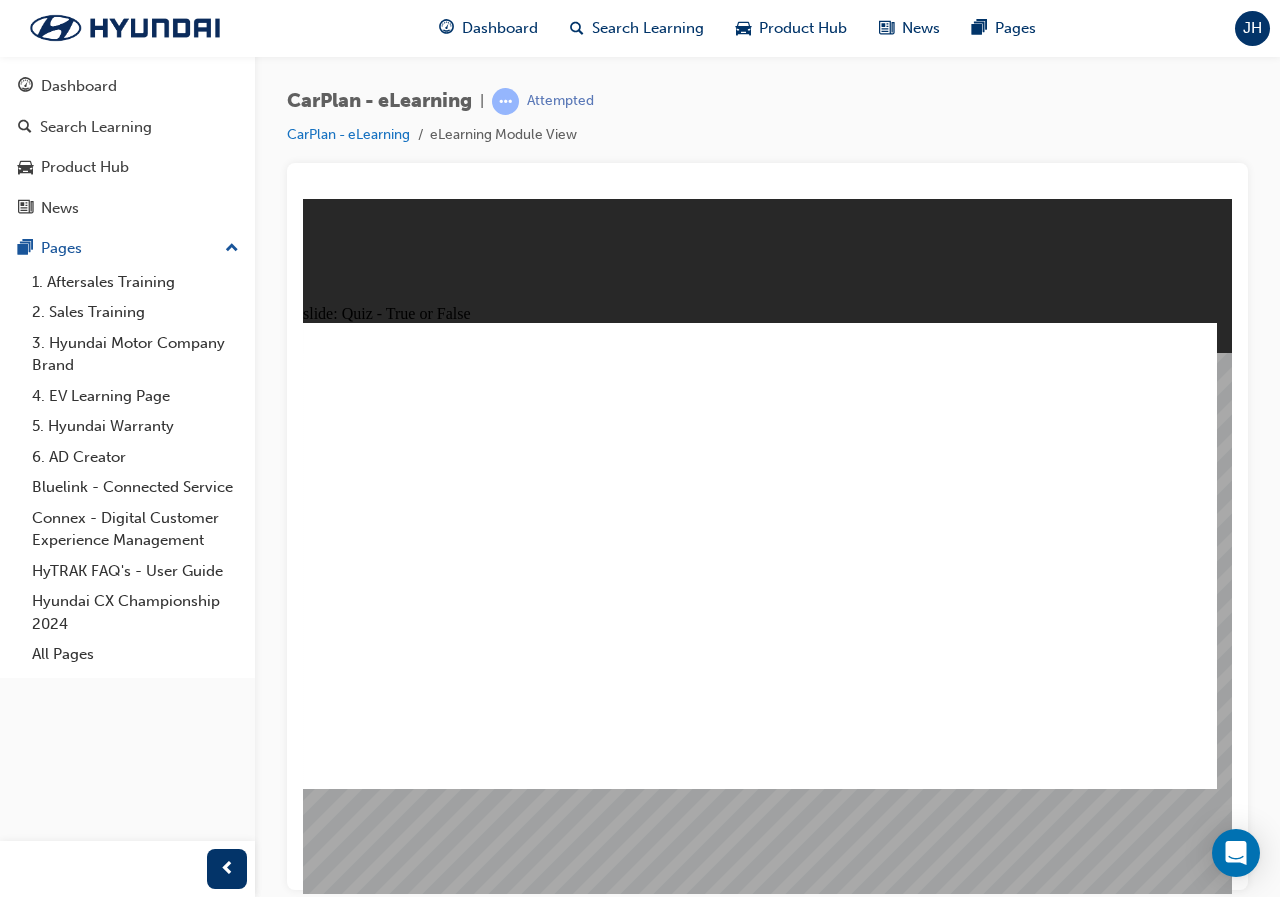 click on "Correct That's right!  You selected the correct response. Continue" at bounding box center [760, 2756] 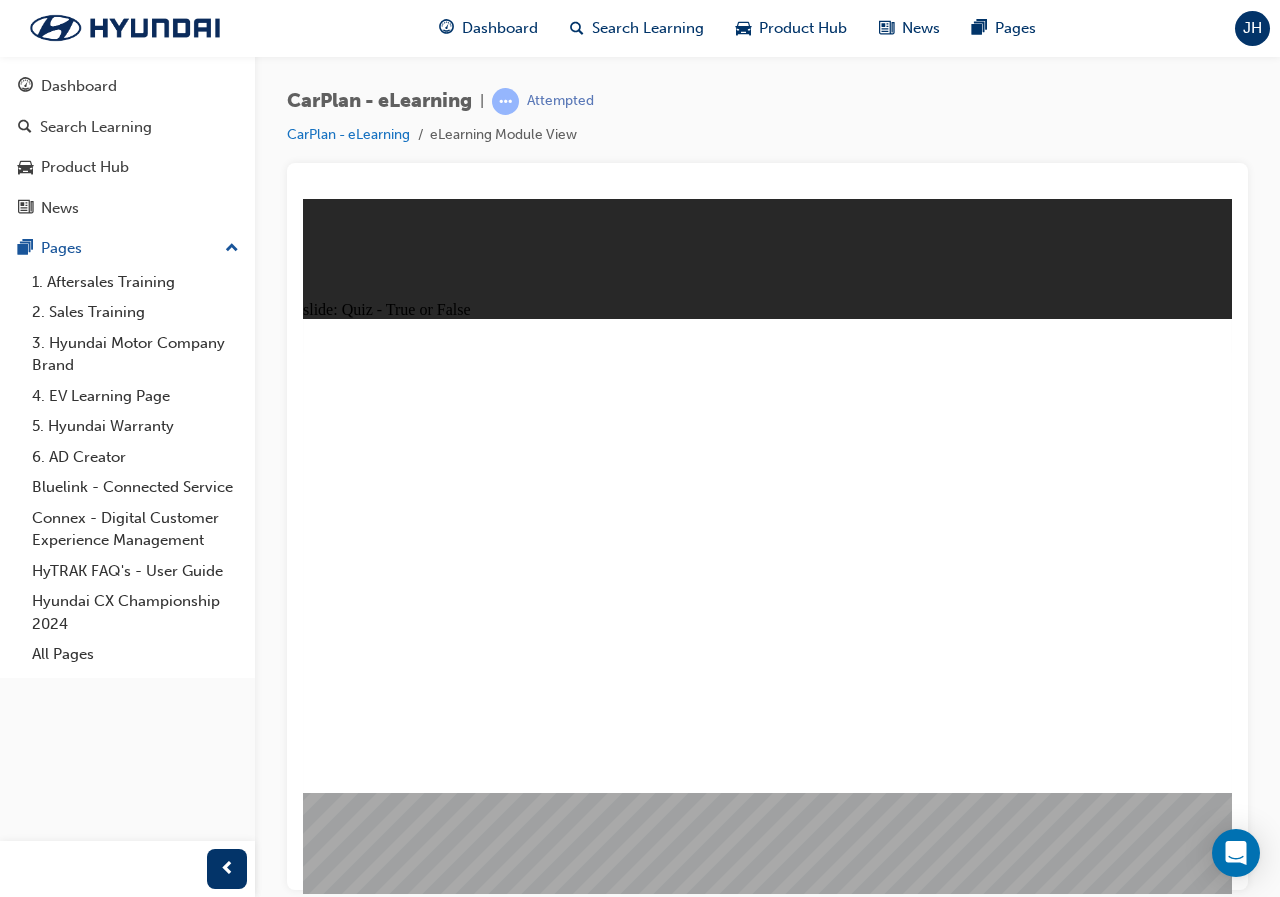 click 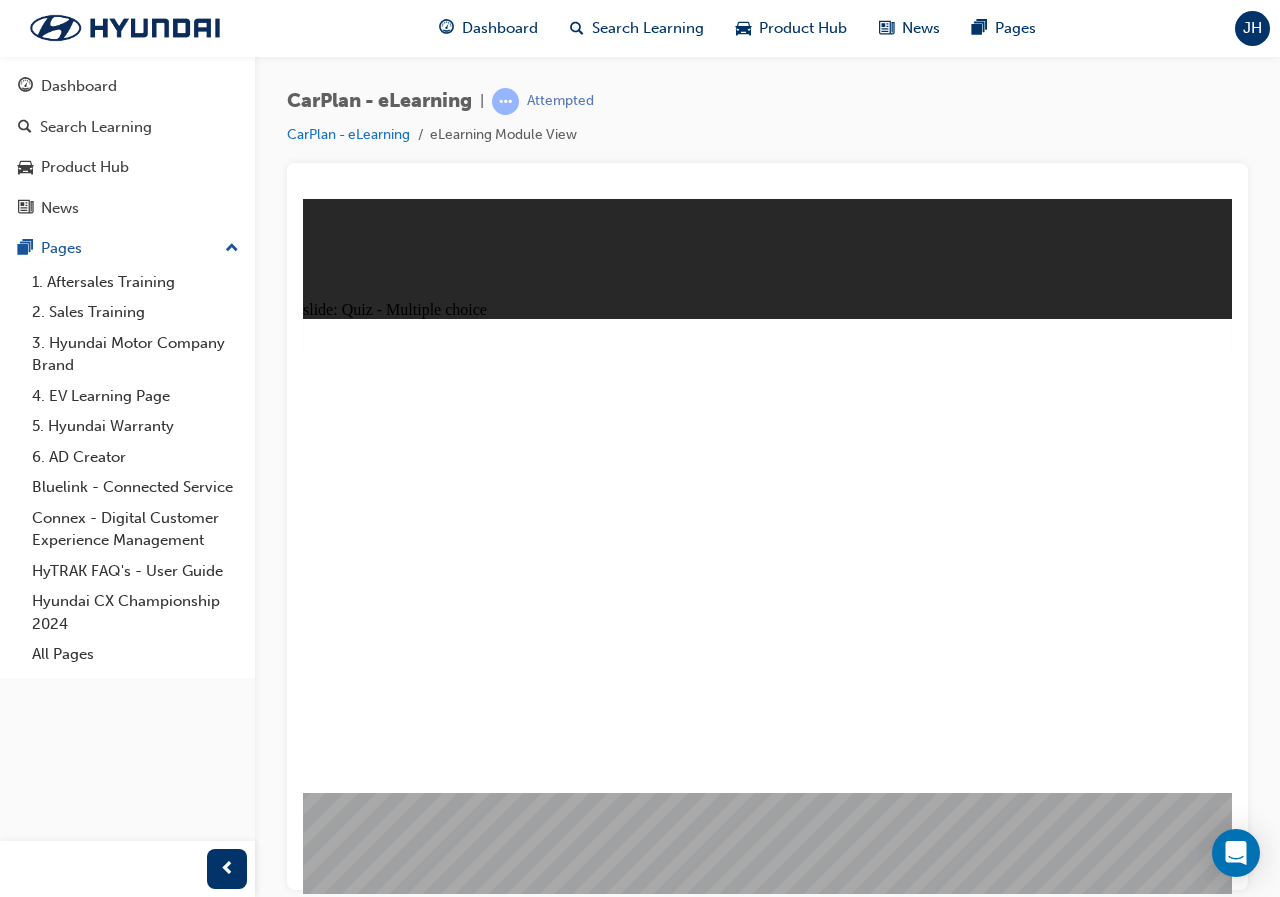 click 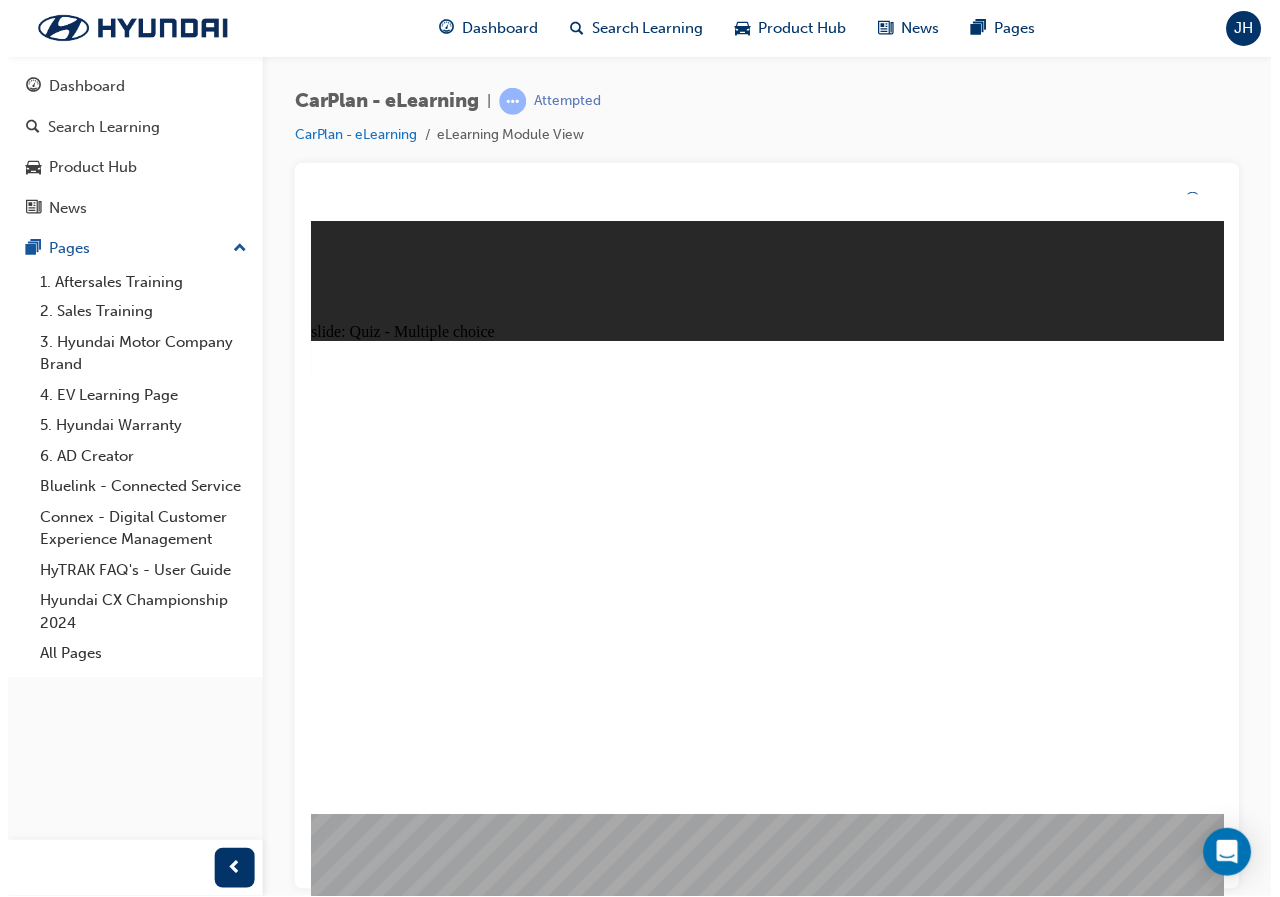 click on "Correct That's right!  You selected the correct response. Continue" at bounding box center (774, 2785) 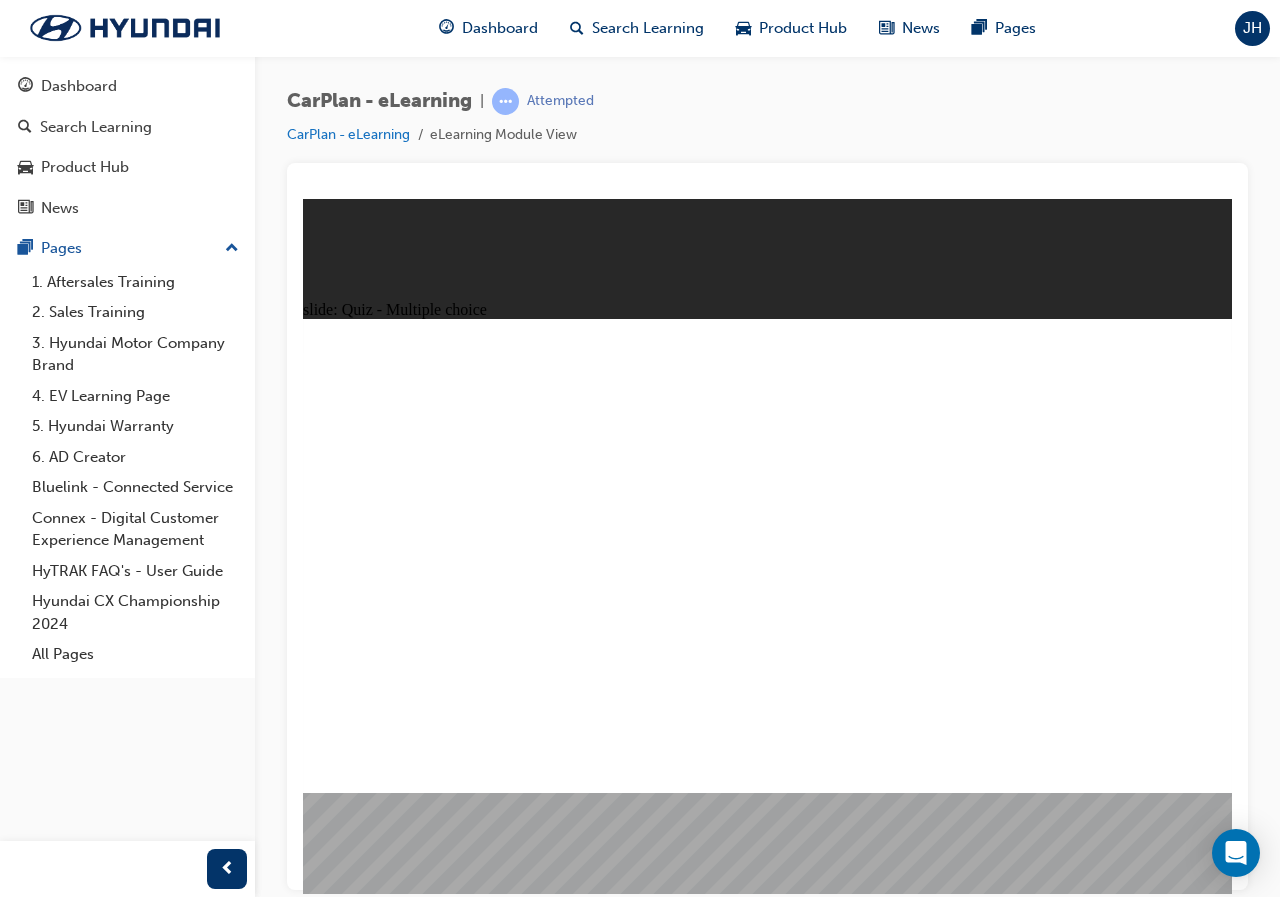 click 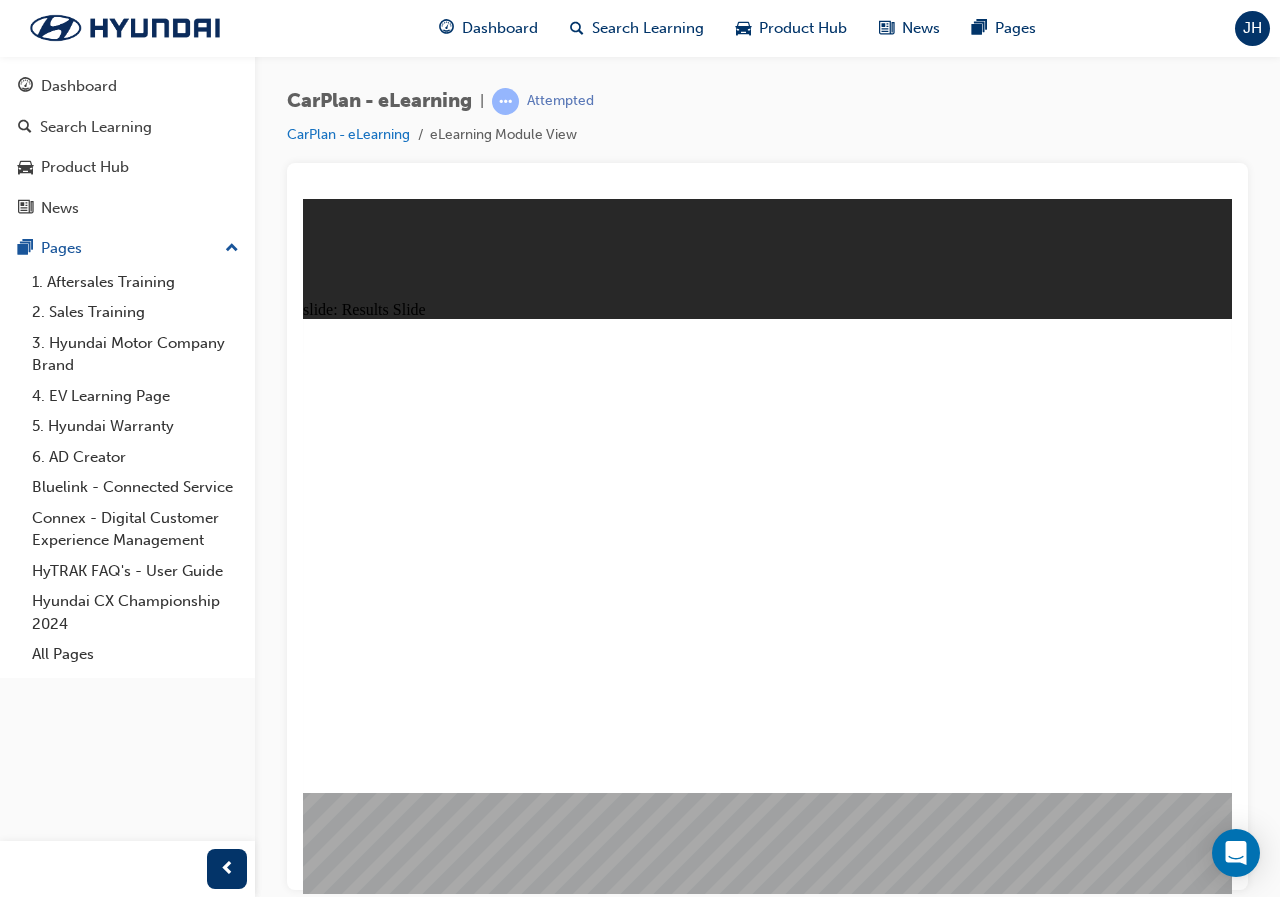 click 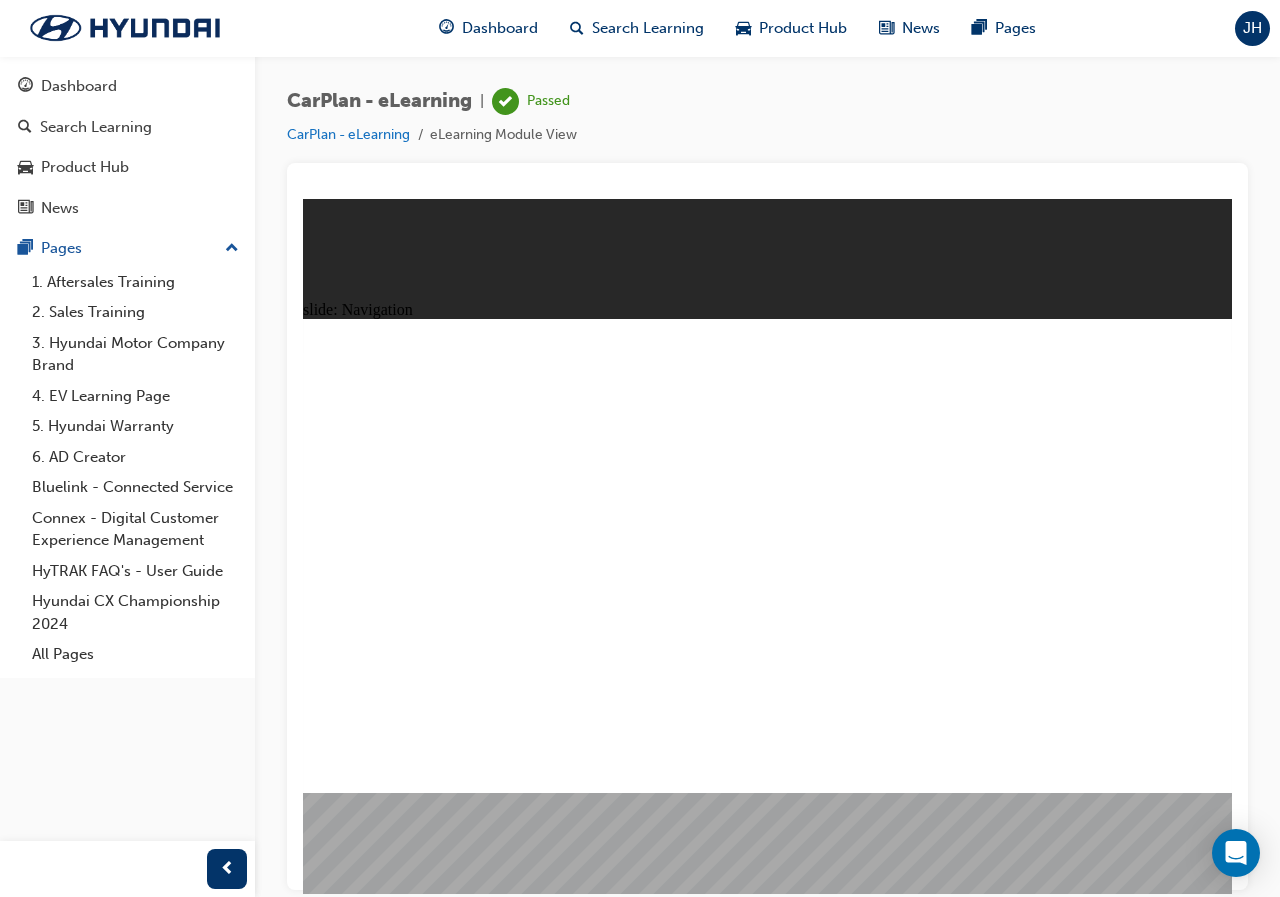 click 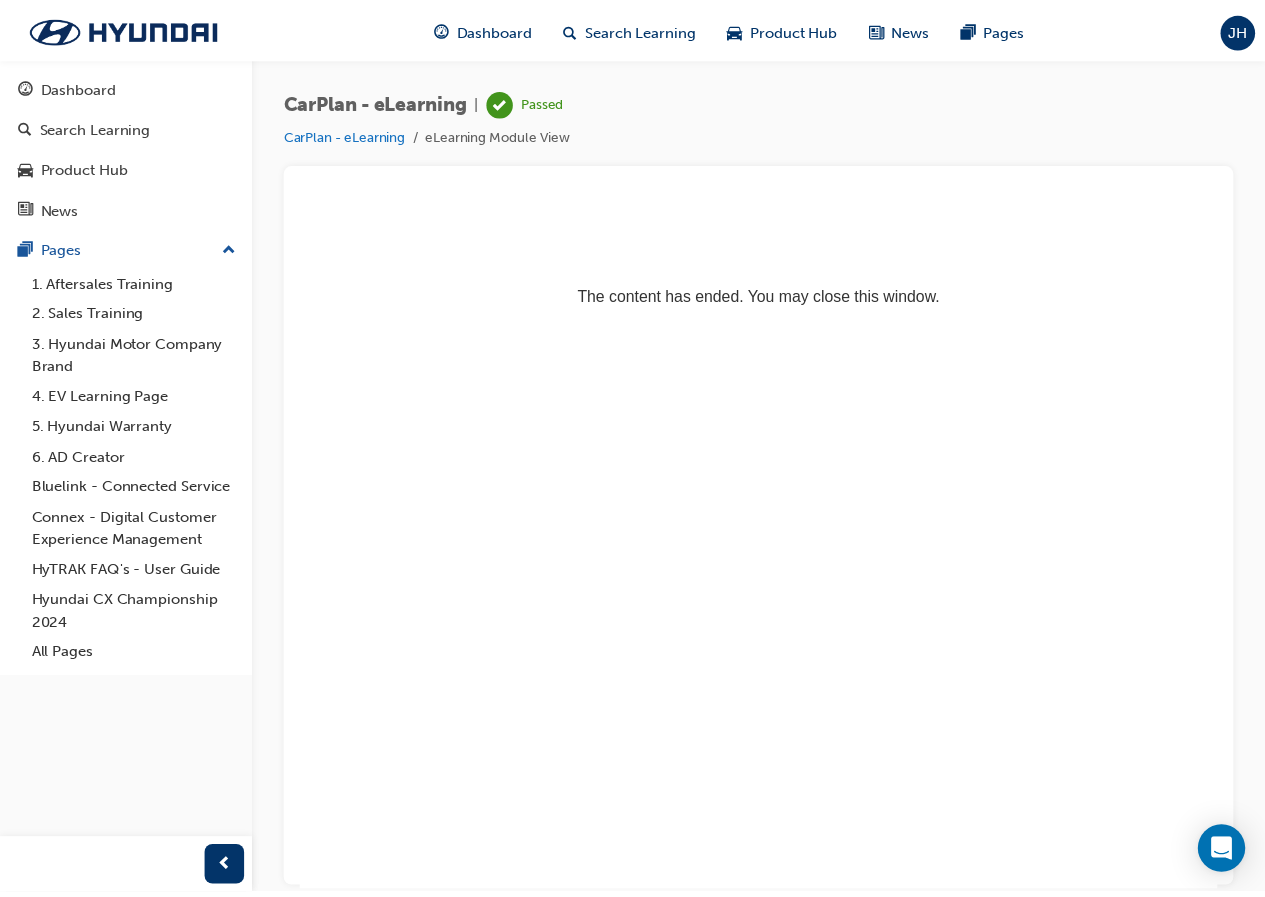 scroll, scrollTop: 0, scrollLeft: 0, axis: both 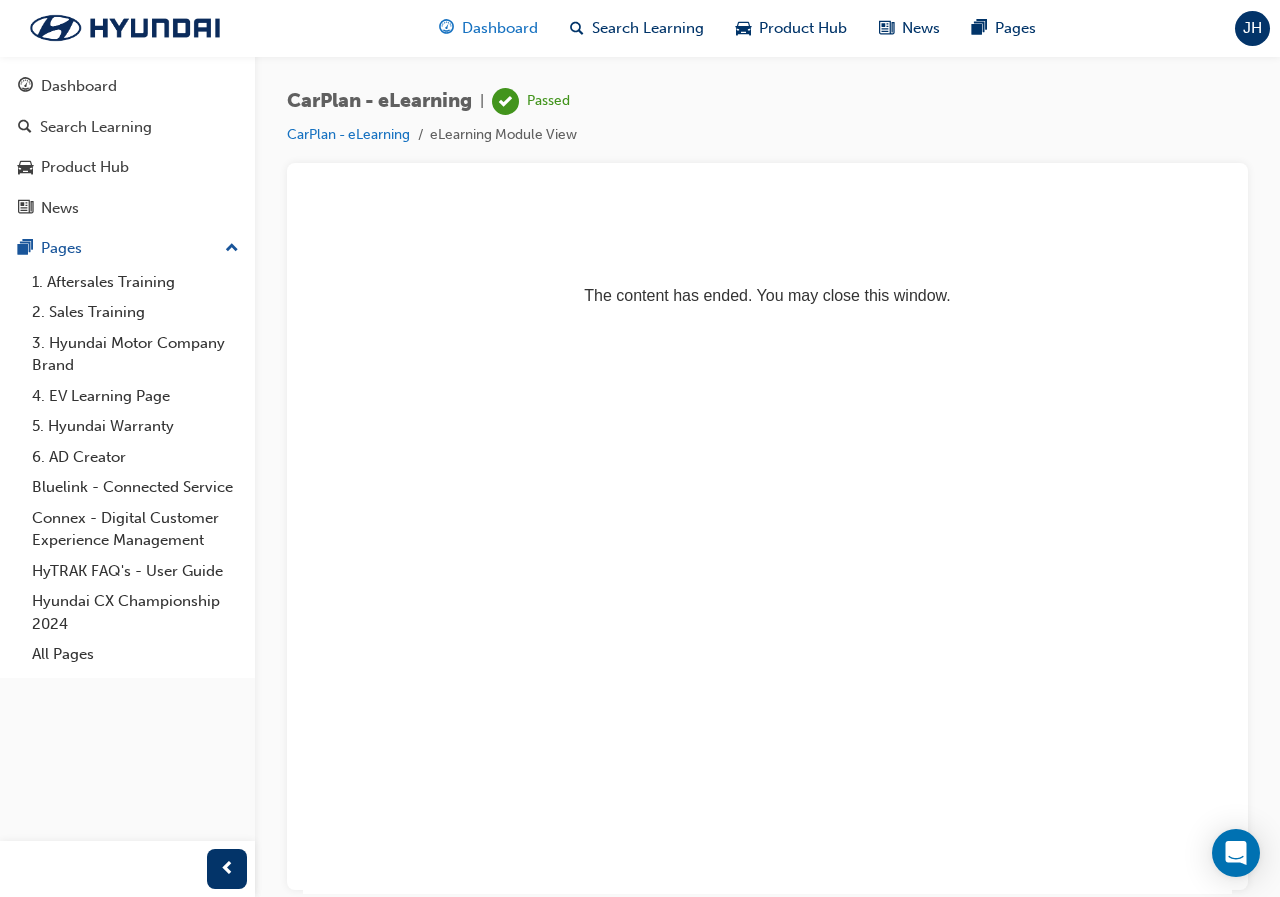 click on "Dashboard" at bounding box center [500, 28] 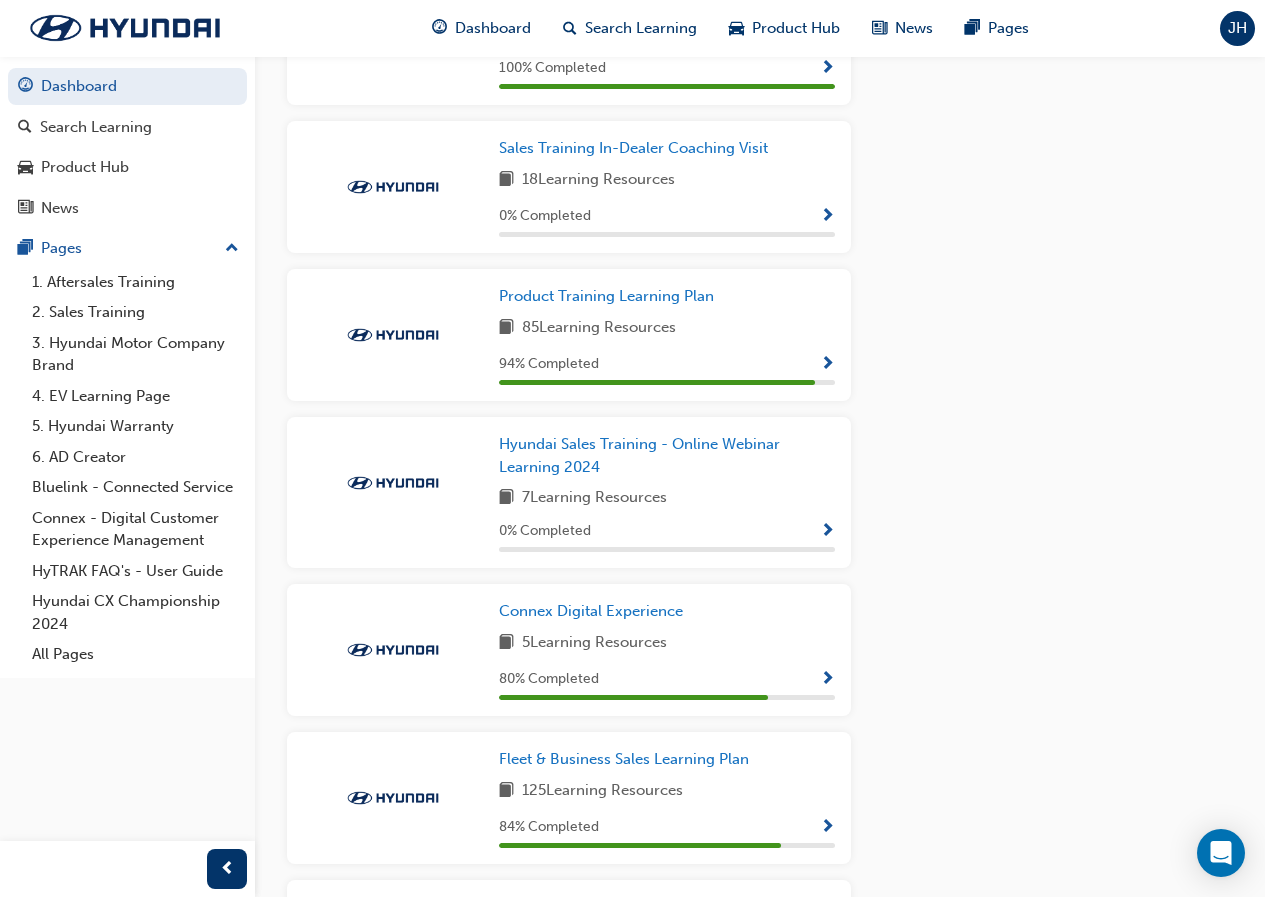 scroll, scrollTop: 1600, scrollLeft: 0, axis: vertical 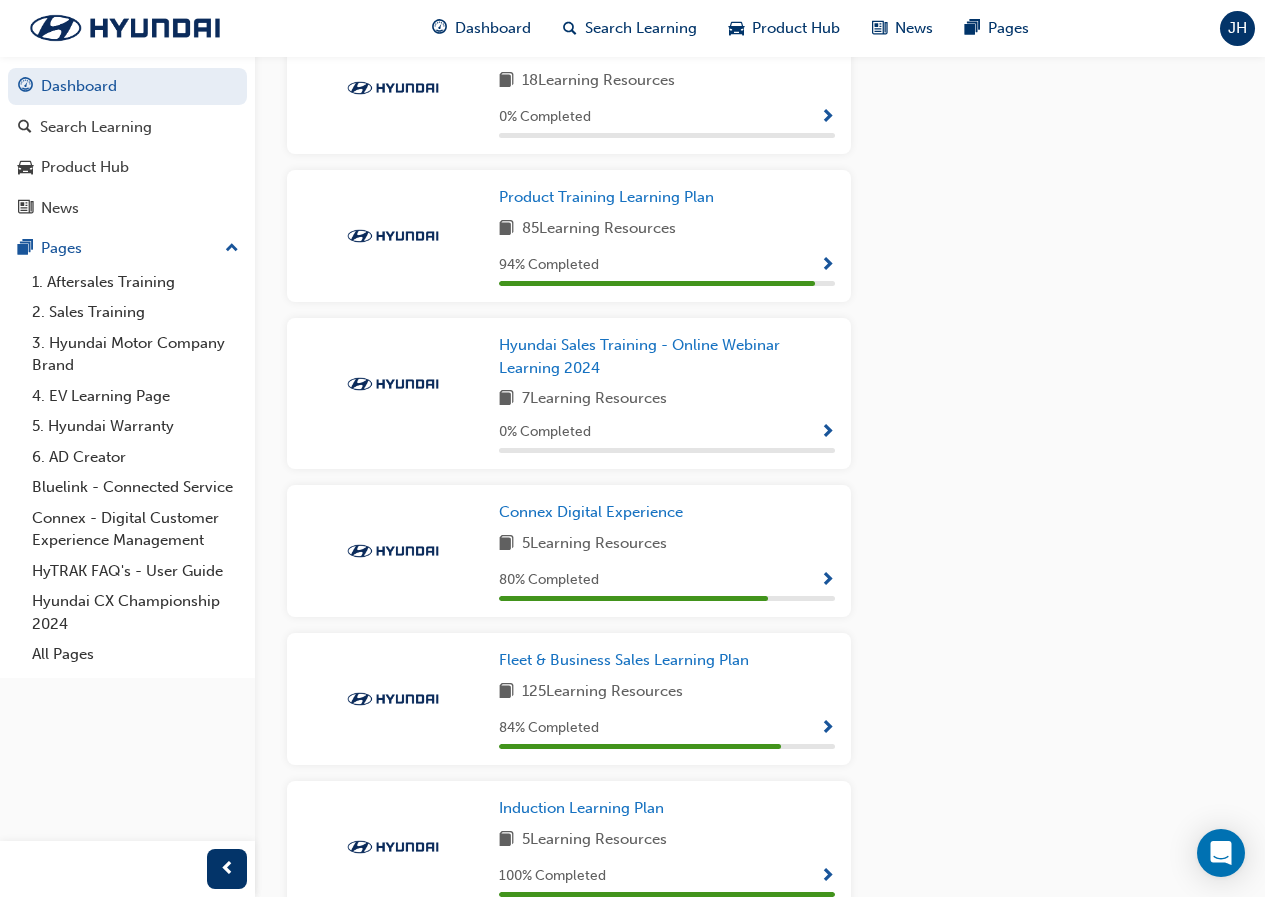 click at bounding box center (827, 729) 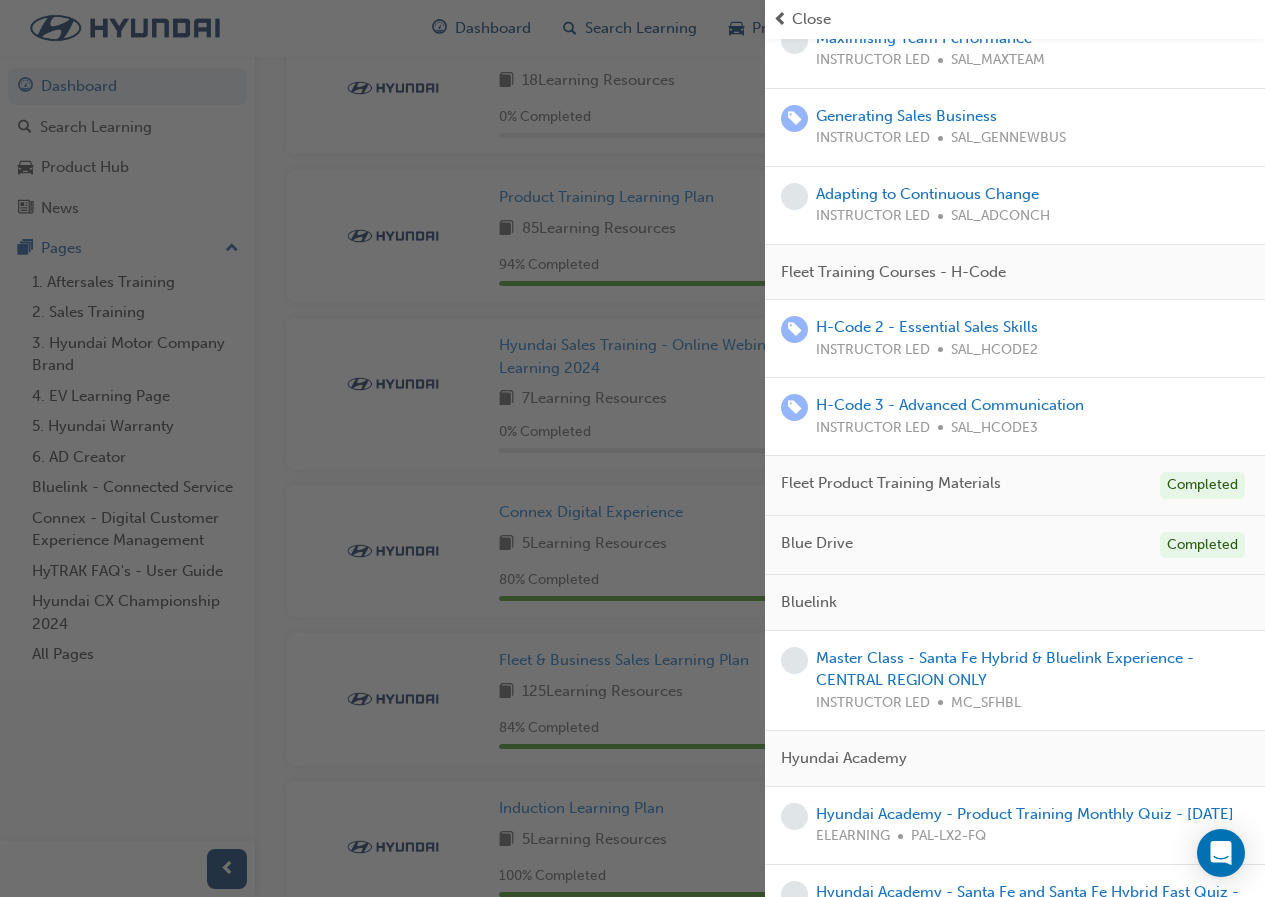 scroll, scrollTop: 1200, scrollLeft: 0, axis: vertical 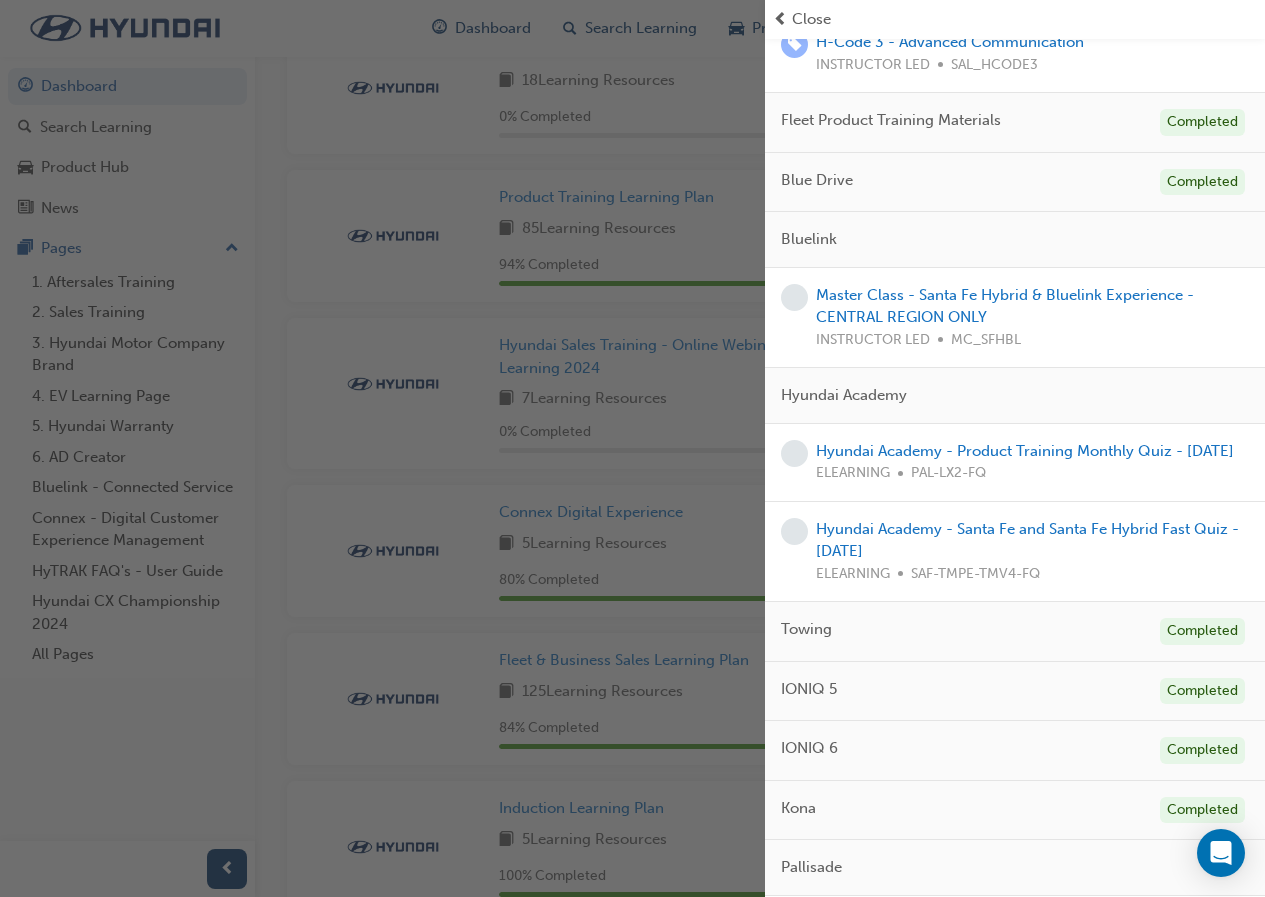 click on "Hyundai Academy - Product Training Monthly Quiz - February 2021 ELEARNING PAL-LX2-FQ" at bounding box center [1025, 462] 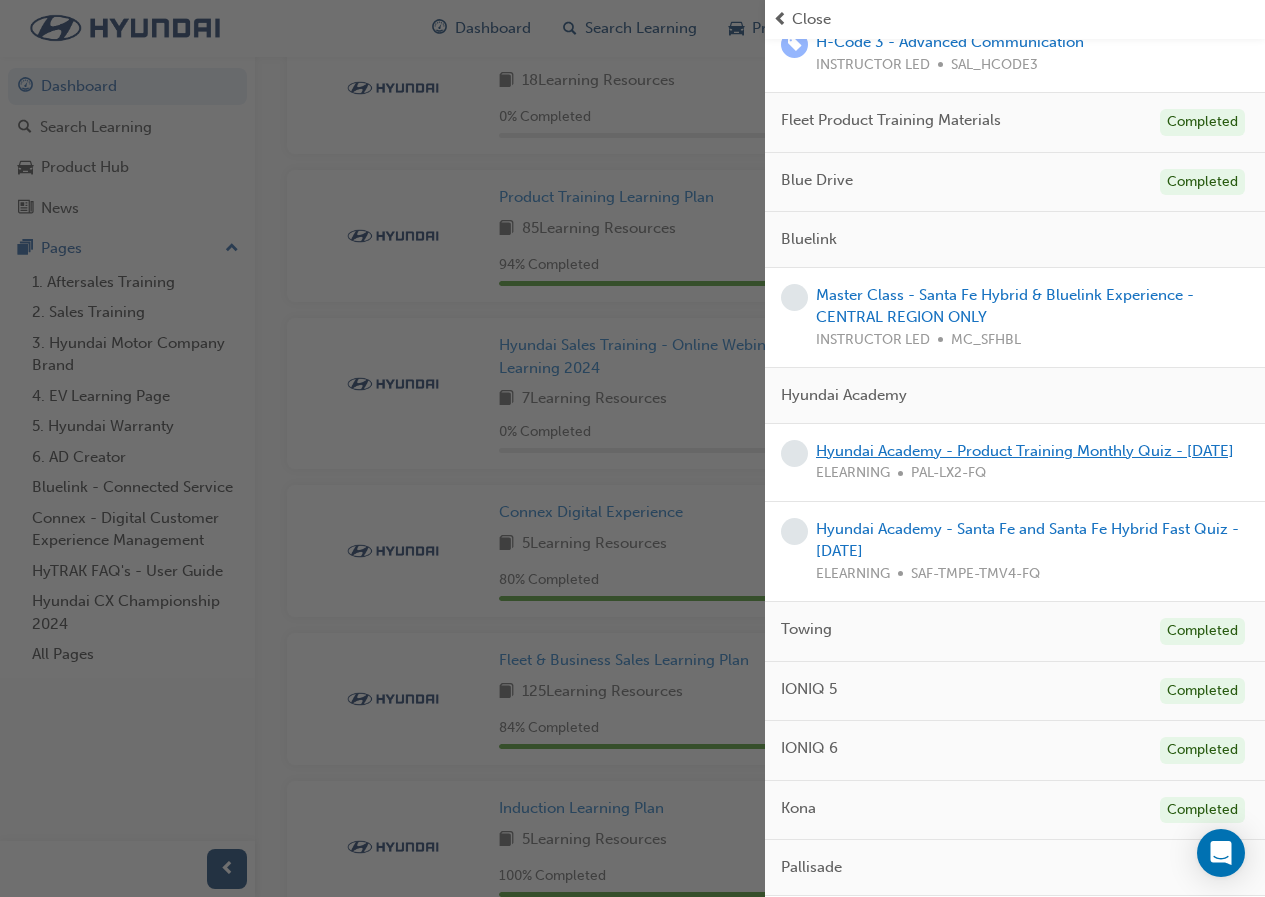 click on "Hyundai Academy - Product Training Monthly Quiz - February 2021" at bounding box center (1025, 451) 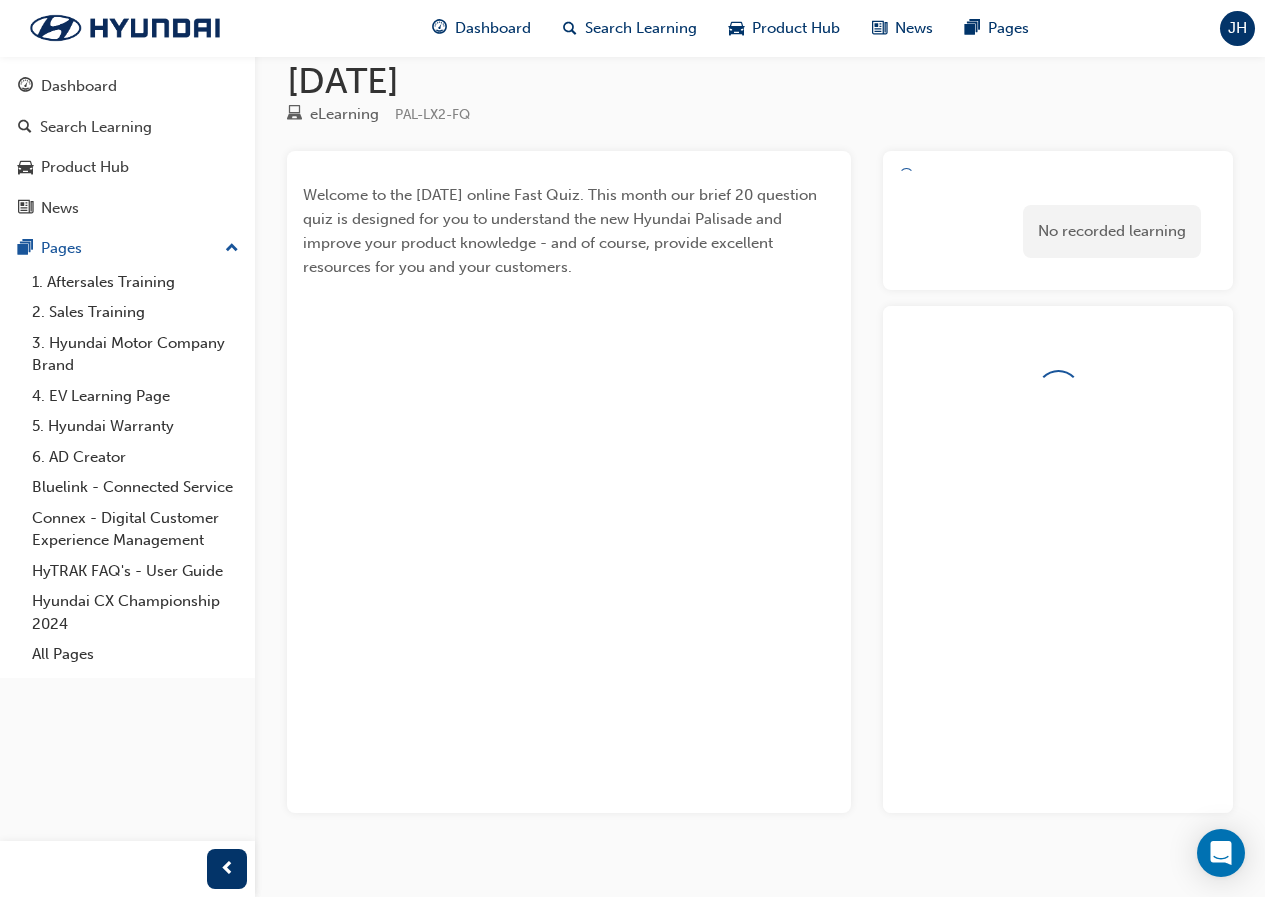 scroll, scrollTop: 103, scrollLeft: 0, axis: vertical 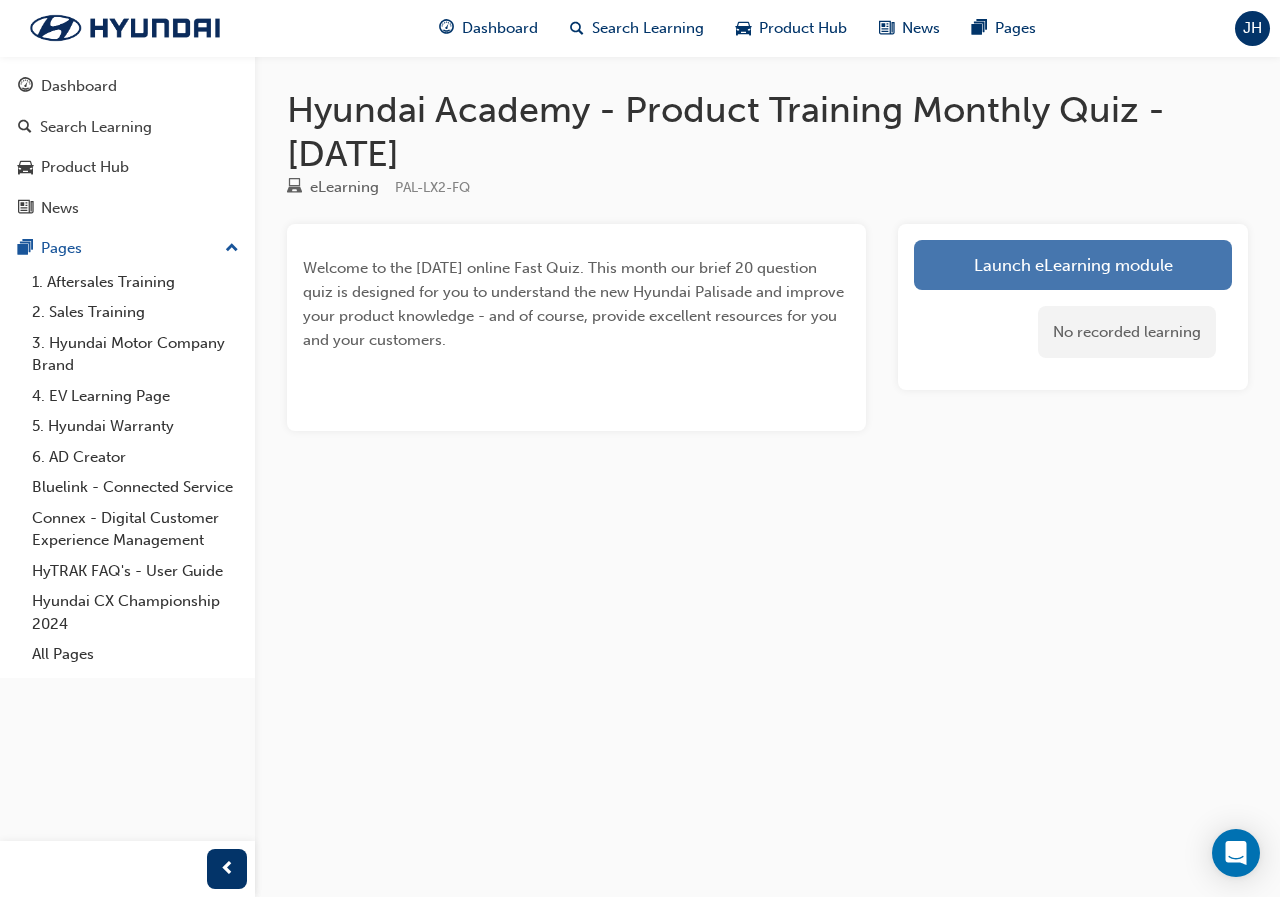 click on "Launch eLearning module" at bounding box center [1073, 265] 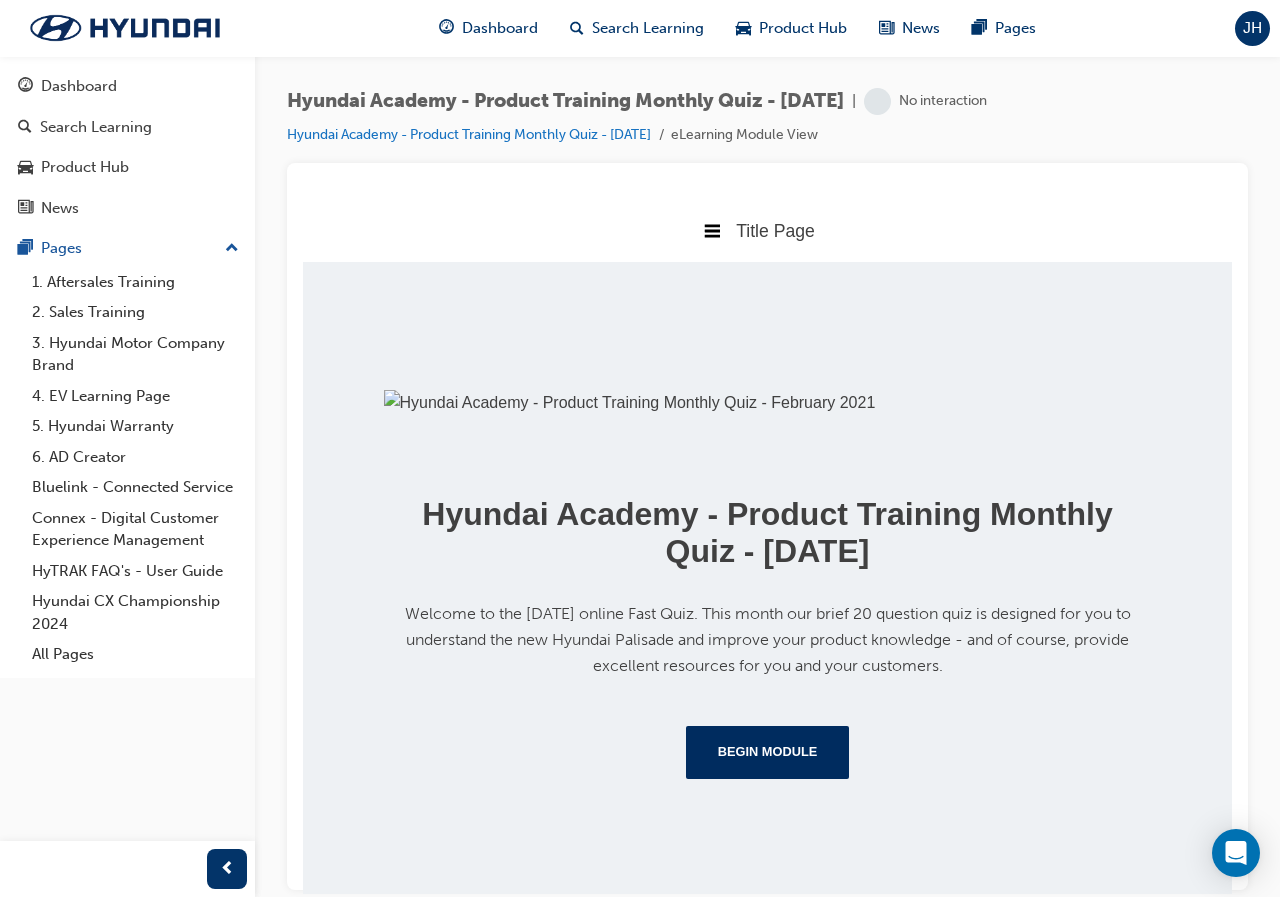 scroll, scrollTop: 292, scrollLeft: 0, axis: vertical 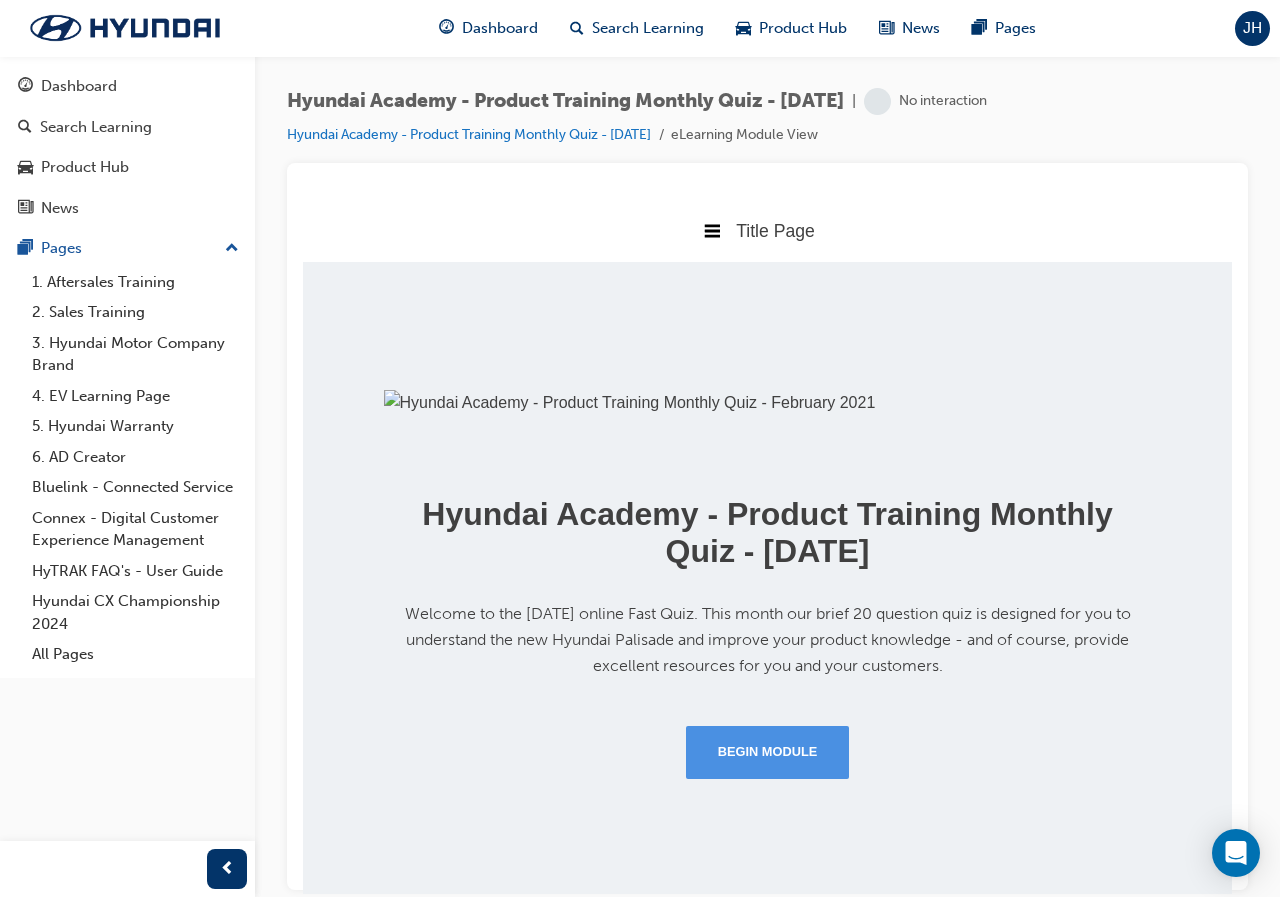 click on "Begin Module" at bounding box center (768, 751) 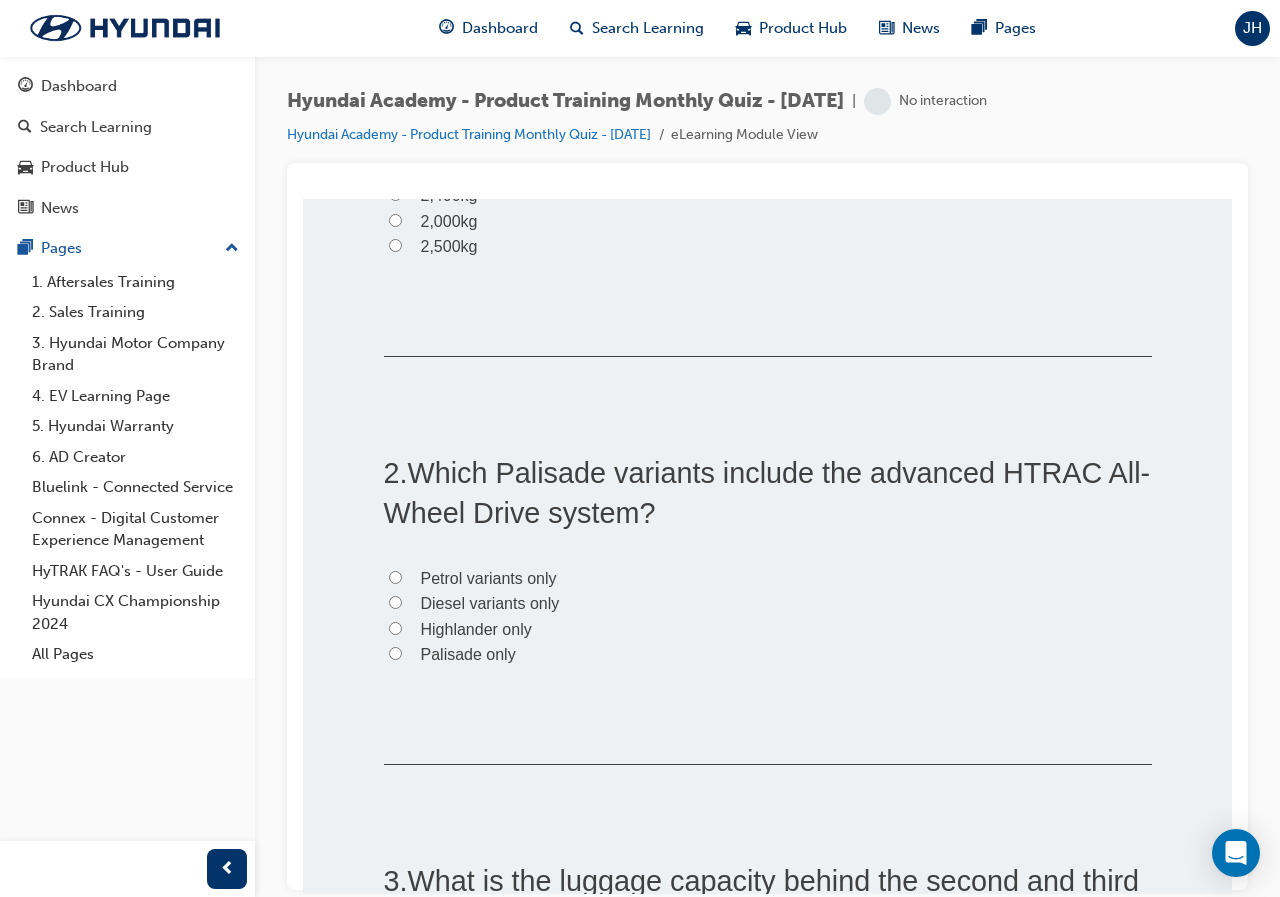 scroll, scrollTop: 0, scrollLeft: 0, axis: both 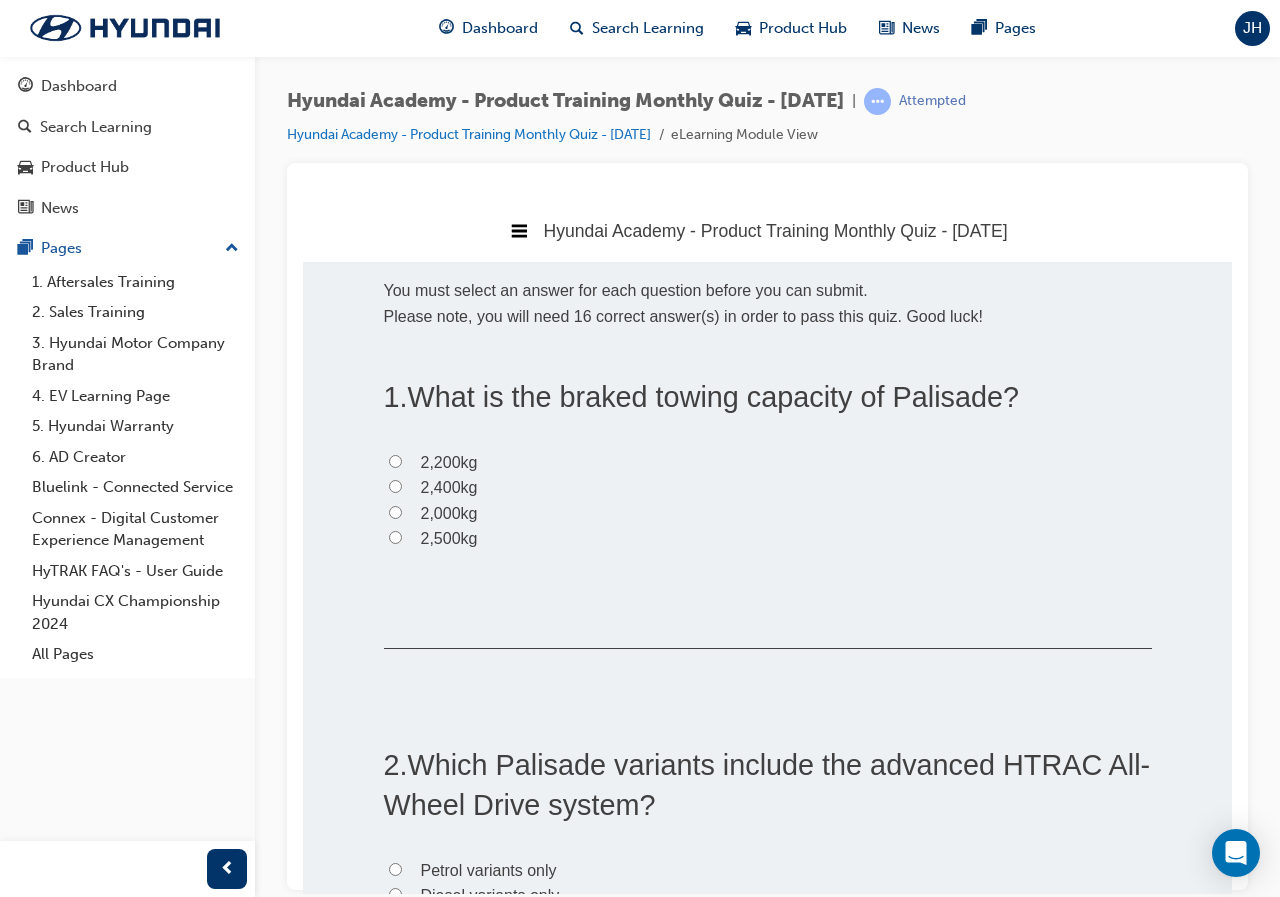 click on "2,400kg" at bounding box center (449, 486) 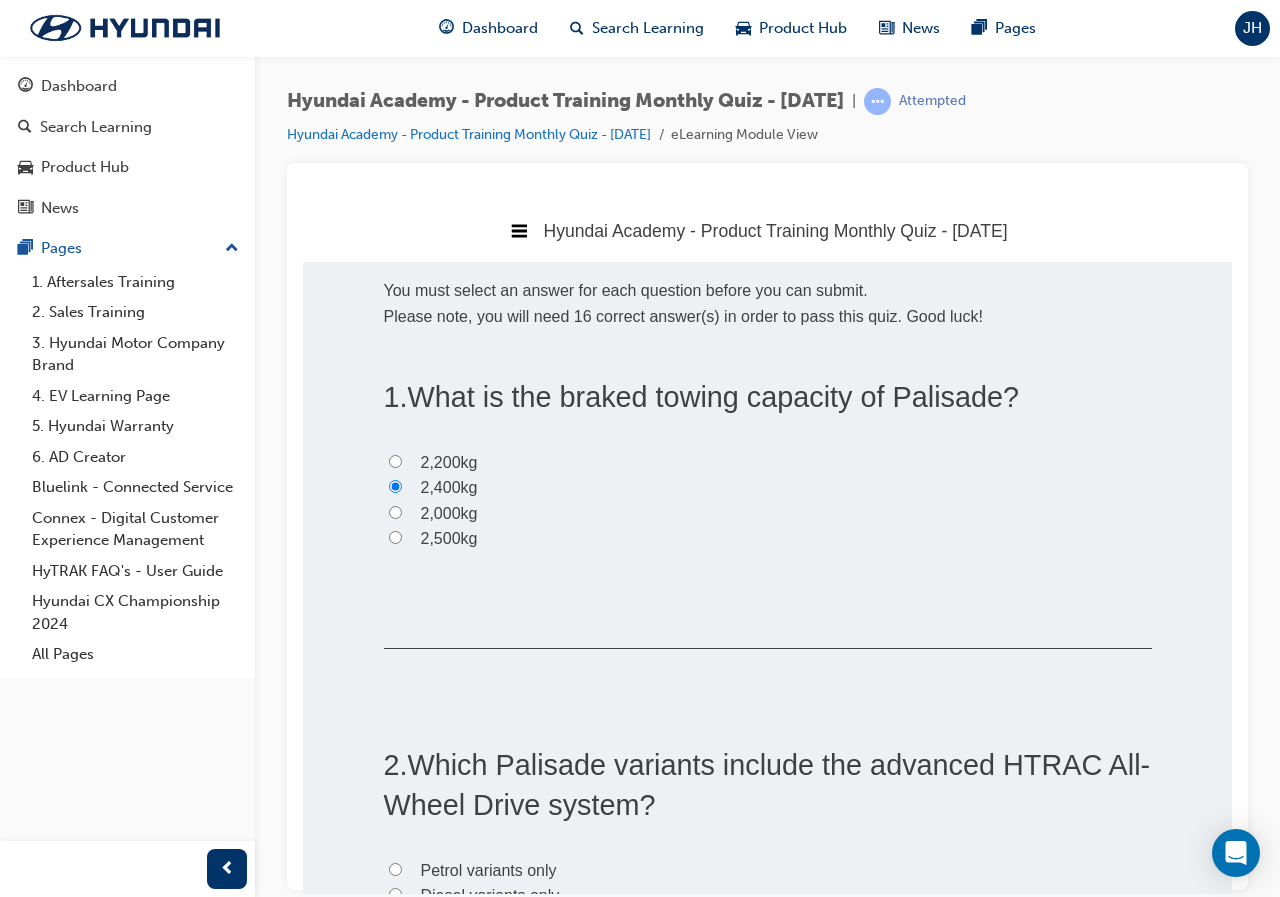 radio on "true" 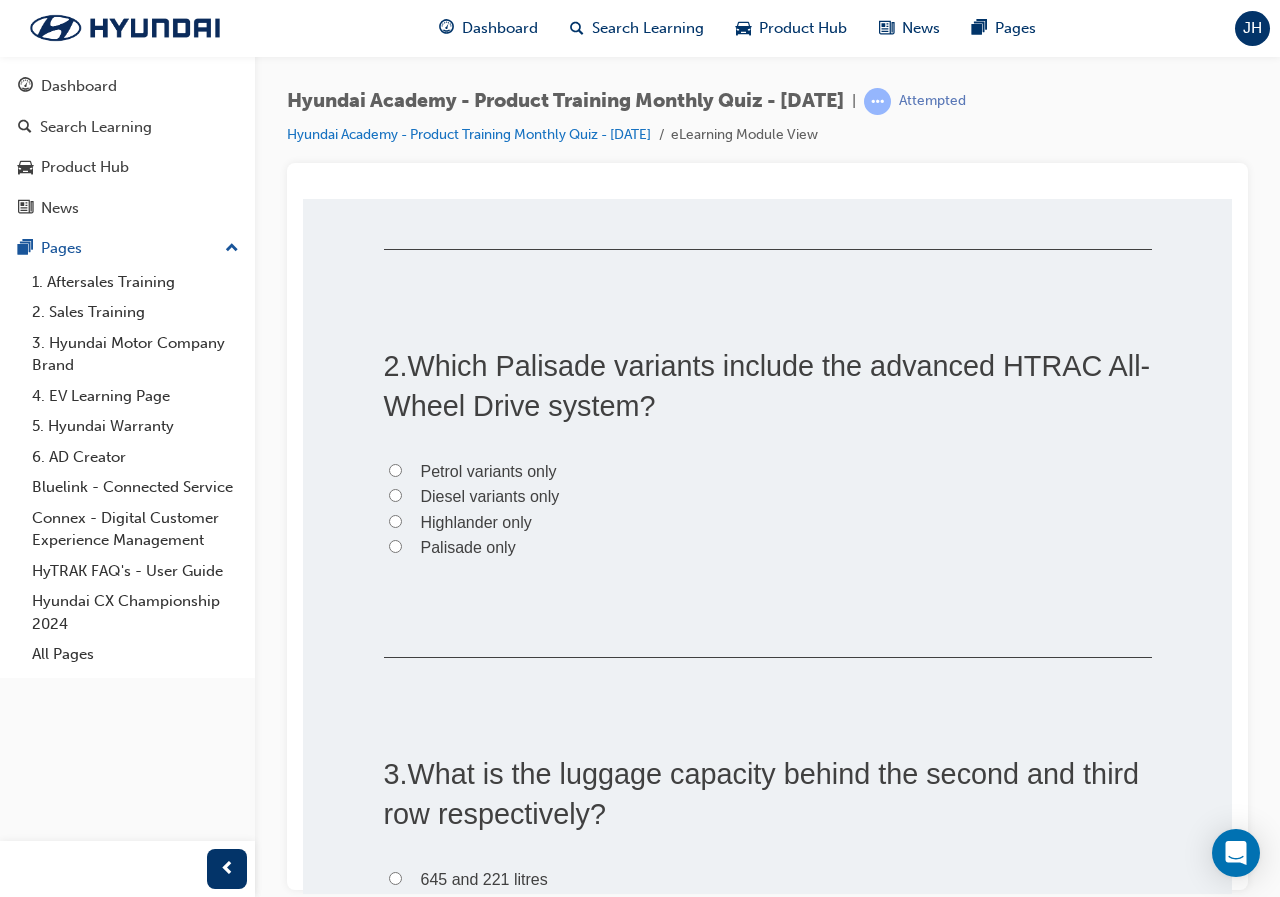 scroll, scrollTop: 400, scrollLeft: 0, axis: vertical 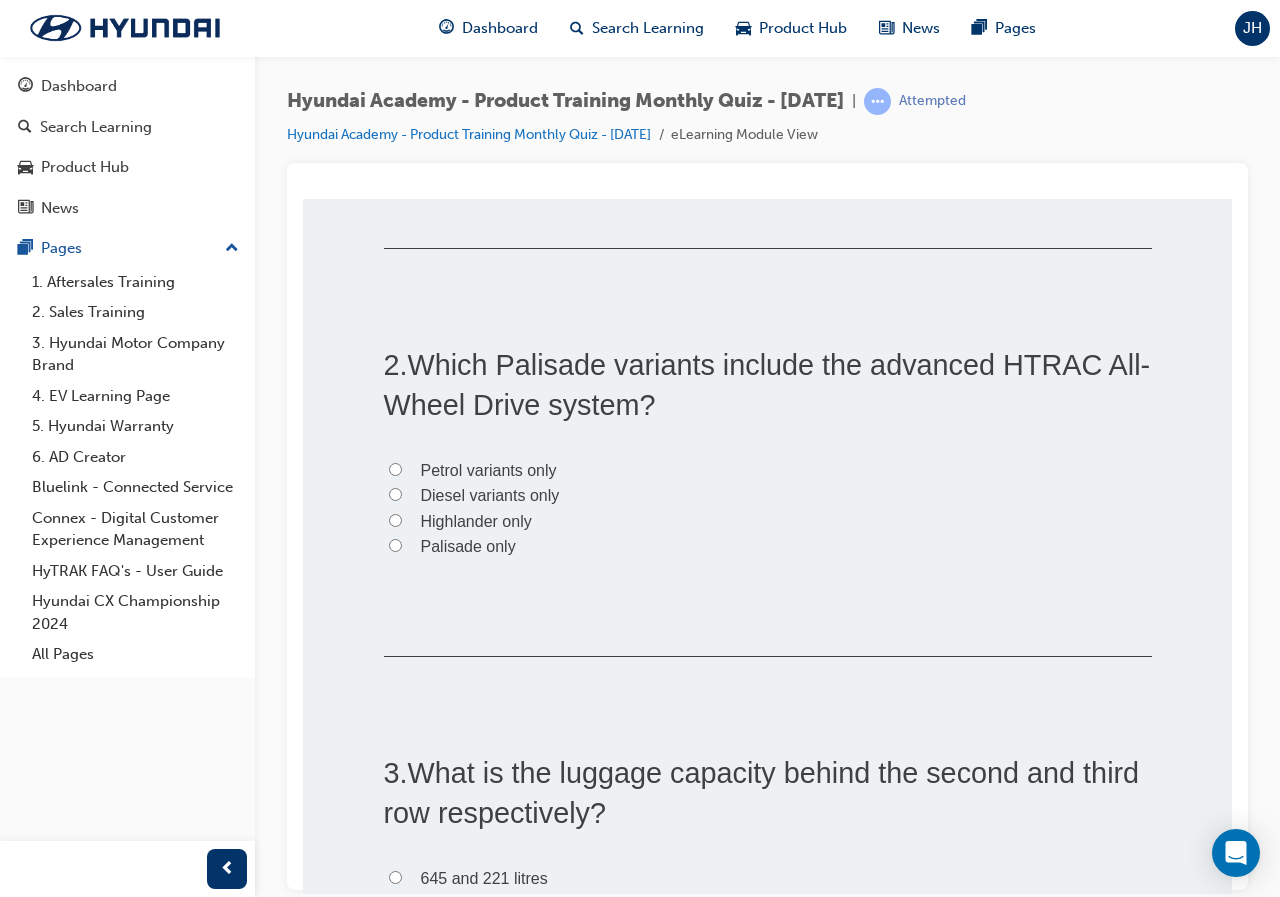 click on "Diesel variants only" at bounding box center [490, 494] 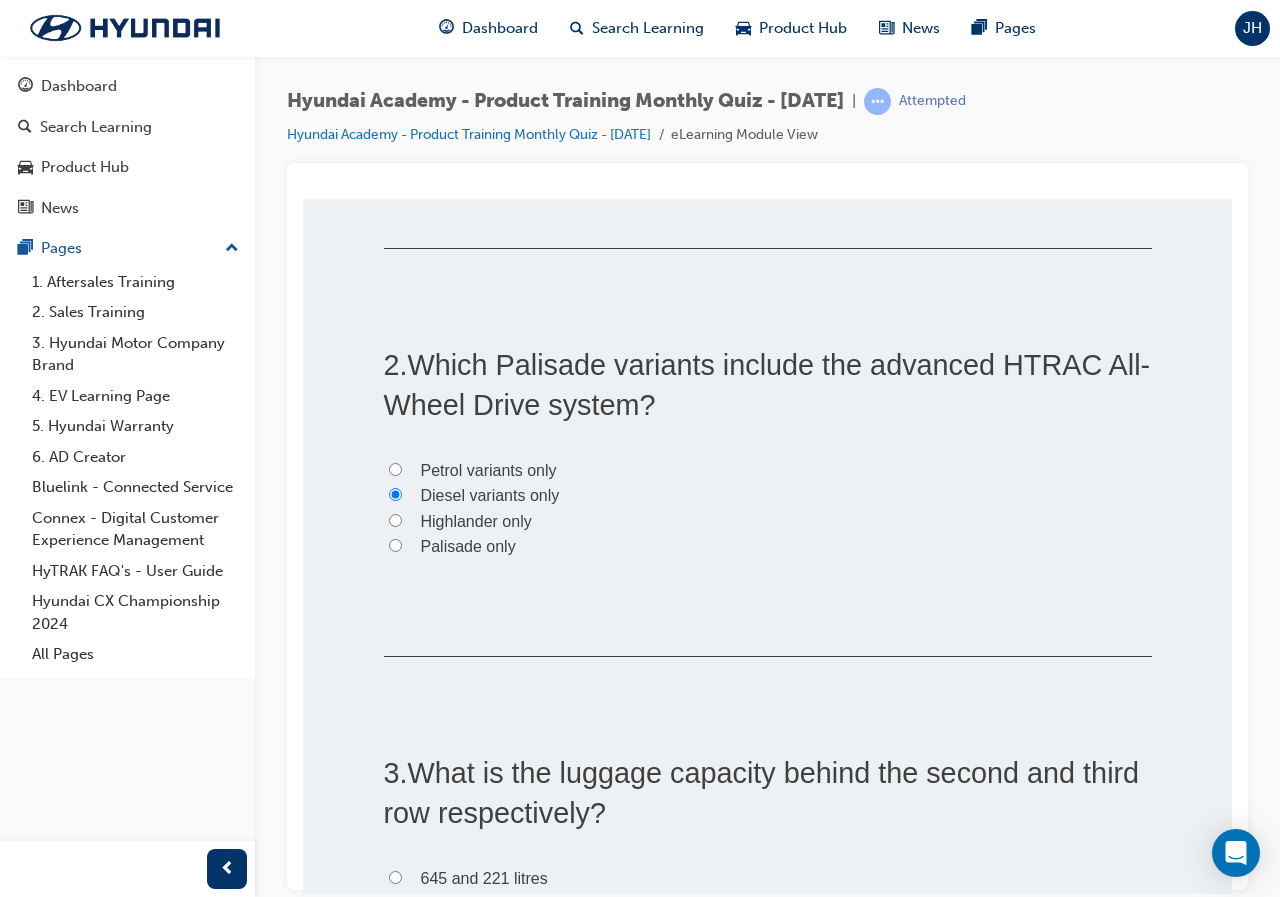 radio on "true" 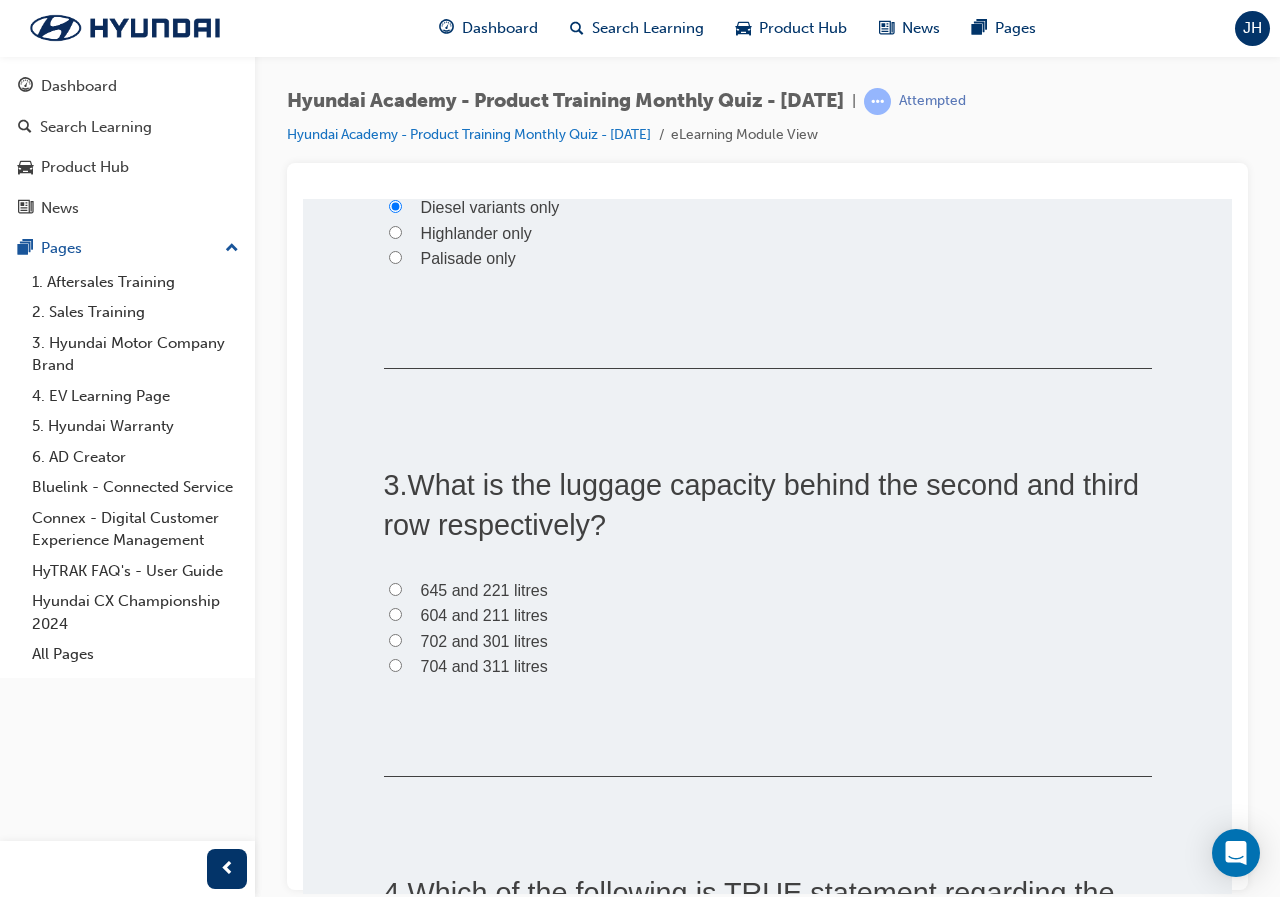 scroll, scrollTop: 700, scrollLeft: 0, axis: vertical 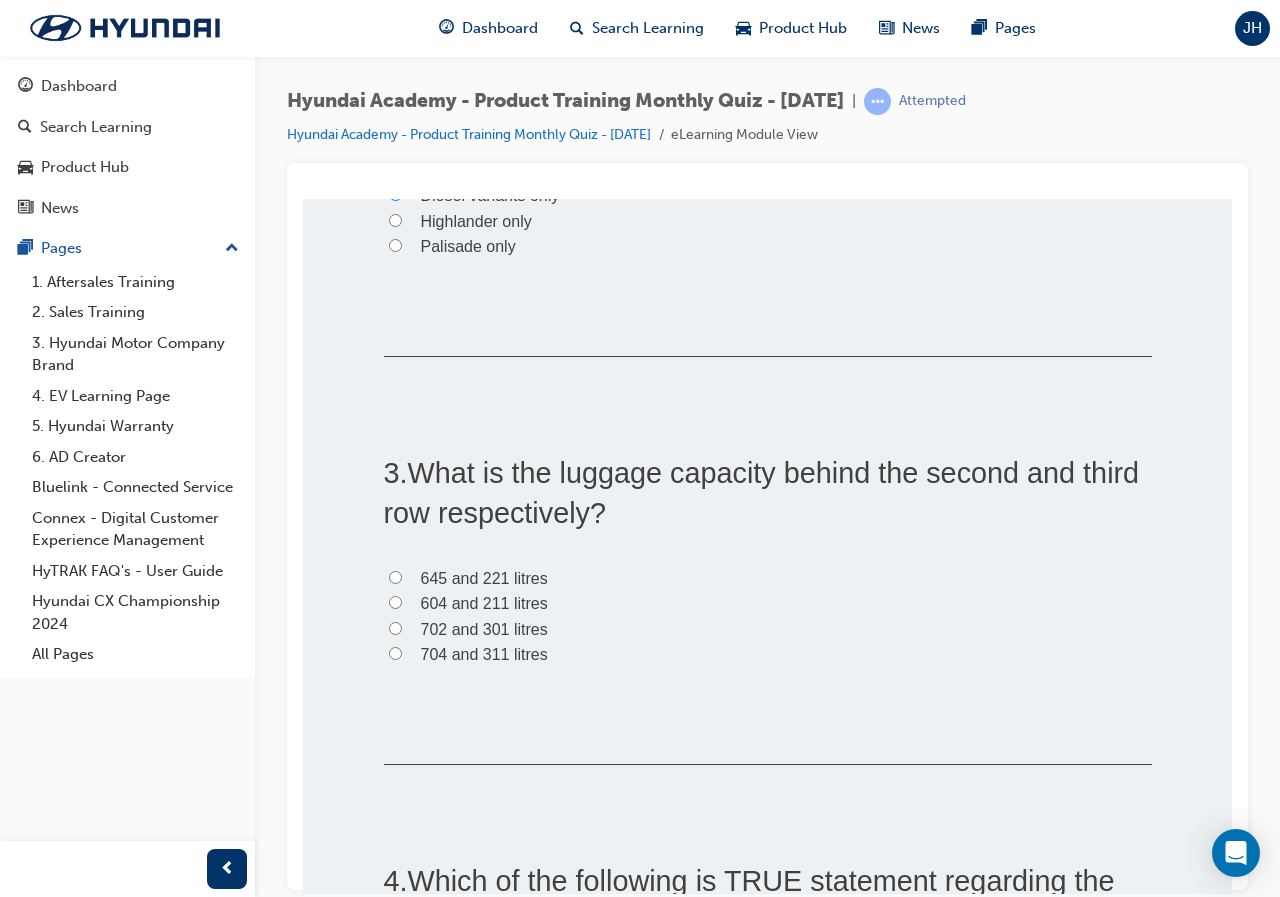 click on "702 and 301 litres" at bounding box center [484, 628] 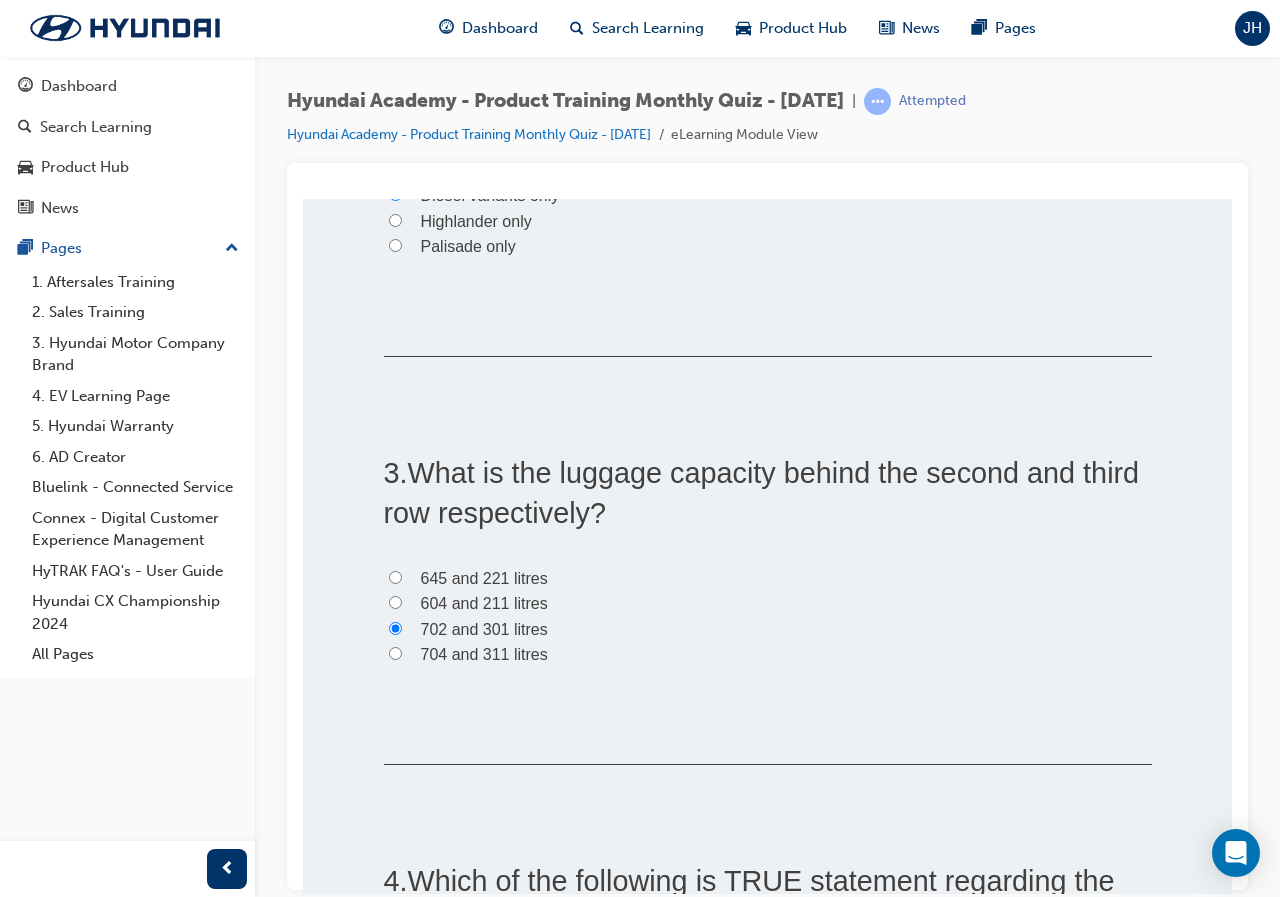 radio on "true" 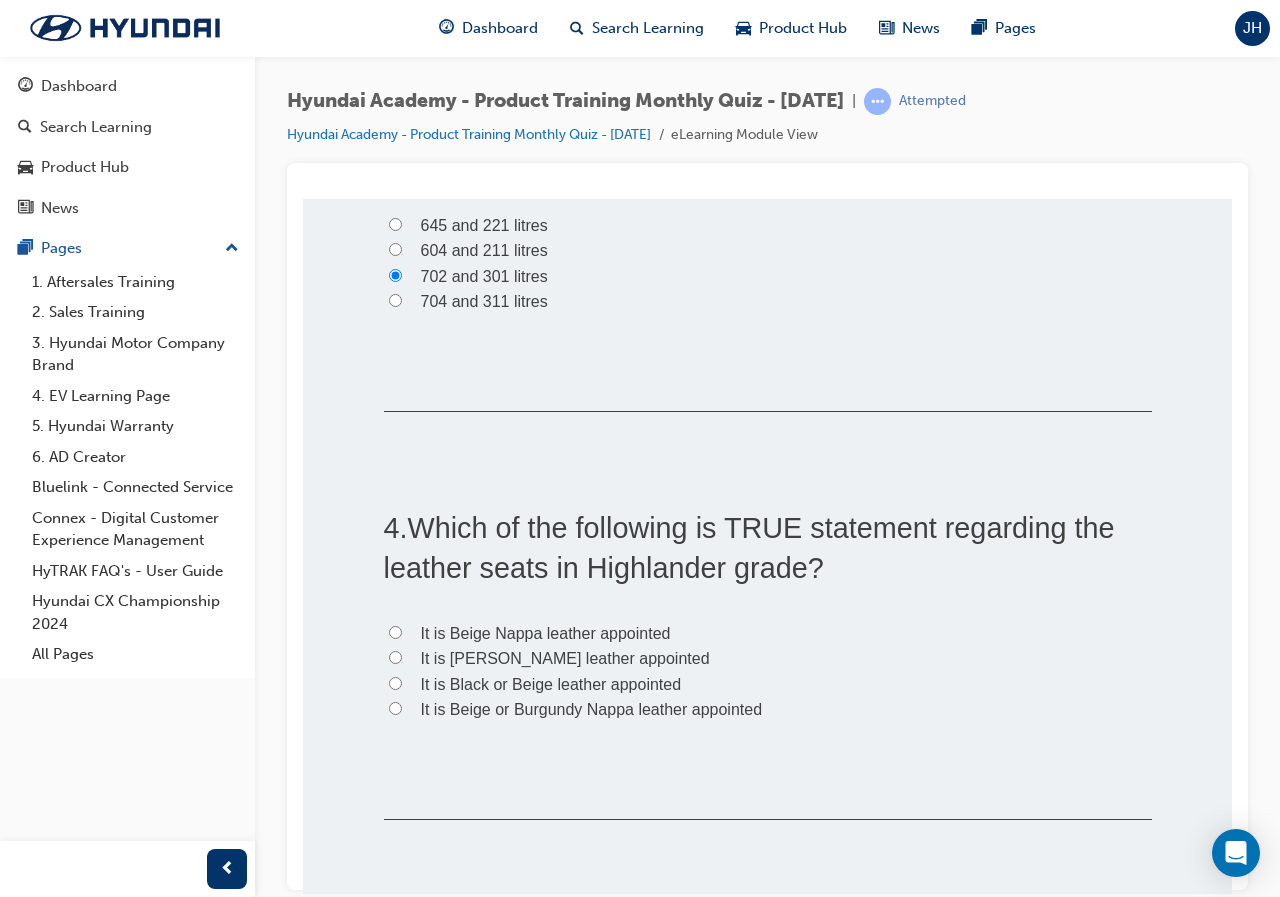 scroll, scrollTop: 1100, scrollLeft: 0, axis: vertical 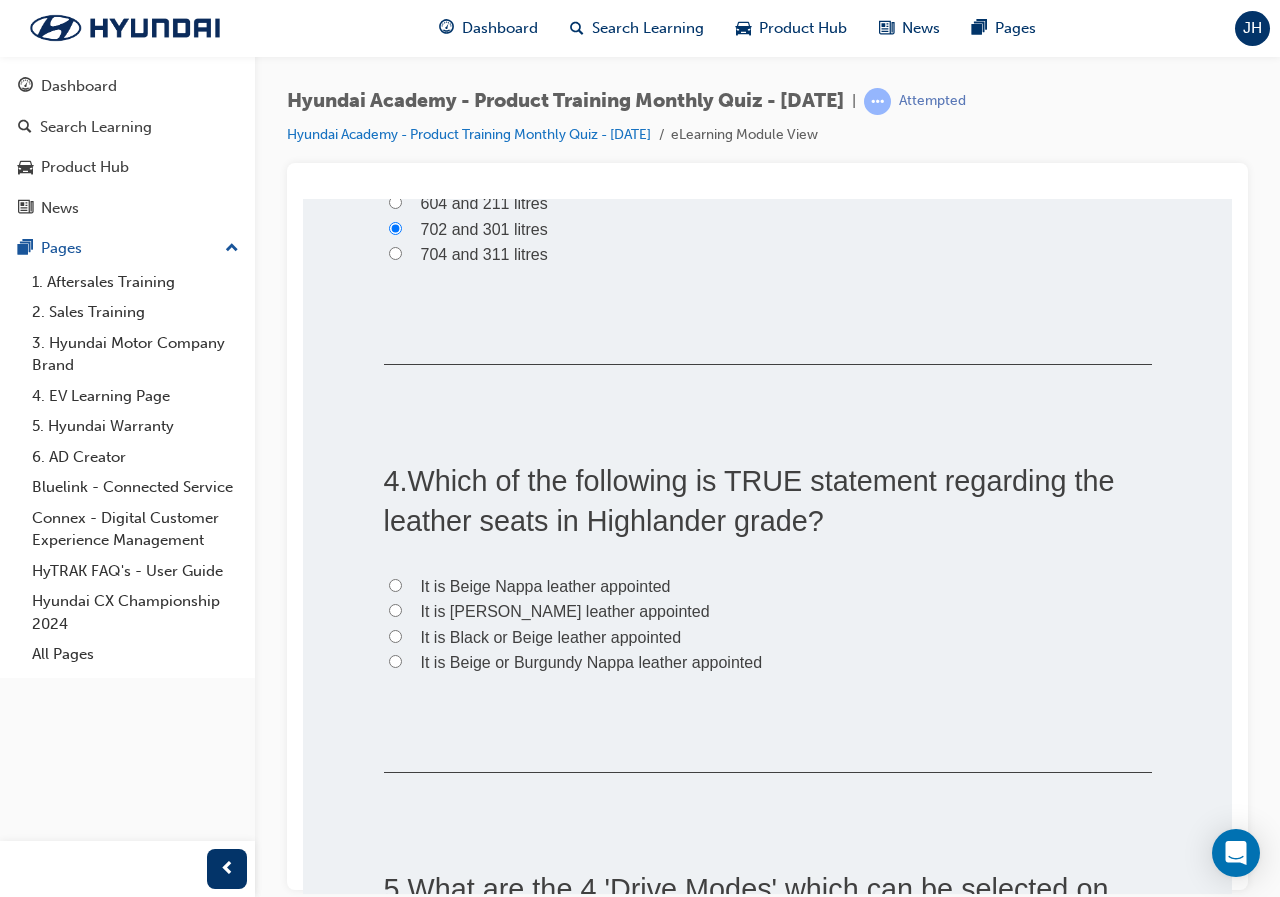 click on "It is Black or Beige leather appointed" at bounding box center (551, 636) 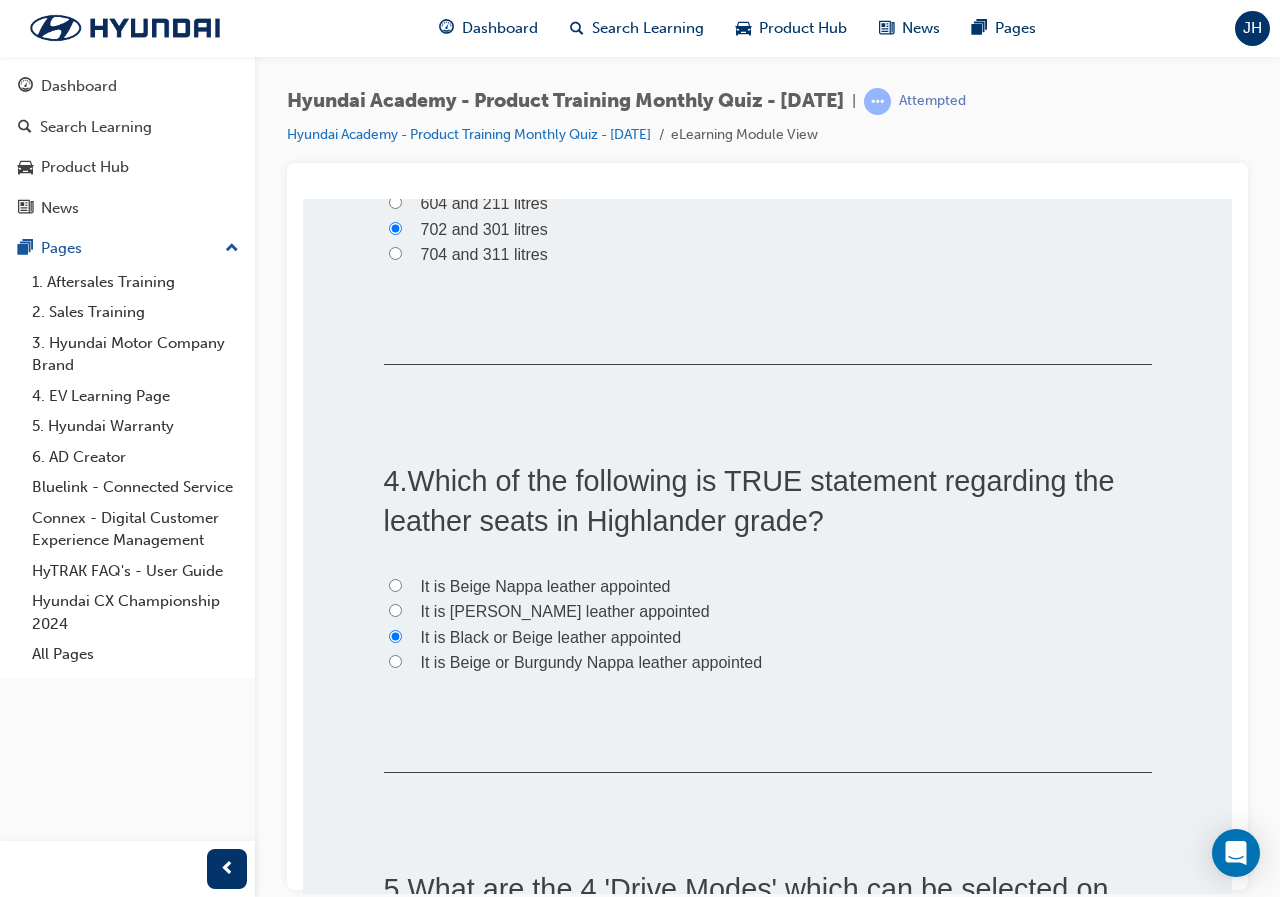 radio on "true" 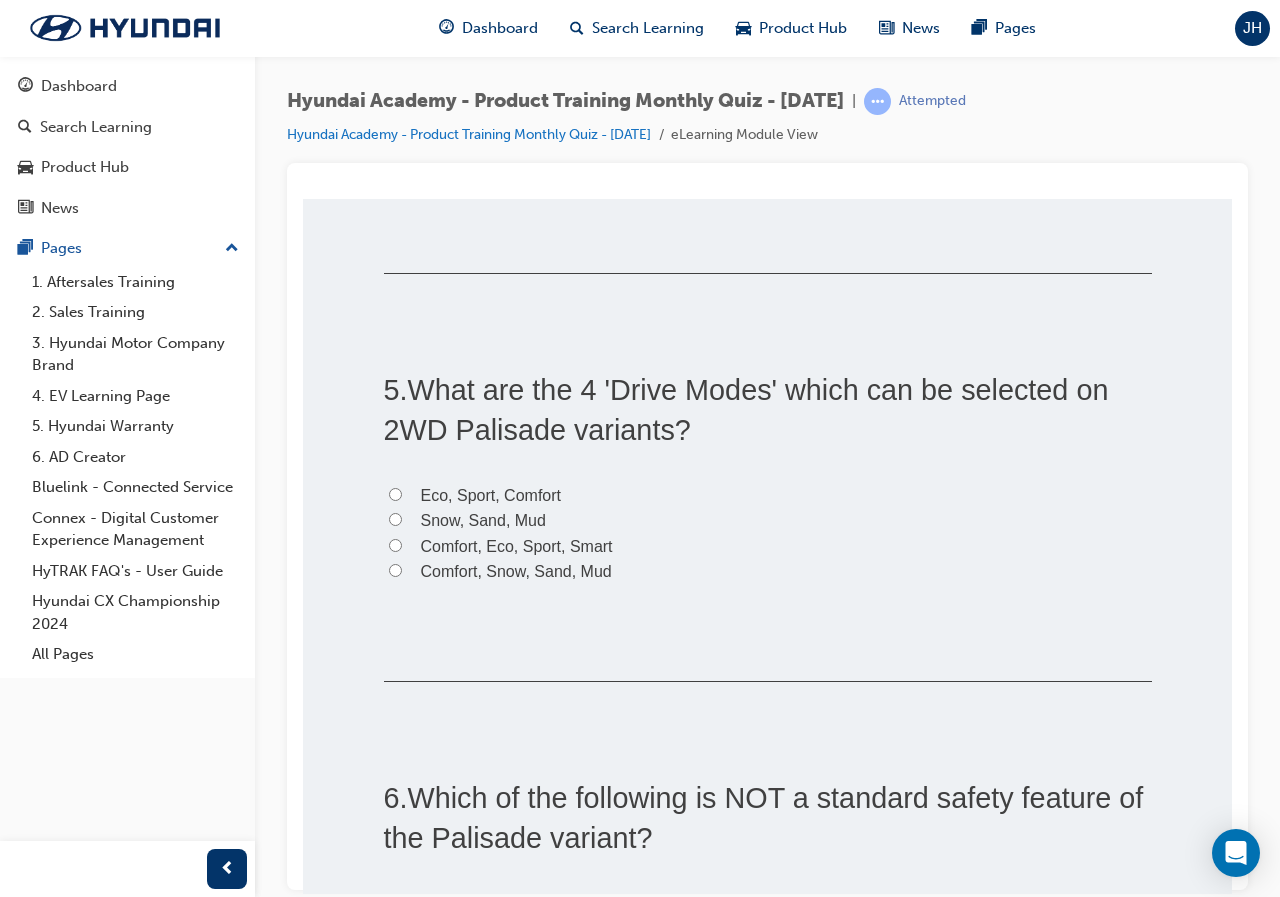 scroll, scrollTop: 1600, scrollLeft: 0, axis: vertical 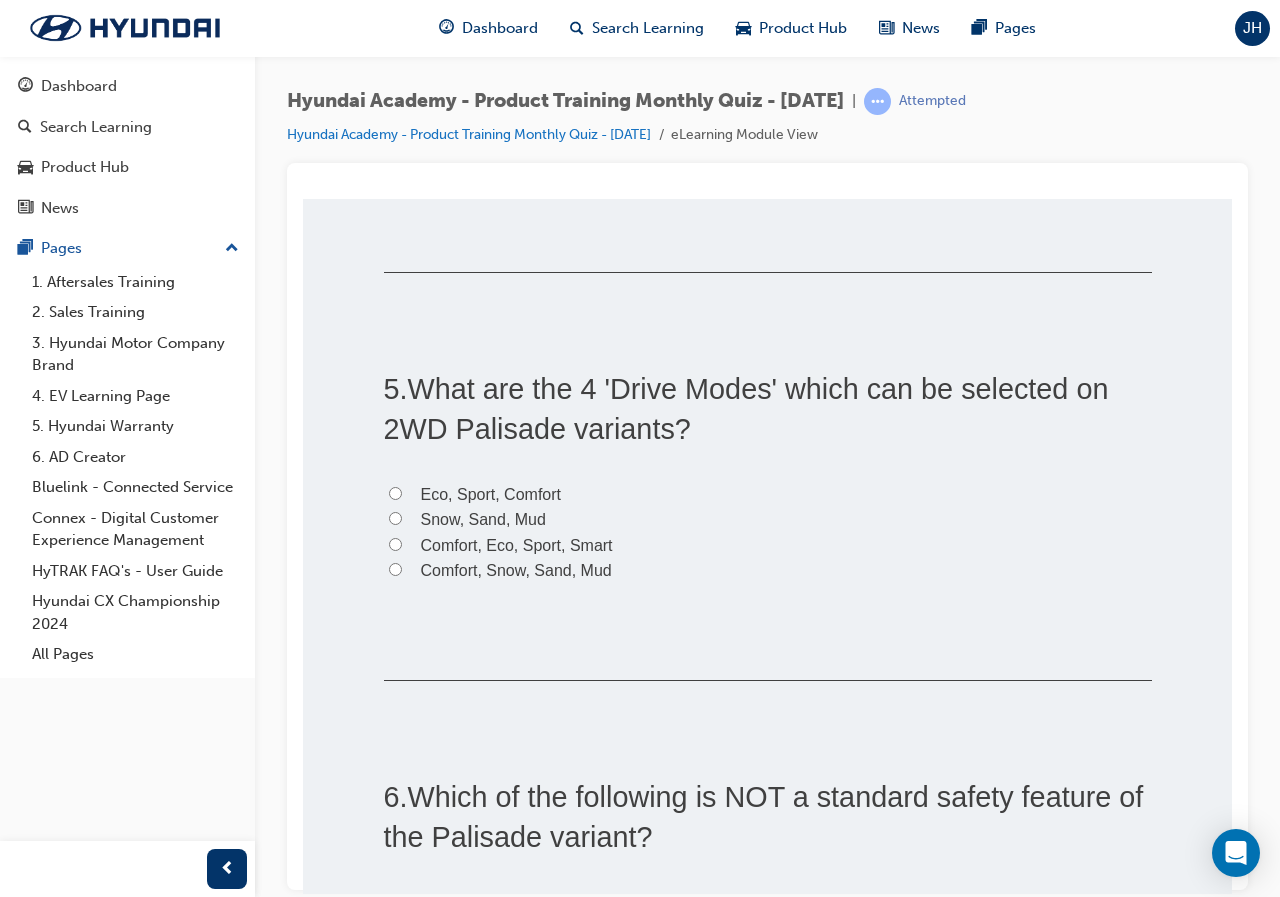 click on "Comfort, Snow, Sand, Mud" at bounding box center [516, 569] 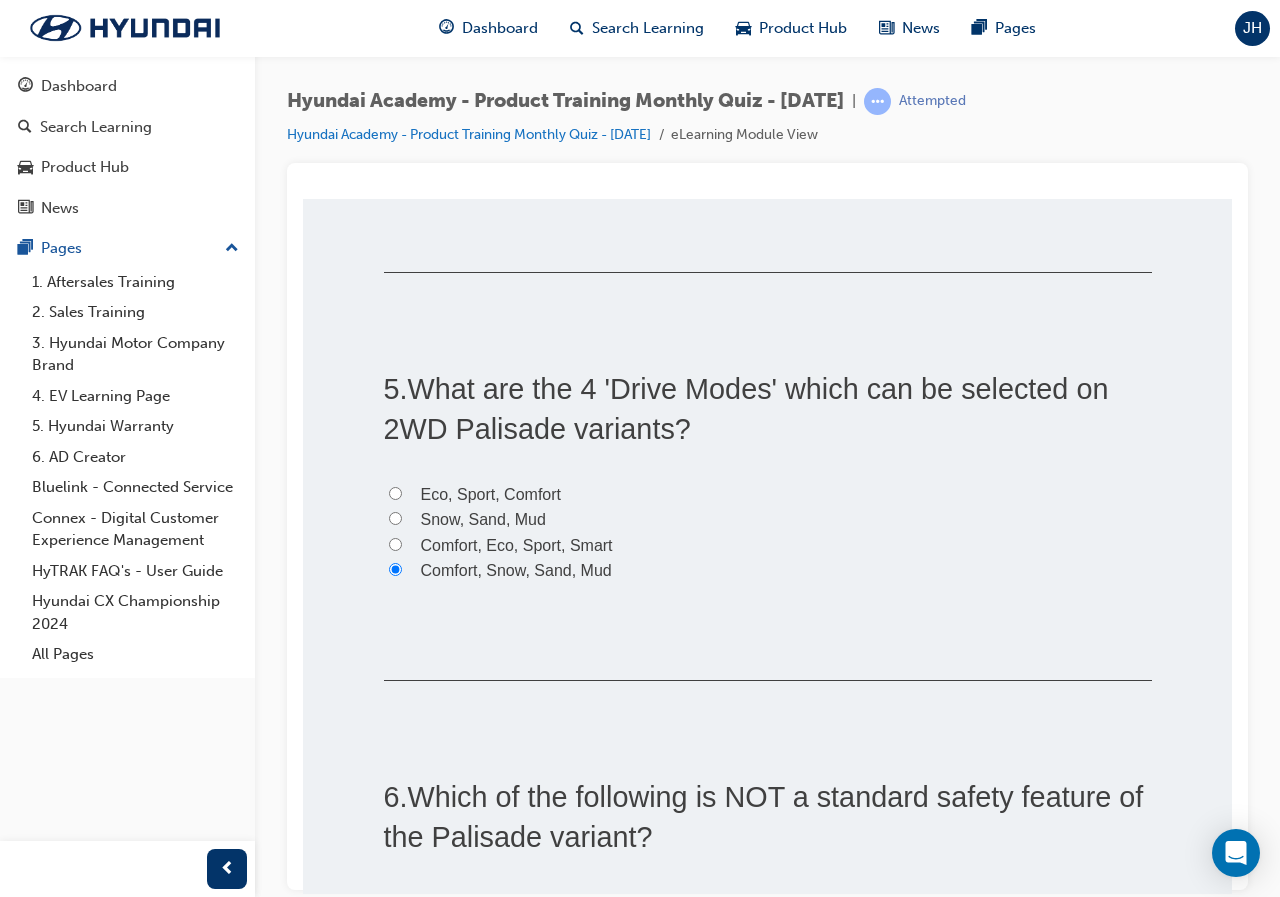 radio on "true" 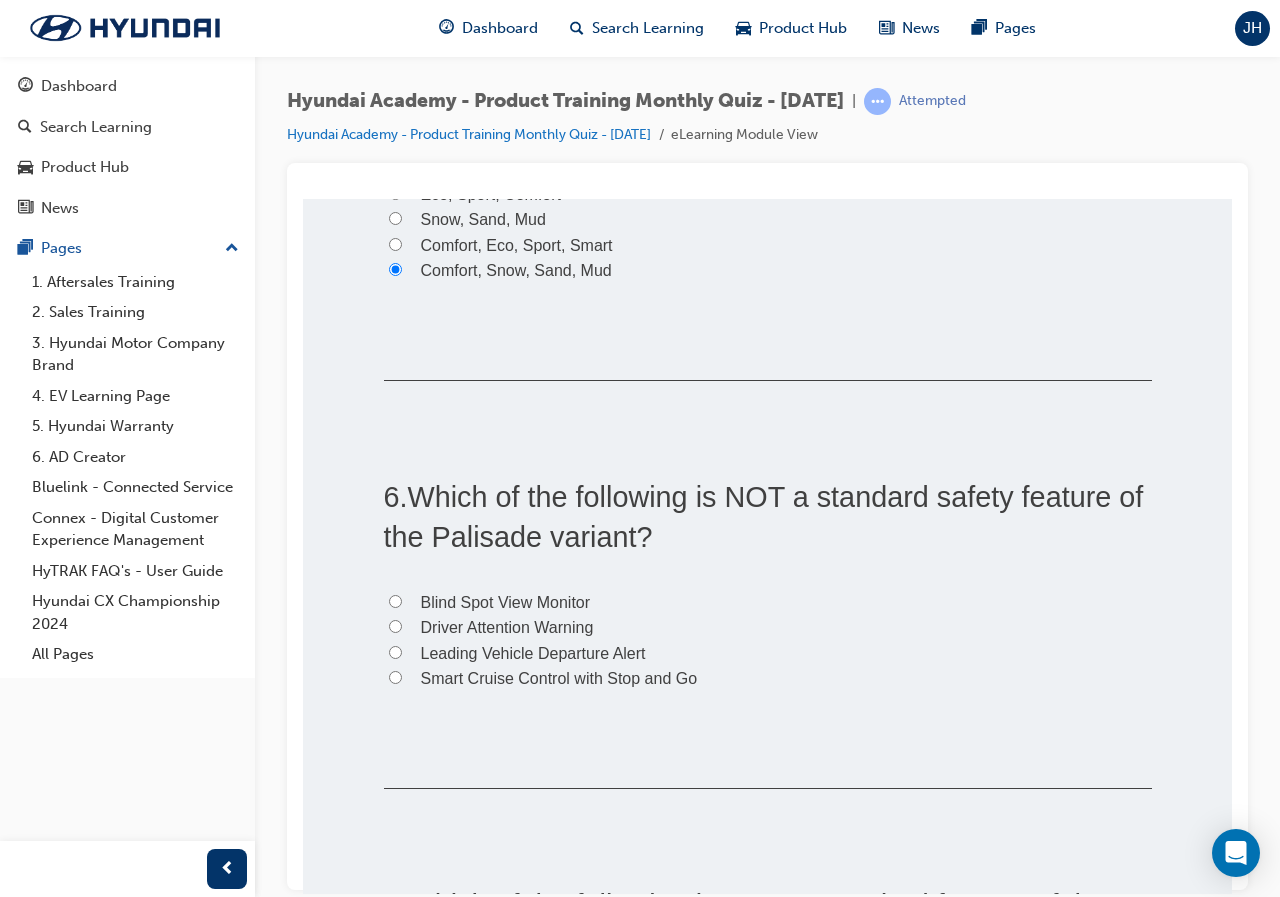 scroll, scrollTop: 2000, scrollLeft: 0, axis: vertical 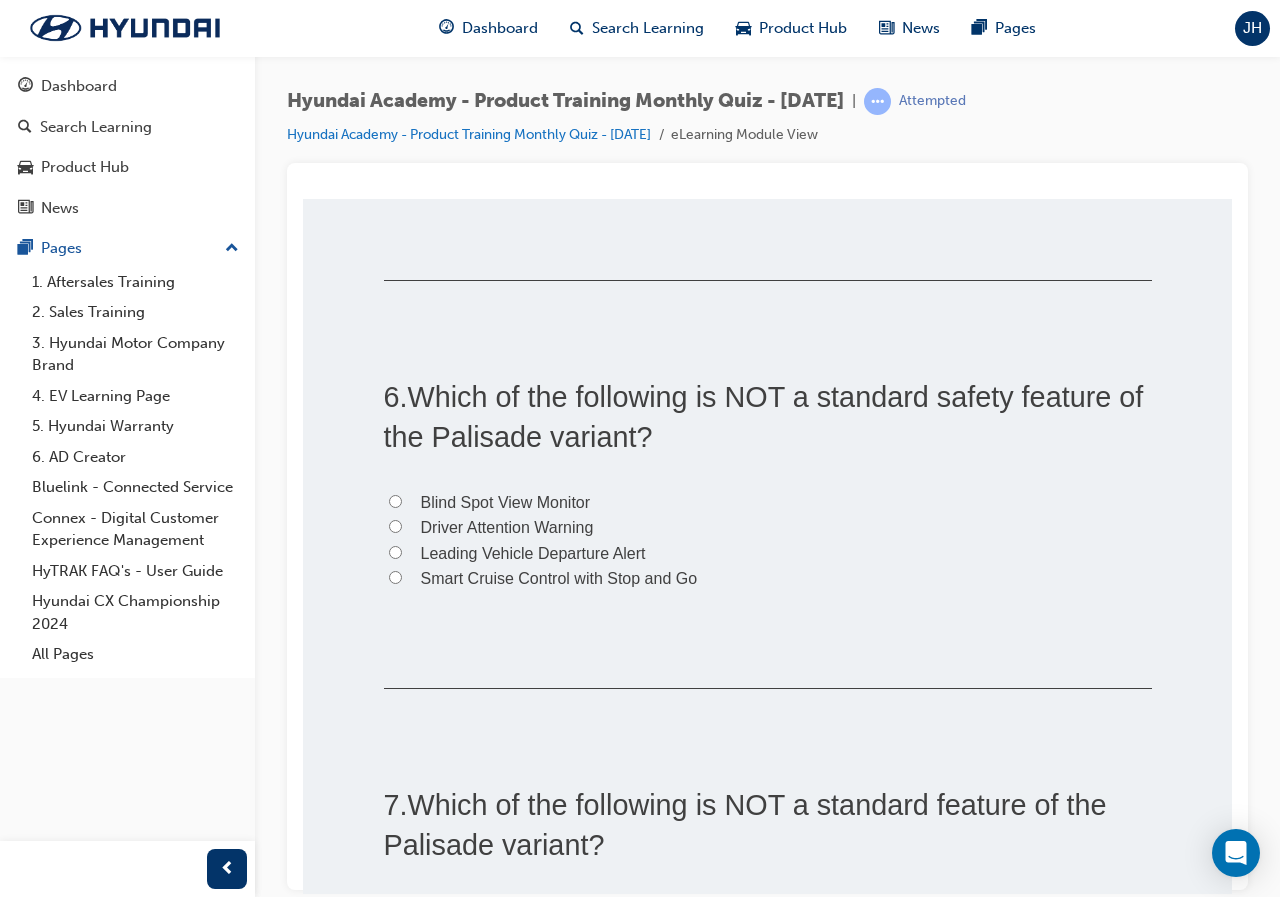 click on "Blind Spot View Monitor" at bounding box center (506, 501) 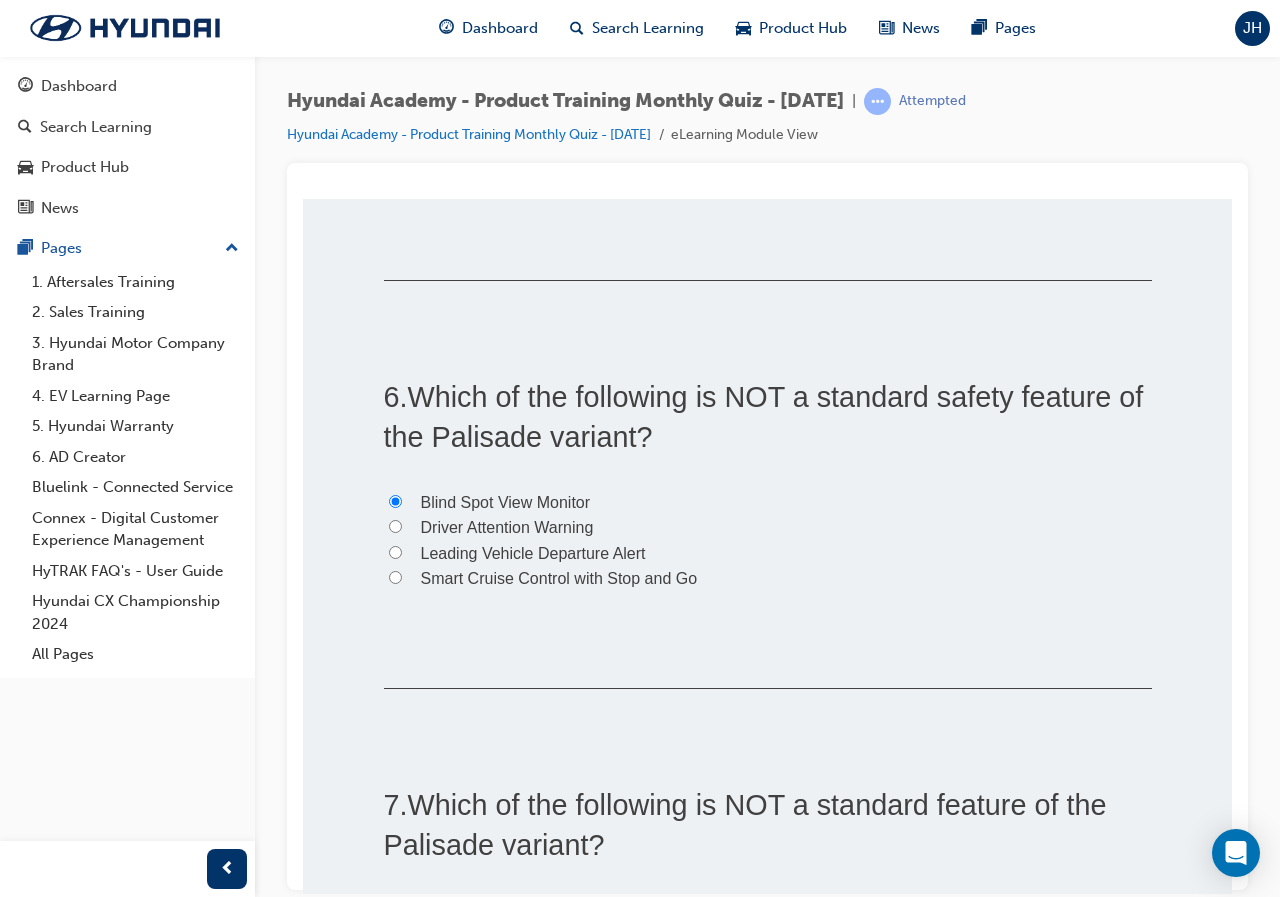 radio on "true" 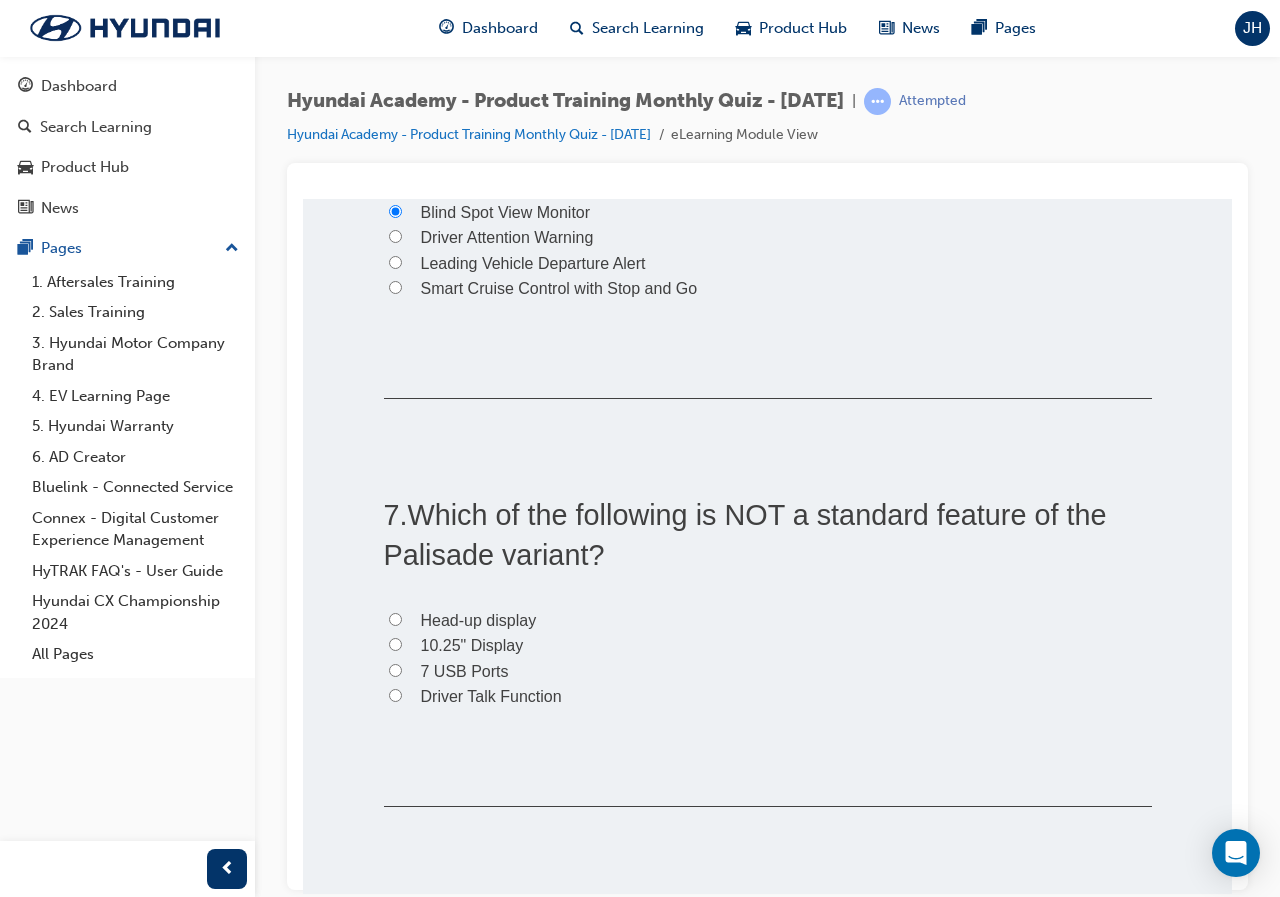 scroll, scrollTop: 2400, scrollLeft: 0, axis: vertical 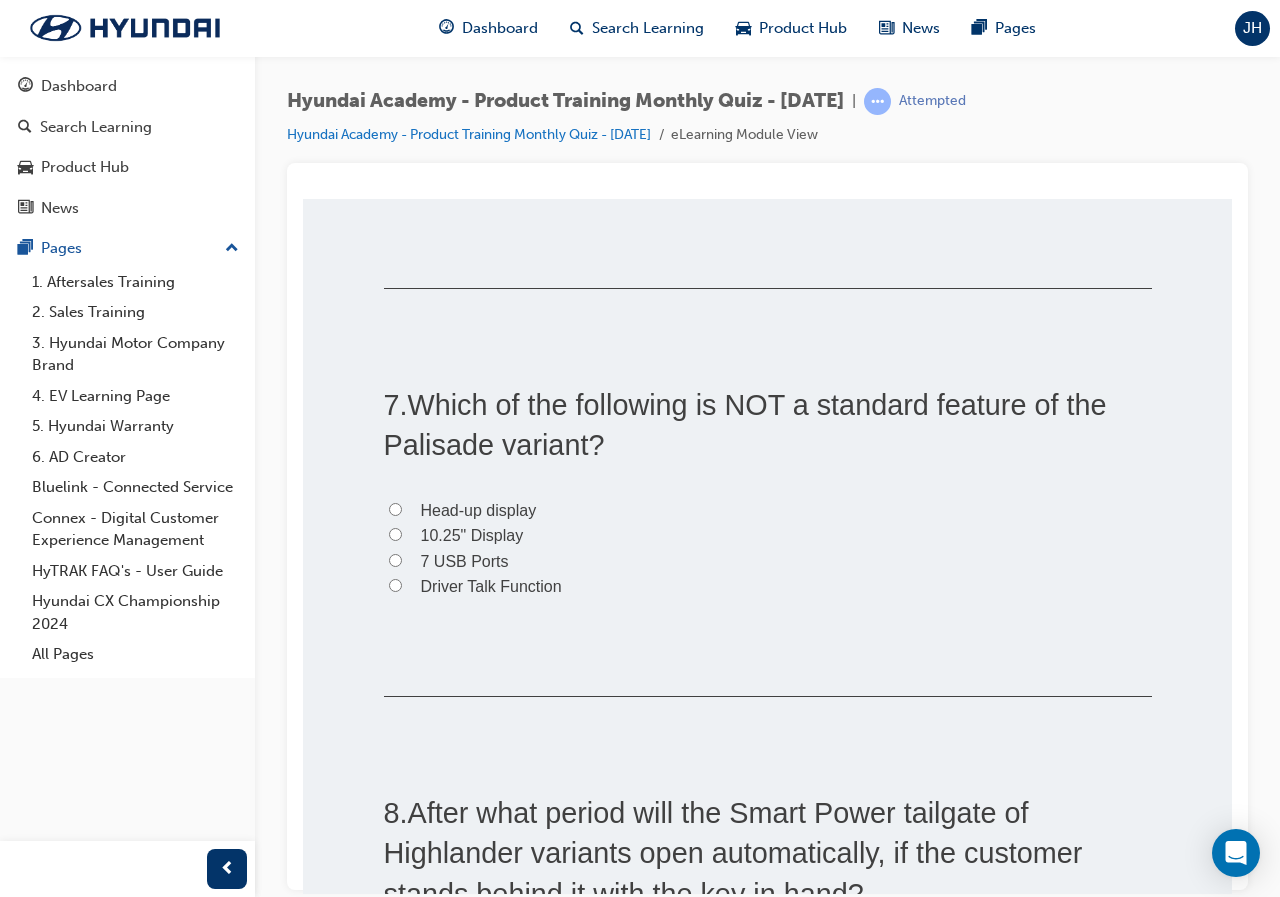 click on "Head-up display" at bounding box center [479, 509] 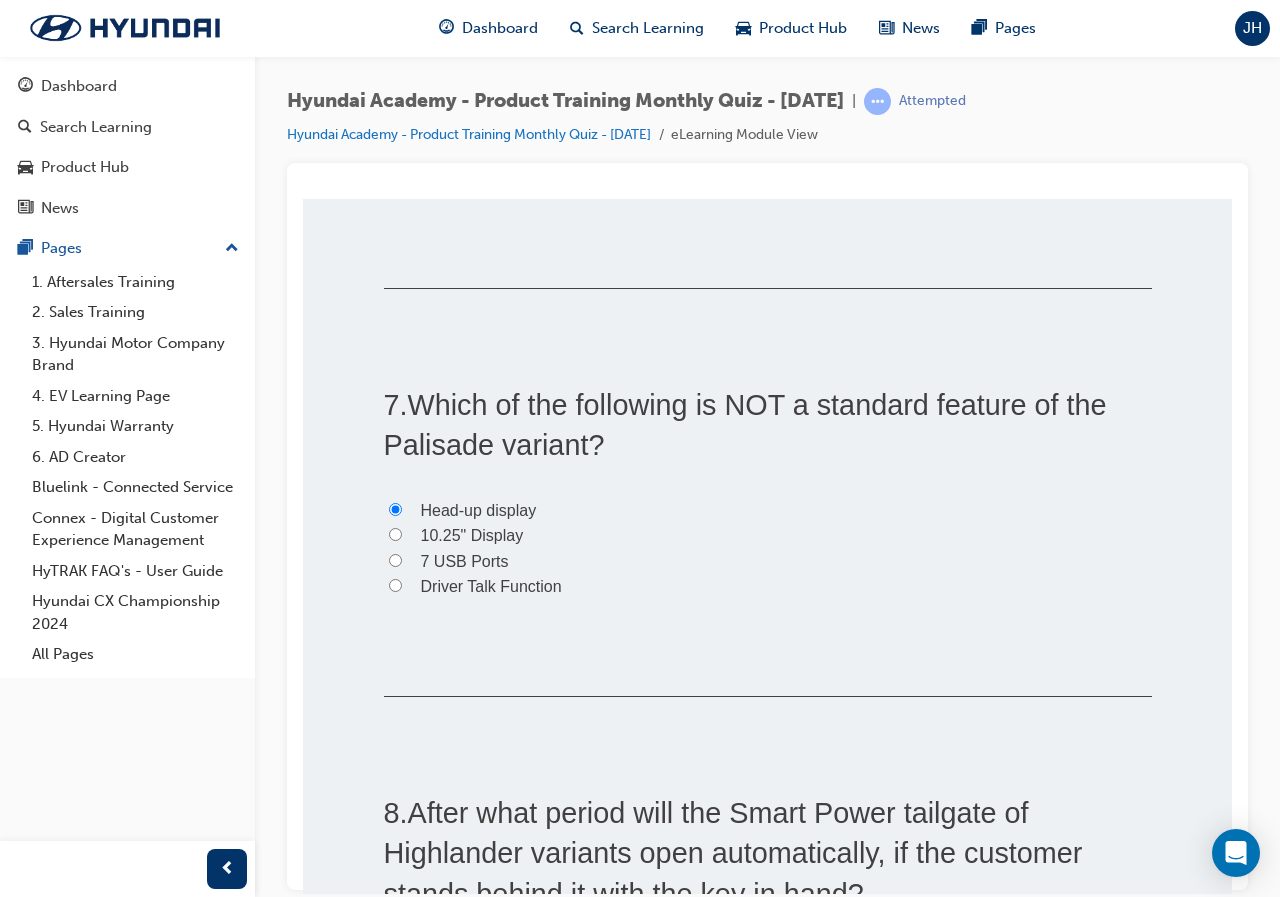 radio on "true" 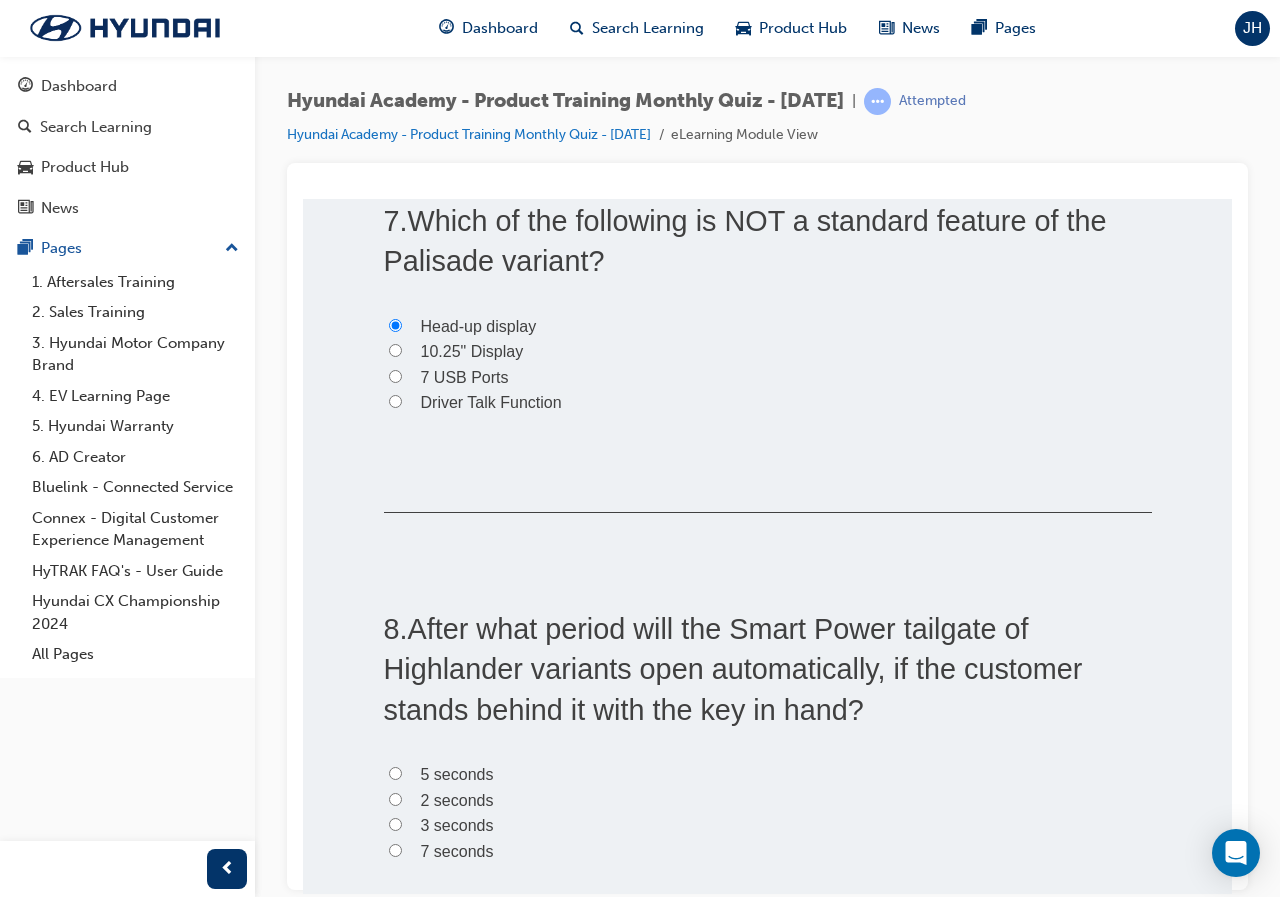 scroll, scrollTop: 2600, scrollLeft: 0, axis: vertical 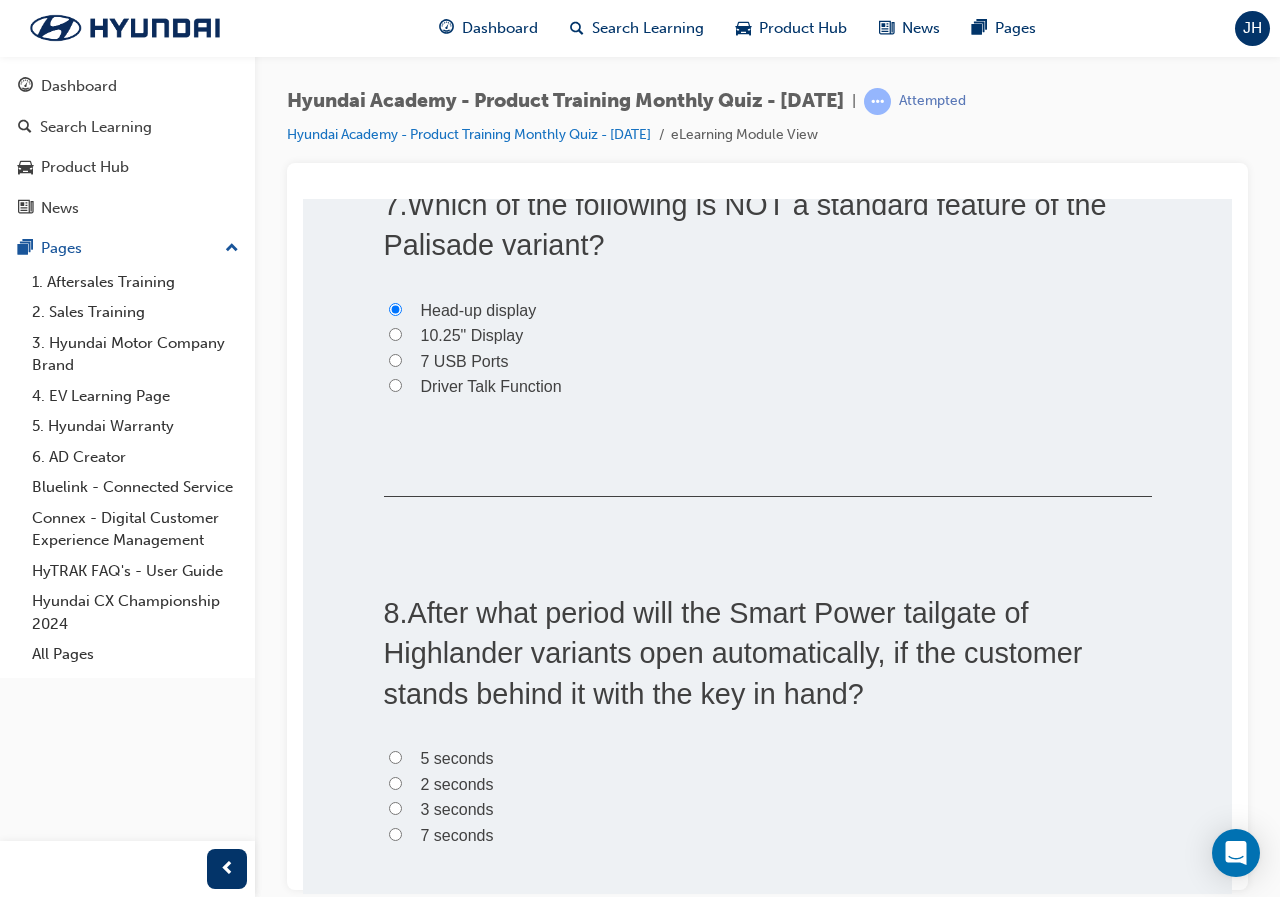 click on "3 seconds" at bounding box center (457, 808) 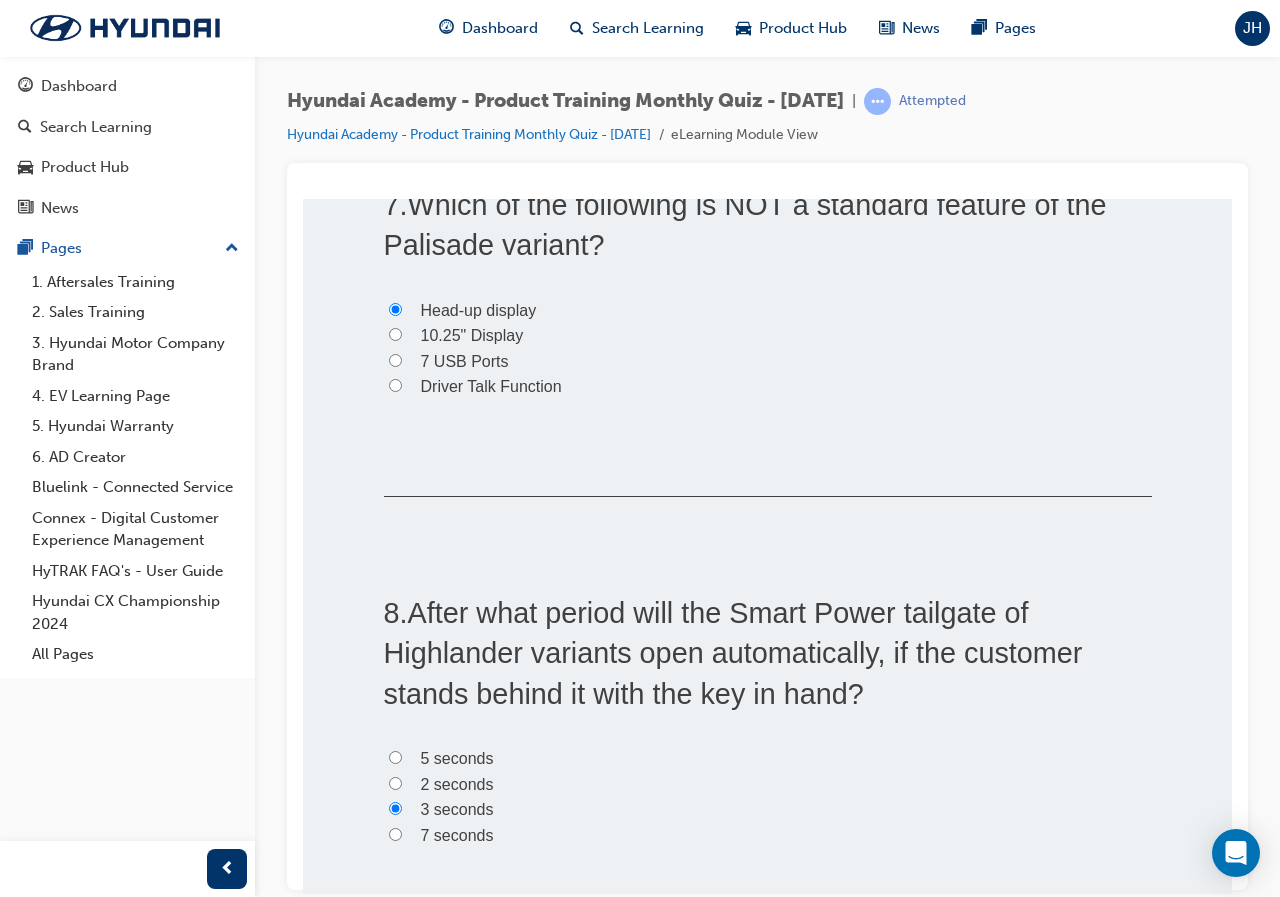 radio on "true" 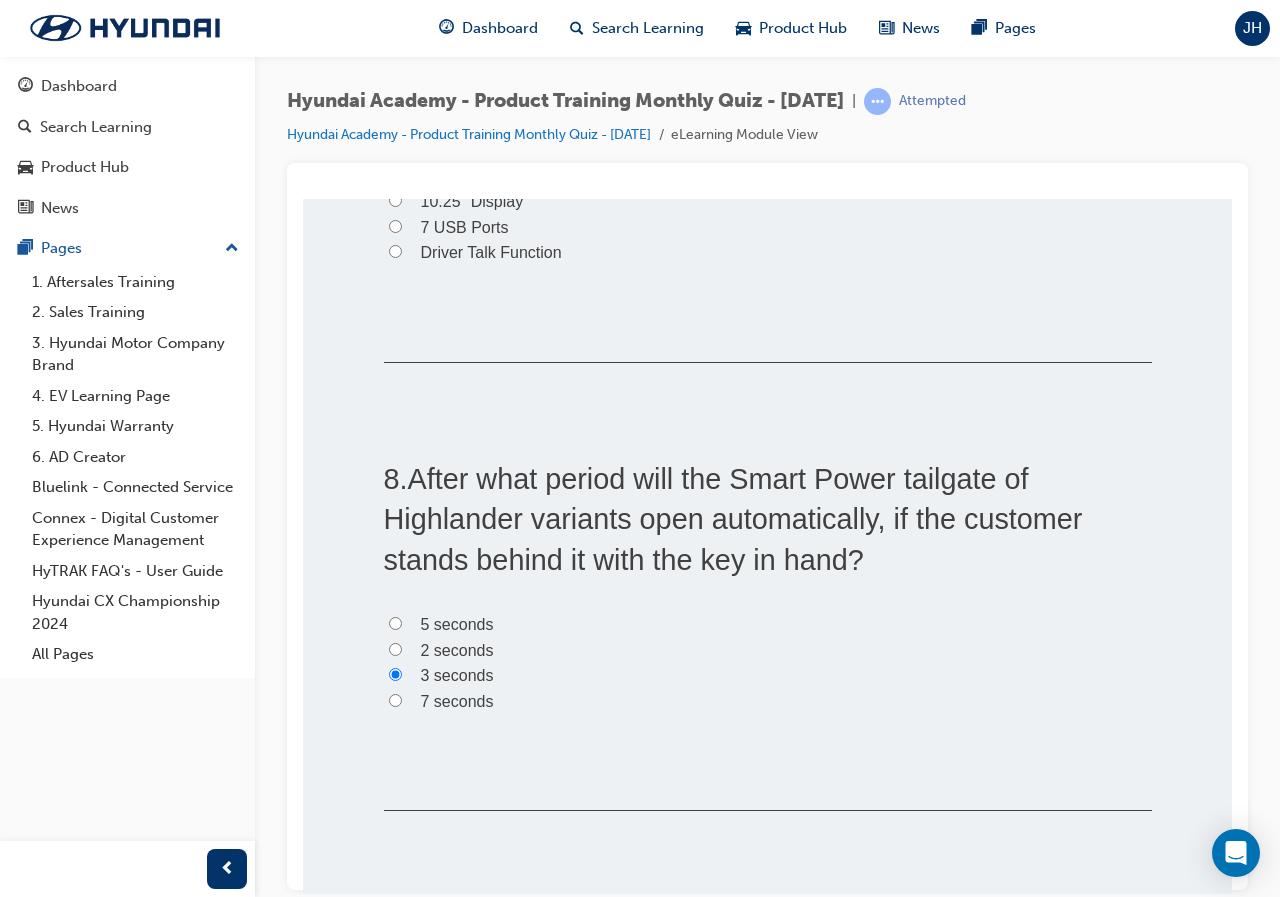 scroll, scrollTop: 3100, scrollLeft: 0, axis: vertical 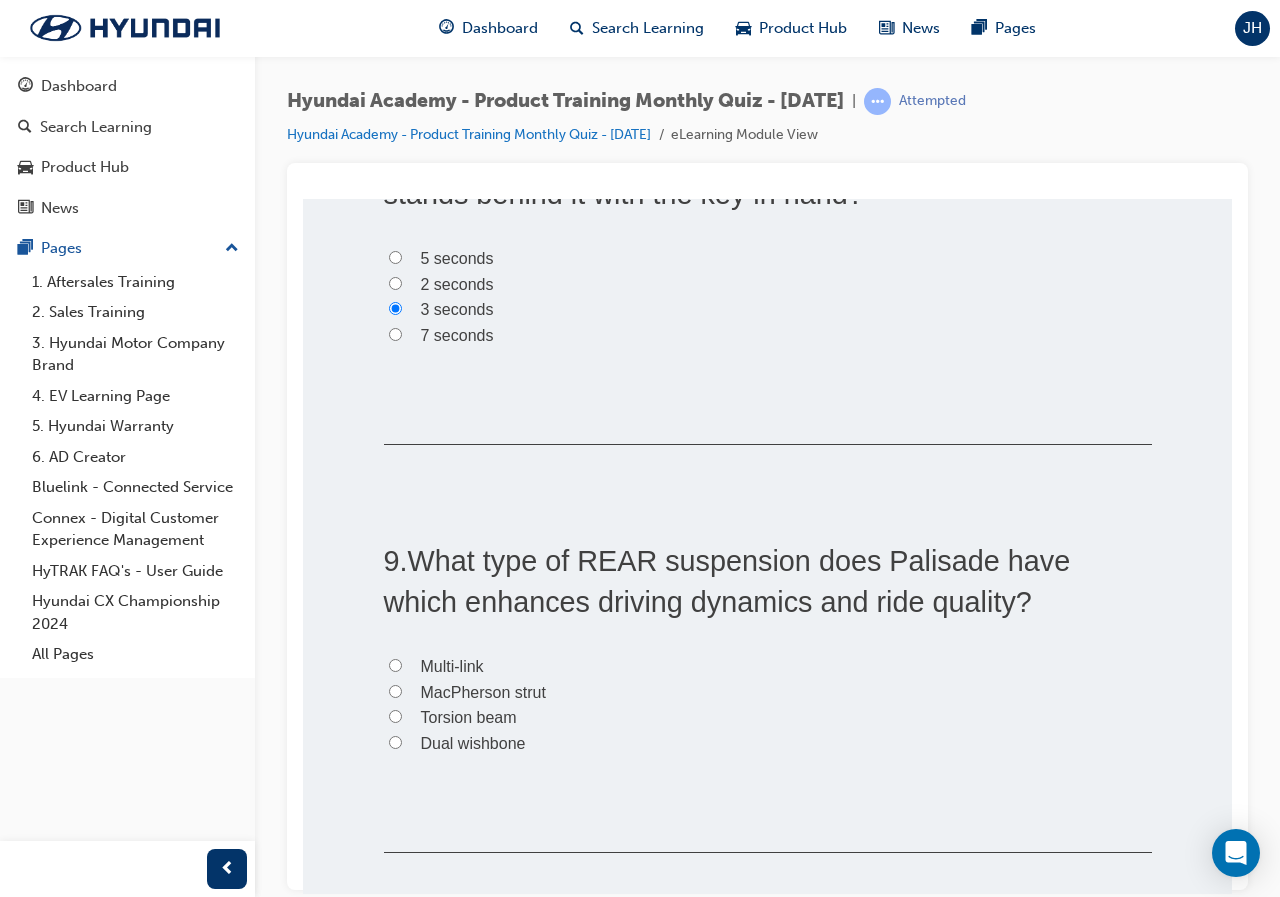 click on "MacPherson strut" at bounding box center [483, 691] 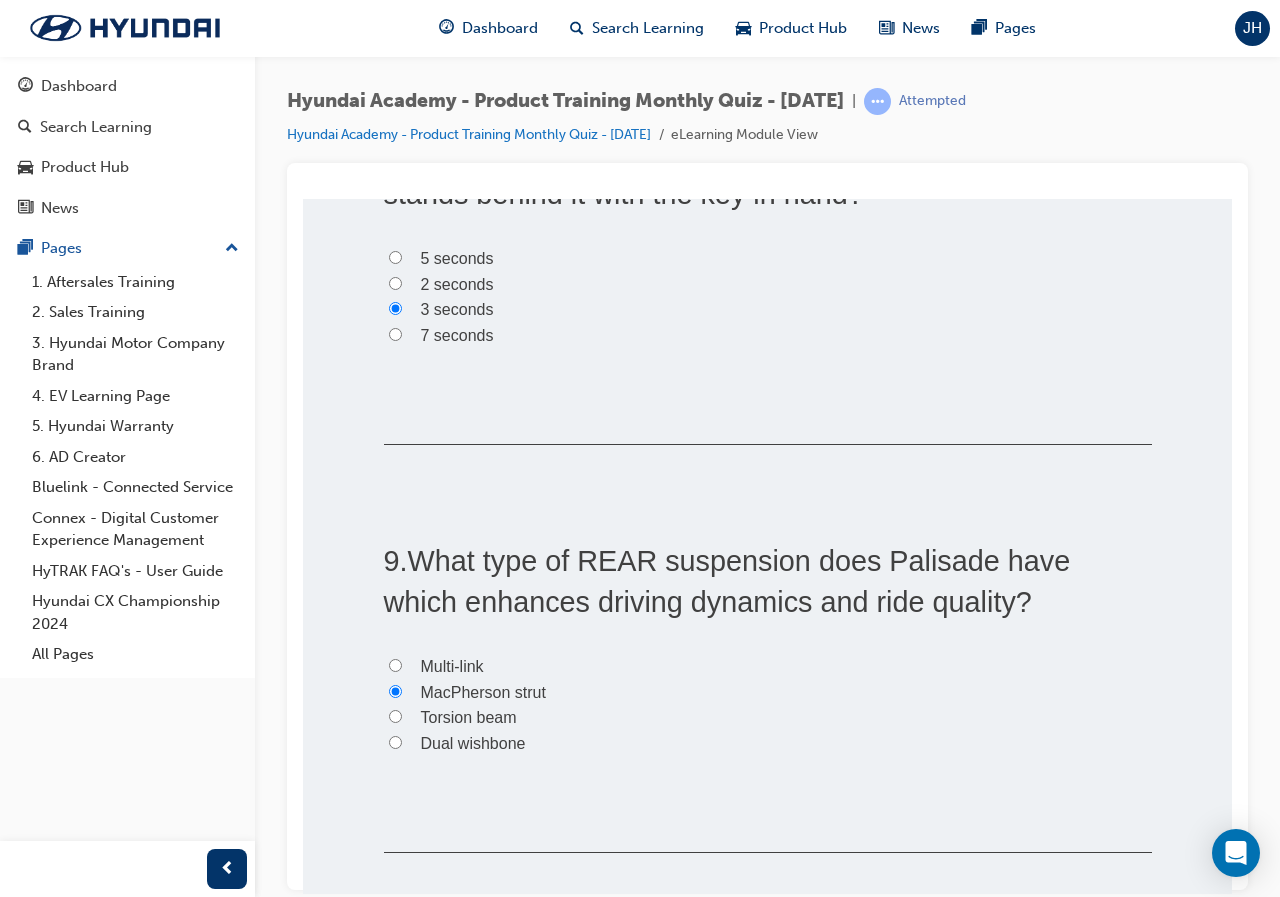 radio on "true" 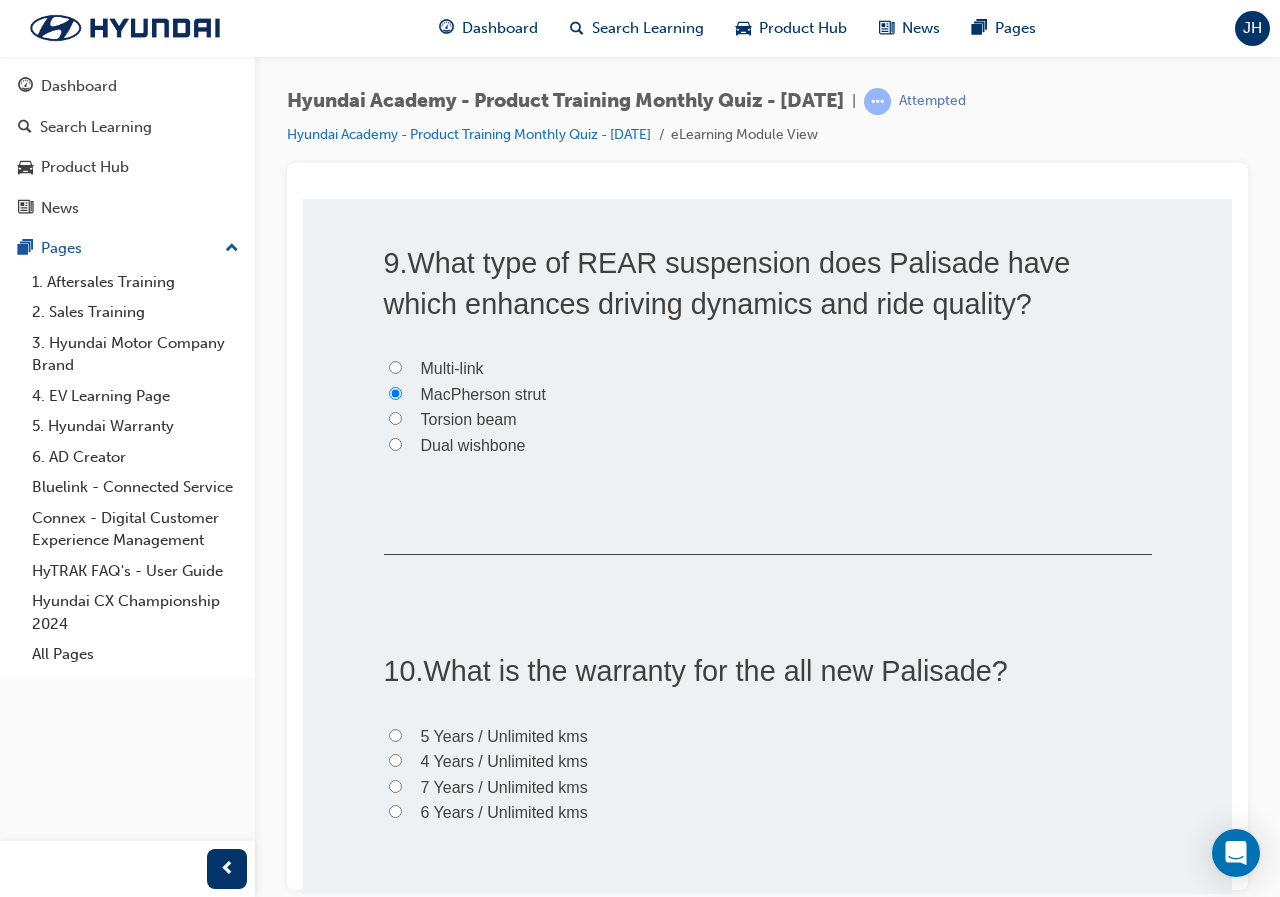 scroll, scrollTop: 3600, scrollLeft: 0, axis: vertical 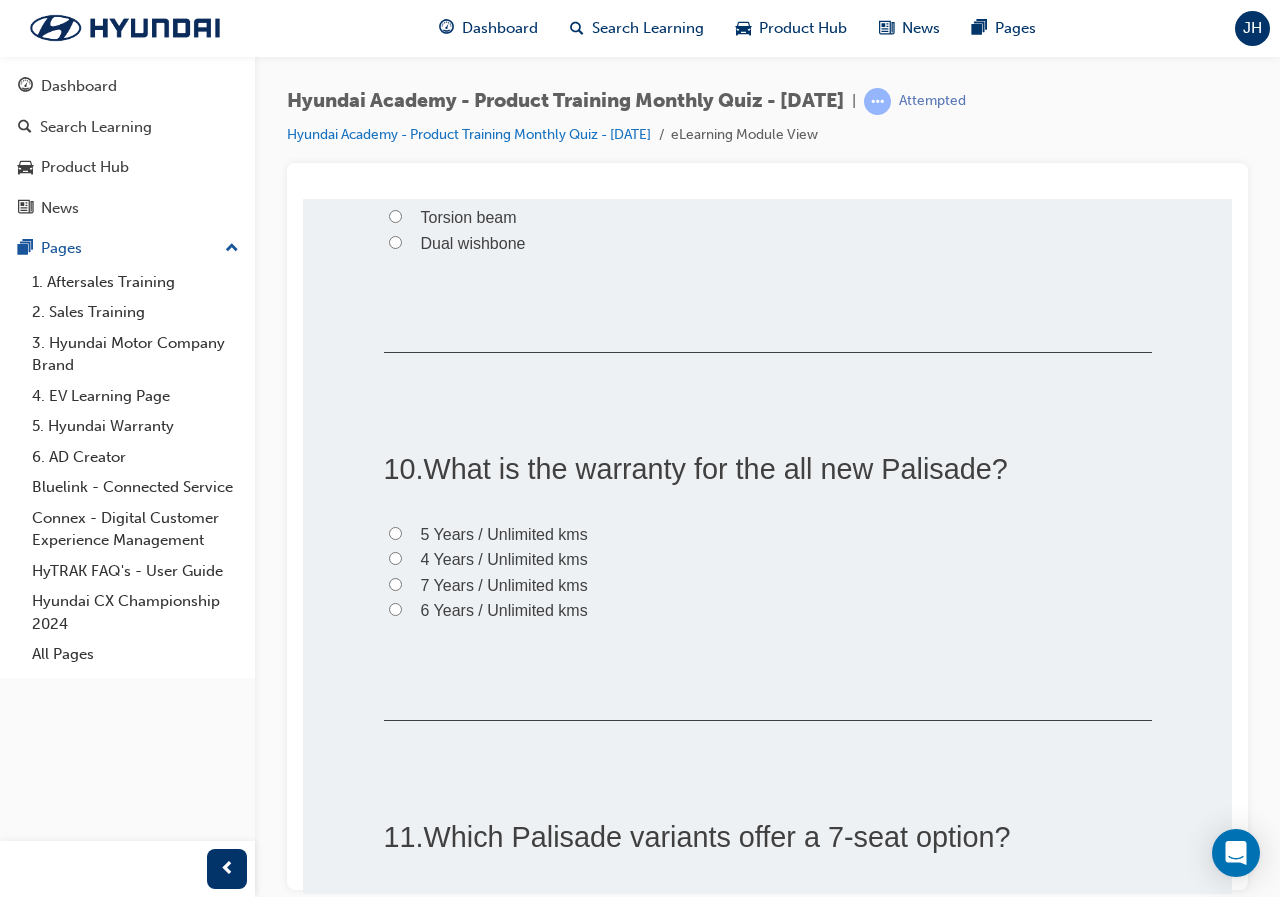 click on "5 Years / Unlimited kms" at bounding box center (504, 533) 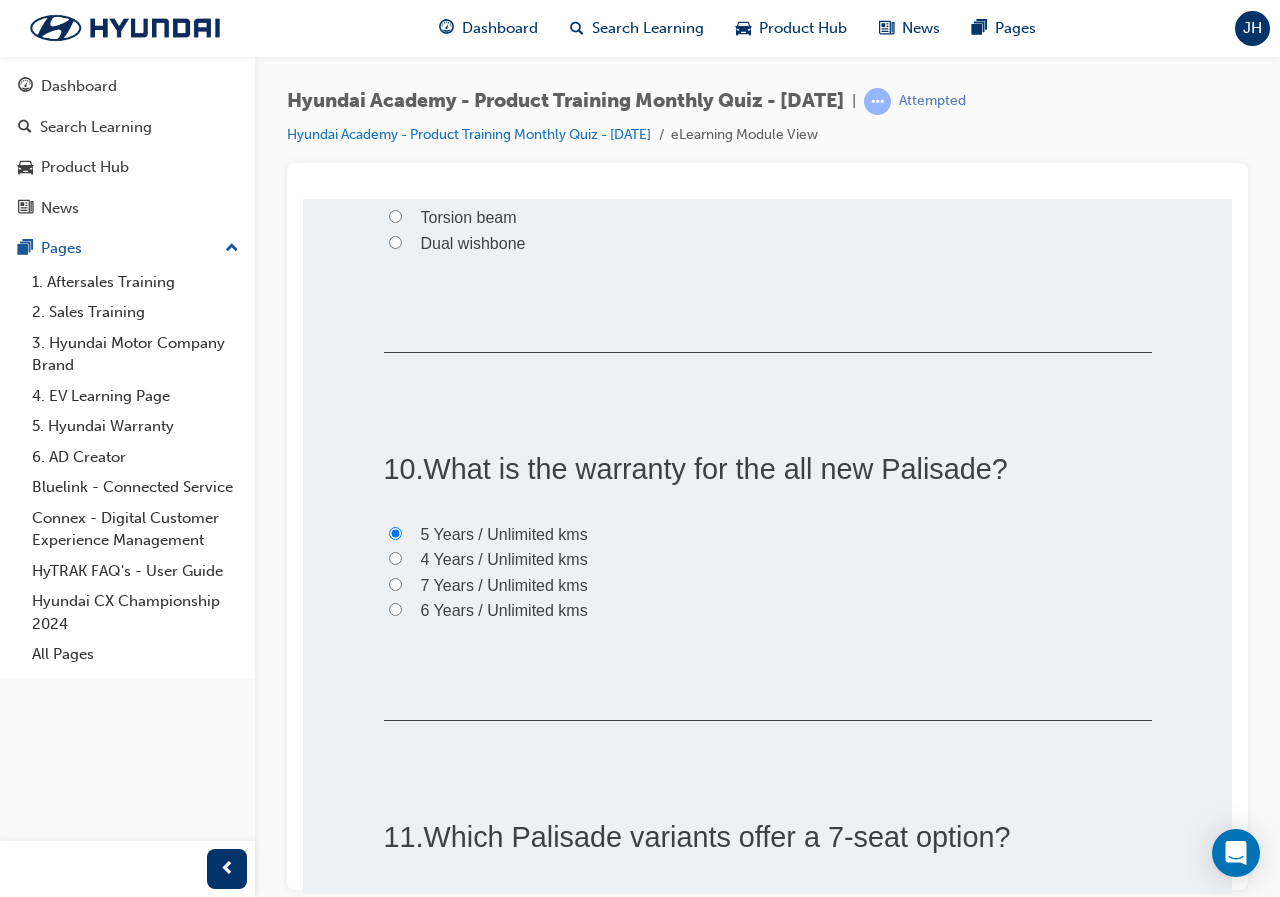 radio on "true" 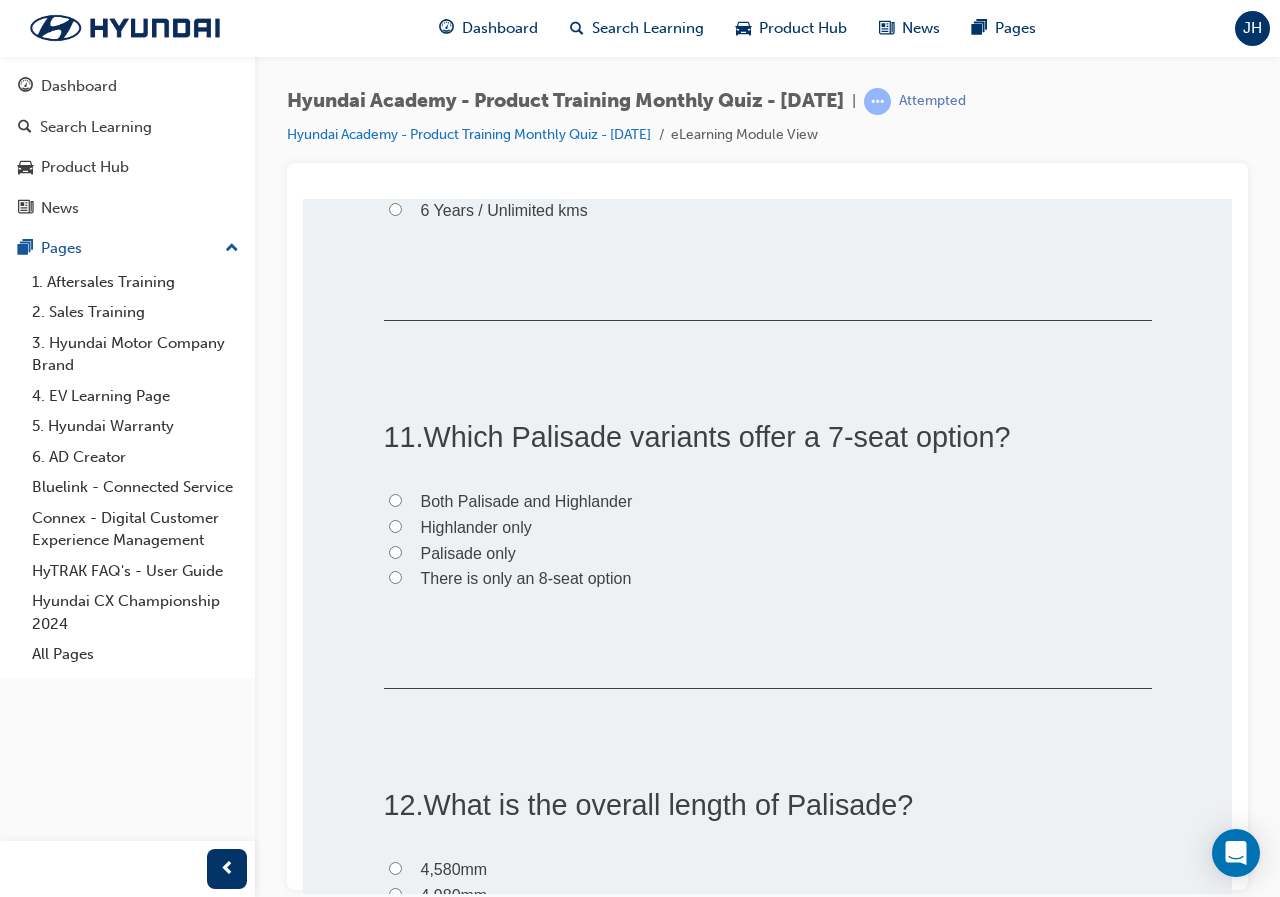 click on "Highlander only" at bounding box center [476, 526] 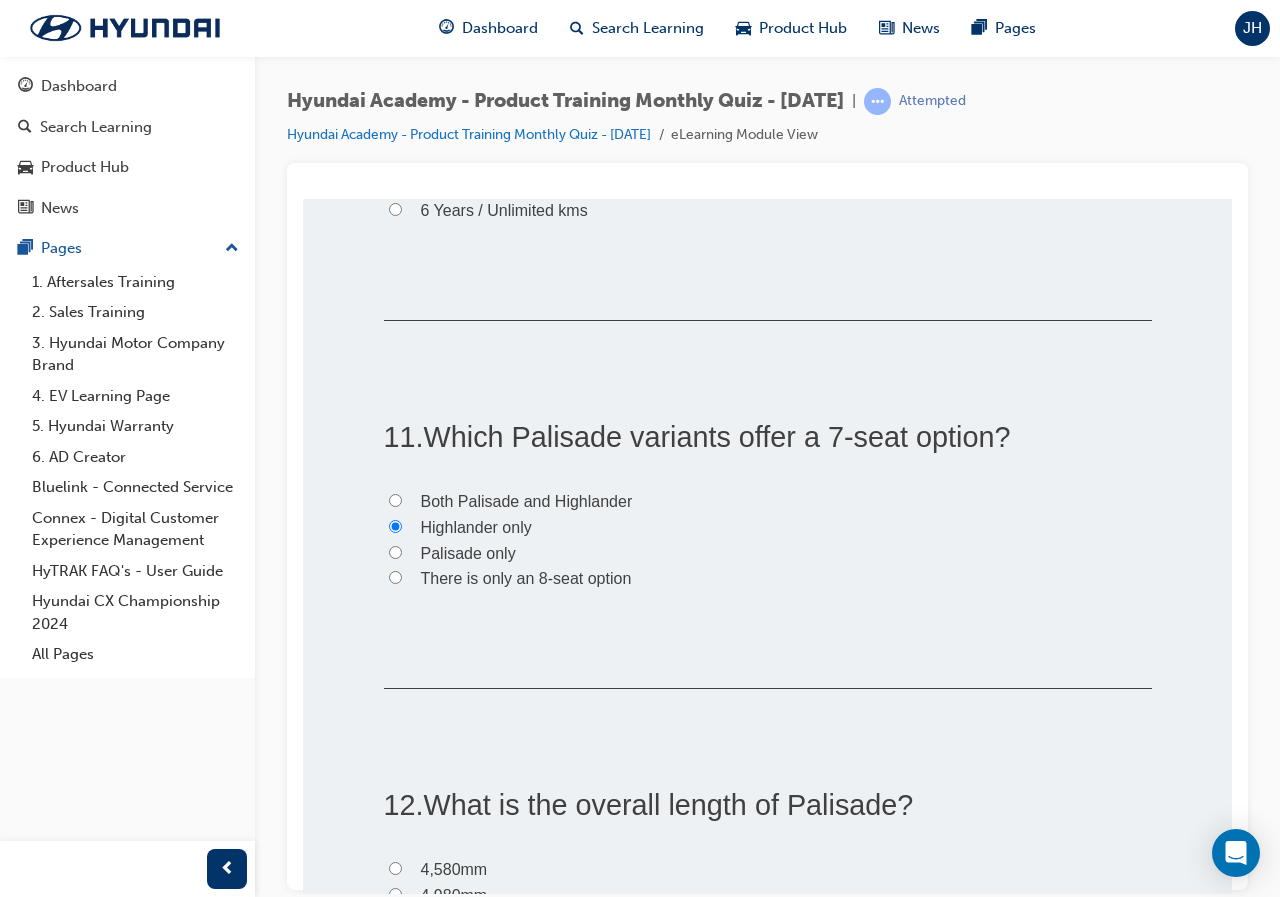 radio on "true" 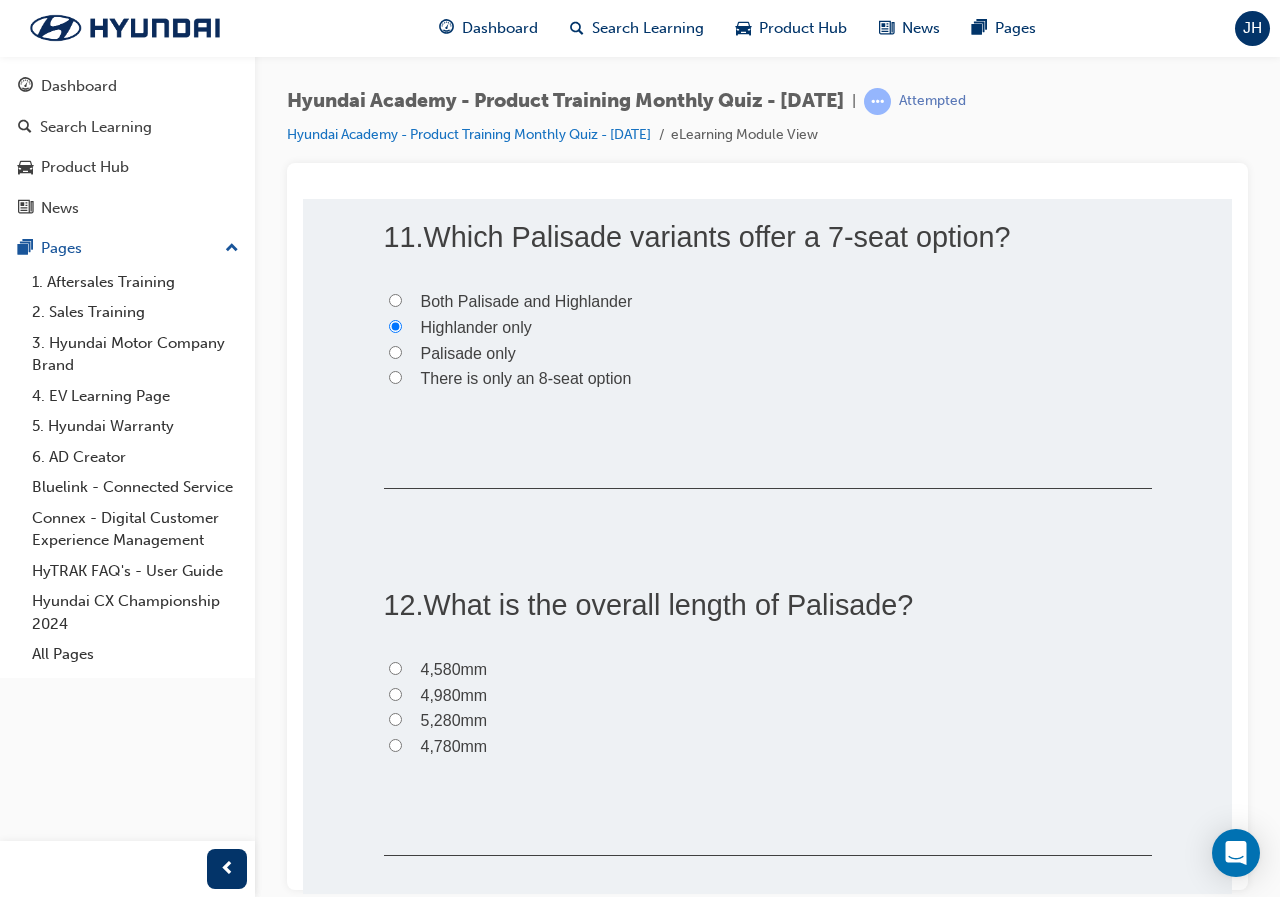 scroll, scrollTop: 4300, scrollLeft: 0, axis: vertical 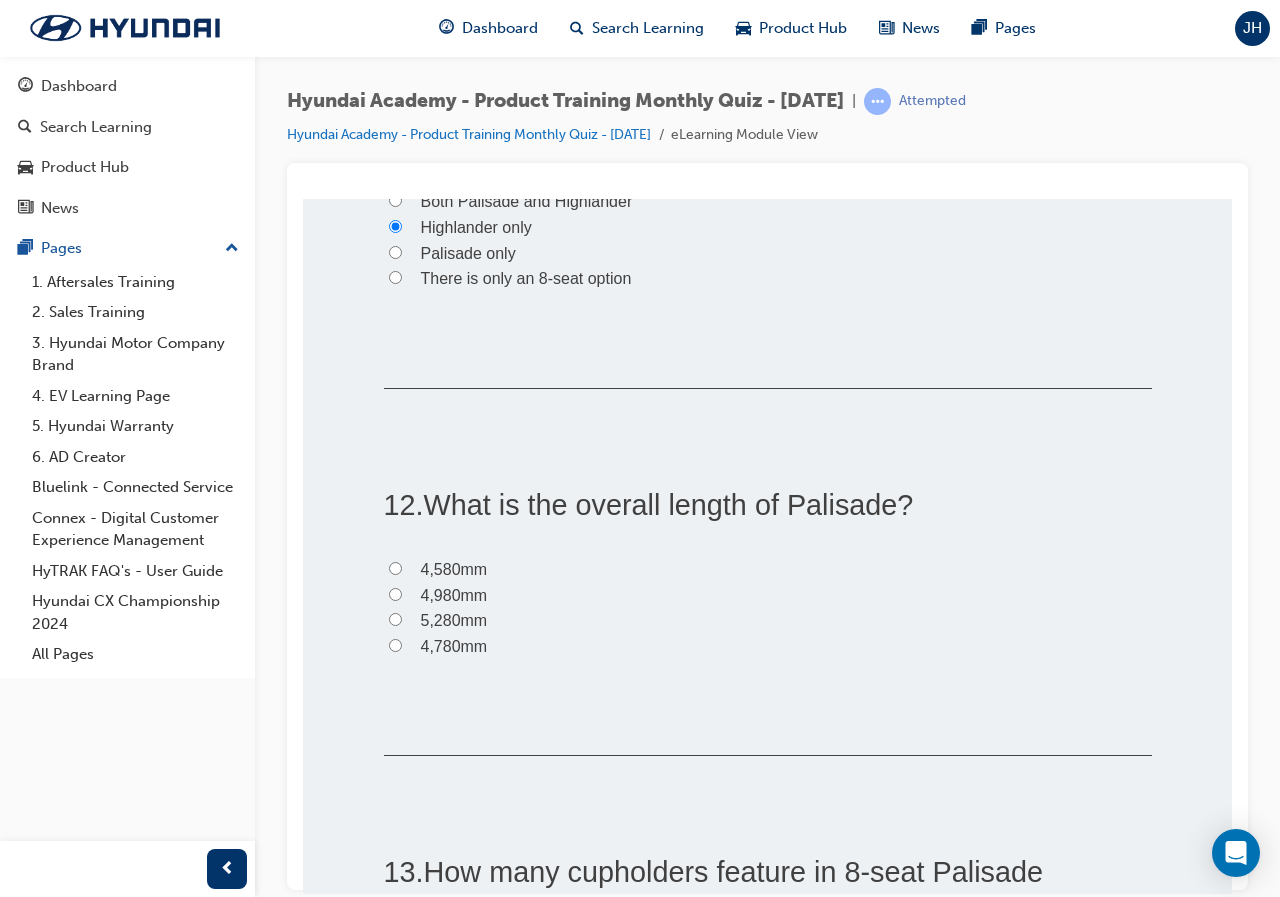 click on "4,980mm" at bounding box center [454, 594] 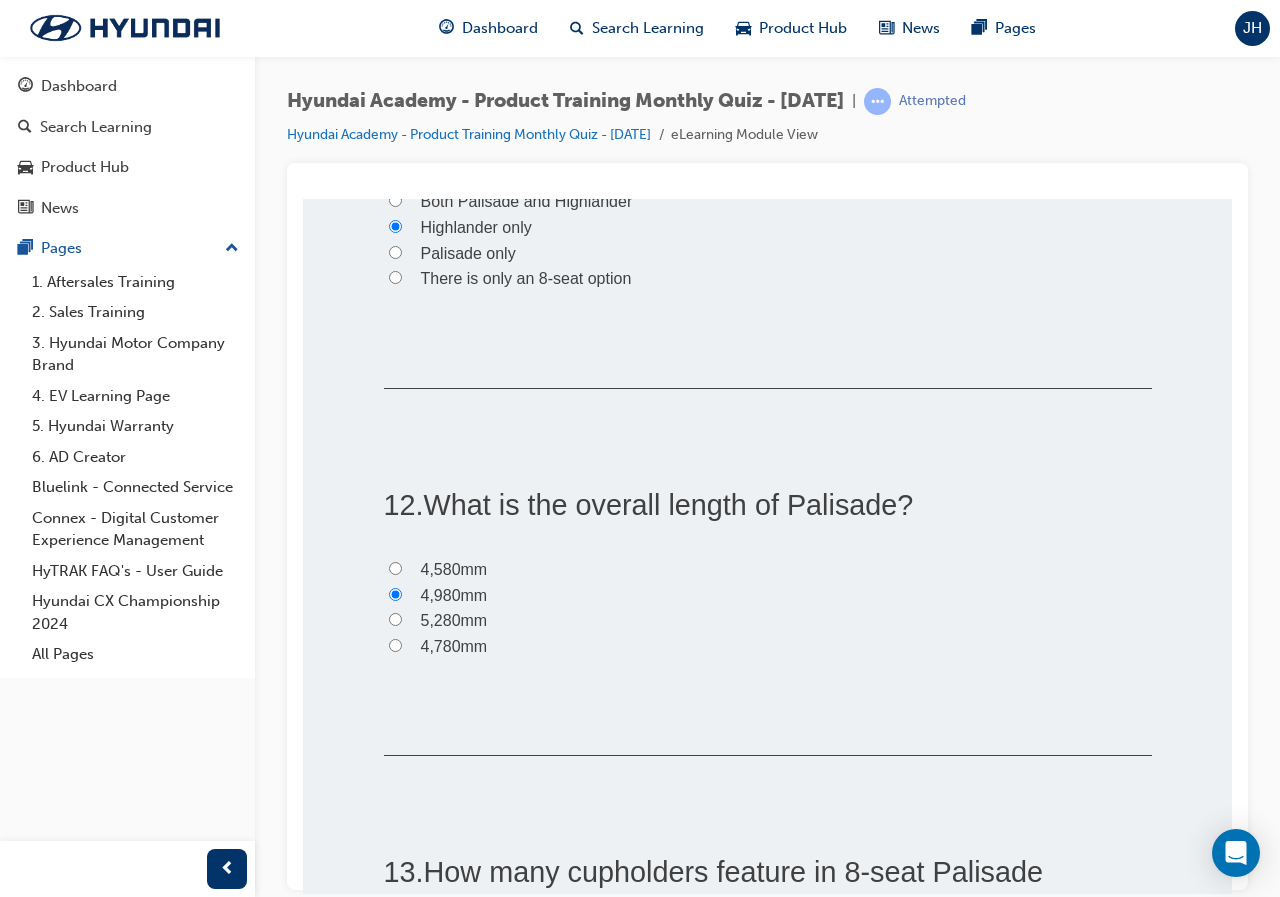radio on "true" 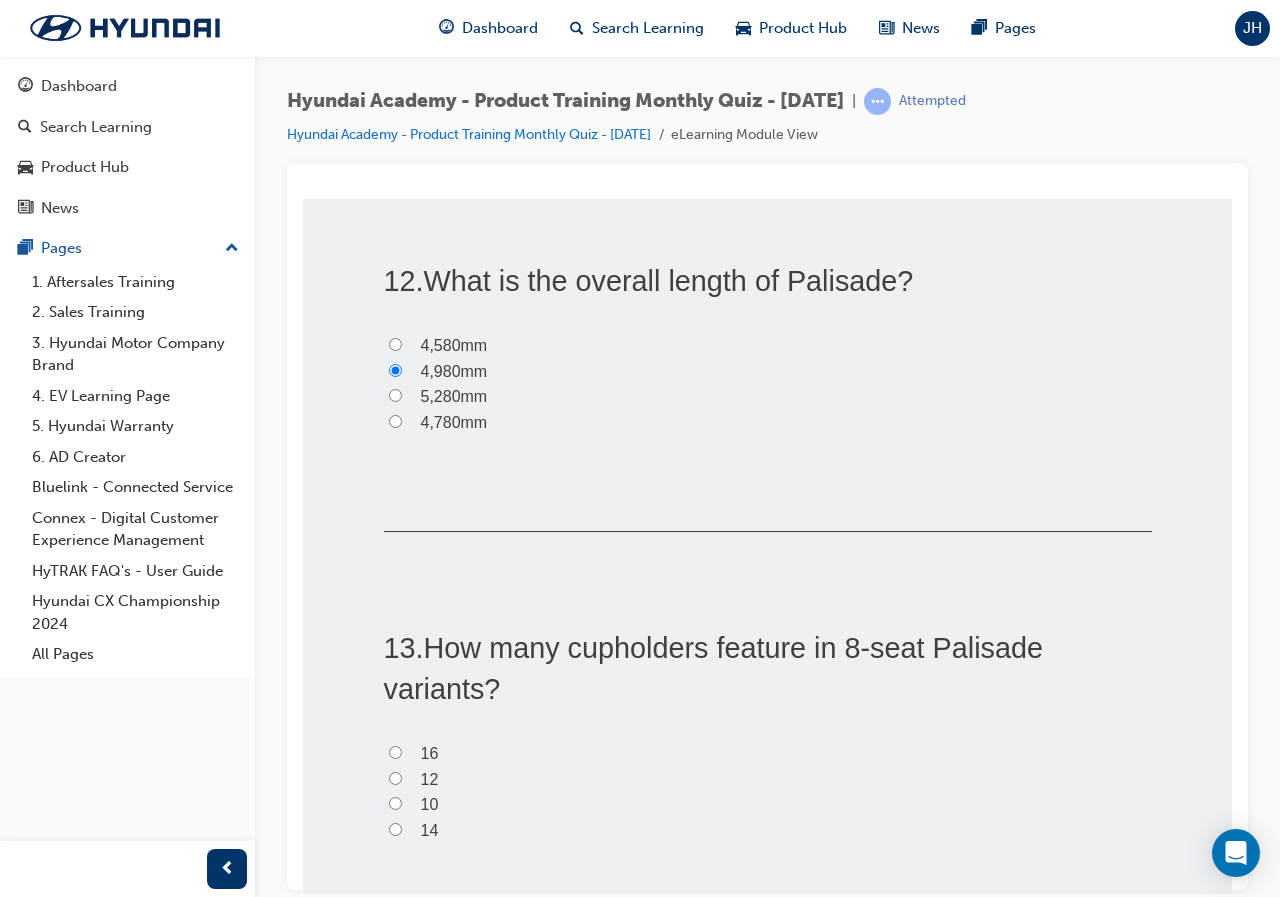 scroll, scrollTop: 4800, scrollLeft: 0, axis: vertical 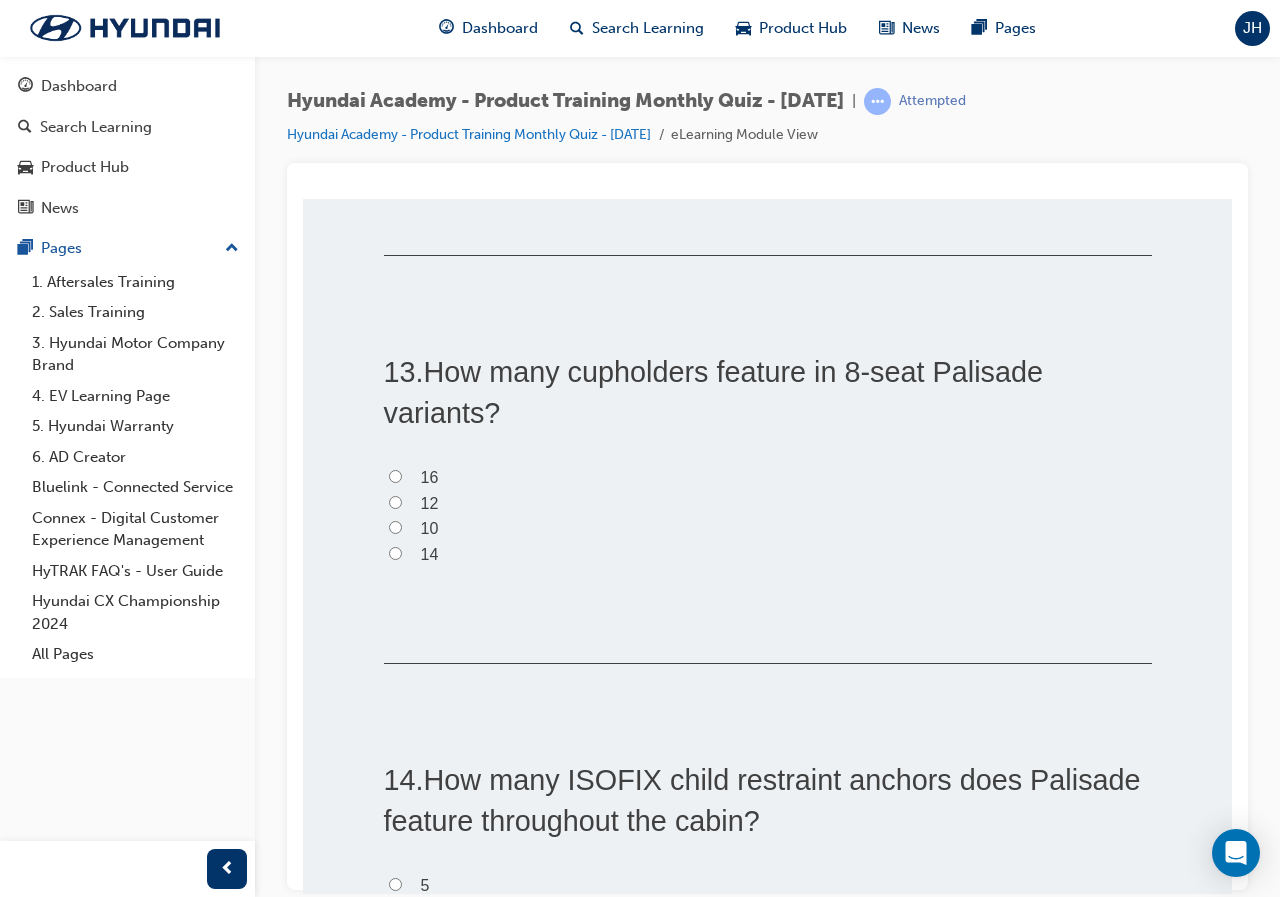 click on "16" at bounding box center (395, 475) 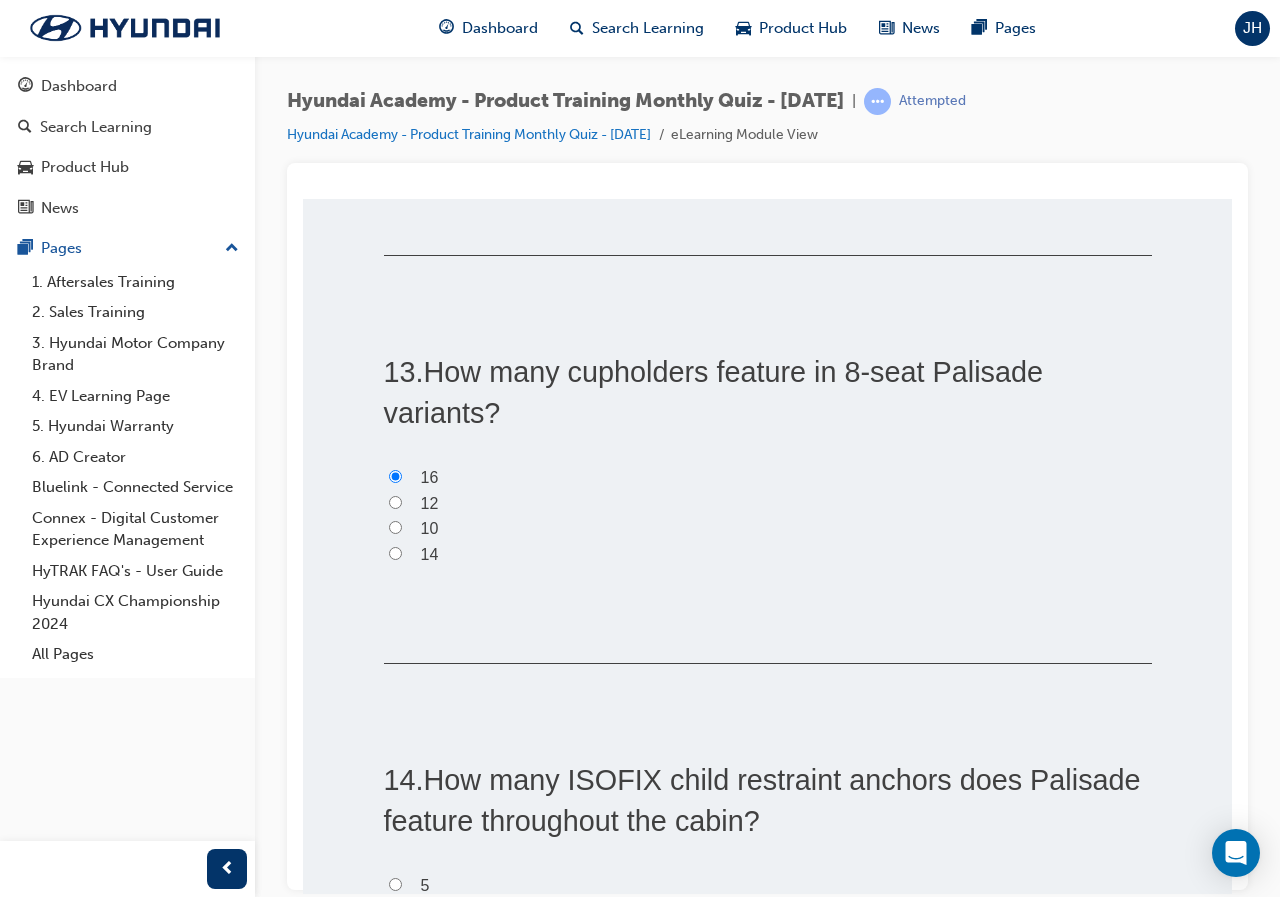 radio on "true" 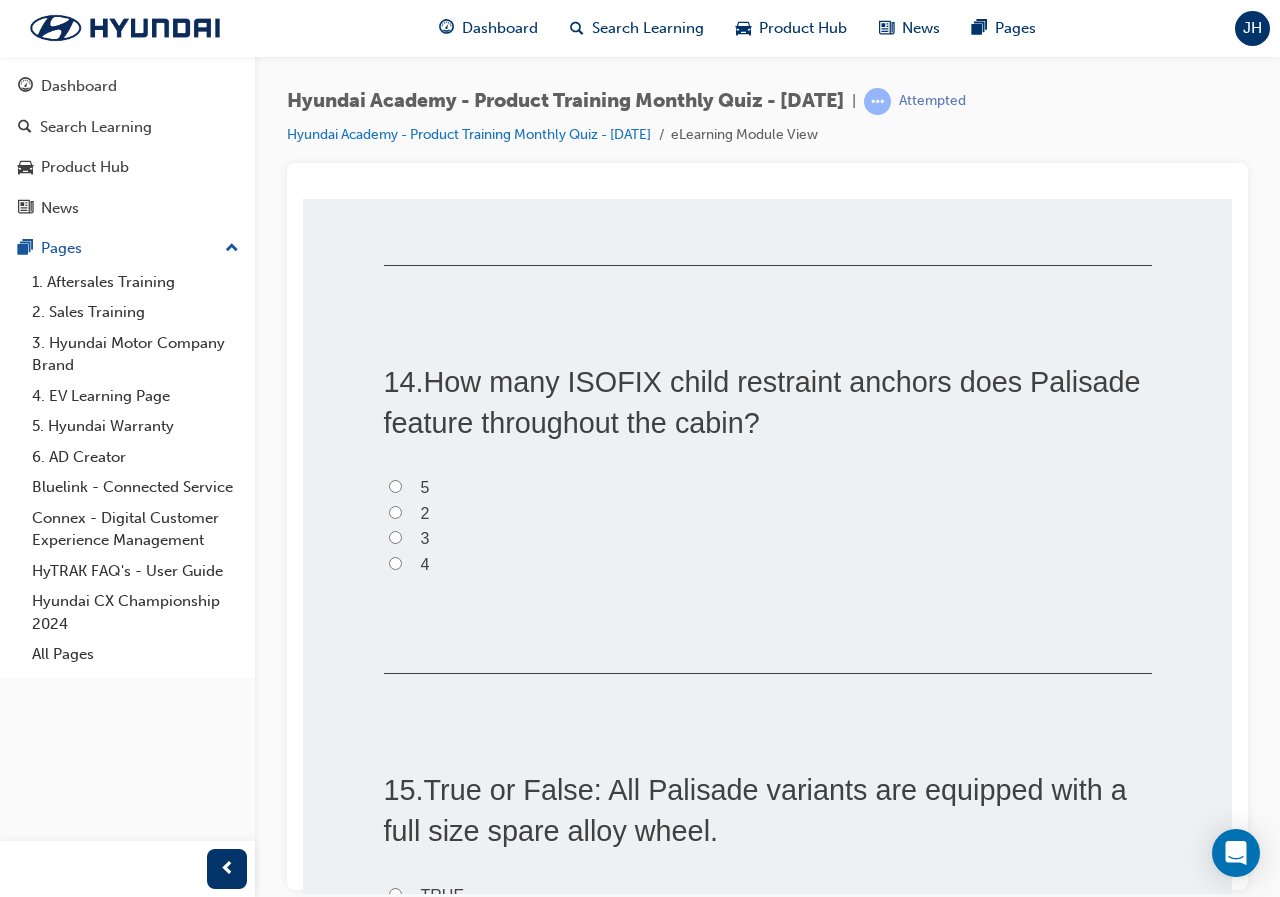 scroll, scrollTop: 5200, scrollLeft: 0, axis: vertical 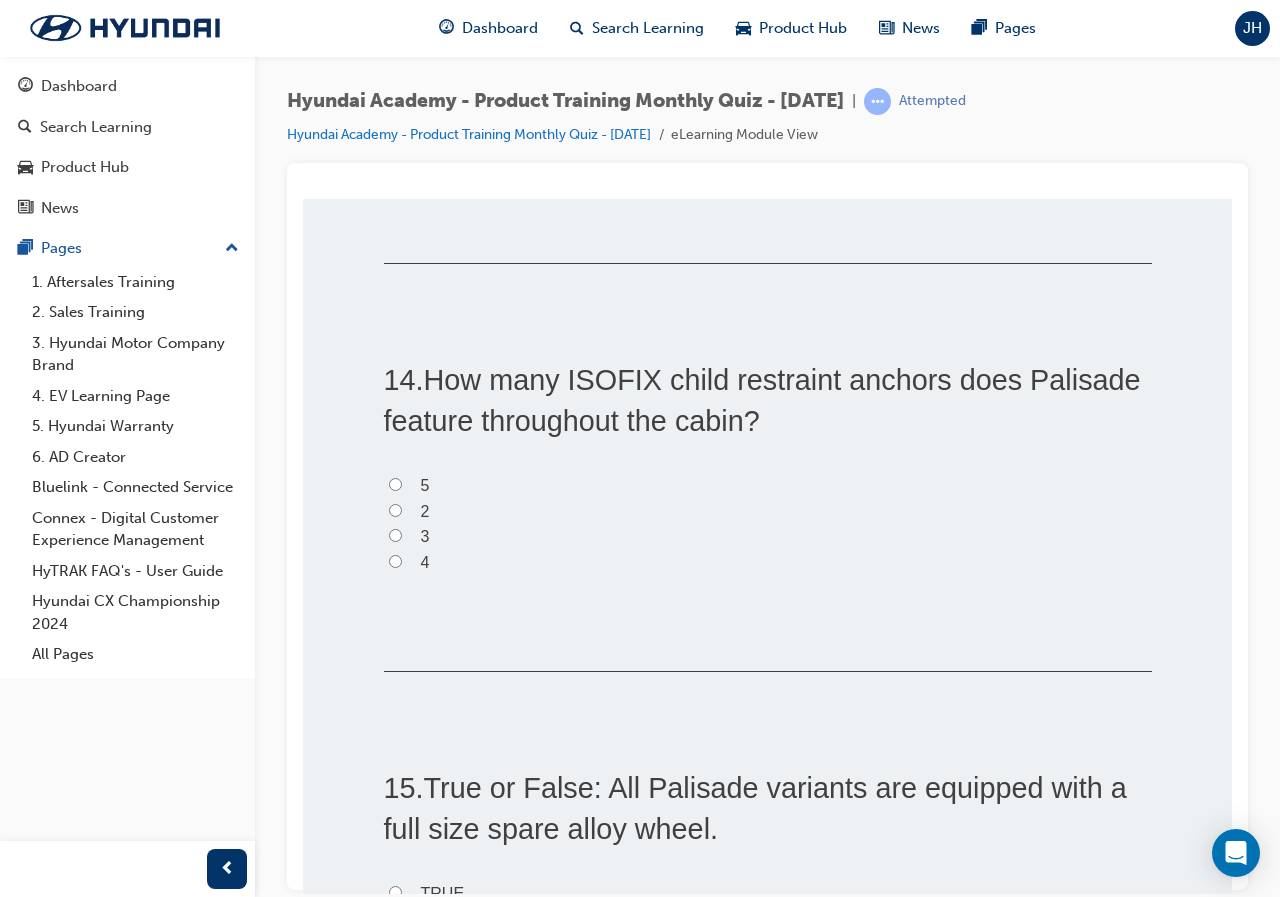 click on "5" at bounding box center (768, 485) 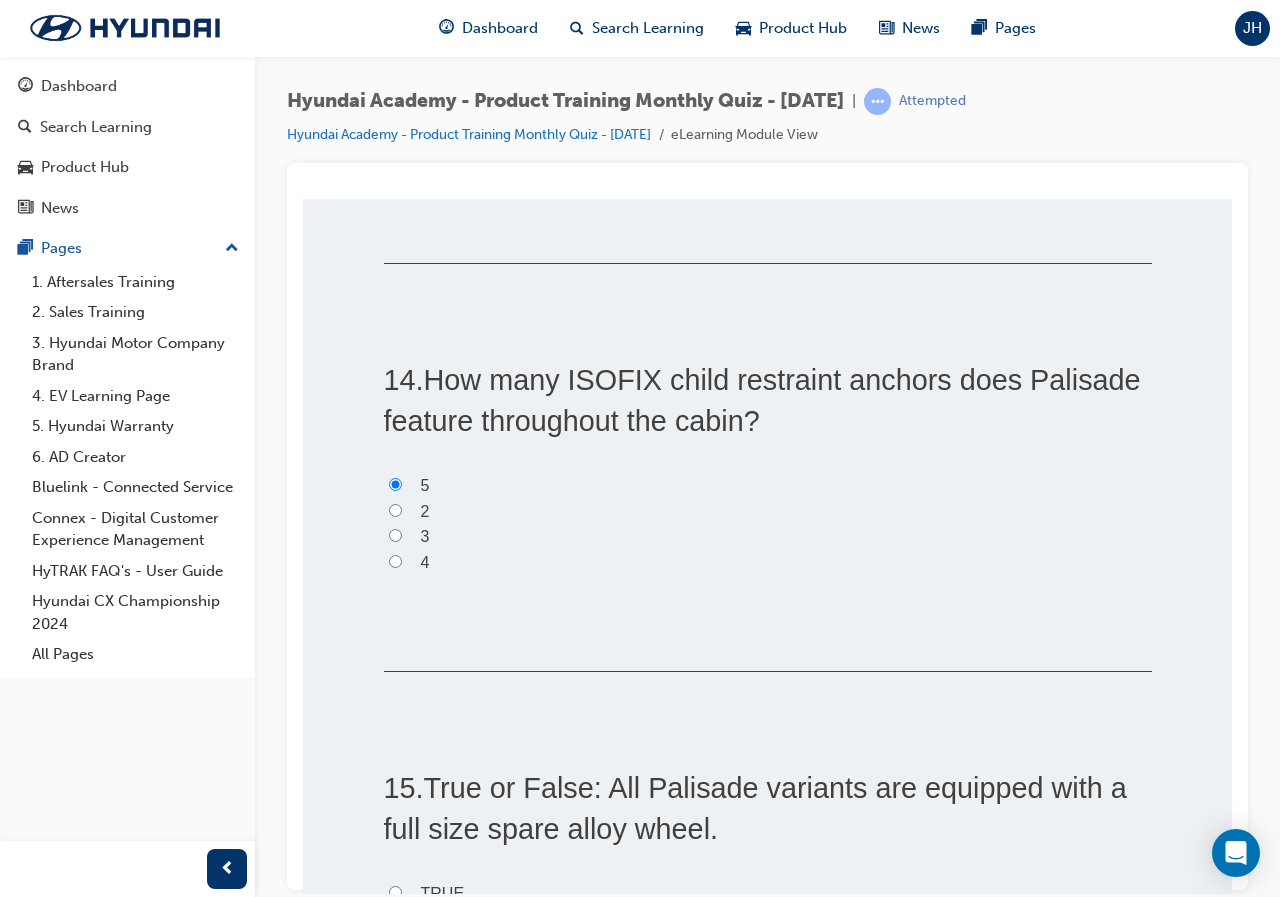 radio on "true" 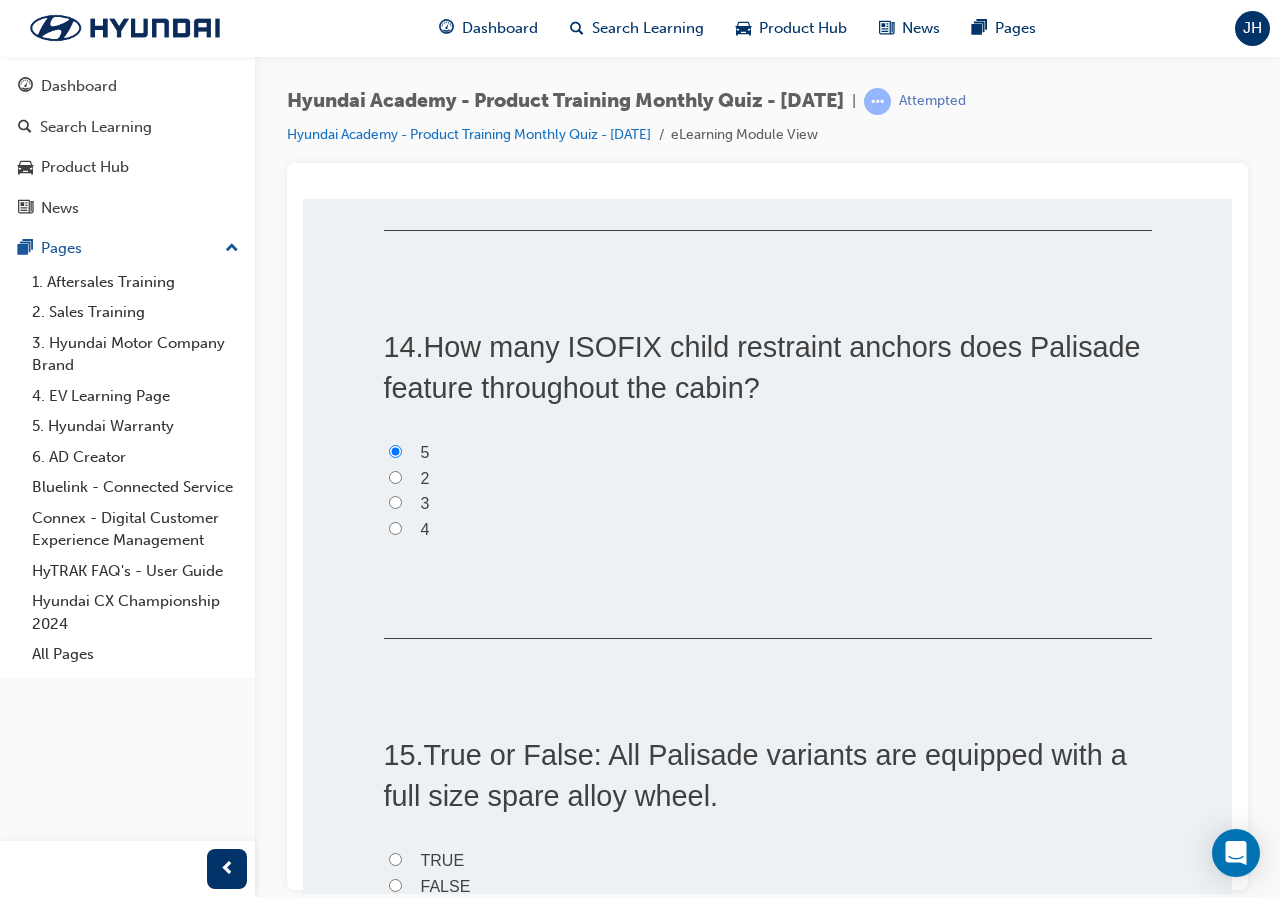 scroll, scrollTop: 5500, scrollLeft: 0, axis: vertical 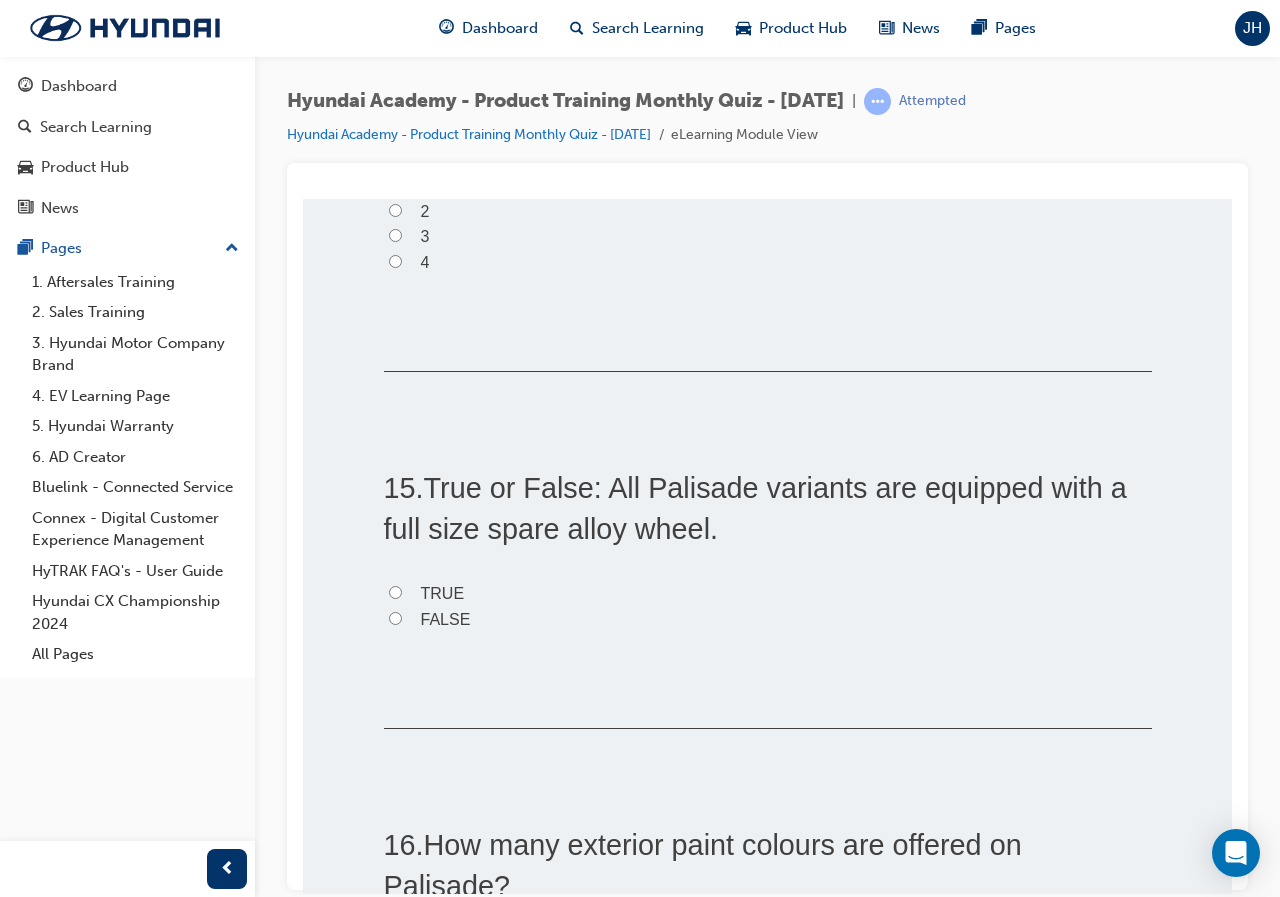 click on "TRUE" at bounding box center [443, 592] 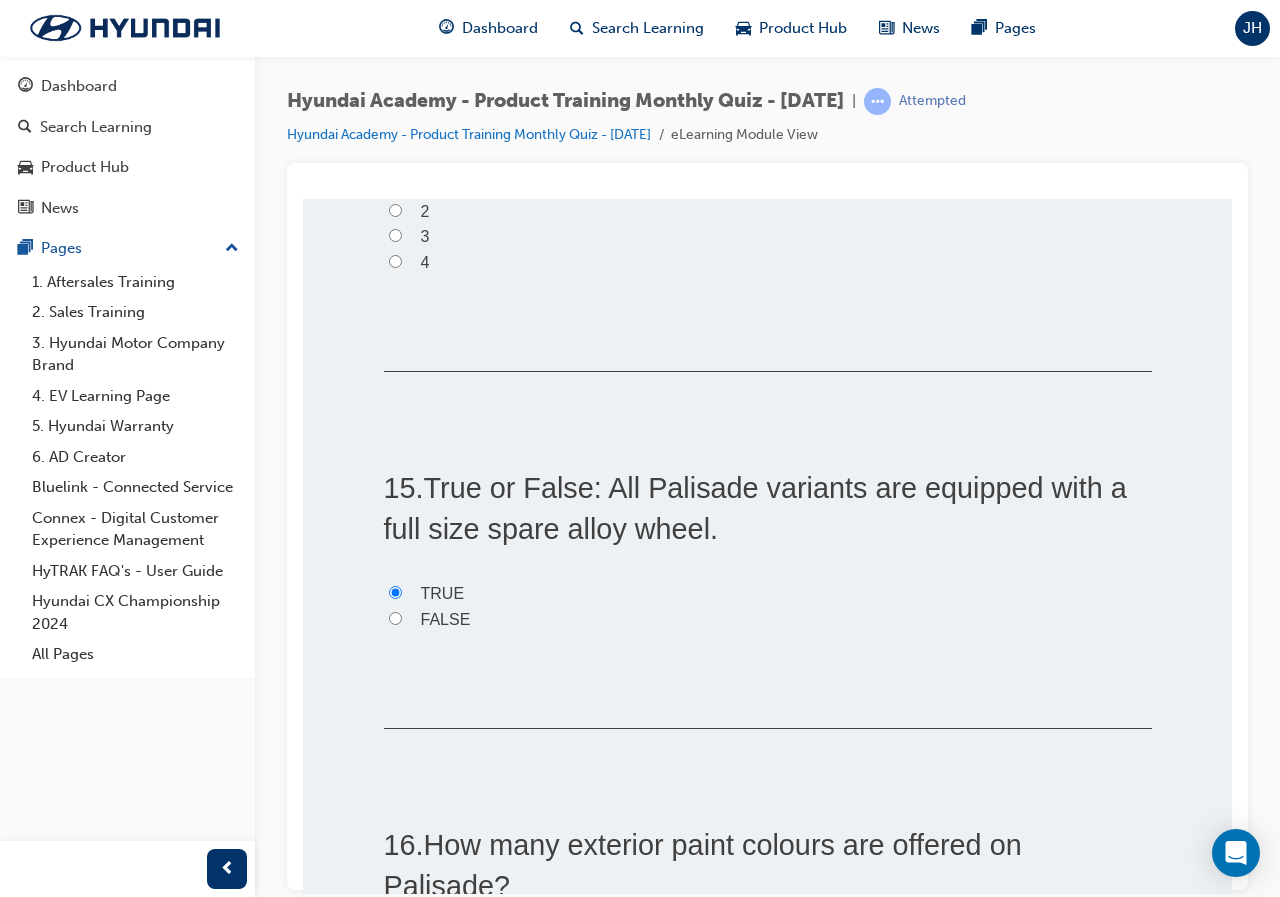 radio on "true" 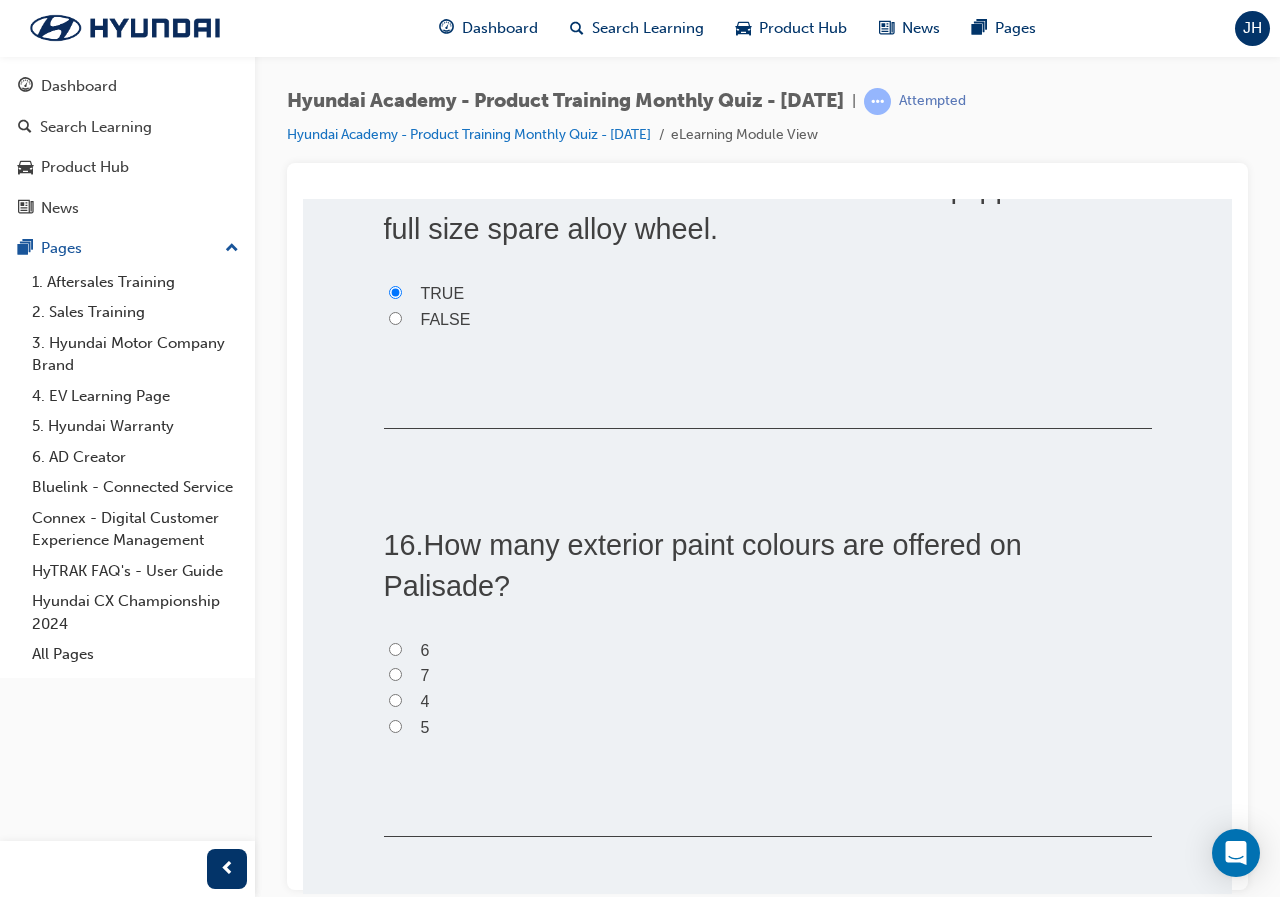 click on "7" at bounding box center (395, 673) 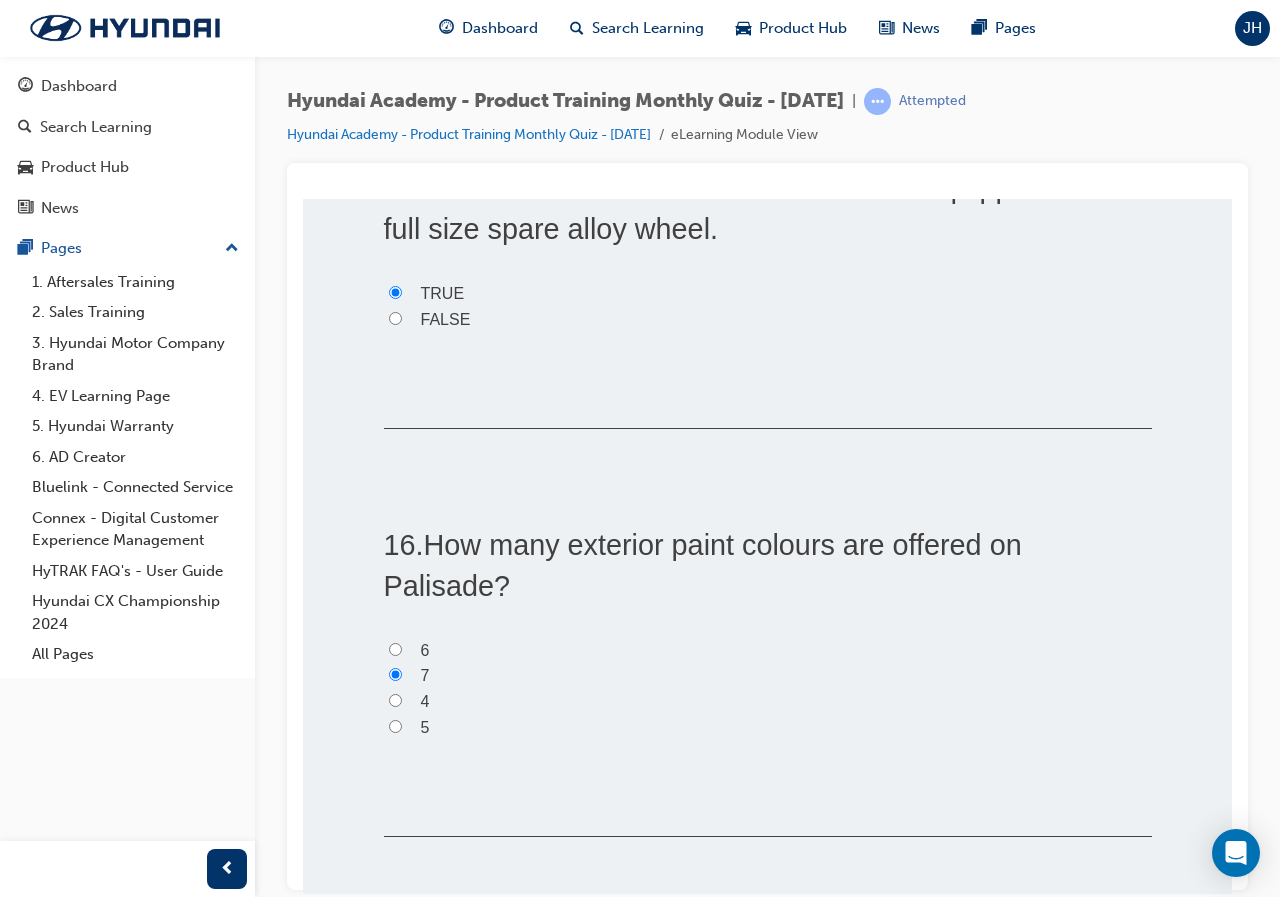 radio on "true" 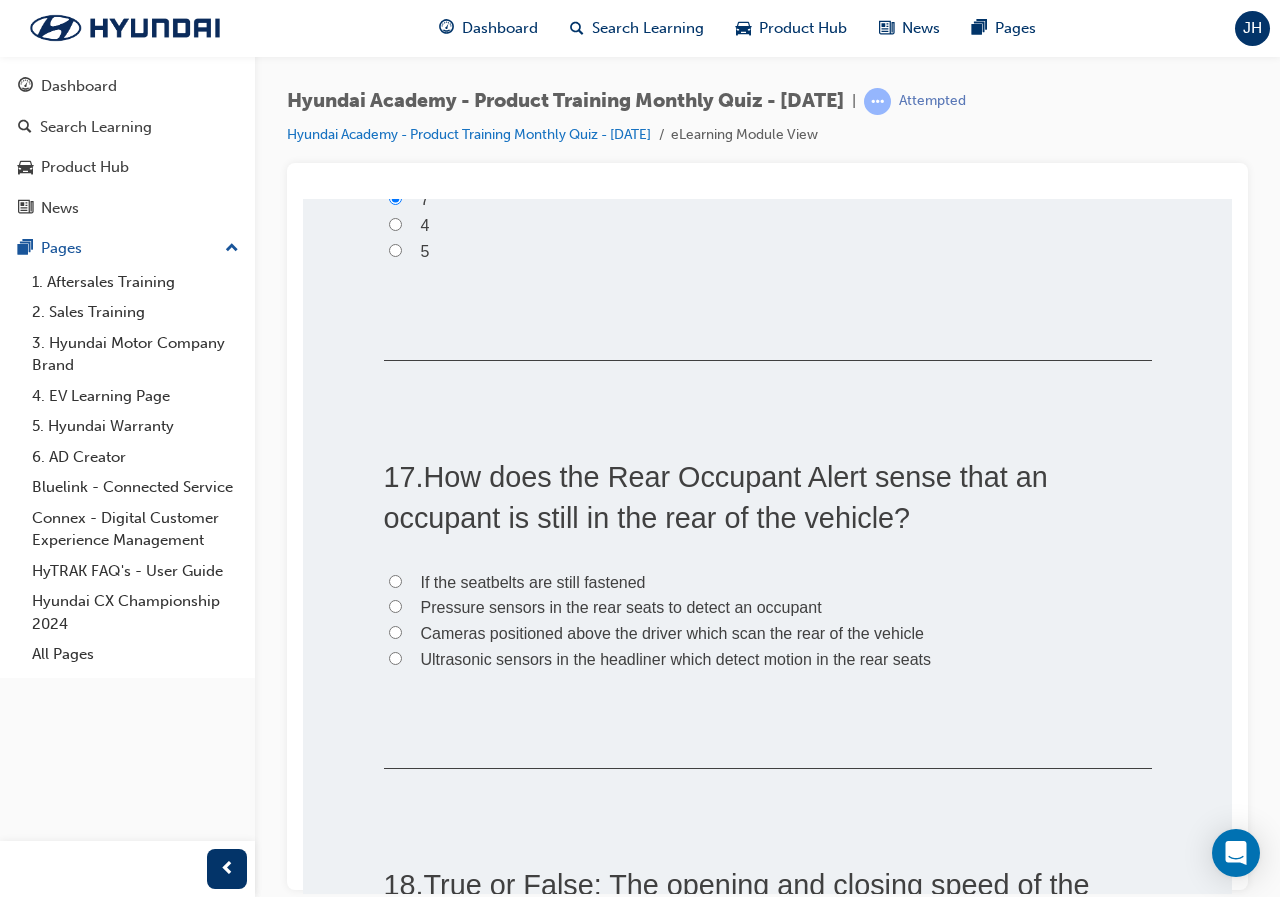 scroll, scrollTop: 6300, scrollLeft: 0, axis: vertical 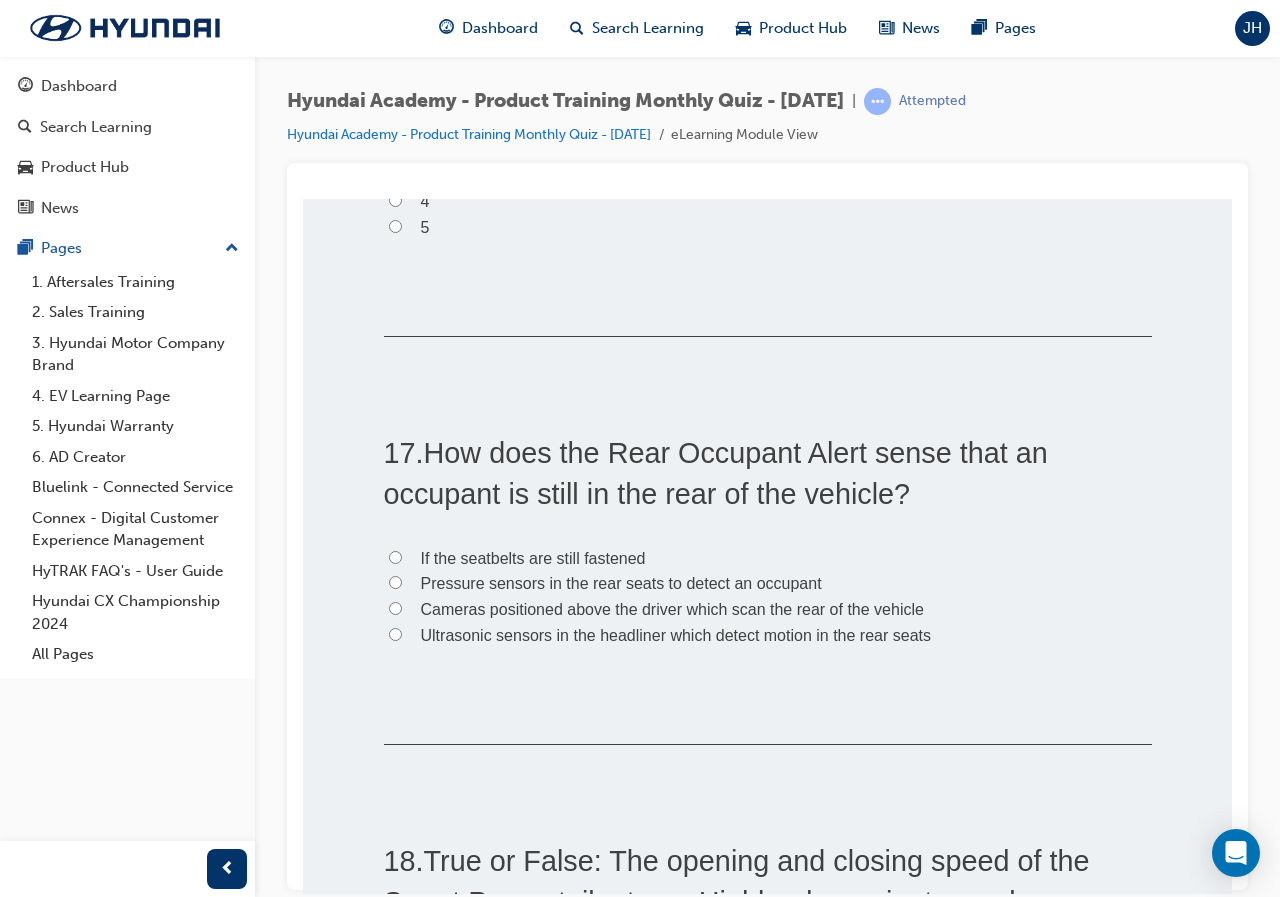 click on "Ultrasonic sensors in the headliner which detect motion in the rear seats" at bounding box center (676, 634) 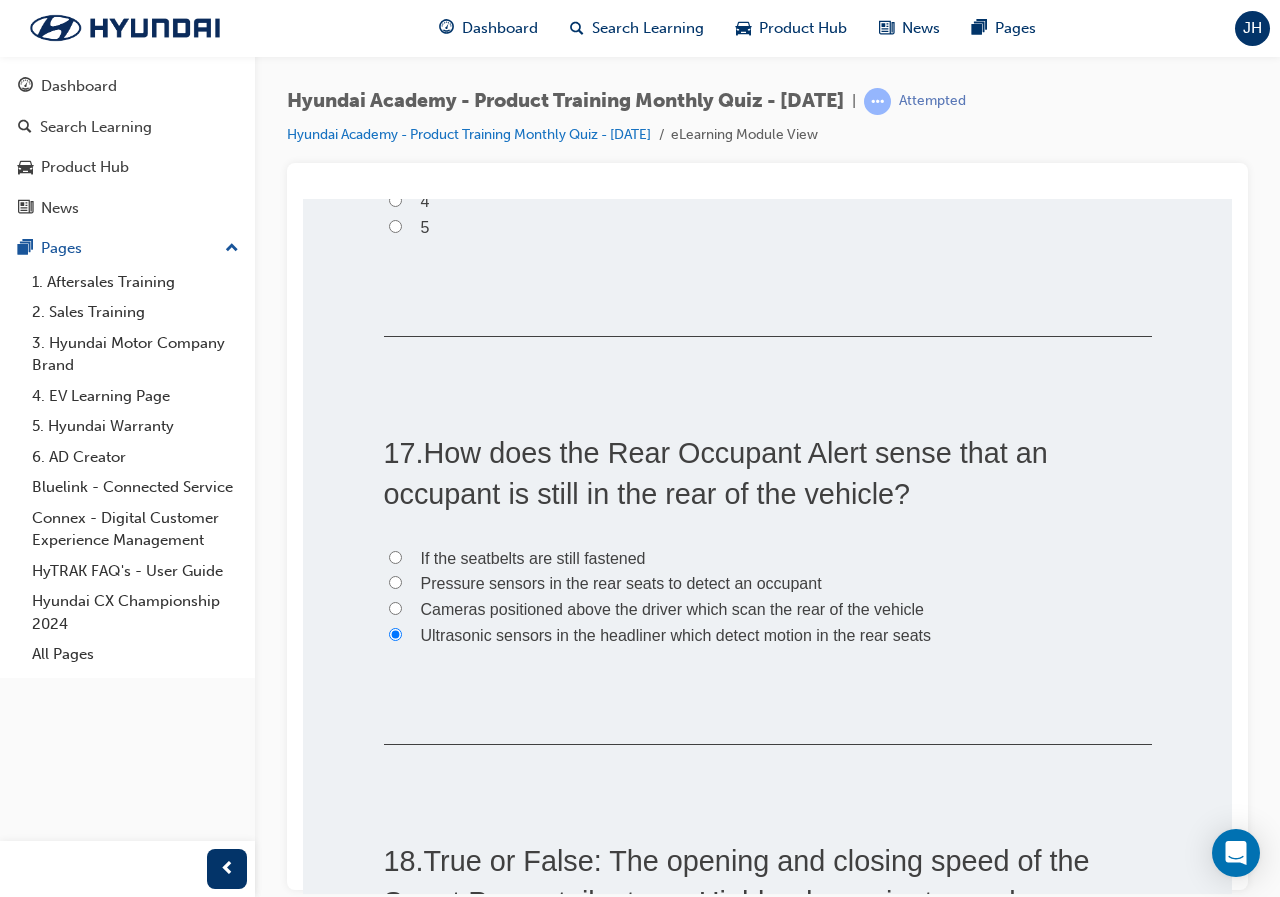 radio on "true" 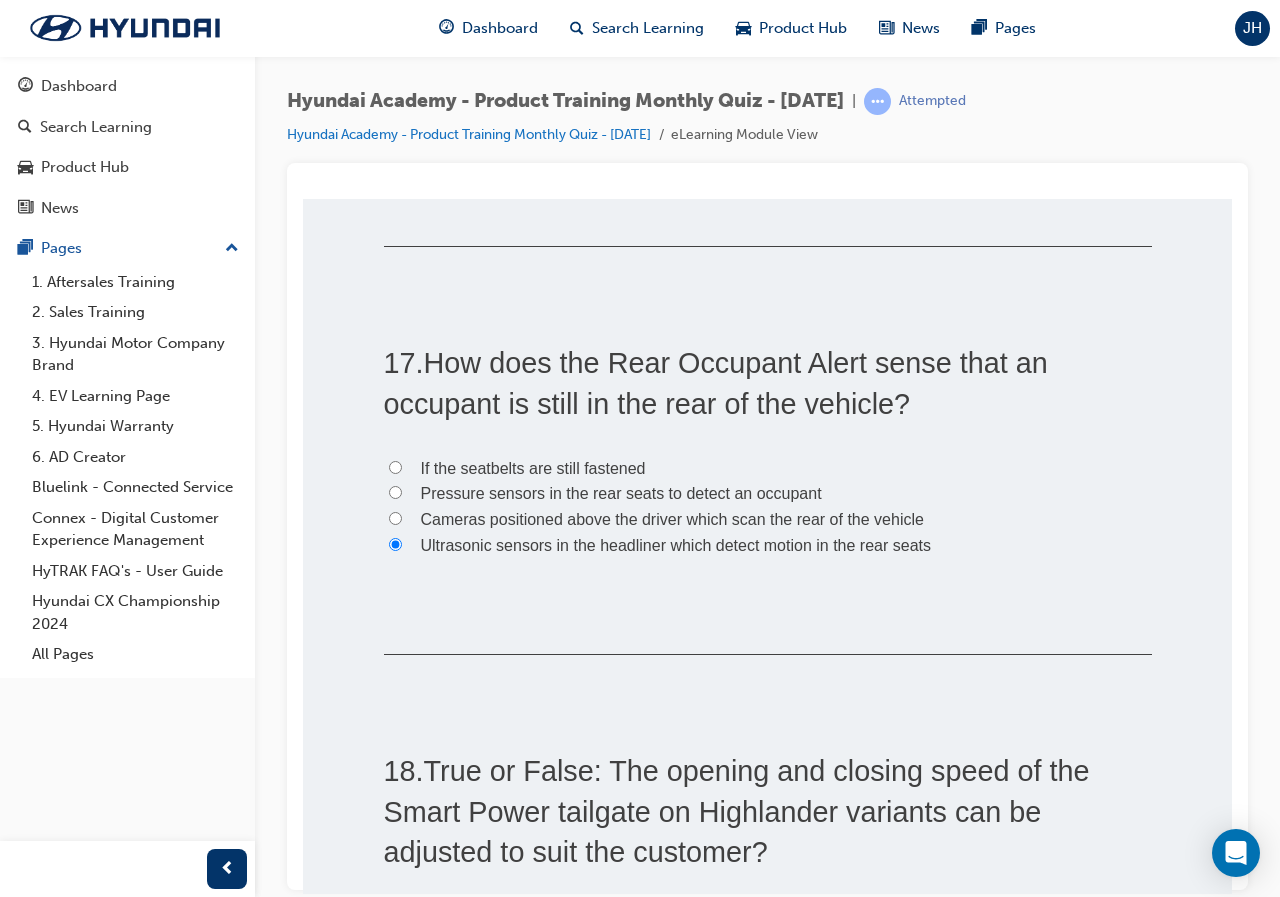 scroll, scrollTop: 6700, scrollLeft: 0, axis: vertical 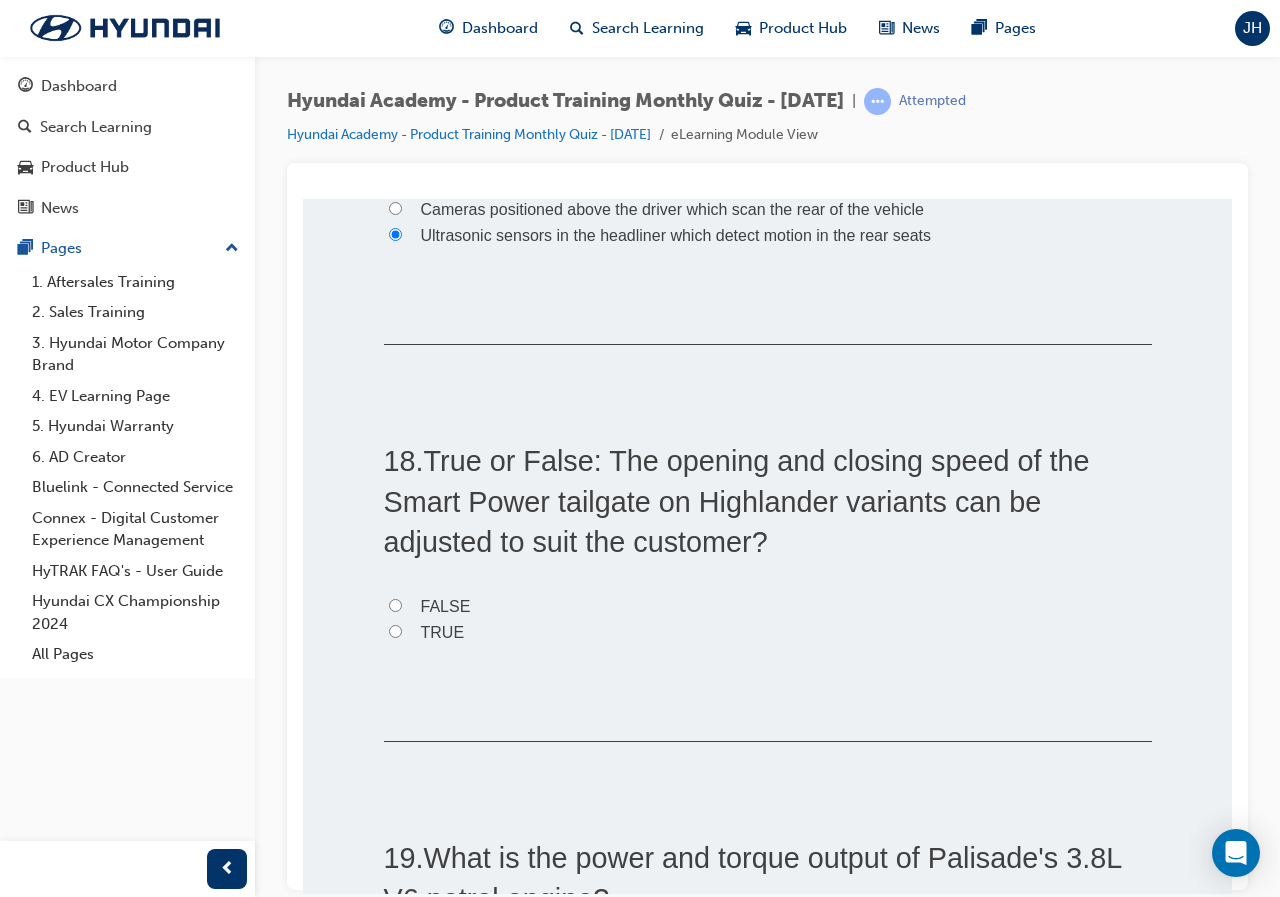 click on "TRUE" at bounding box center (768, 632) 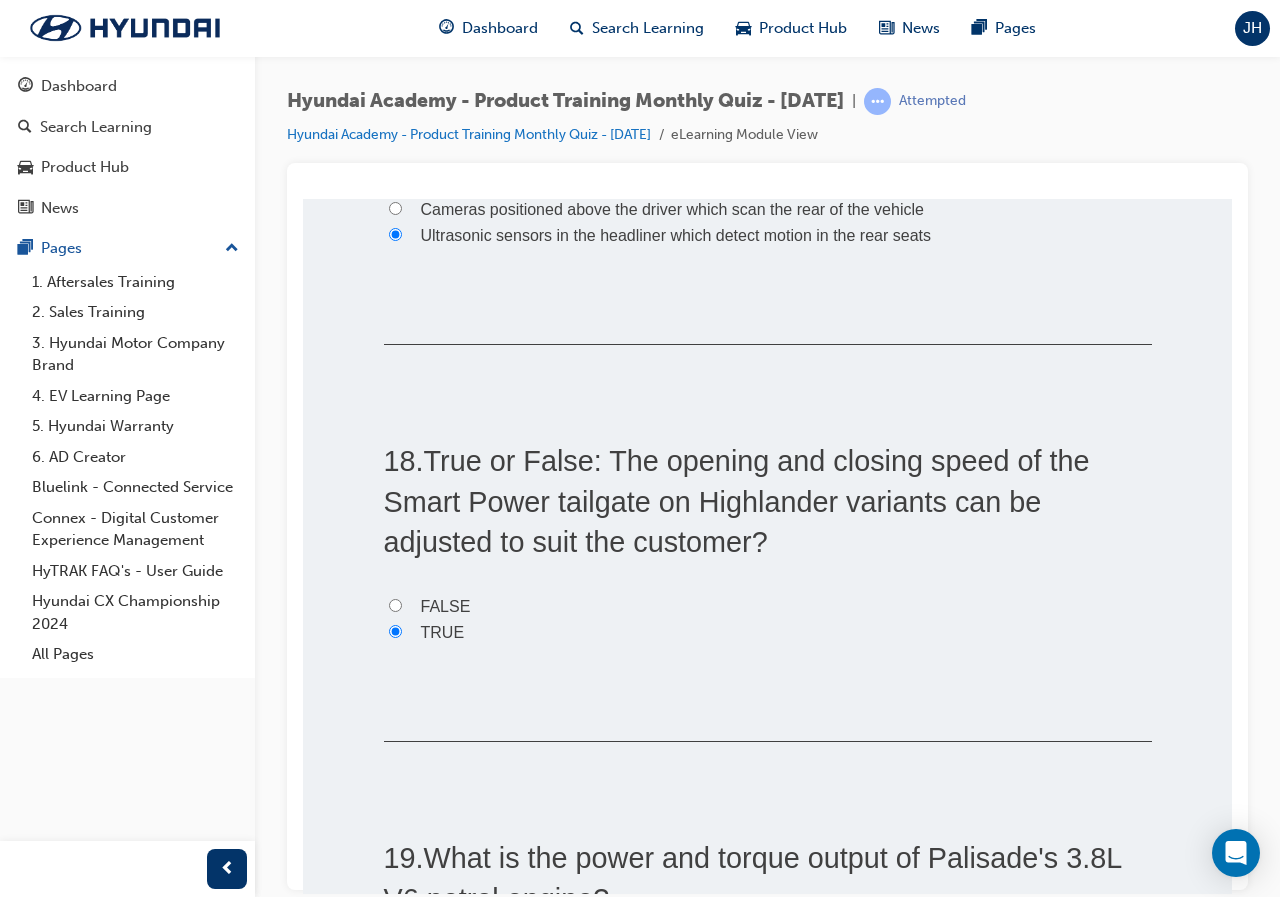 radio on "true" 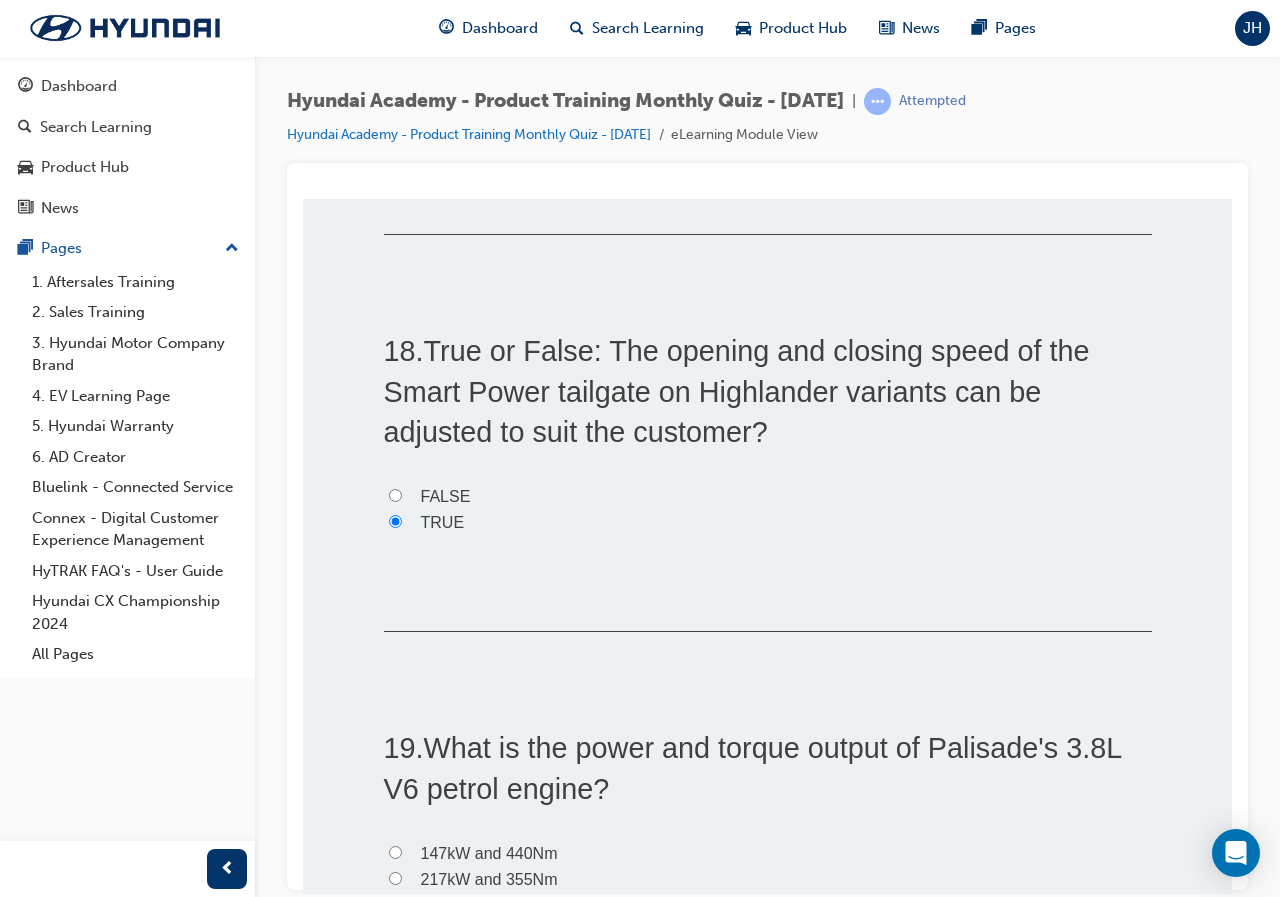 scroll, scrollTop: 7100, scrollLeft: 0, axis: vertical 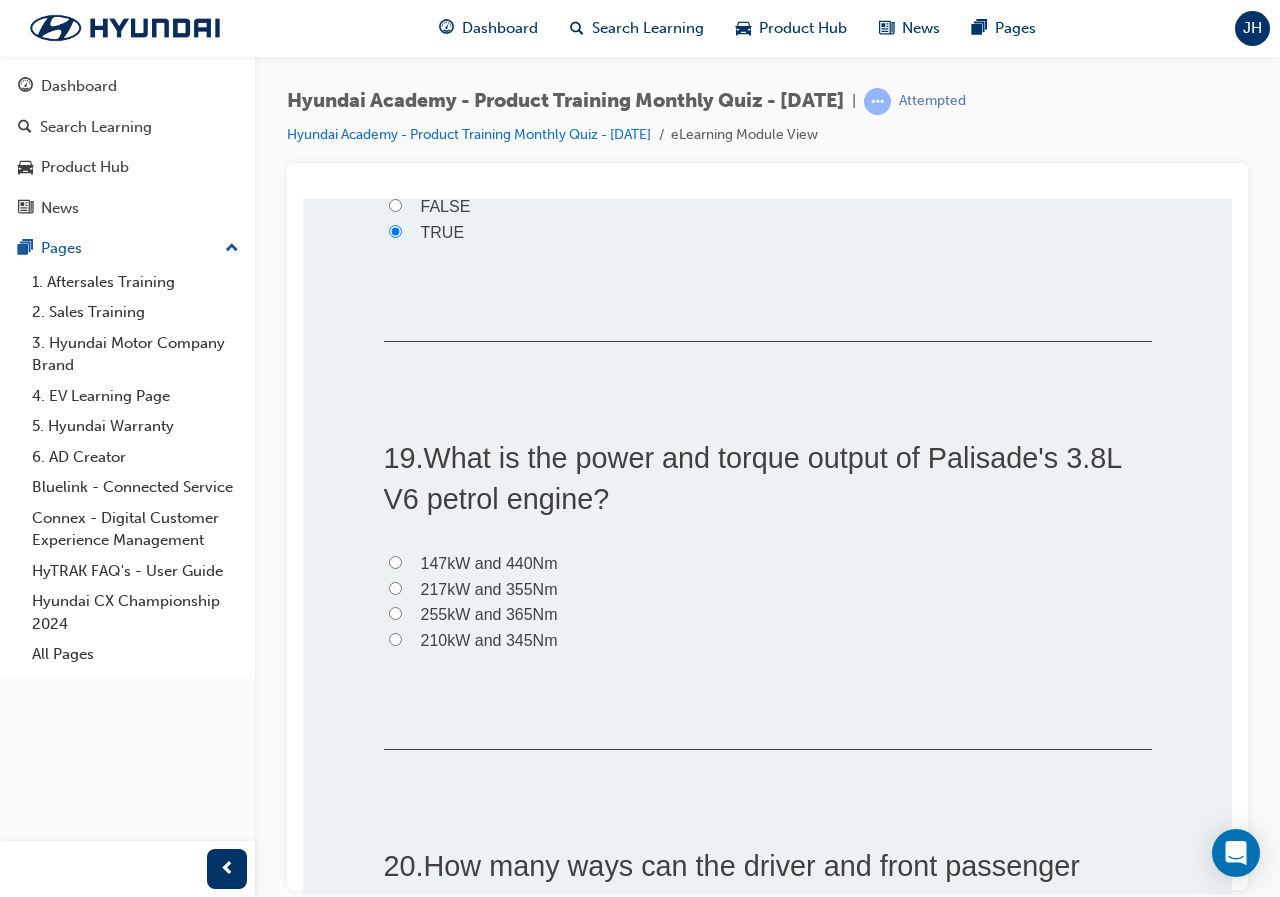 click on "210kW and 345Nm" at bounding box center [489, 639] 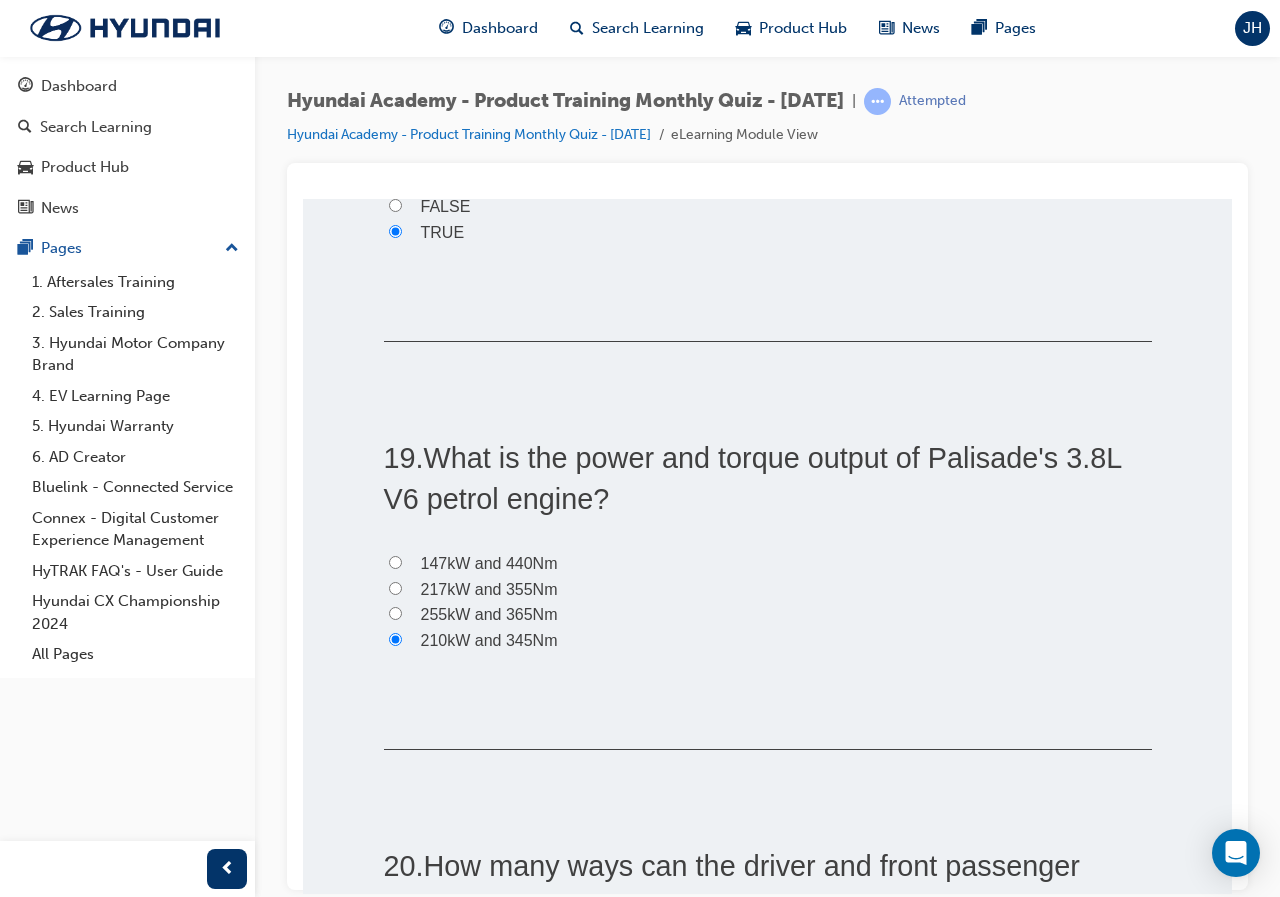radio on "true" 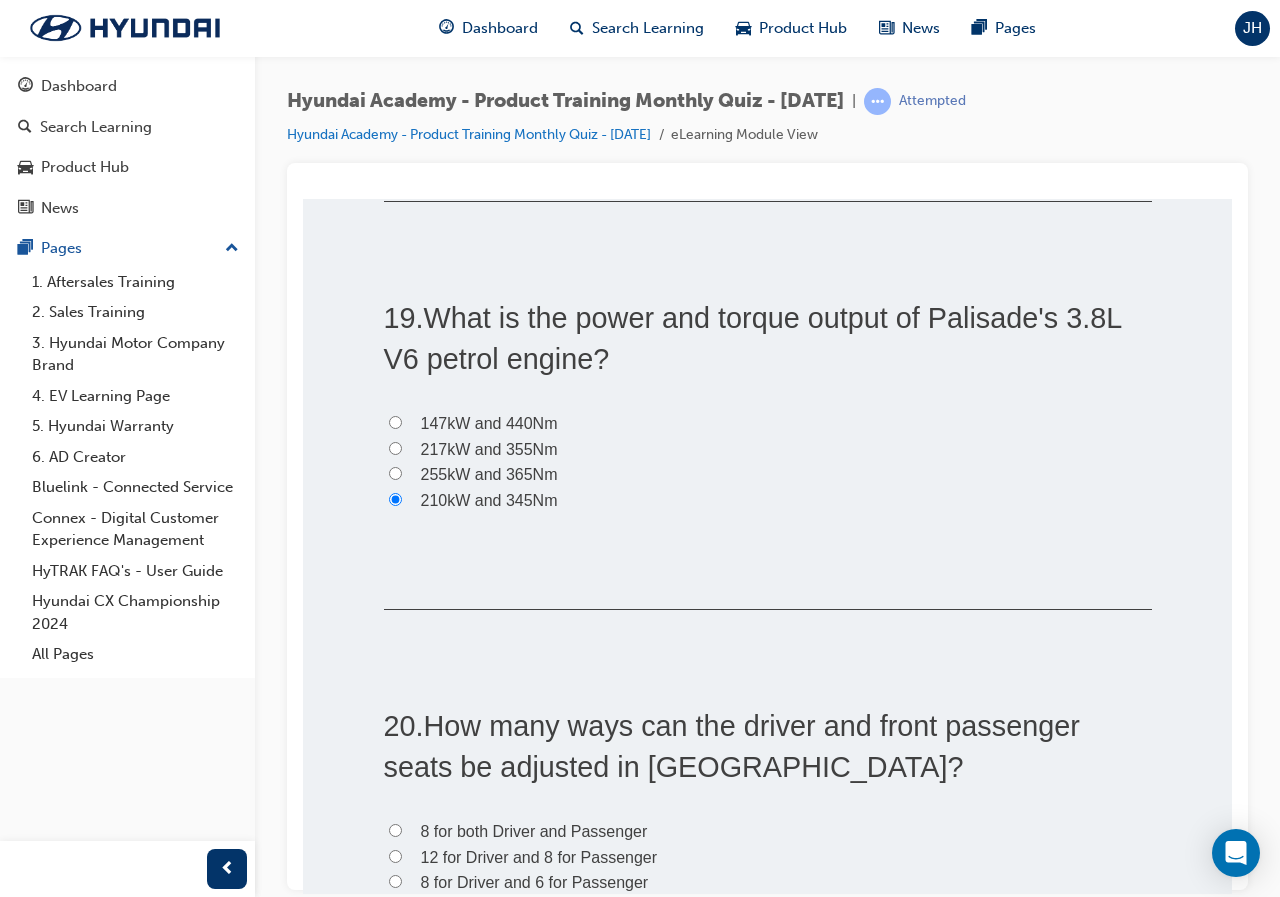 scroll, scrollTop: 7400, scrollLeft: 0, axis: vertical 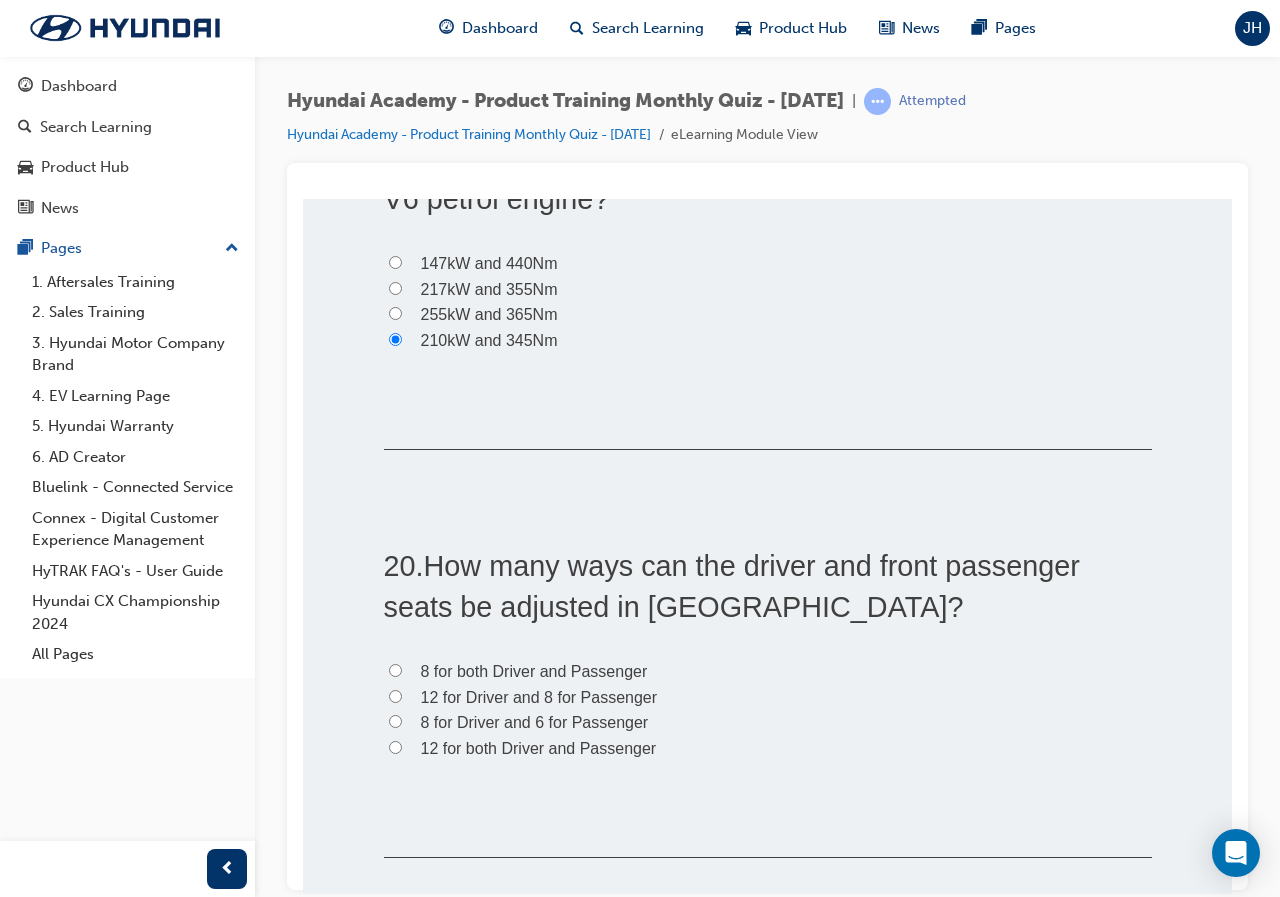 click on "12 for Driver and 8 for Passenger" at bounding box center [539, 696] 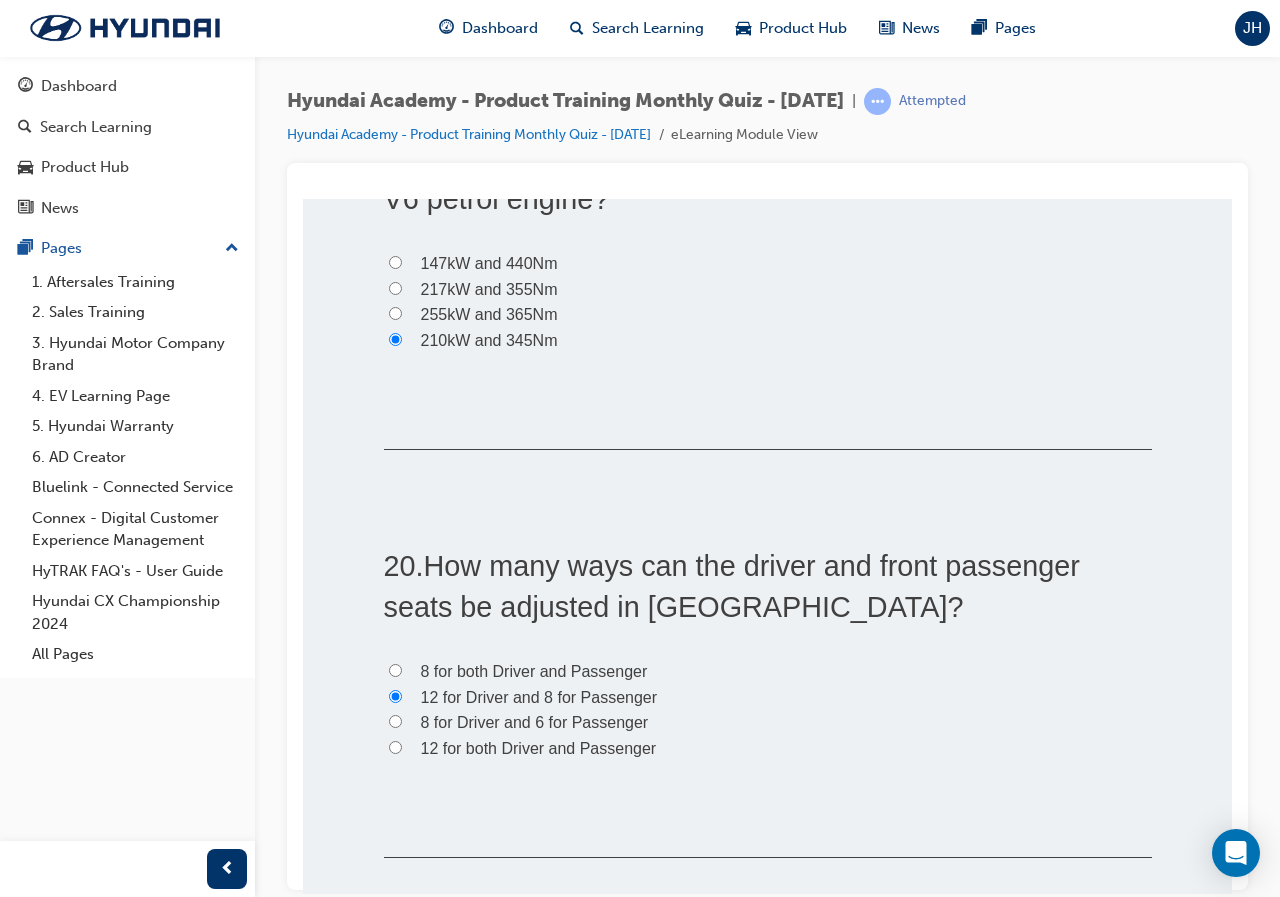 radio on "true" 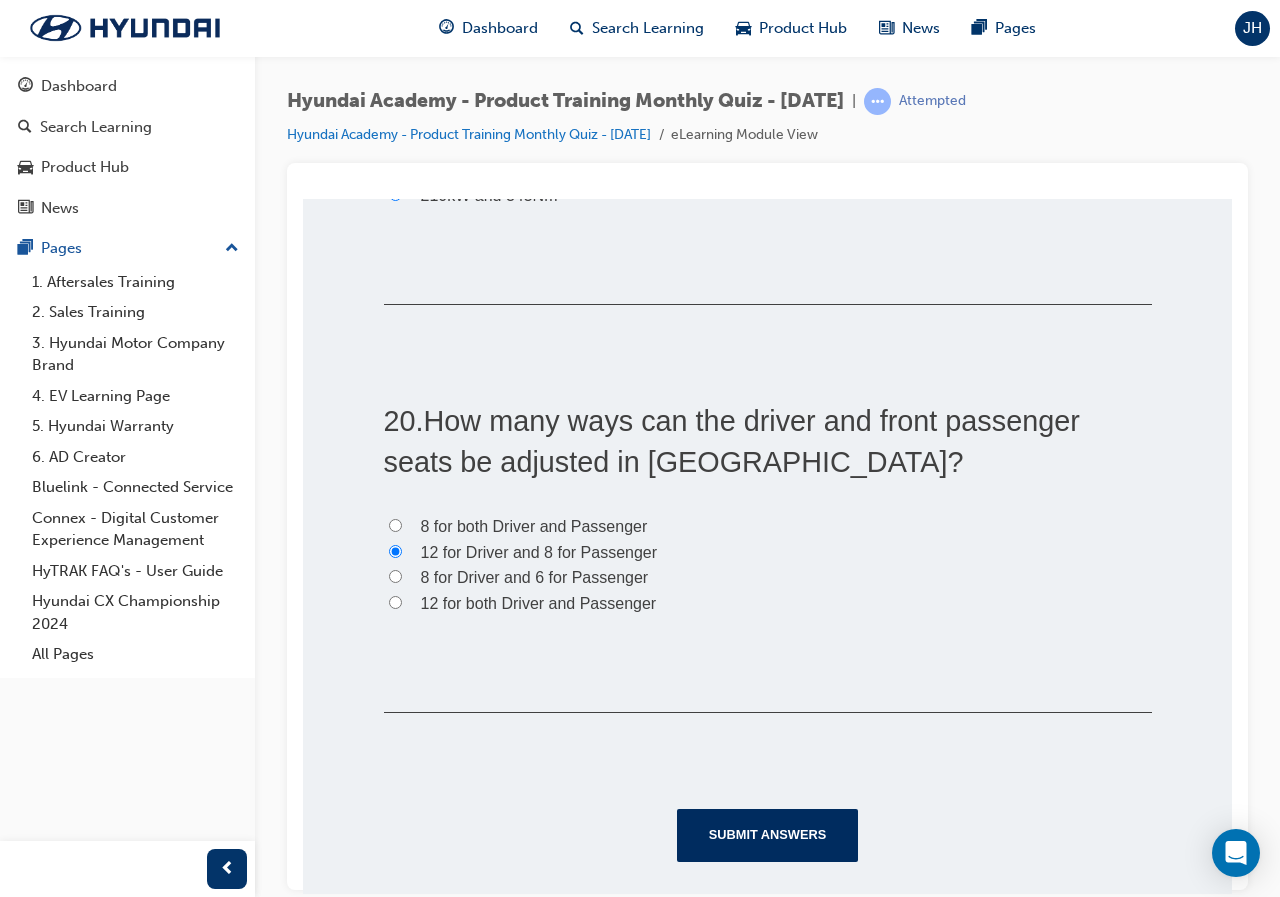 scroll, scrollTop: 7553, scrollLeft: 0, axis: vertical 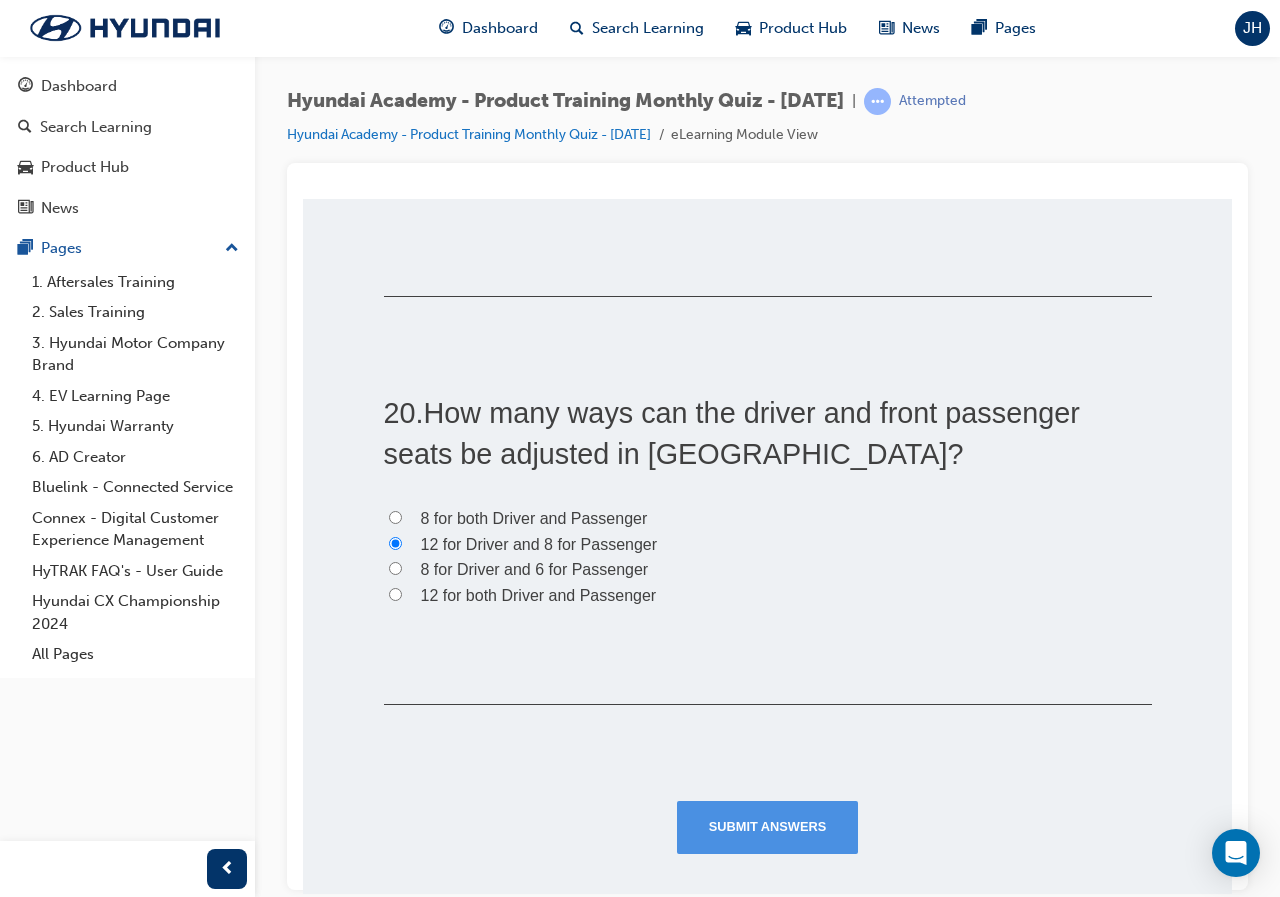 click on "Submit Answers" at bounding box center (768, 826) 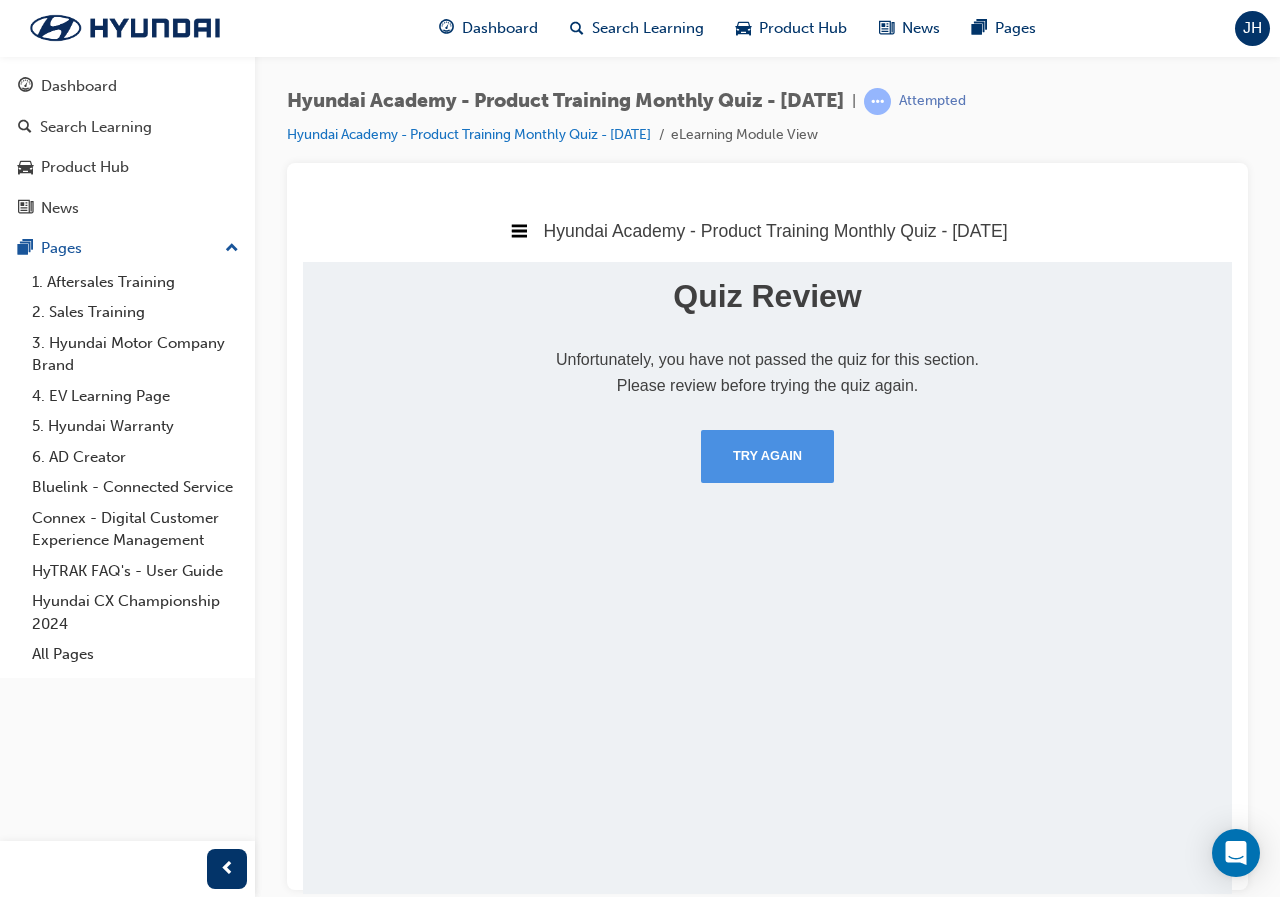 click on "Try Again" at bounding box center (767, 455) 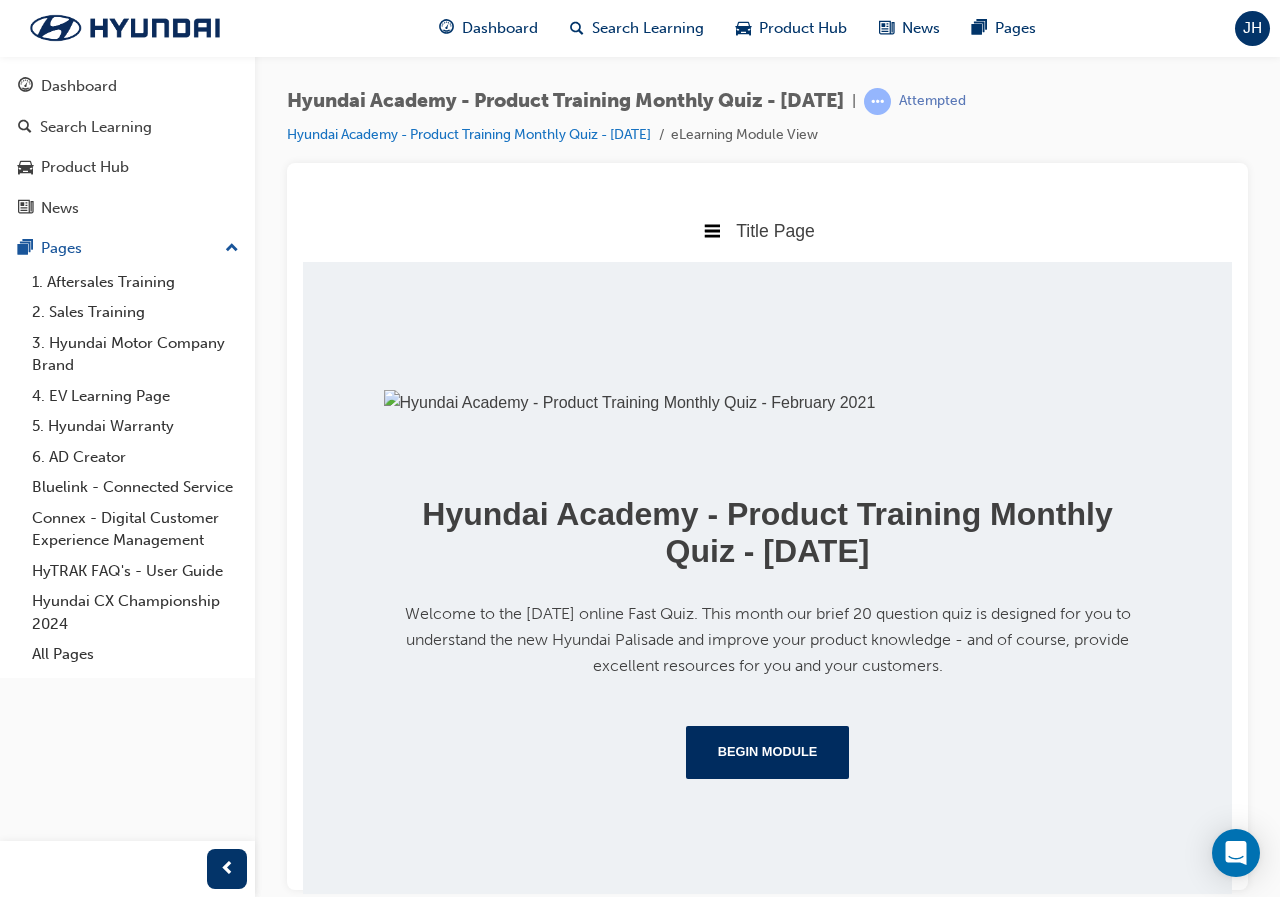 scroll, scrollTop: 292, scrollLeft: 0, axis: vertical 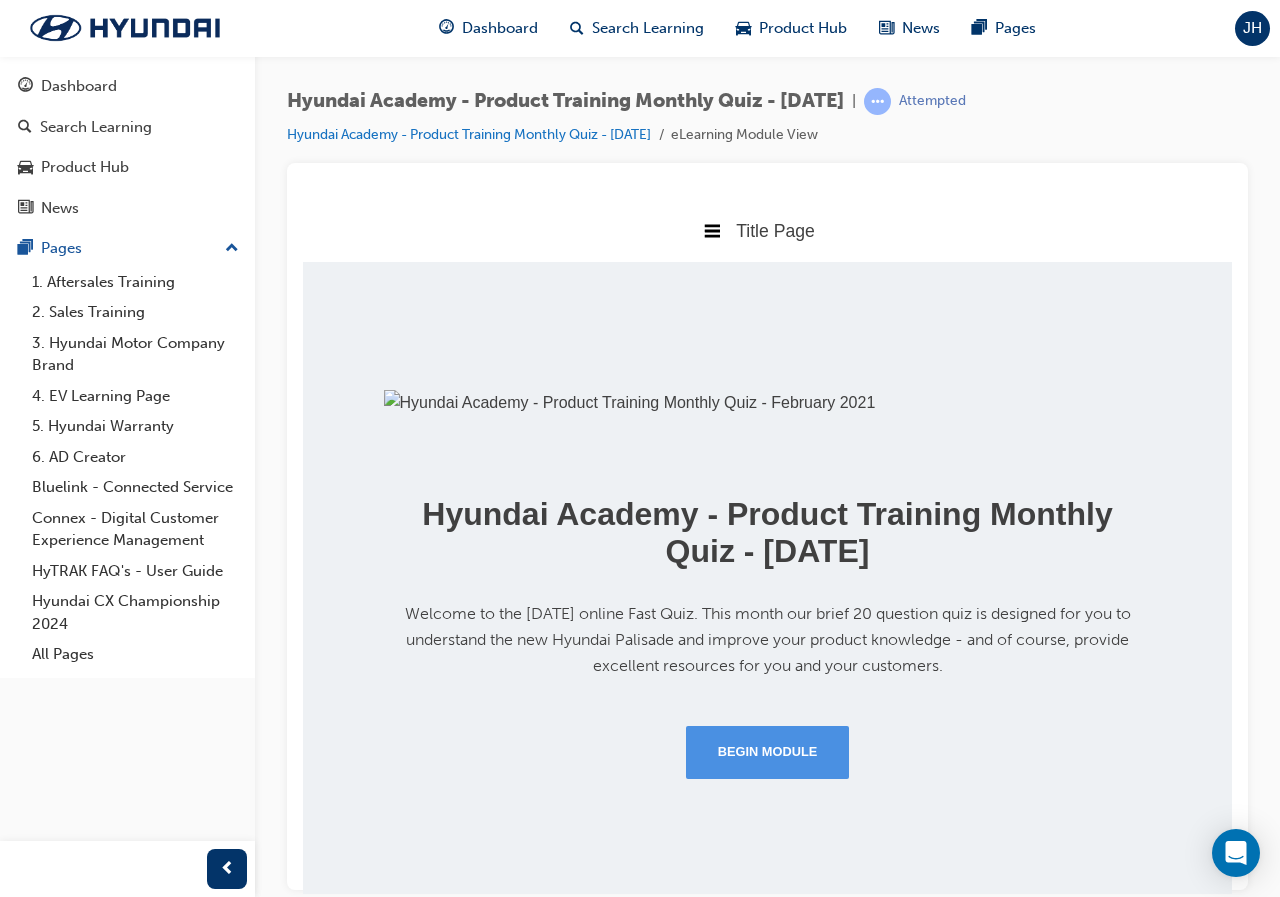 click on "Begin Module" at bounding box center (768, 751) 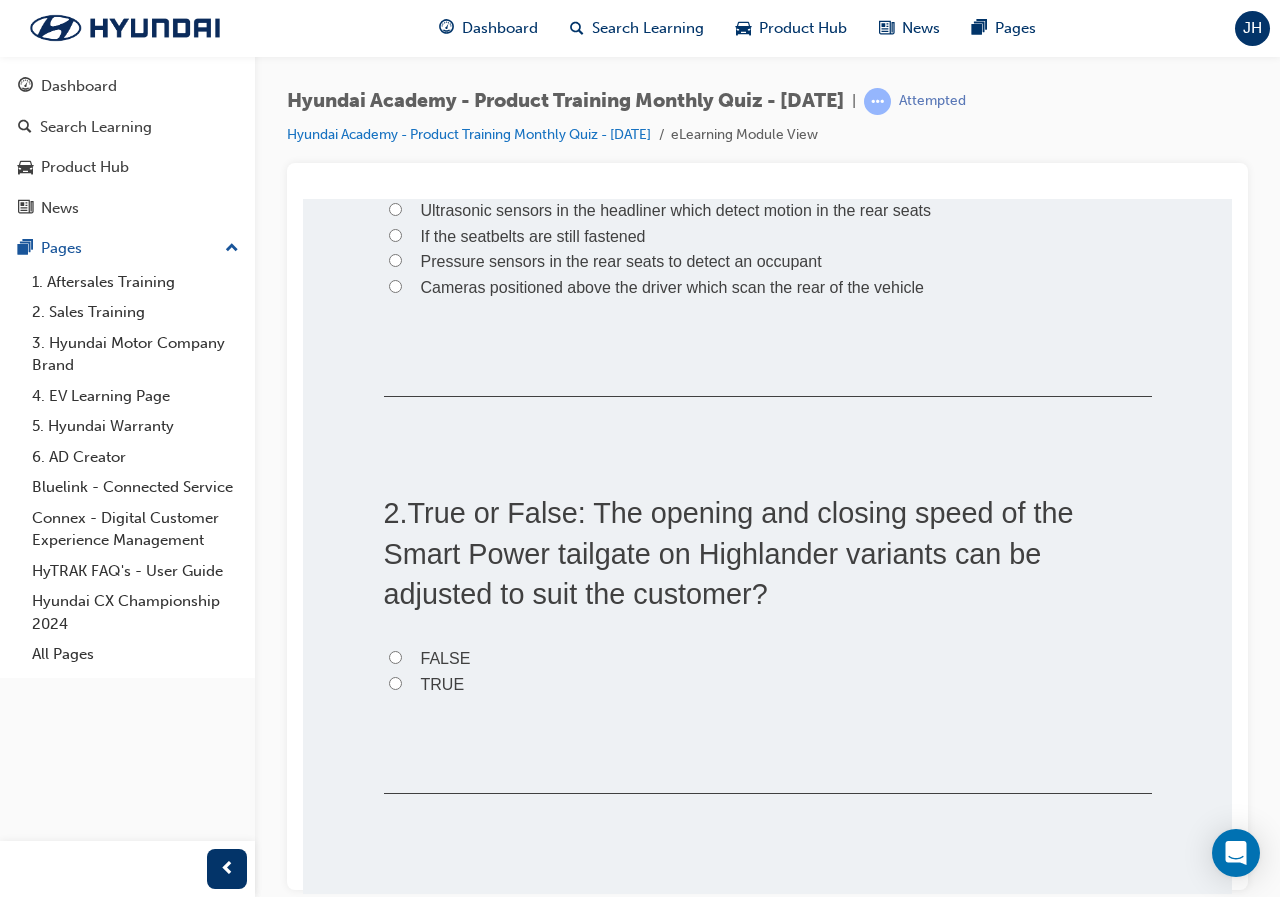 scroll, scrollTop: 0, scrollLeft: 0, axis: both 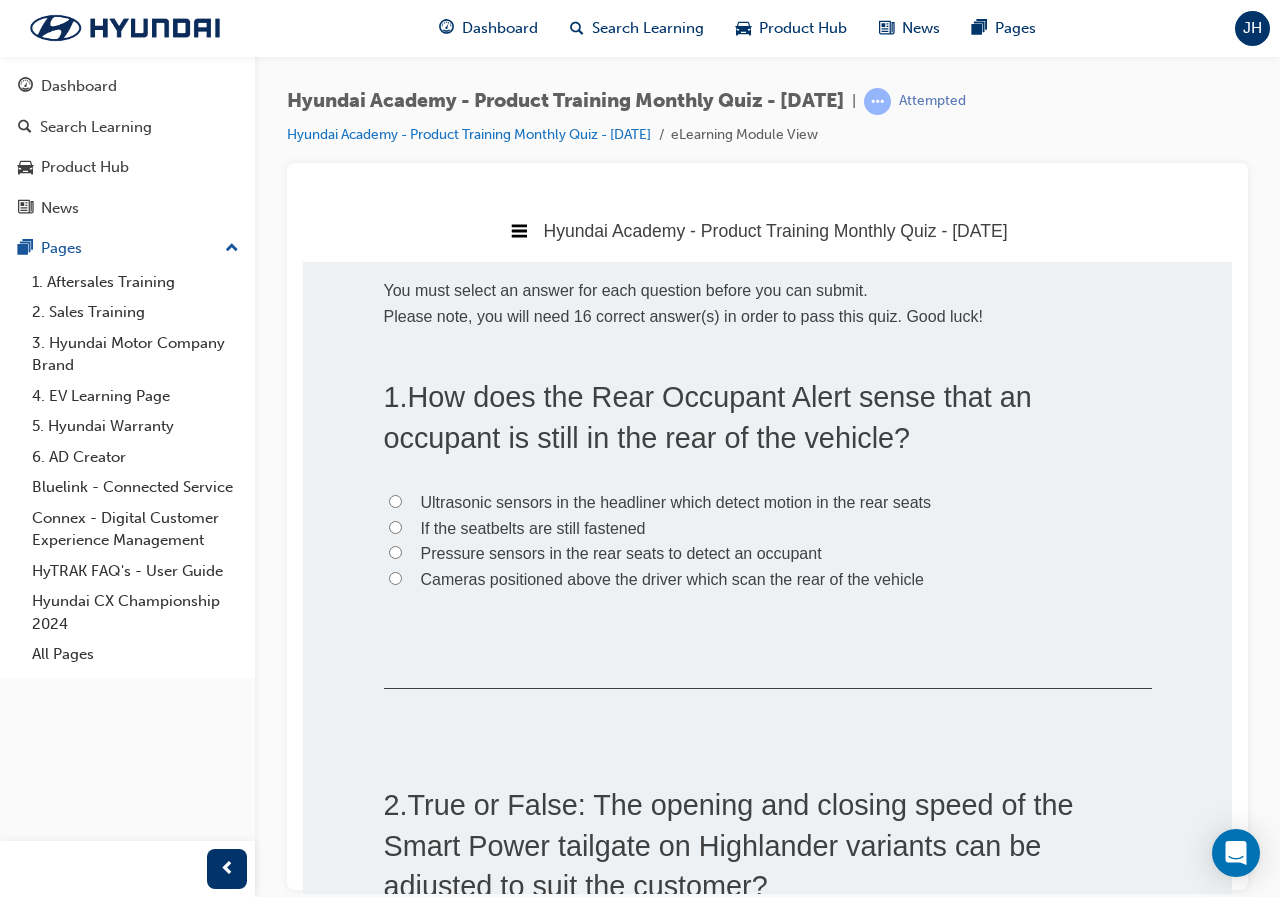click on "Ultrasonic sensors in the headliner which detect motion in the rear seats" at bounding box center [768, 502] 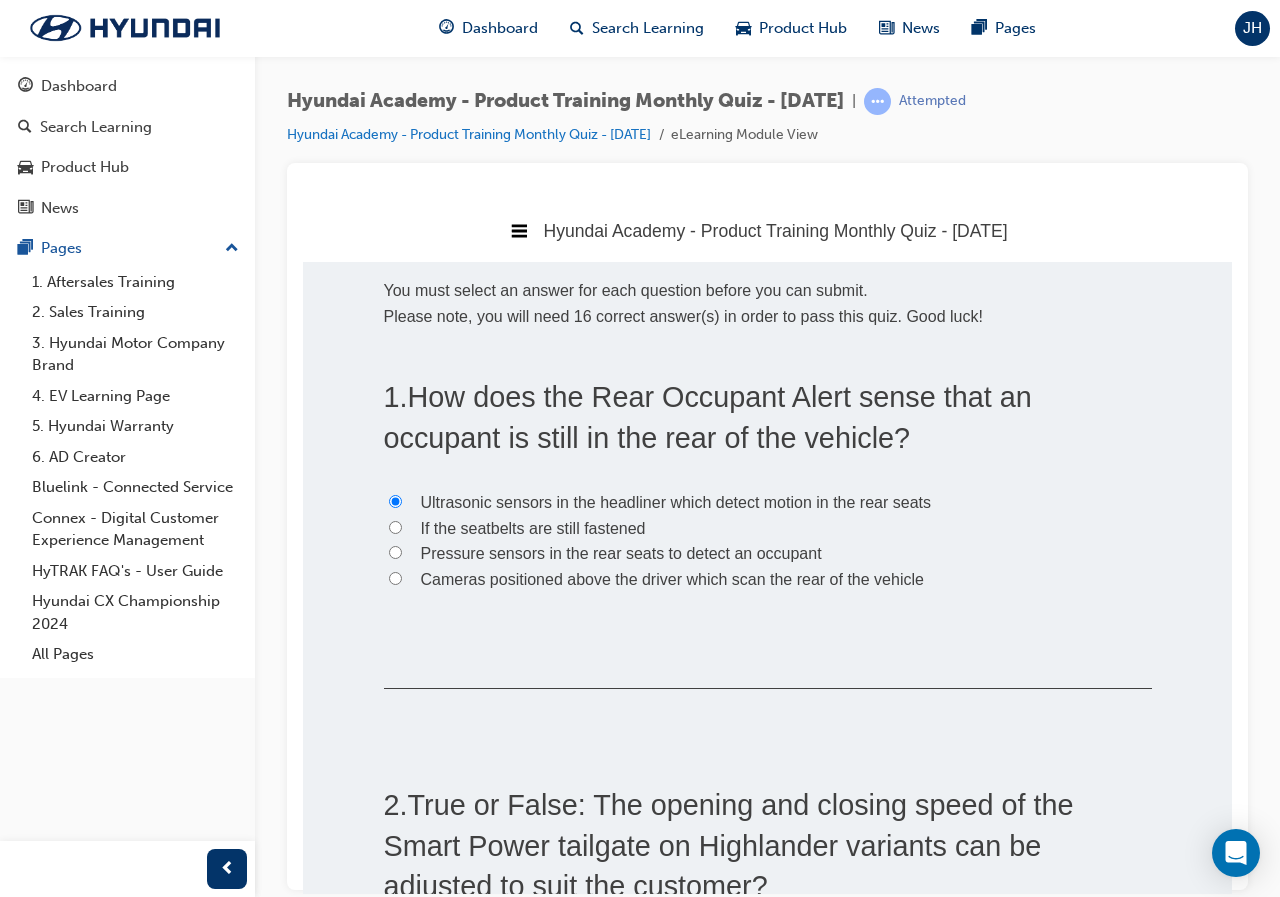 radio on "true" 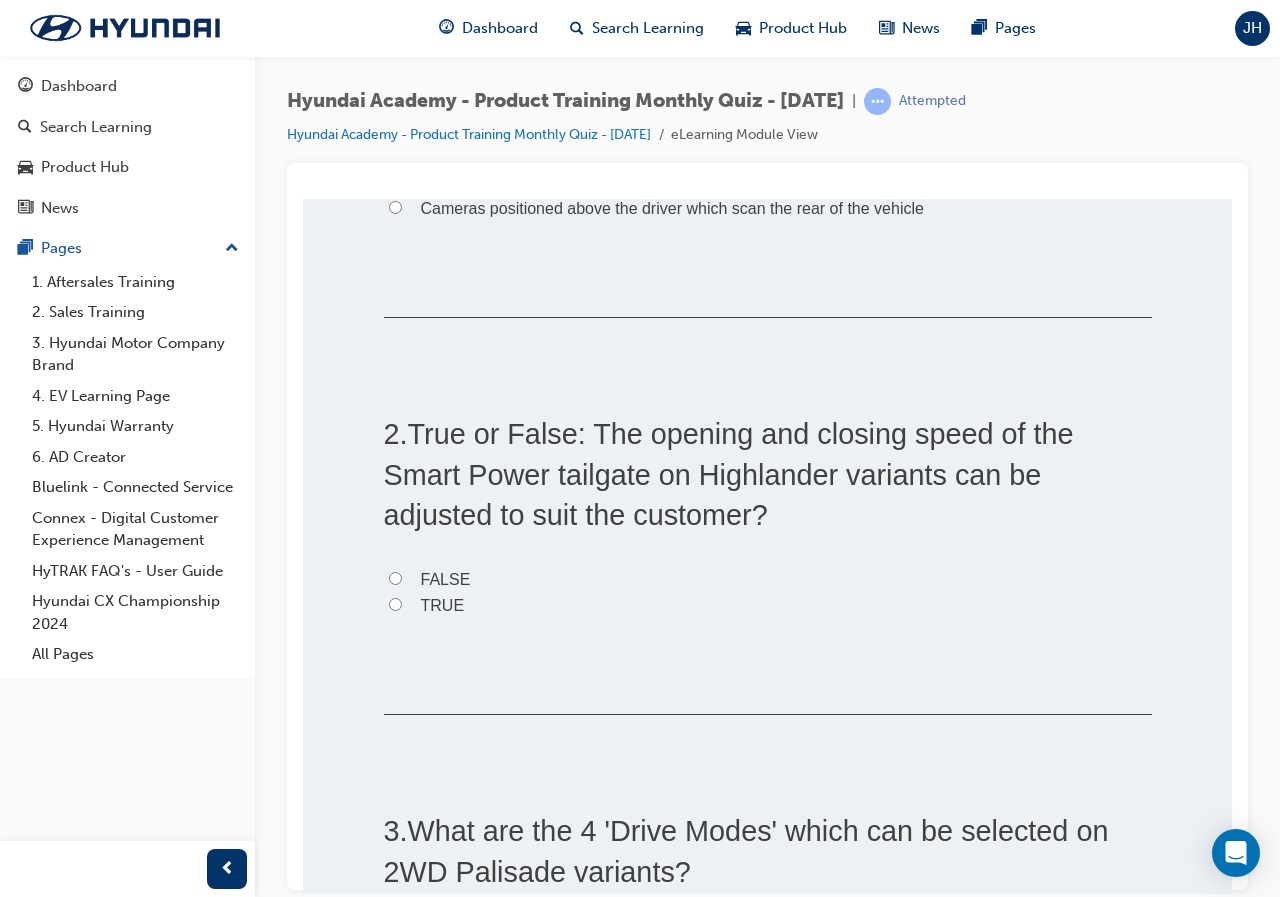 scroll, scrollTop: 400, scrollLeft: 0, axis: vertical 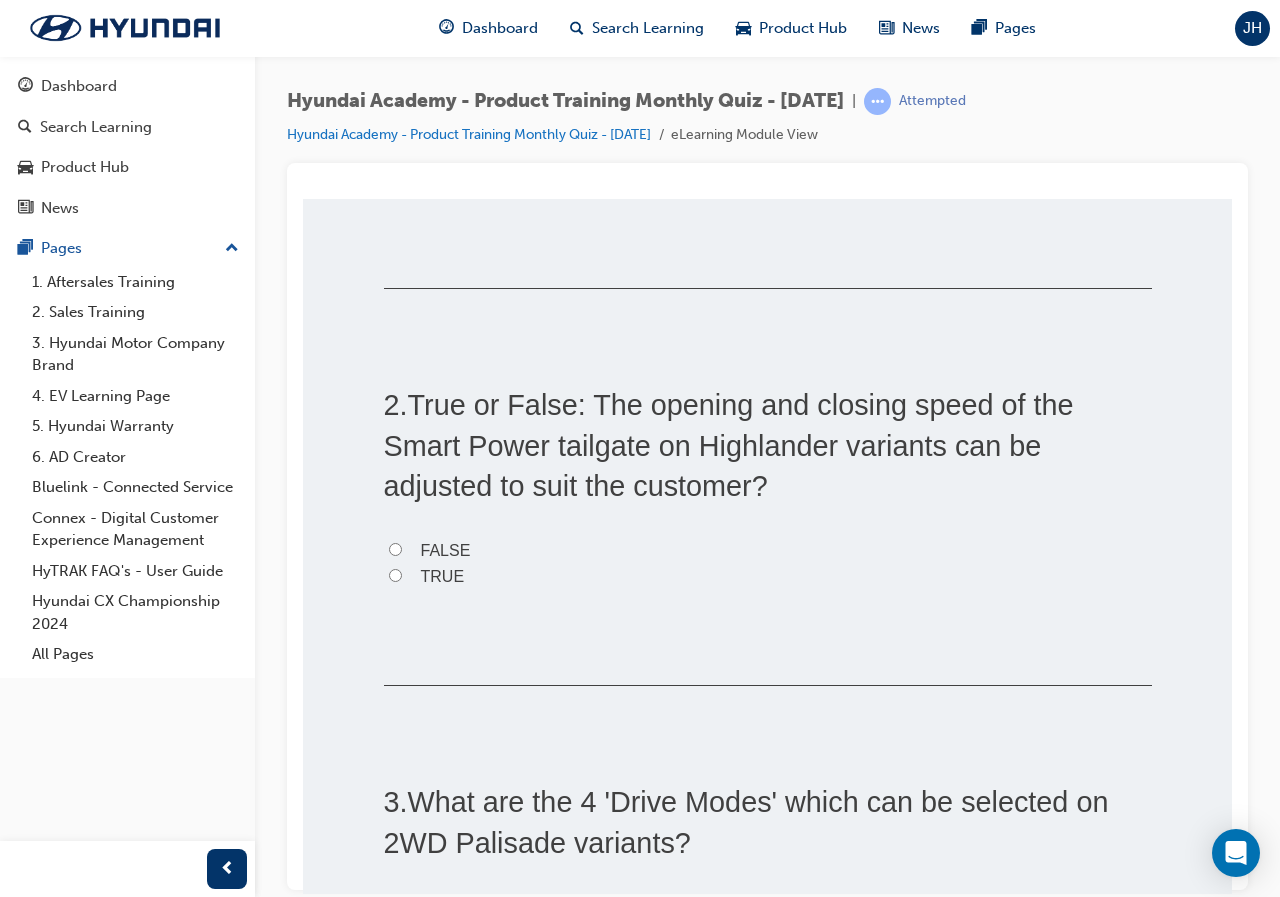 click on "TRUE" at bounding box center [443, 575] 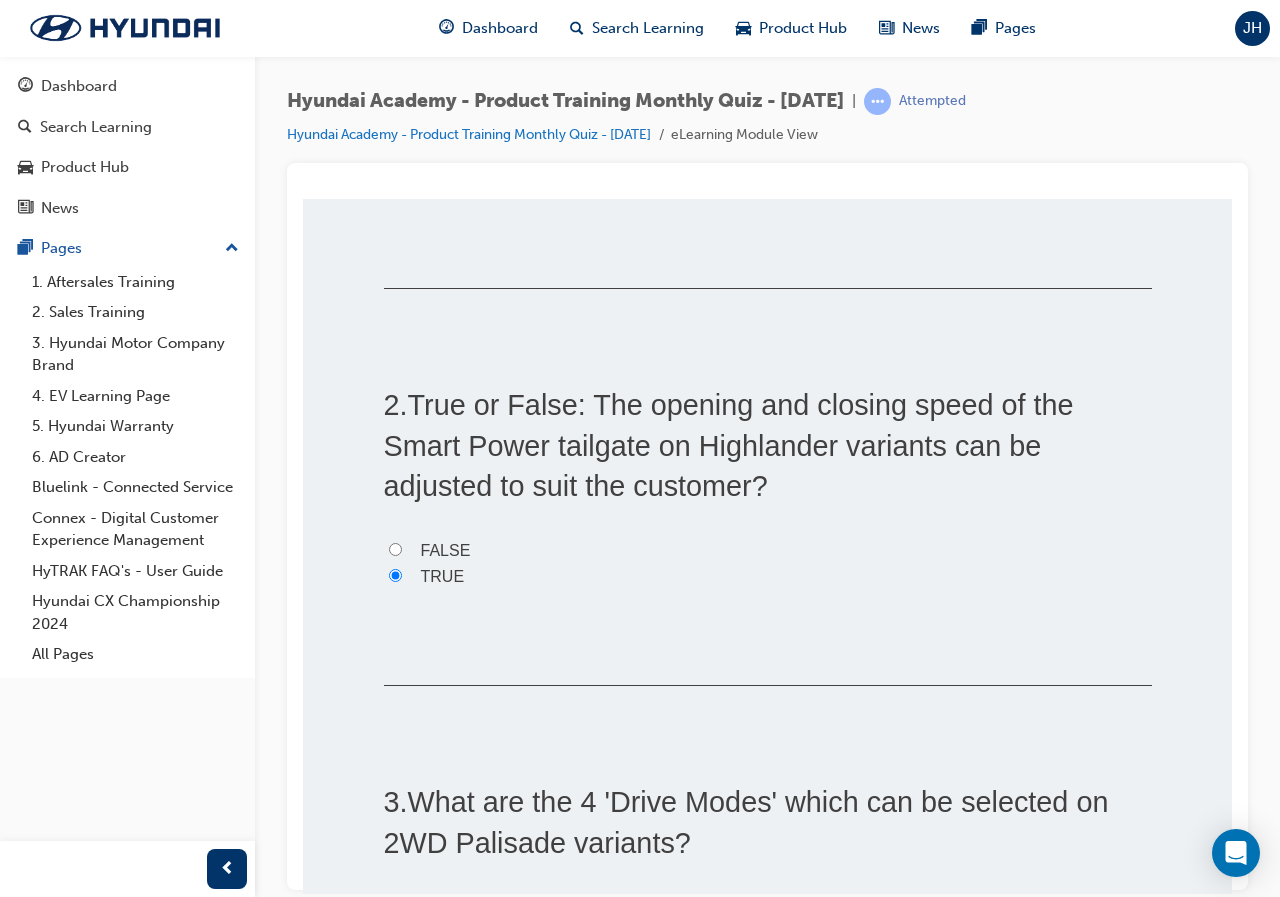 radio on "true" 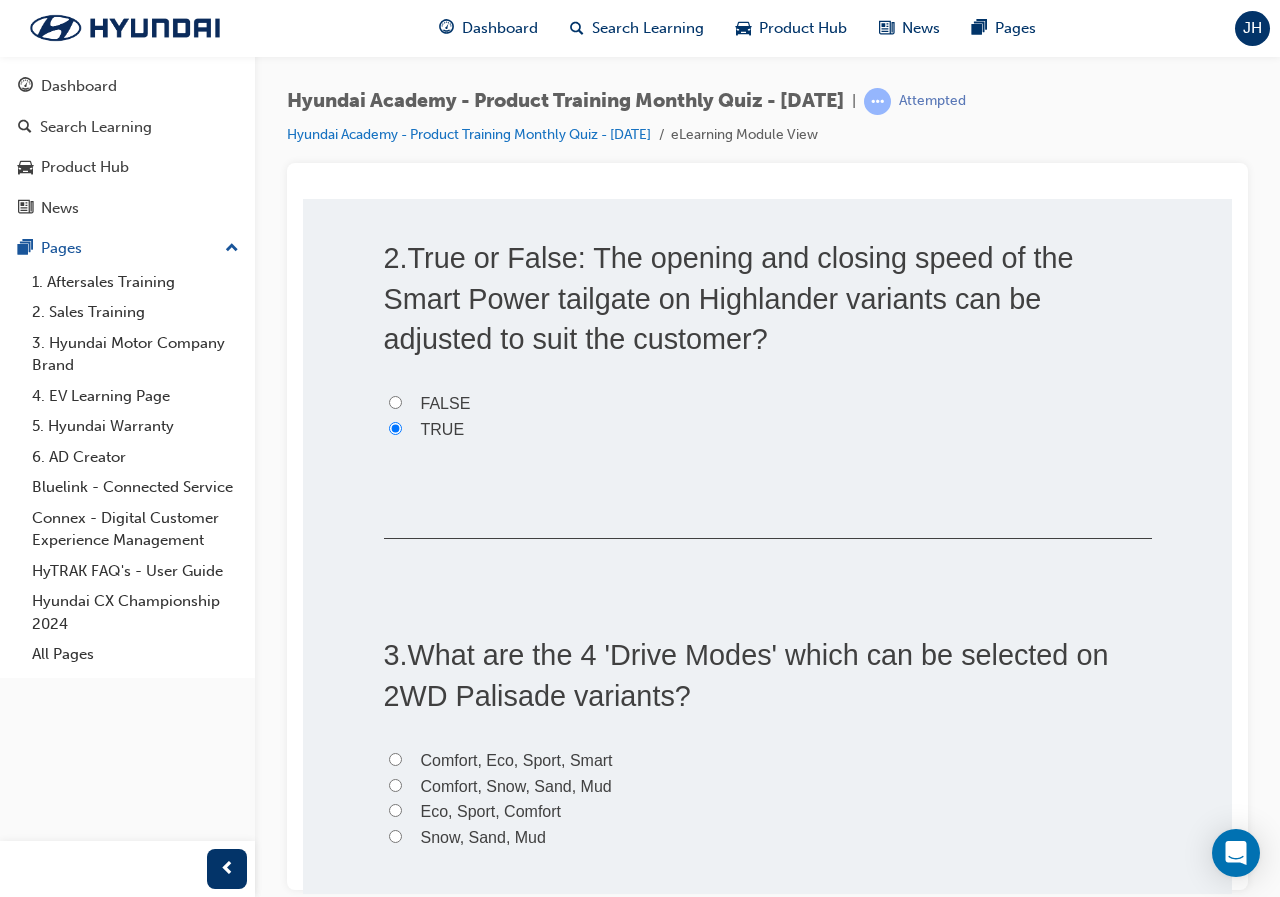 scroll, scrollTop: 700, scrollLeft: 0, axis: vertical 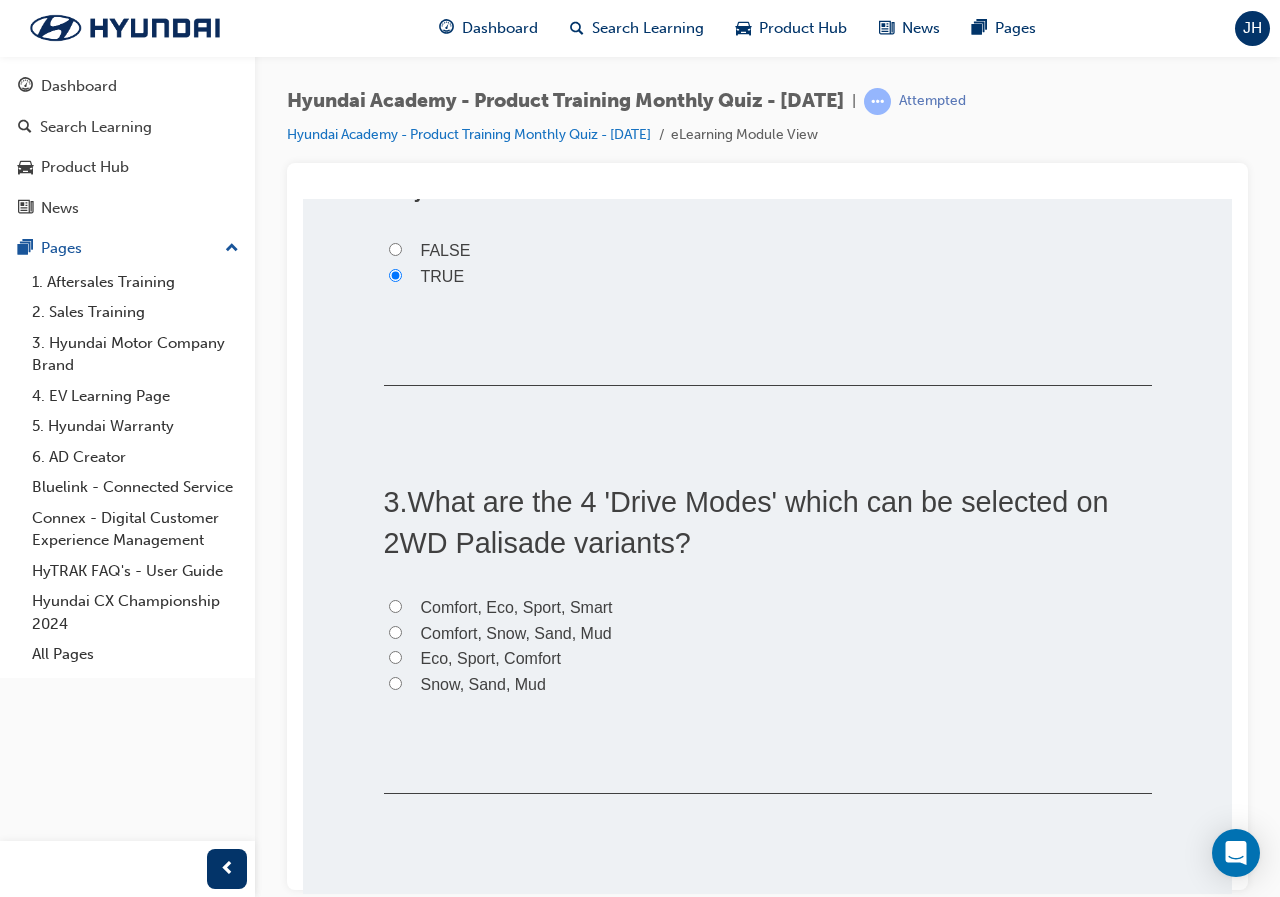 click on "Comfort, Snow, Sand, Mud" at bounding box center [516, 632] 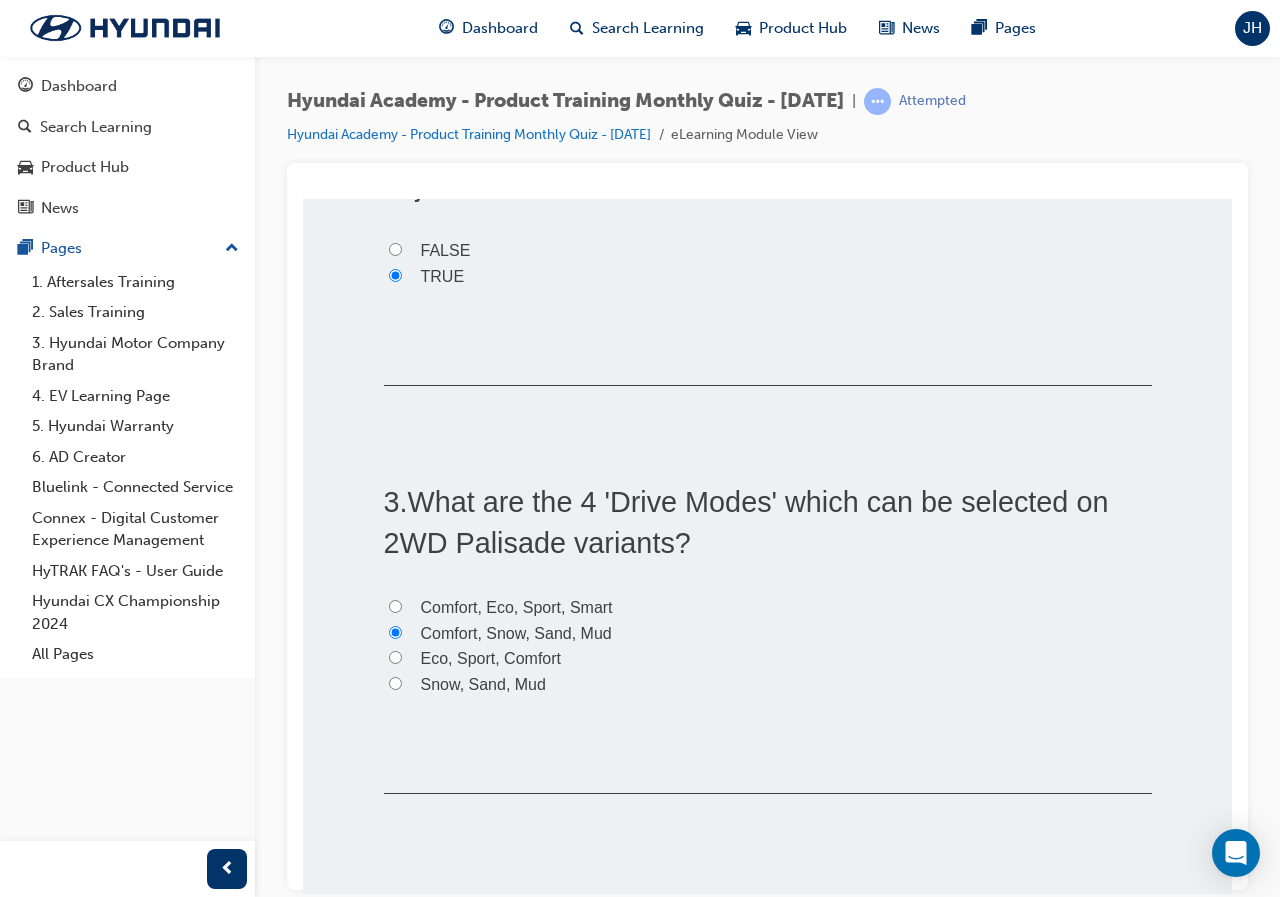 radio on "true" 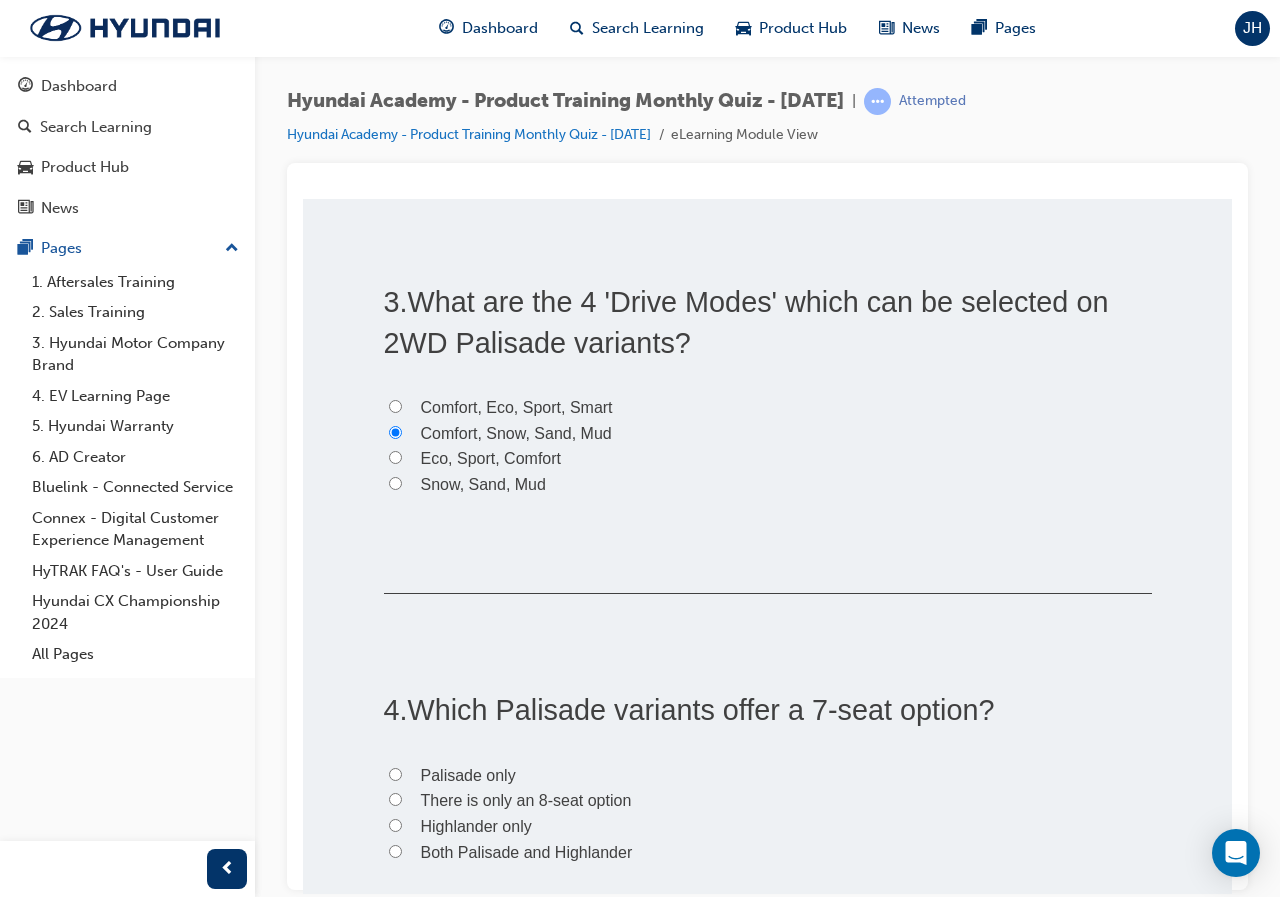 click on "Comfort, Eco, Sport, Smart" at bounding box center (517, 406) 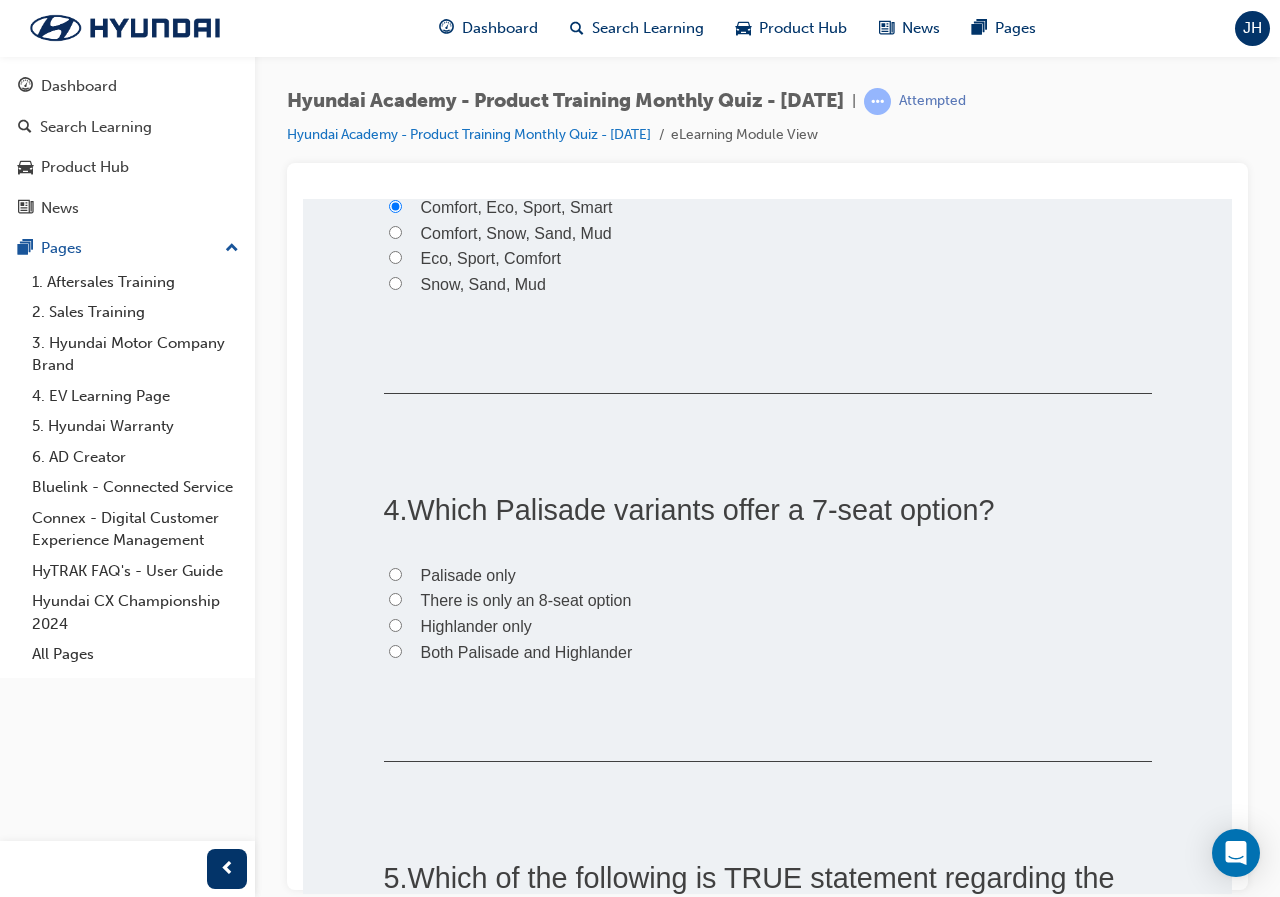 scroll, scrollTop: 1300, scrollLeft: 0, axis: vertical 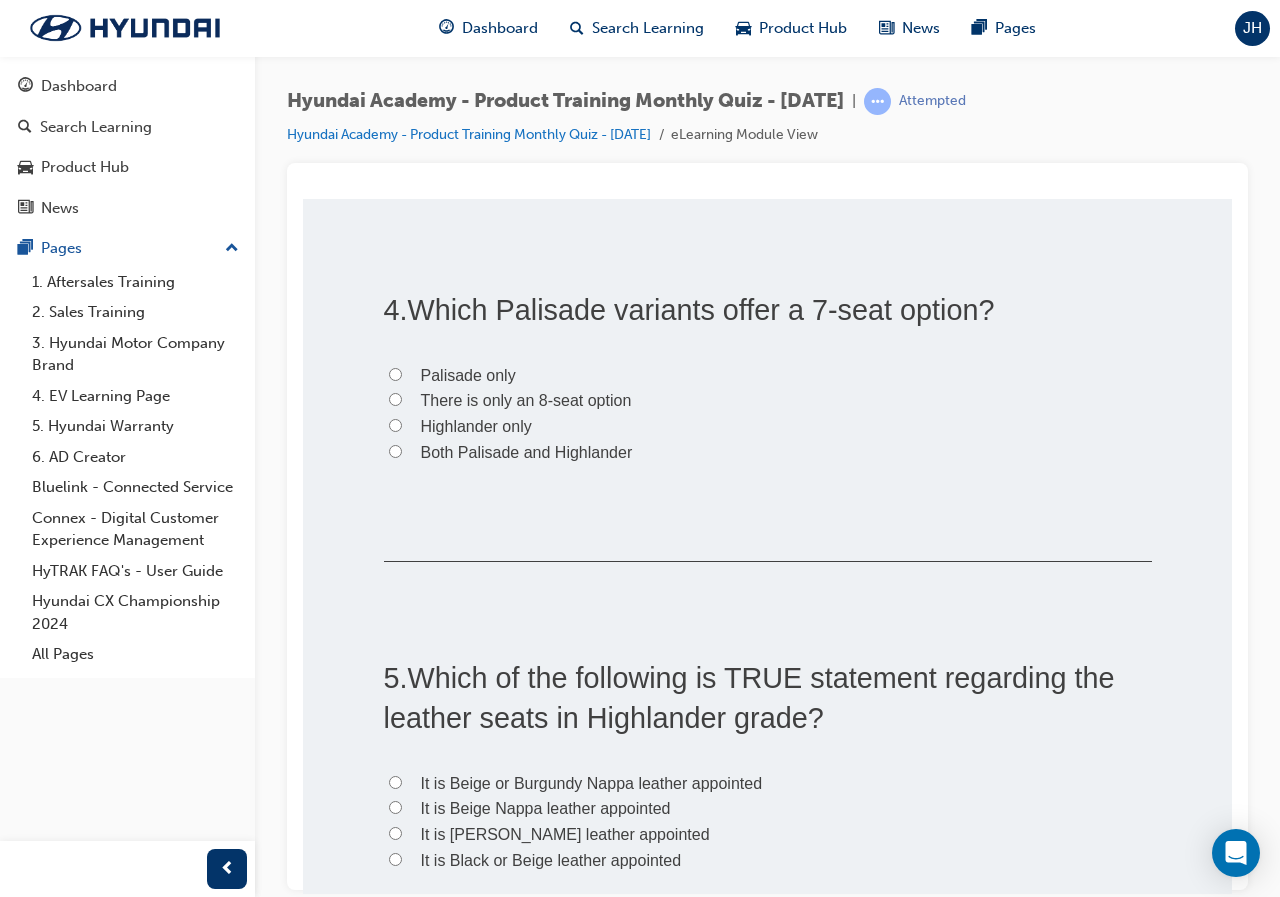 click on "Palisade only" at bounding box center (468, 374) 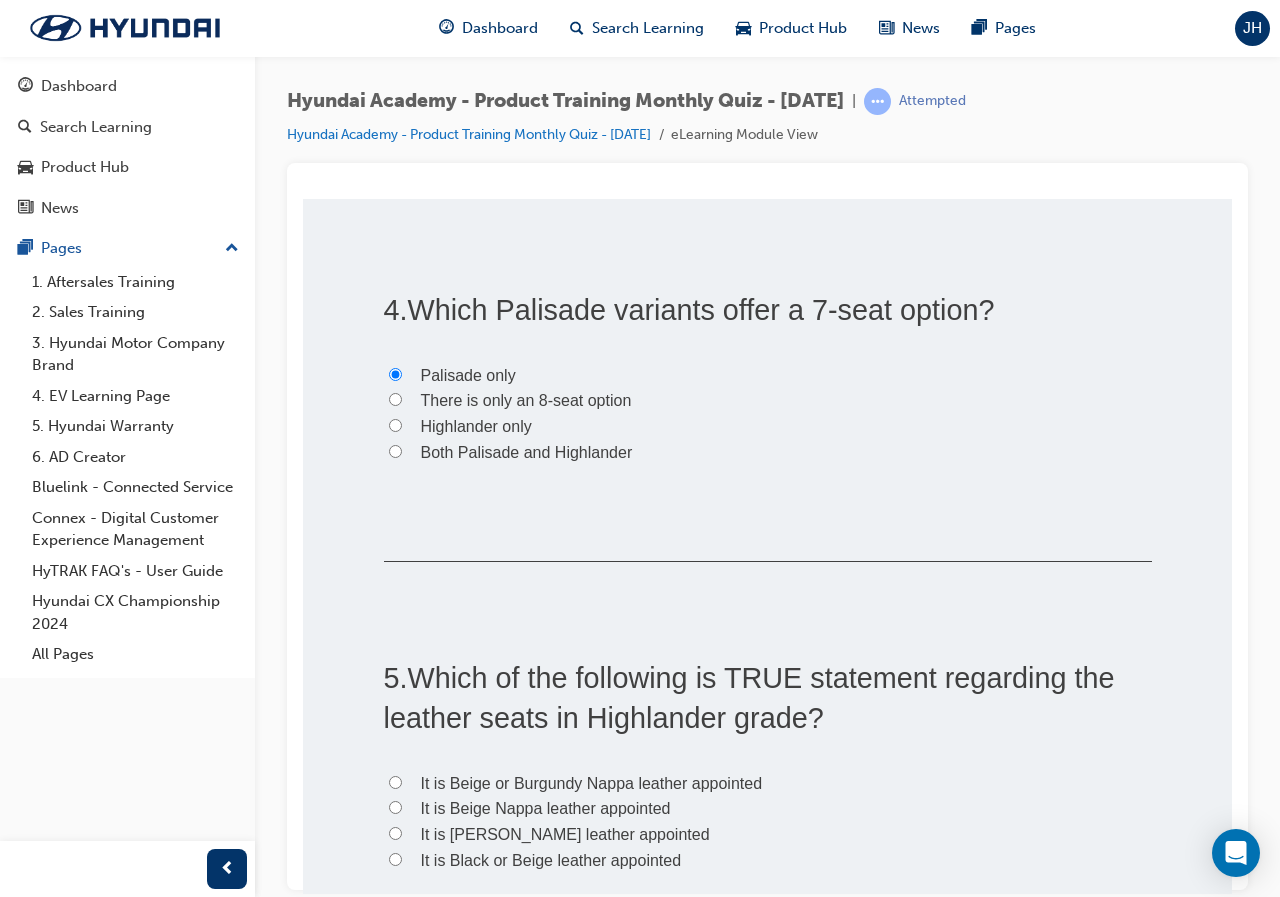 radio on "true" 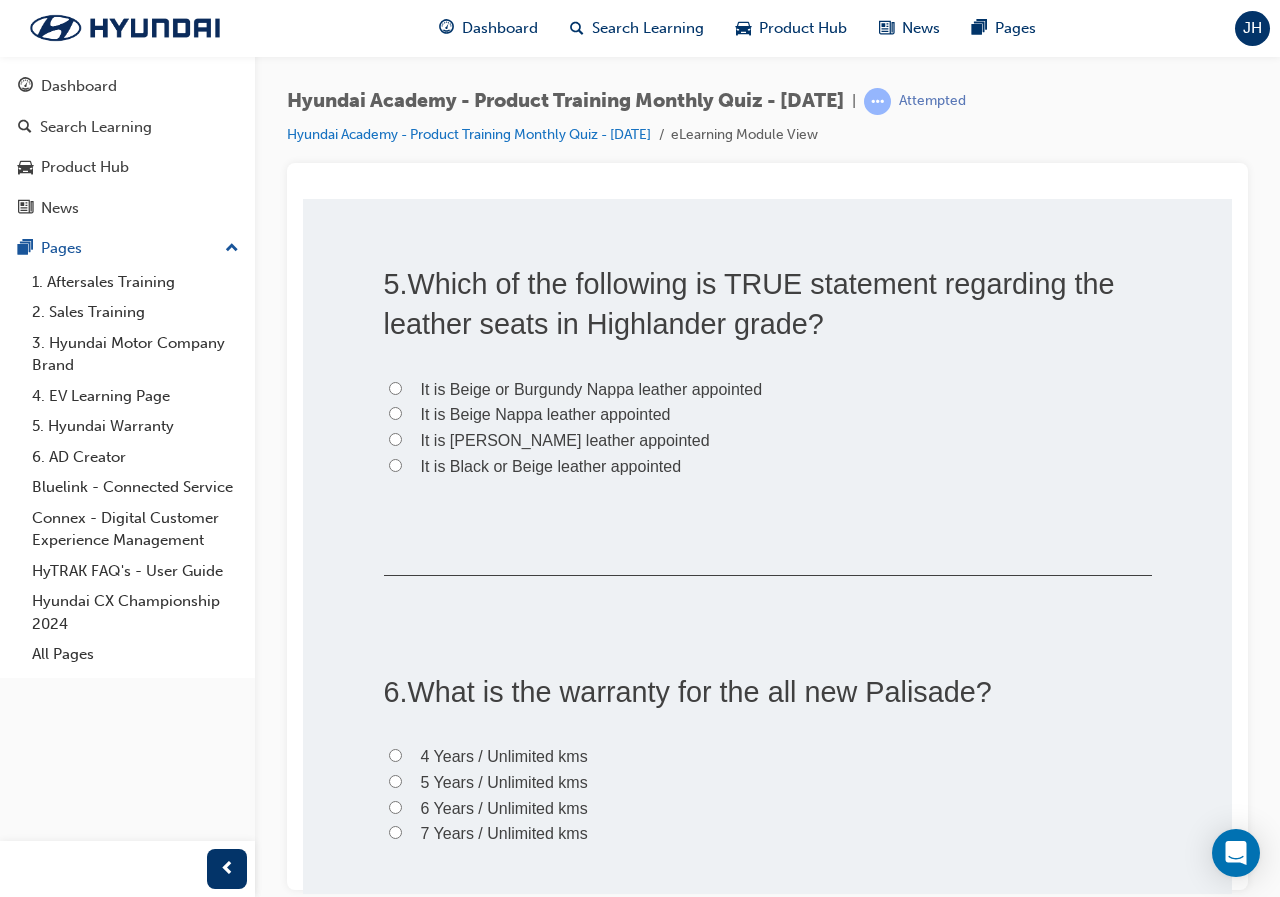 scroll, scrollTop: 1700, scrollLeft: 0, axis: vertical 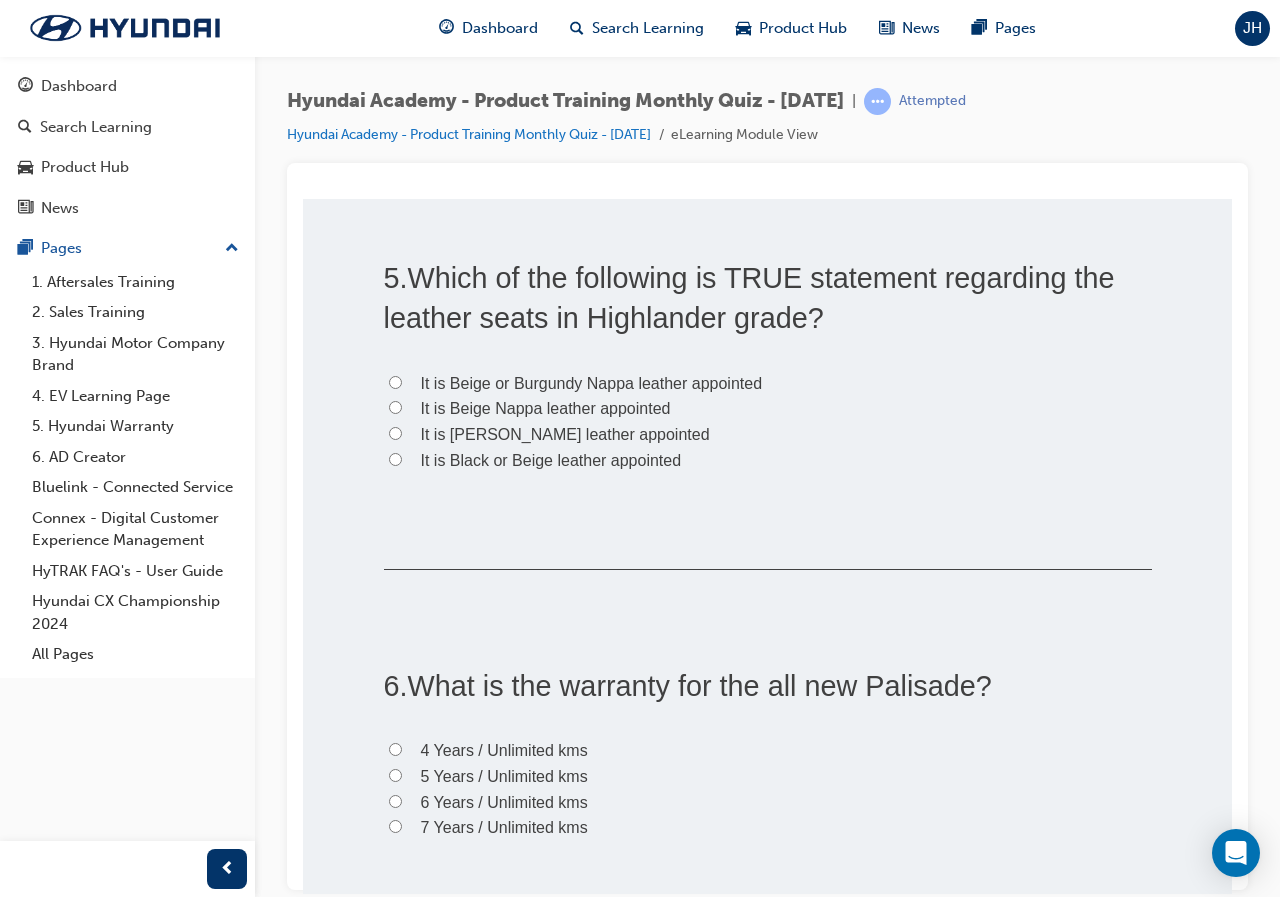 click on "It is Beige or Burgundy Nappa leather appointed" at bounding box center (592, 382) 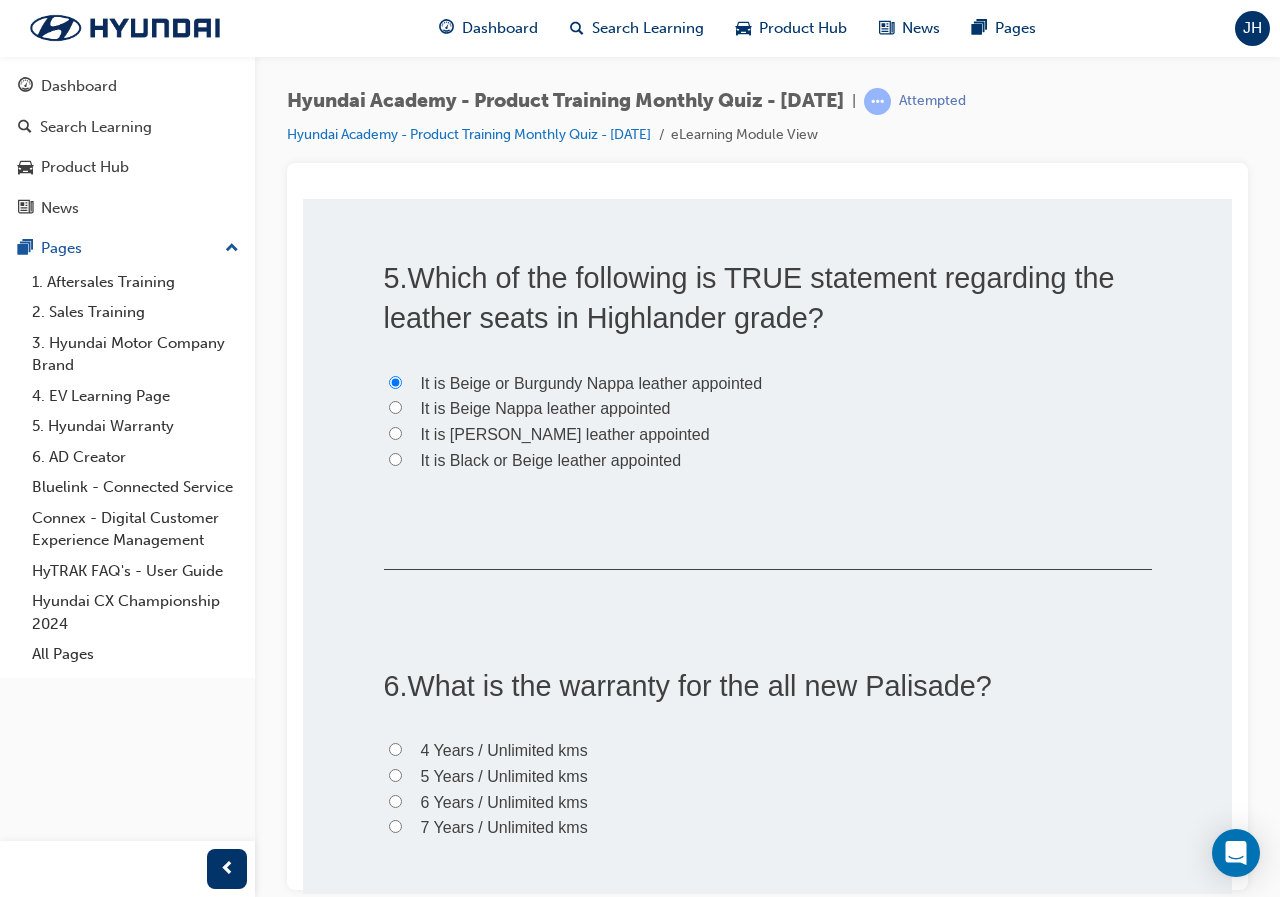 radio on "true" 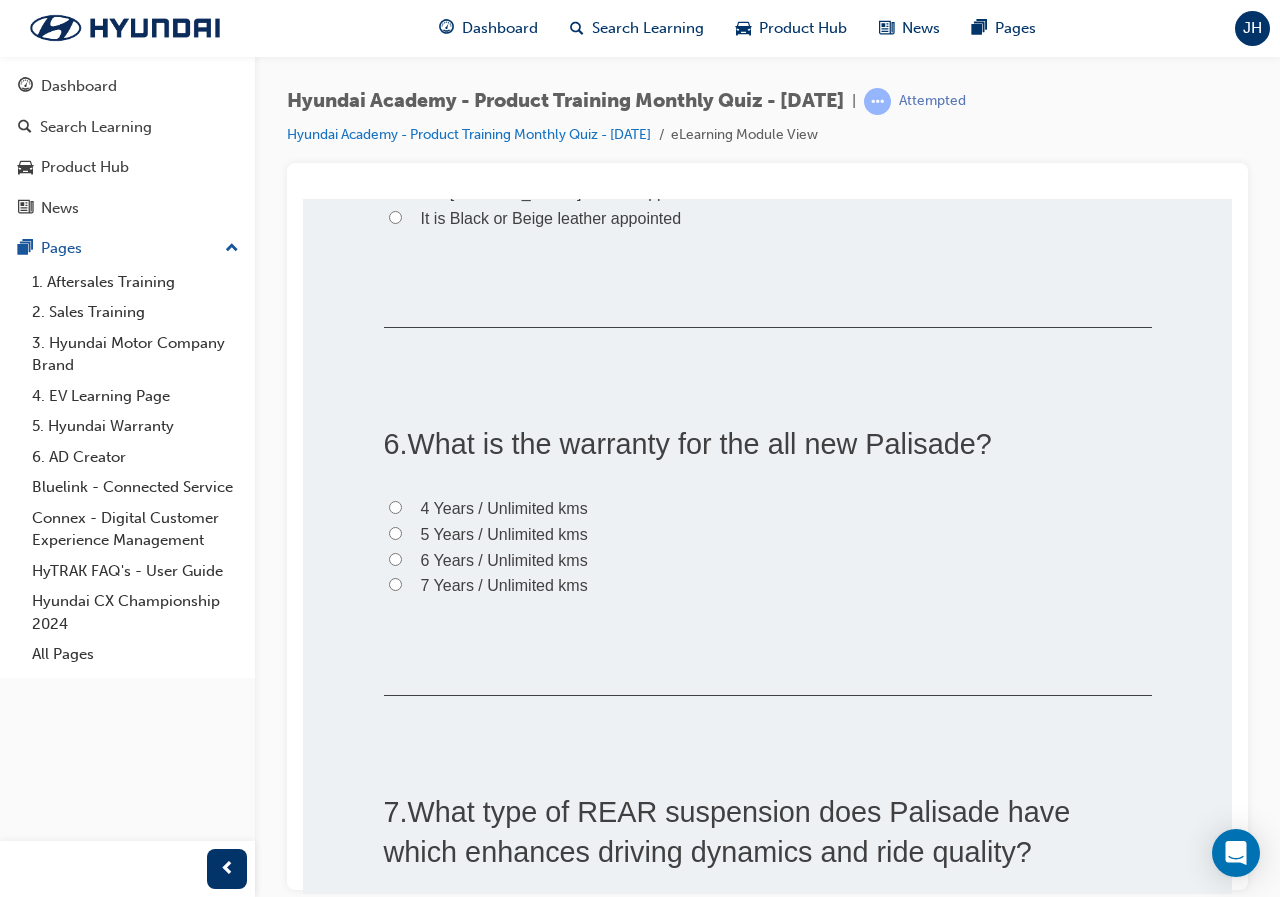 scroll, scrollTop: 2000, scrollLeft: 0, axis: vertical 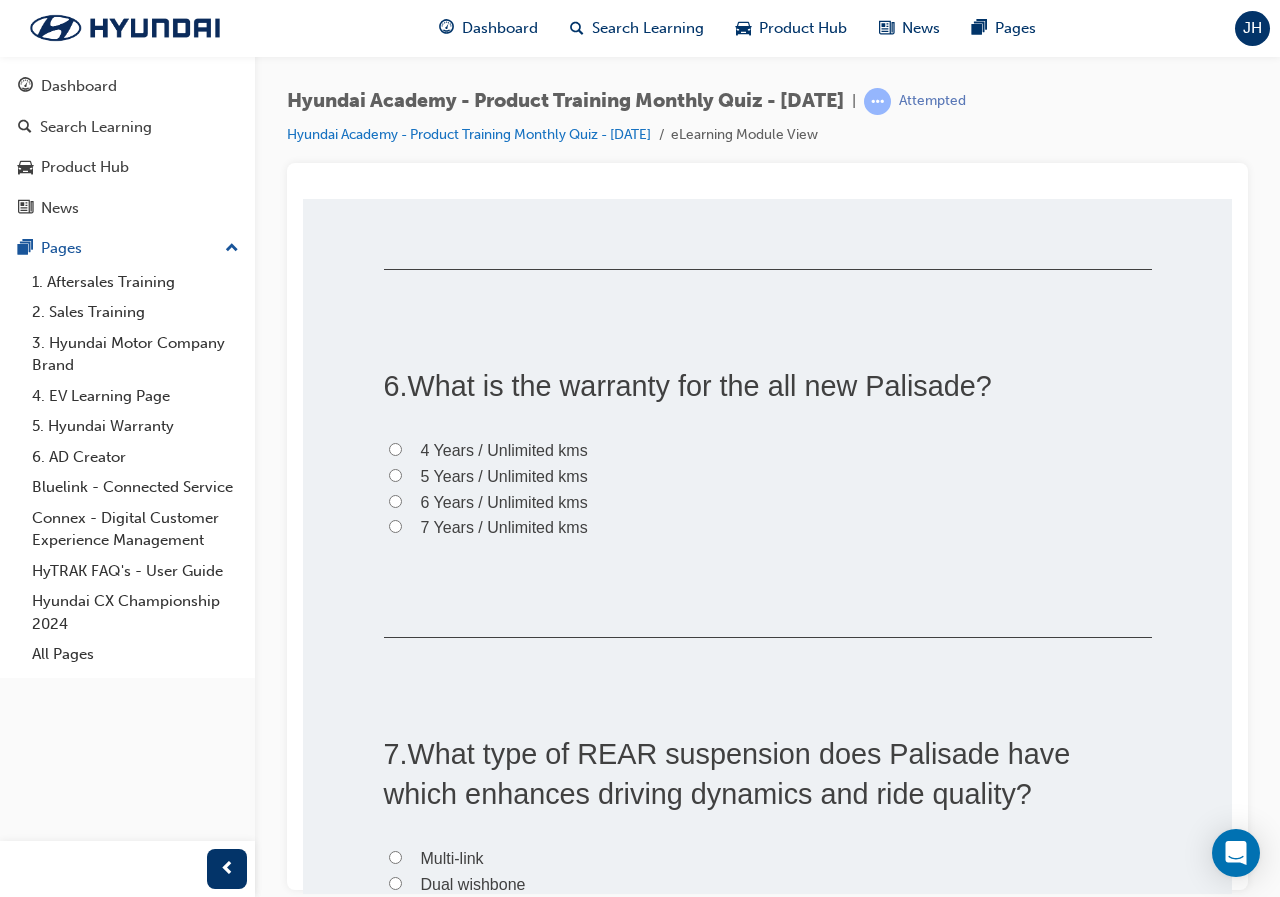click on "5 Years / Unlimited kms" at bounding box center [395, 474] 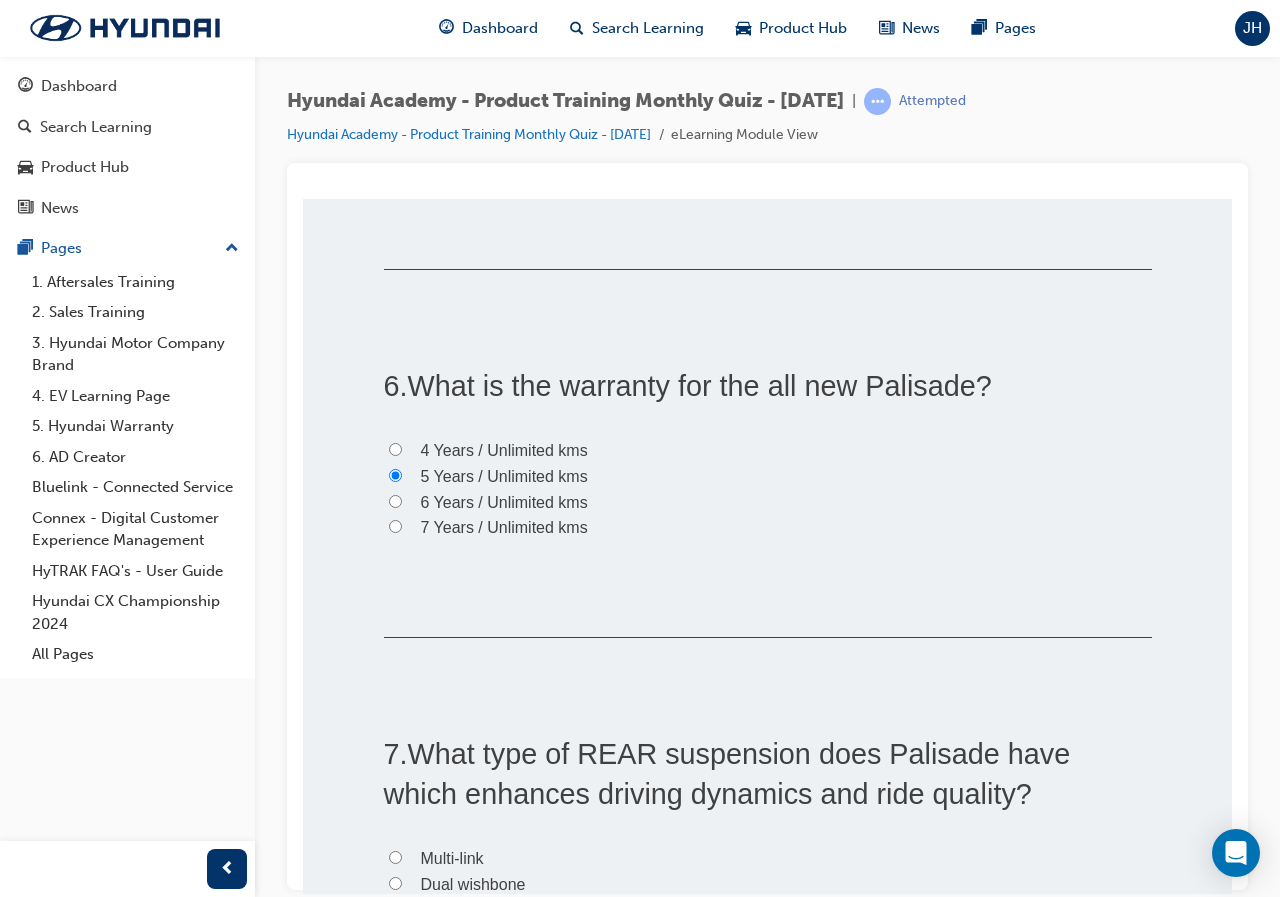 radio on "true" 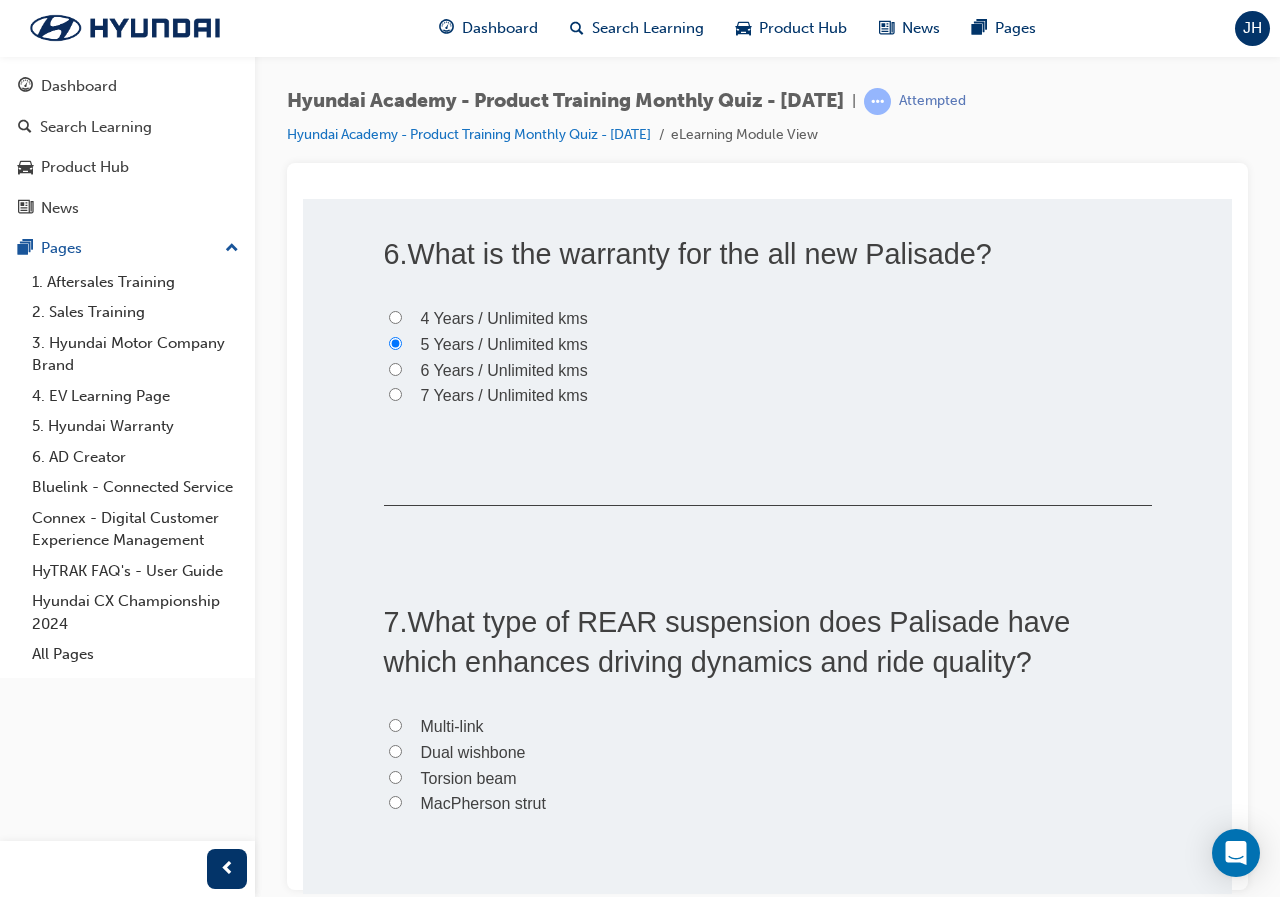scroll, scrollTop: 2300, scrollLeft: 0, axis: vertical 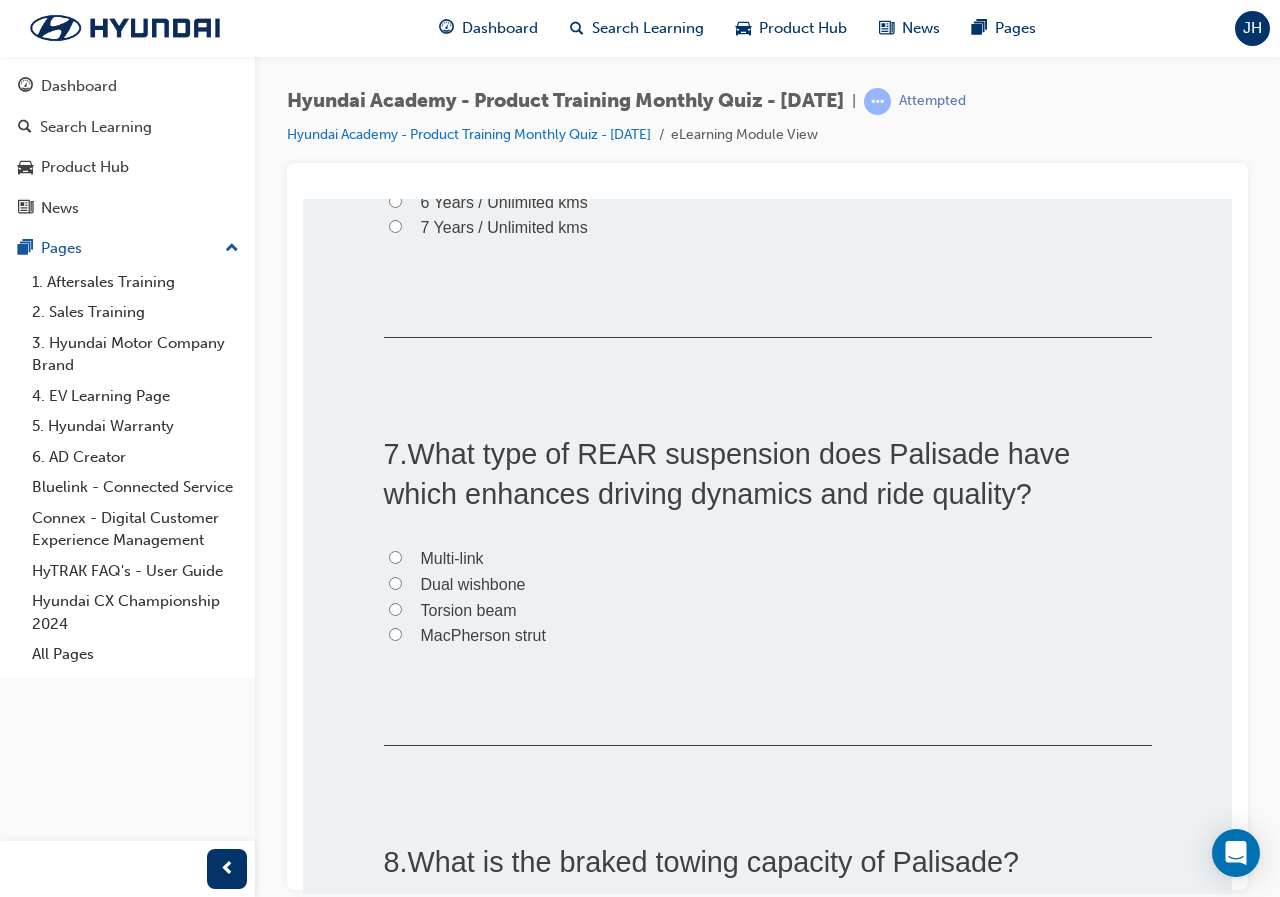 click on "Multi-link" at bounding box center (768, 558) 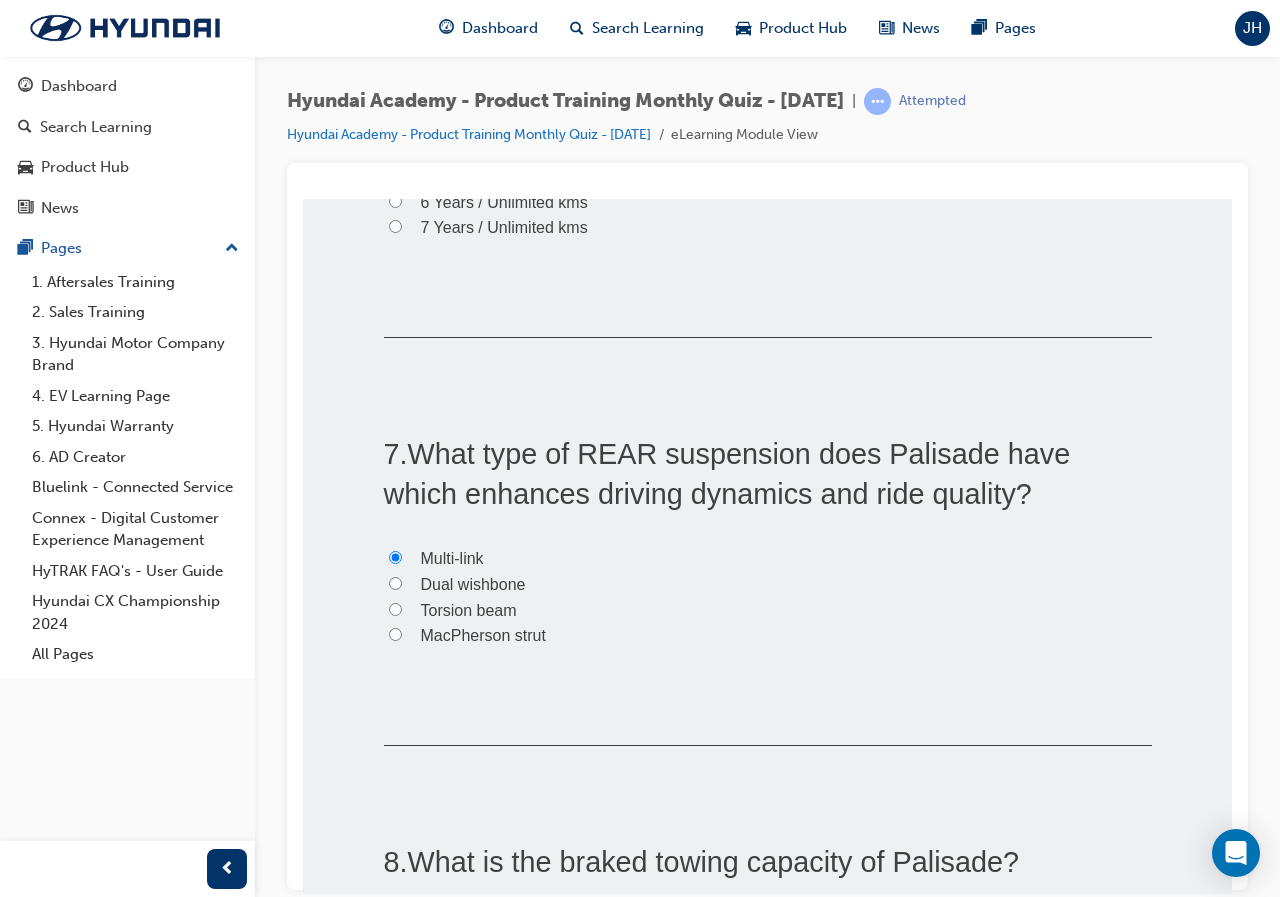 radio on "true" 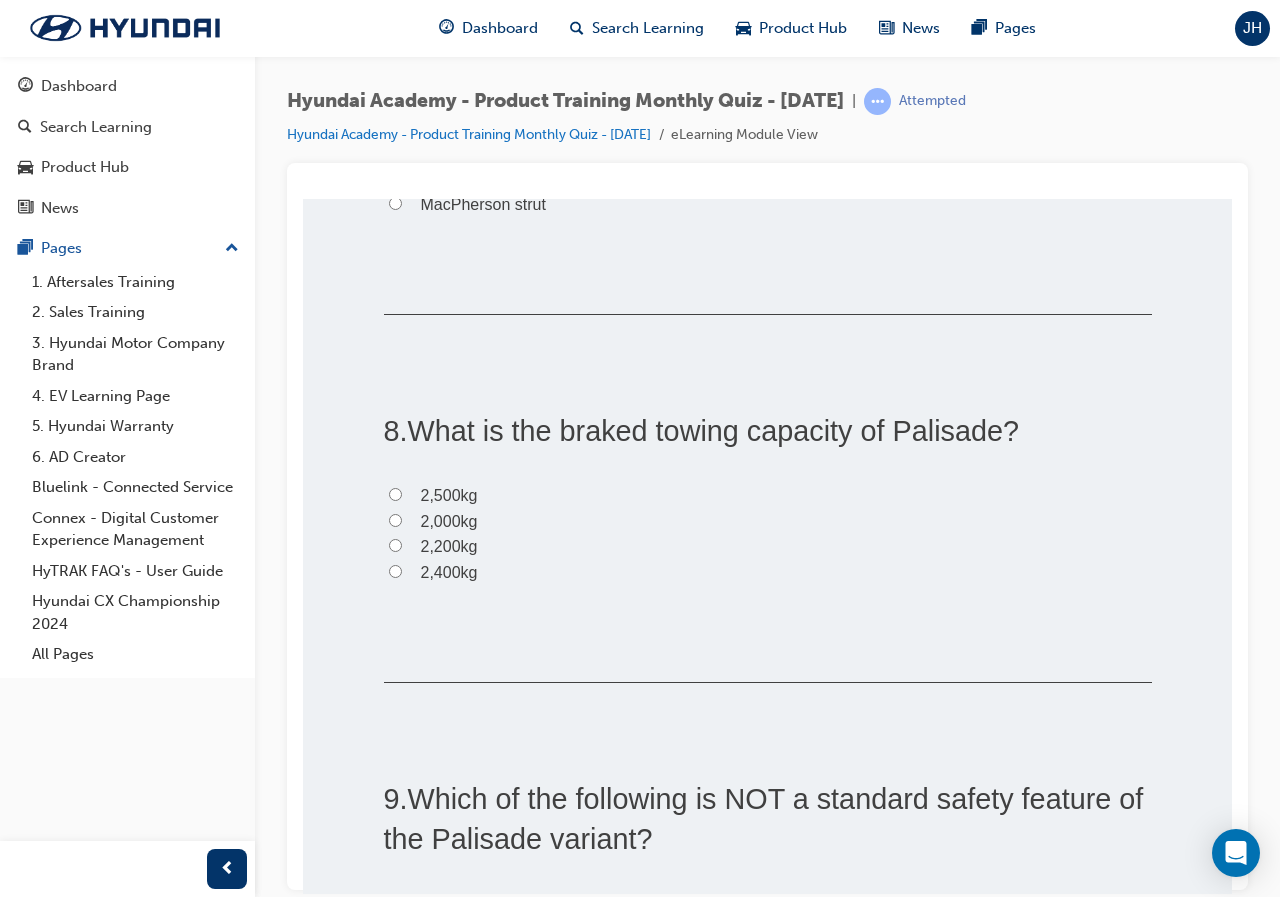 scroll, scrollTop: 2800, scrollLeft: 0, axis: vertical 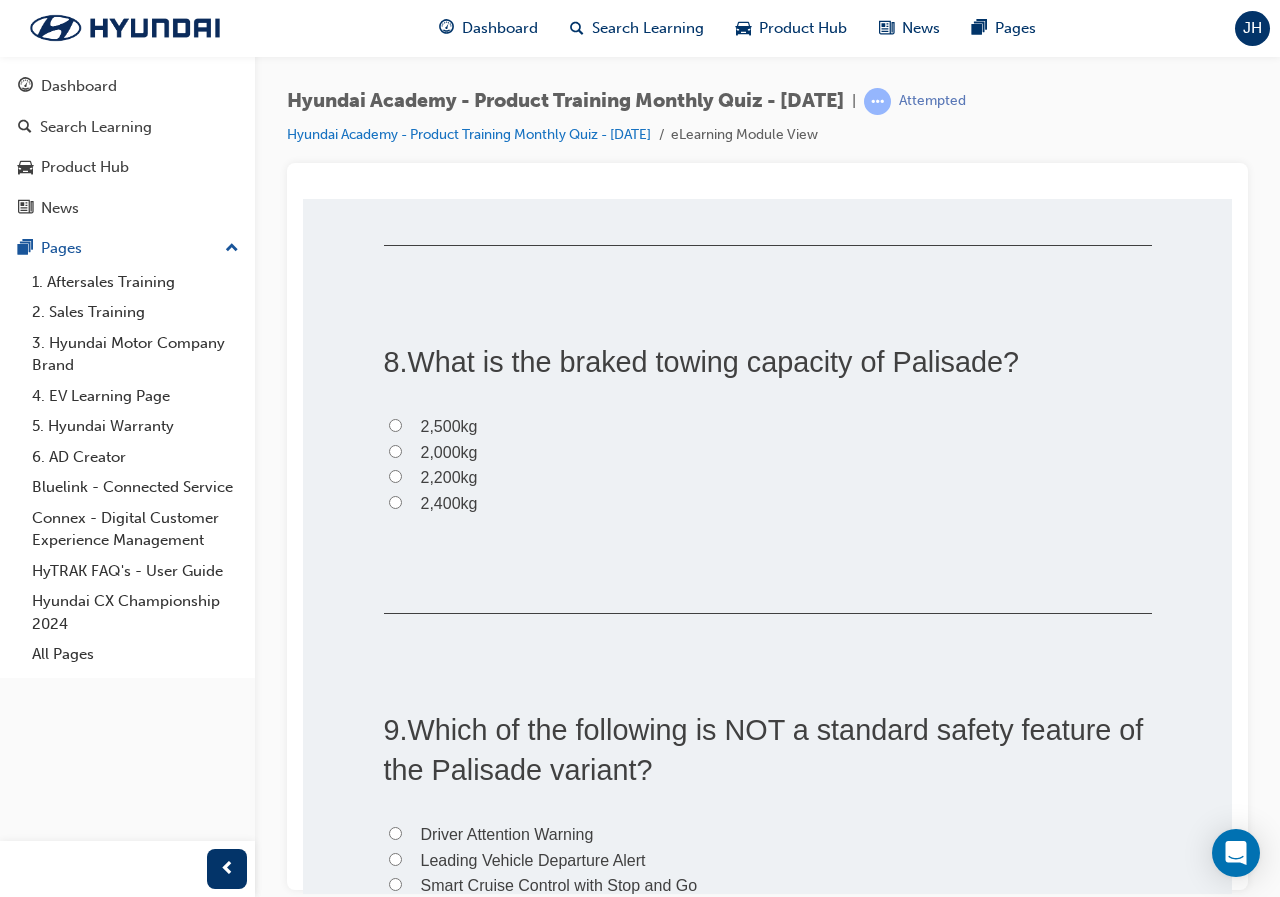 click on "2,200kg" at bounding box center [449, 476] 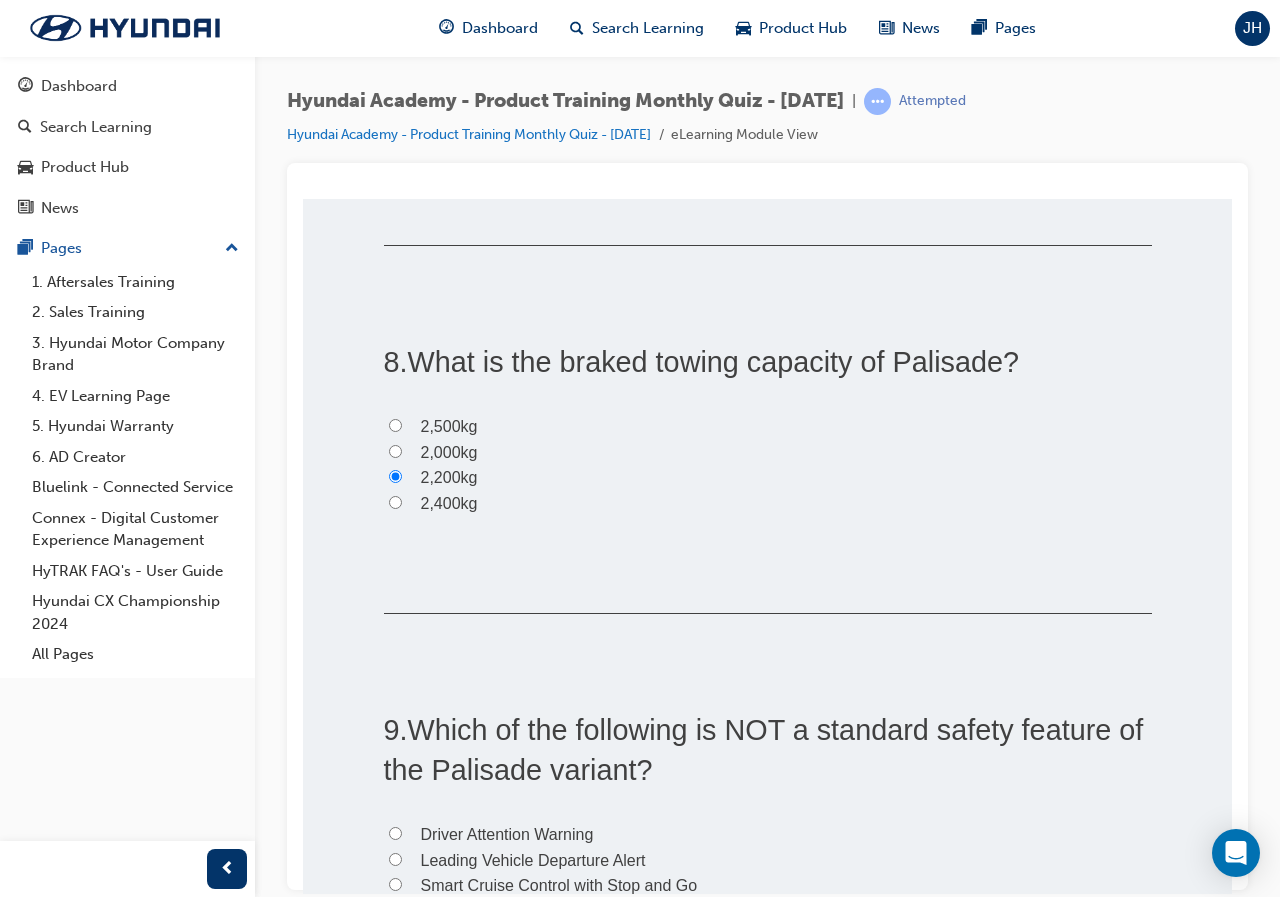 radio on "true" 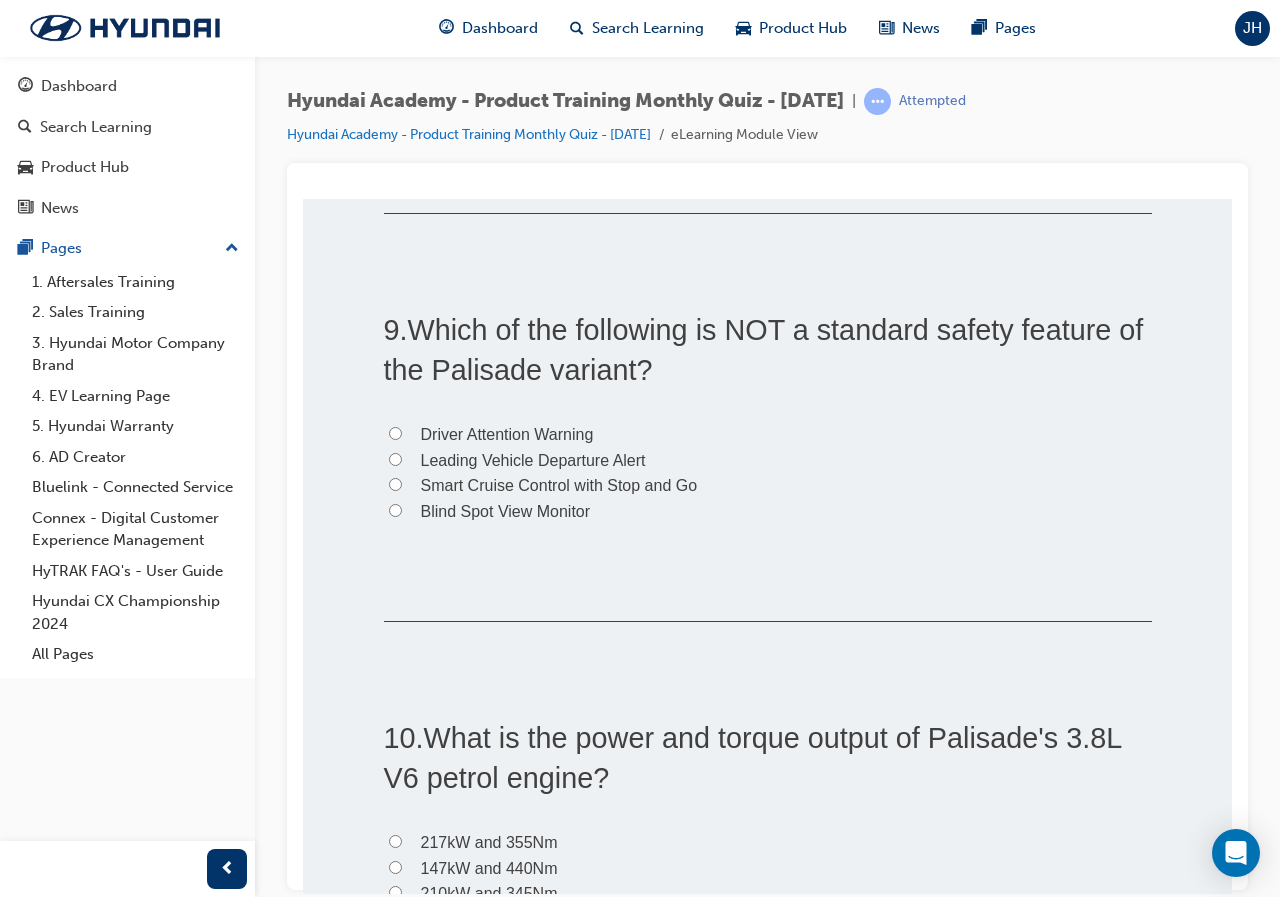 click on "Blind Spot View Monitor" at bounding box center (506, 510) 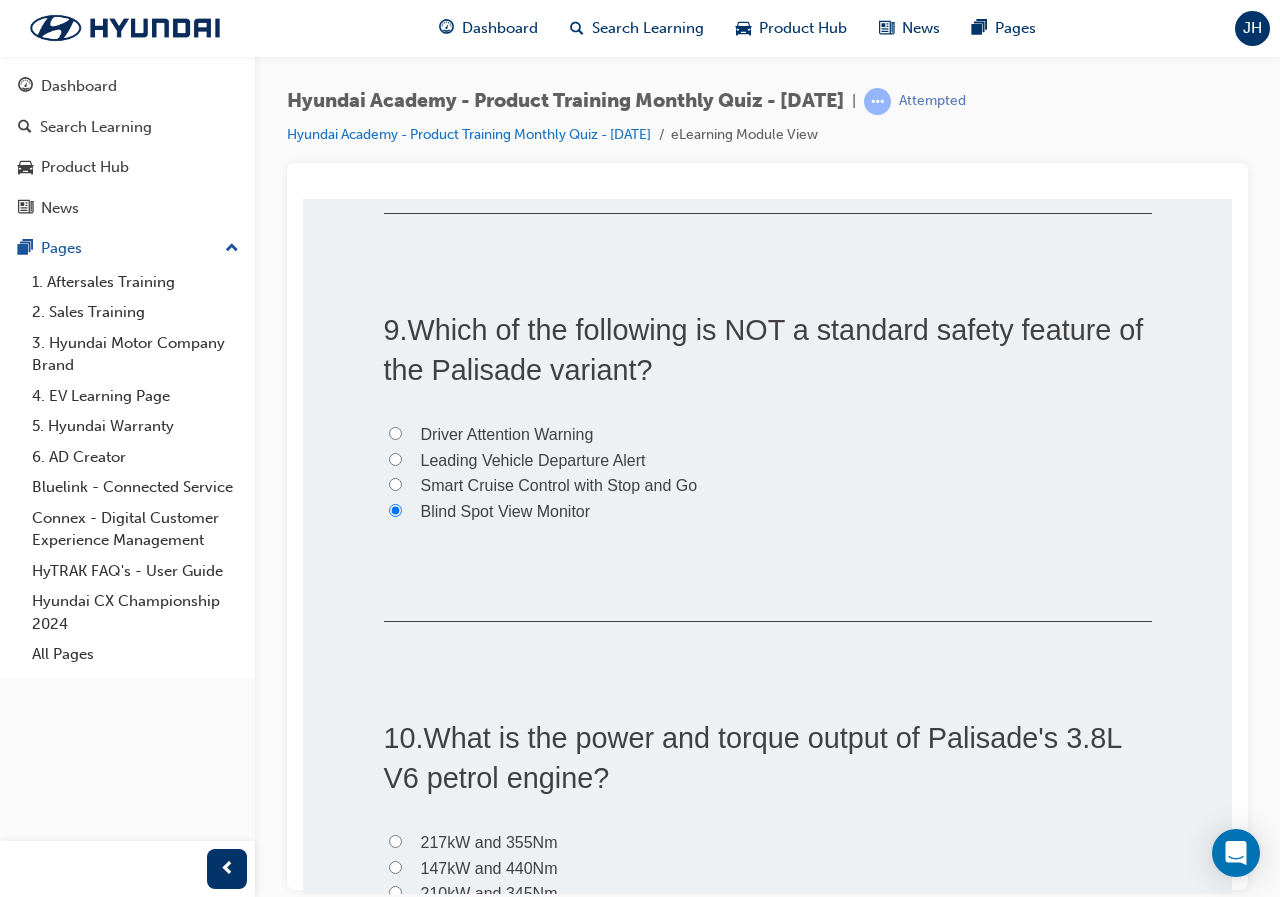 radio on "true" 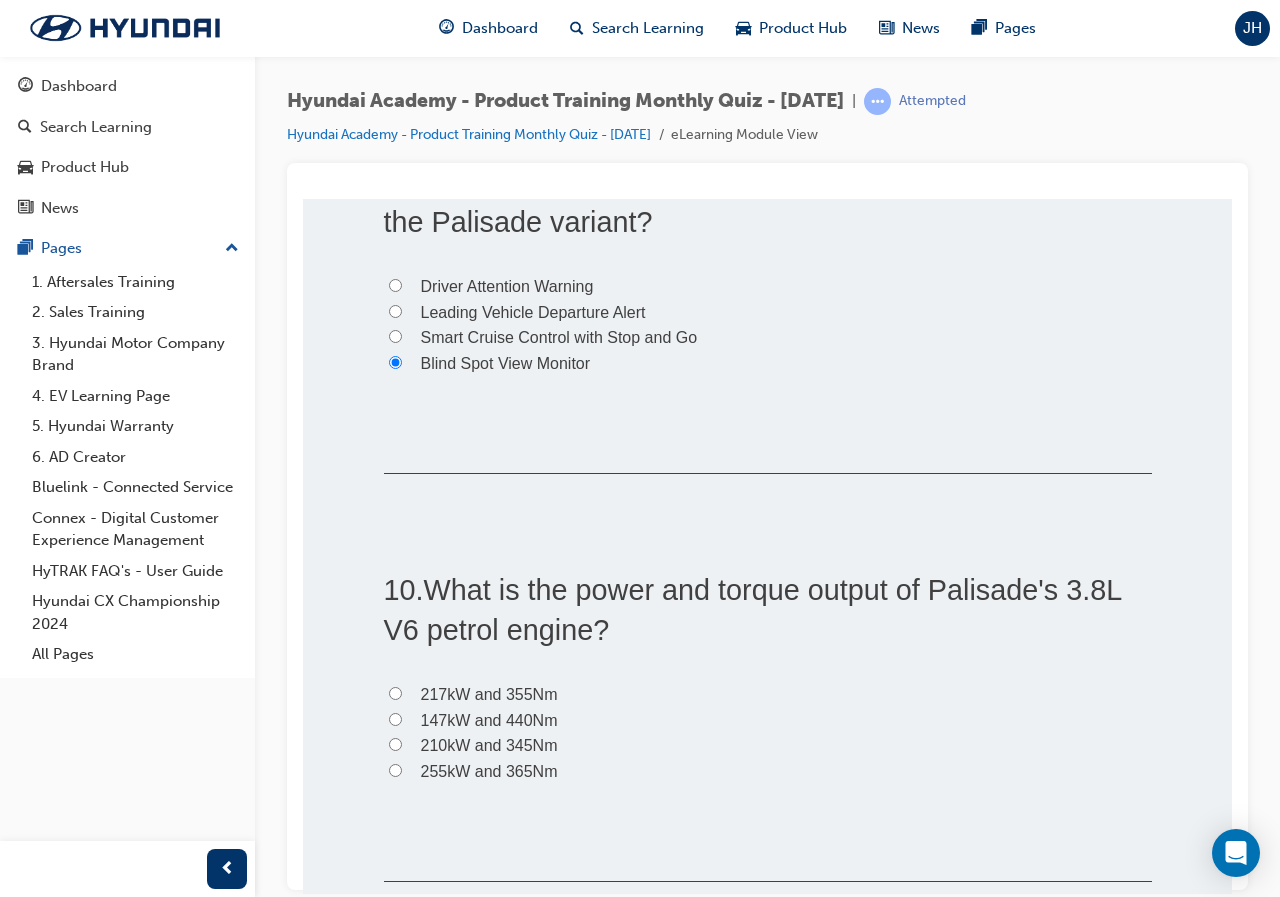 scroll, scrollTop: 3500, scrollLeft: 0, axis: vertical 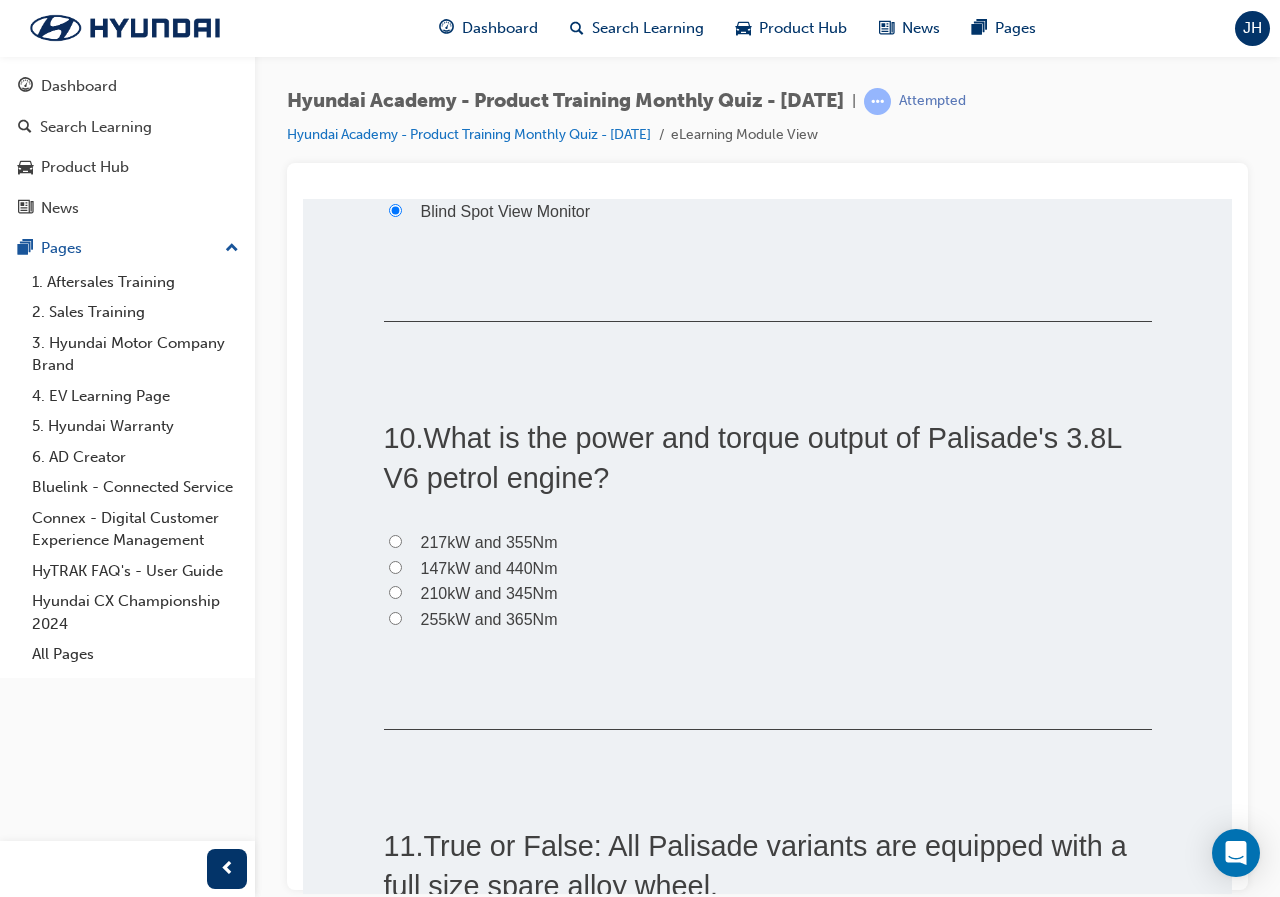 click on "217kW and 355Nm" at bounding box center [489, 541] 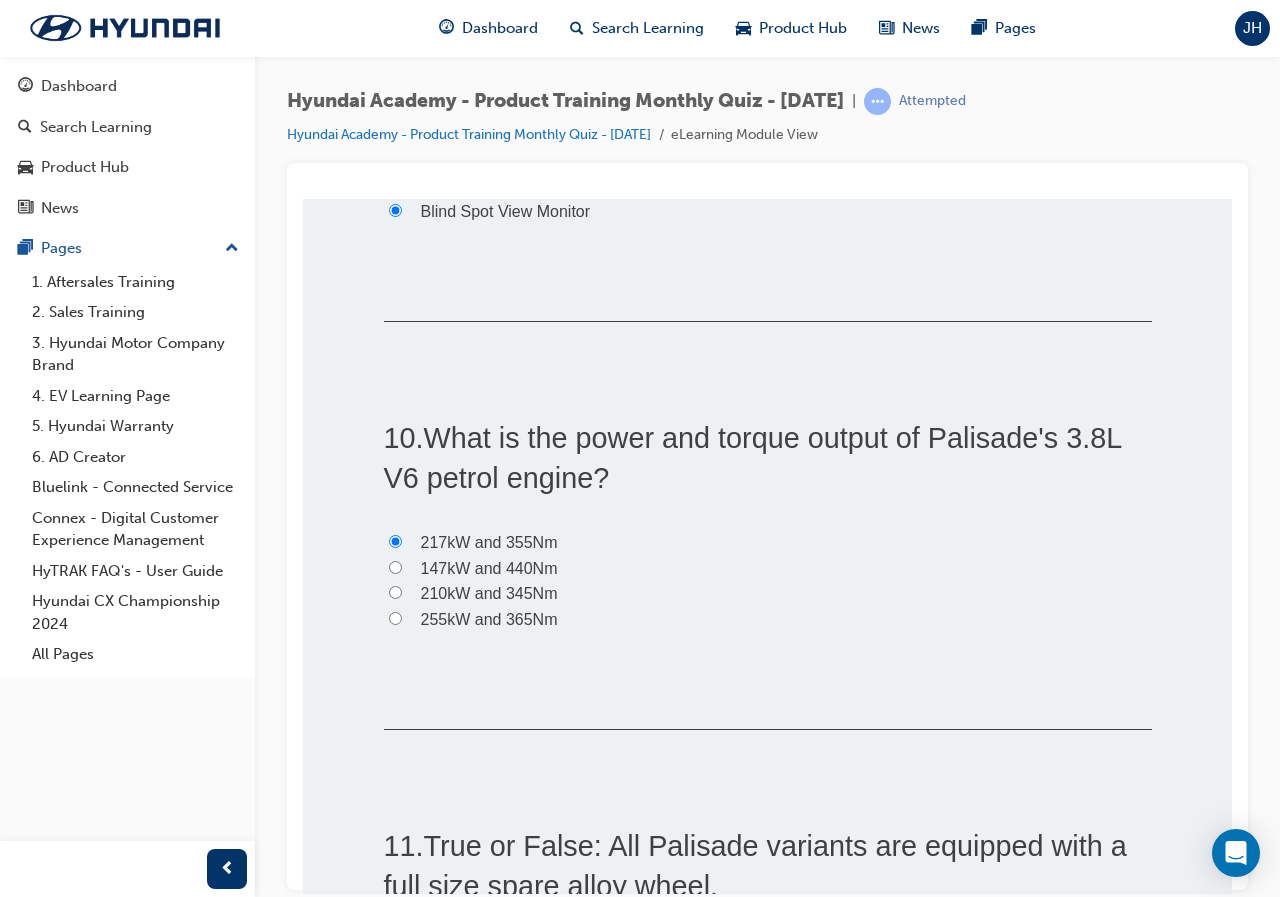 radio on "true" 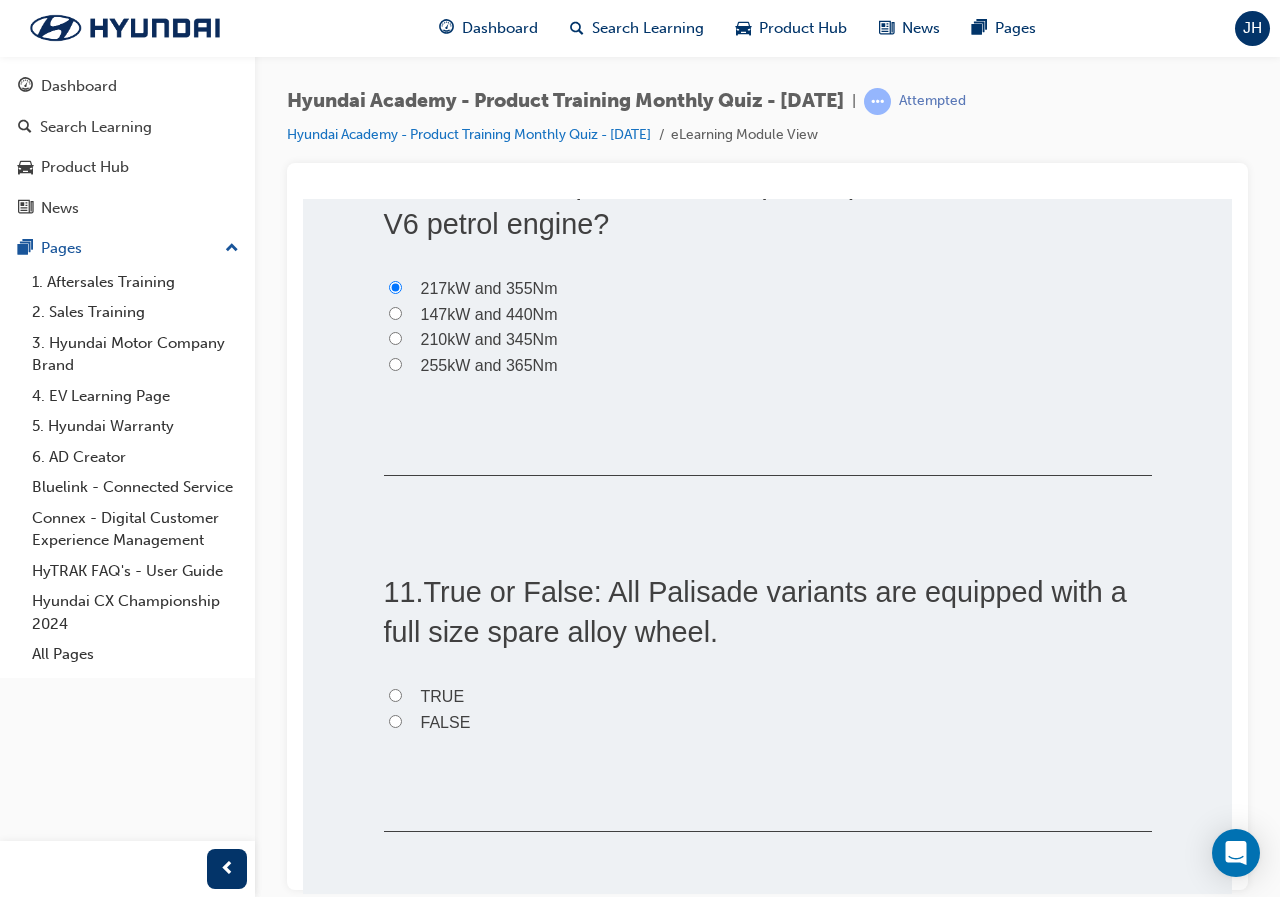 scroll, scrollTop: 3900, scrollLeft: 0, axis: vertical 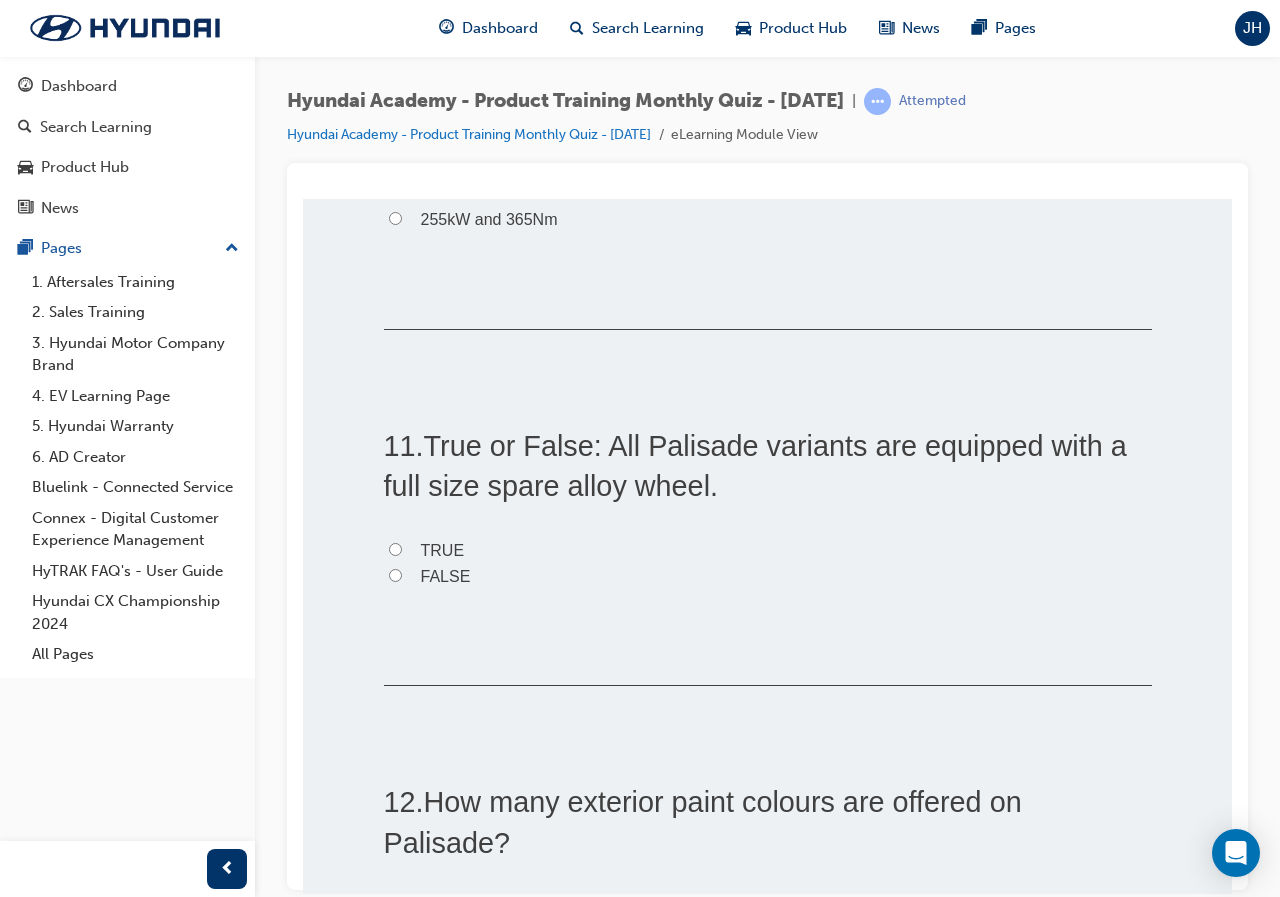 click on "TRUE" at bounding box center [768, 550] 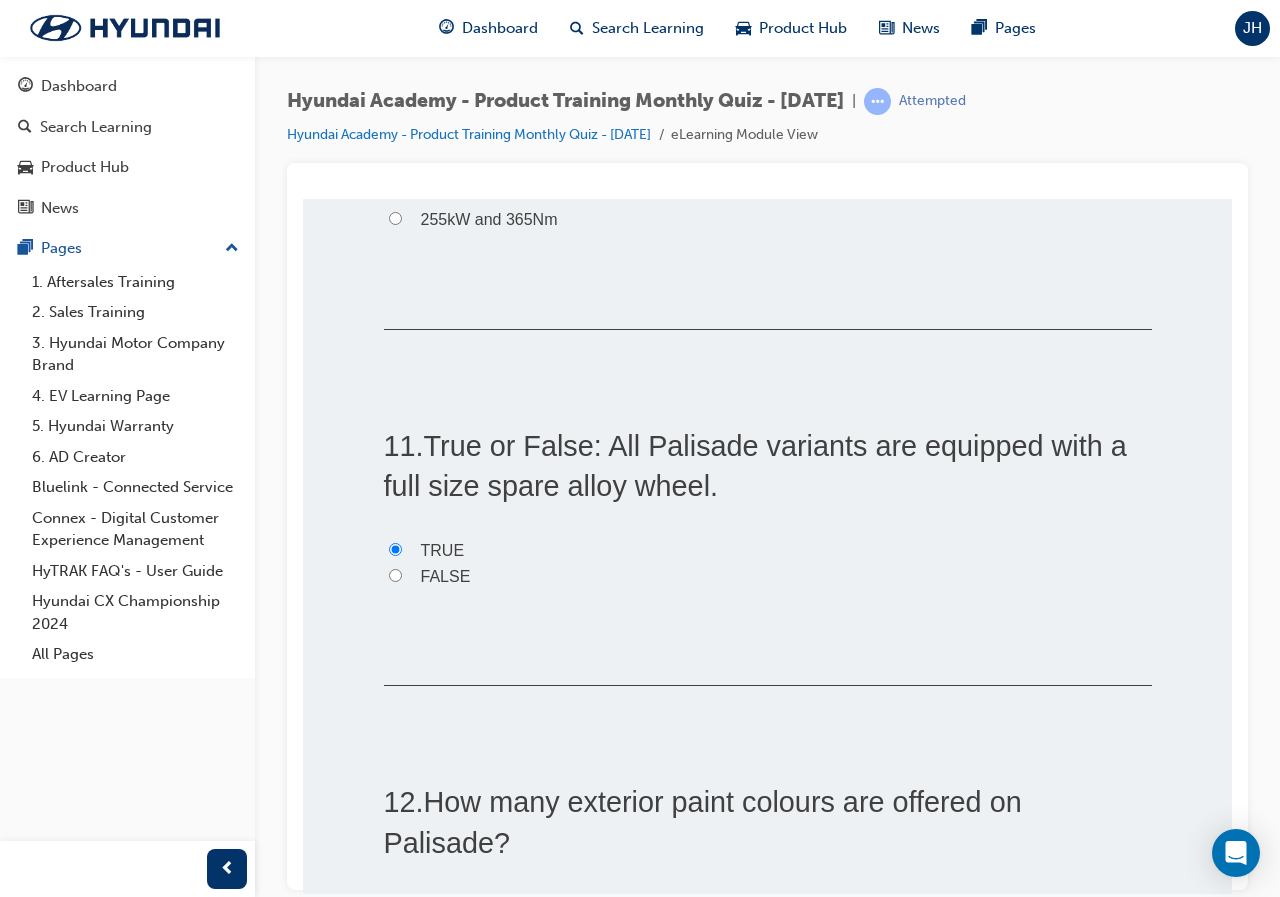 radio on "true" 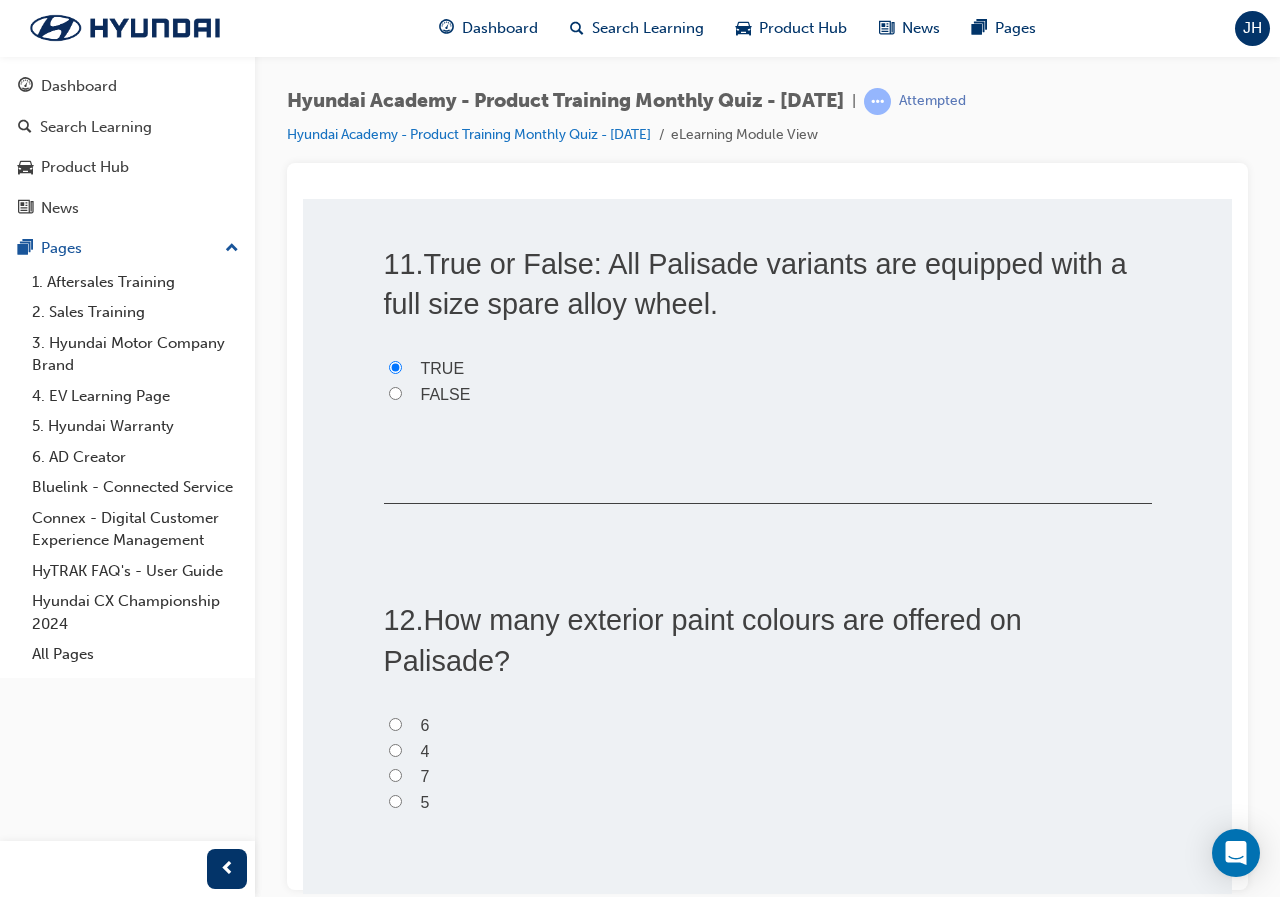 scroll, scrollTop: 4300, scrollLeft: 0, axis: vertical 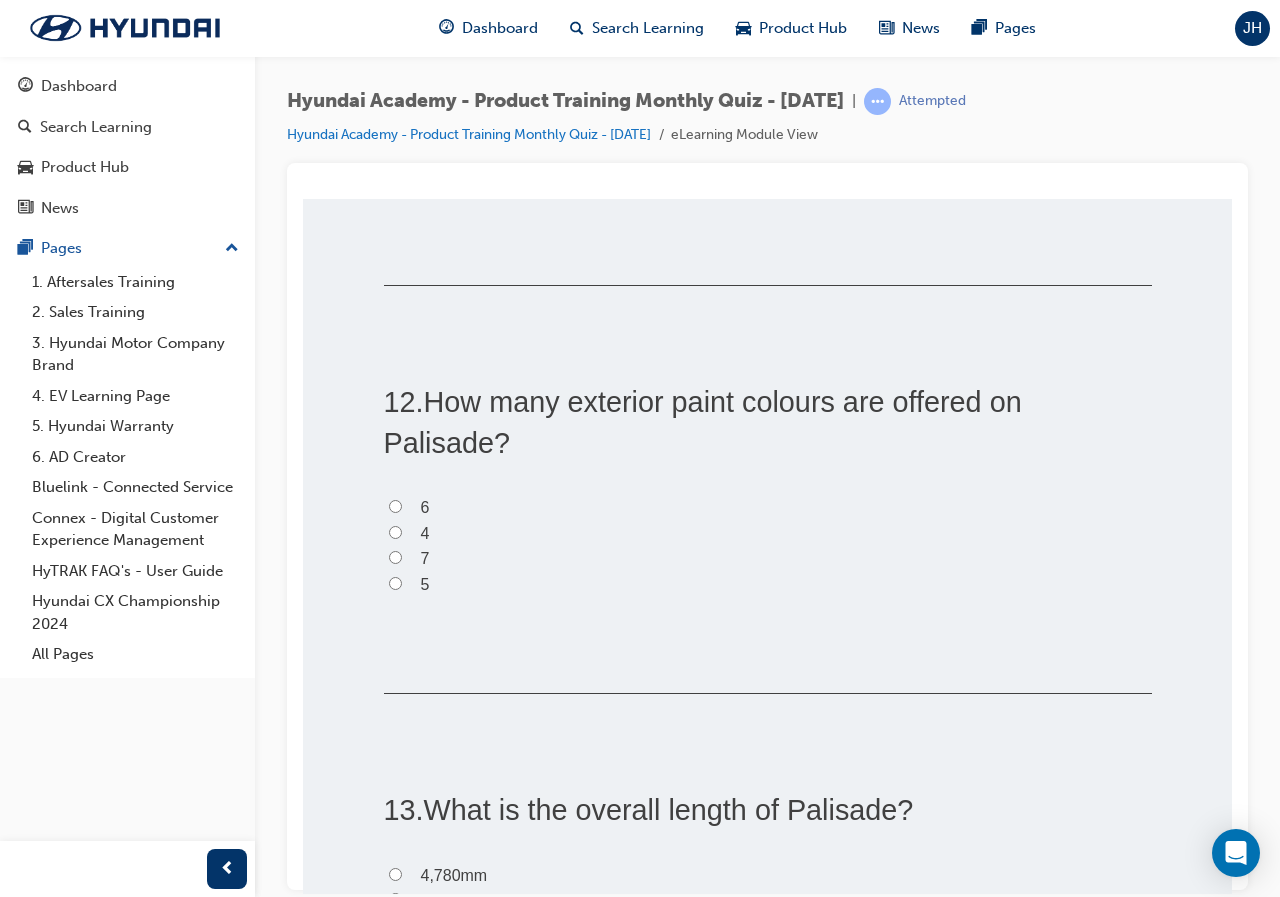 click on "7" at bounding box center (425, 557) 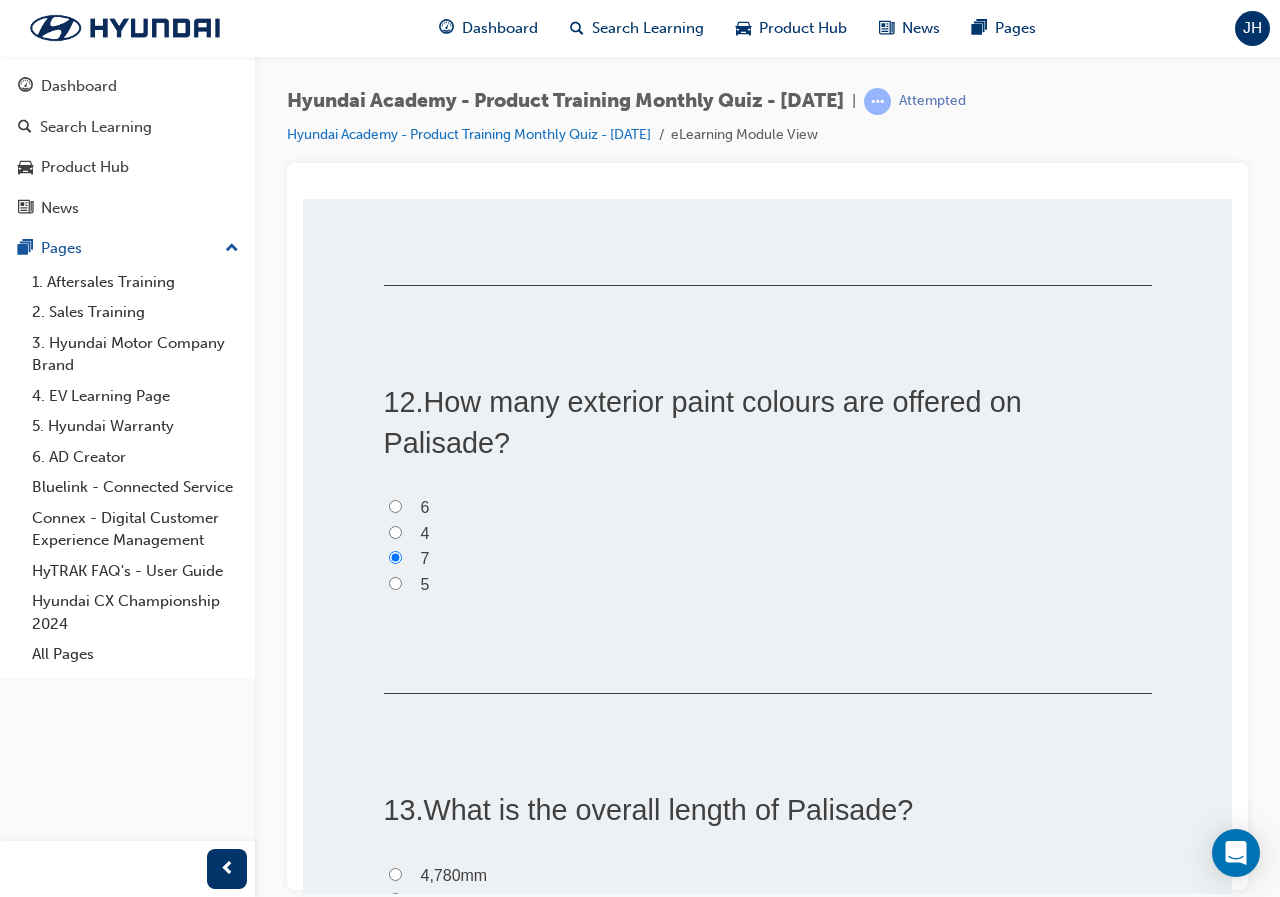 radio on "true" 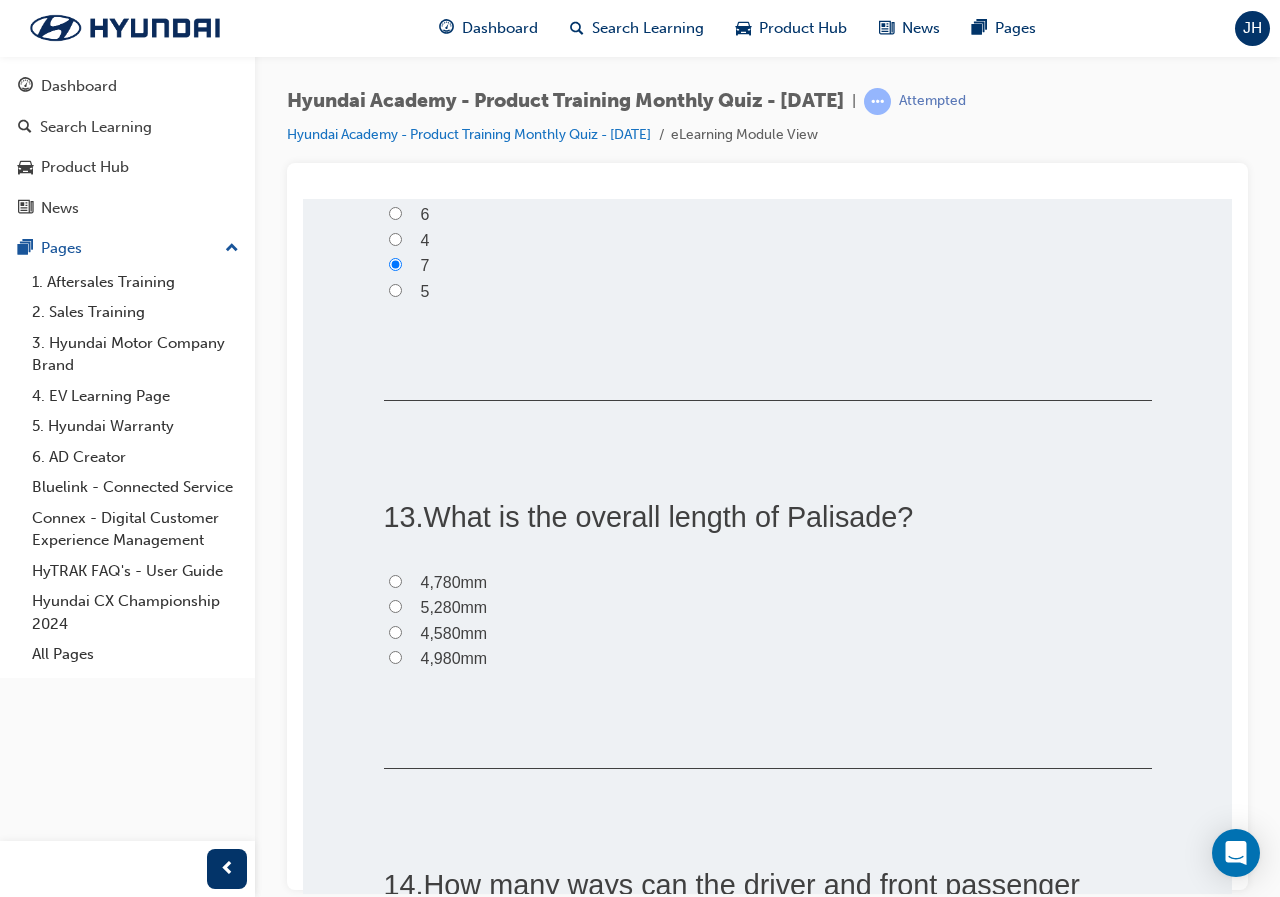 scroll, scrollTop: 4600, scrollLeft: 0, axis: vertical 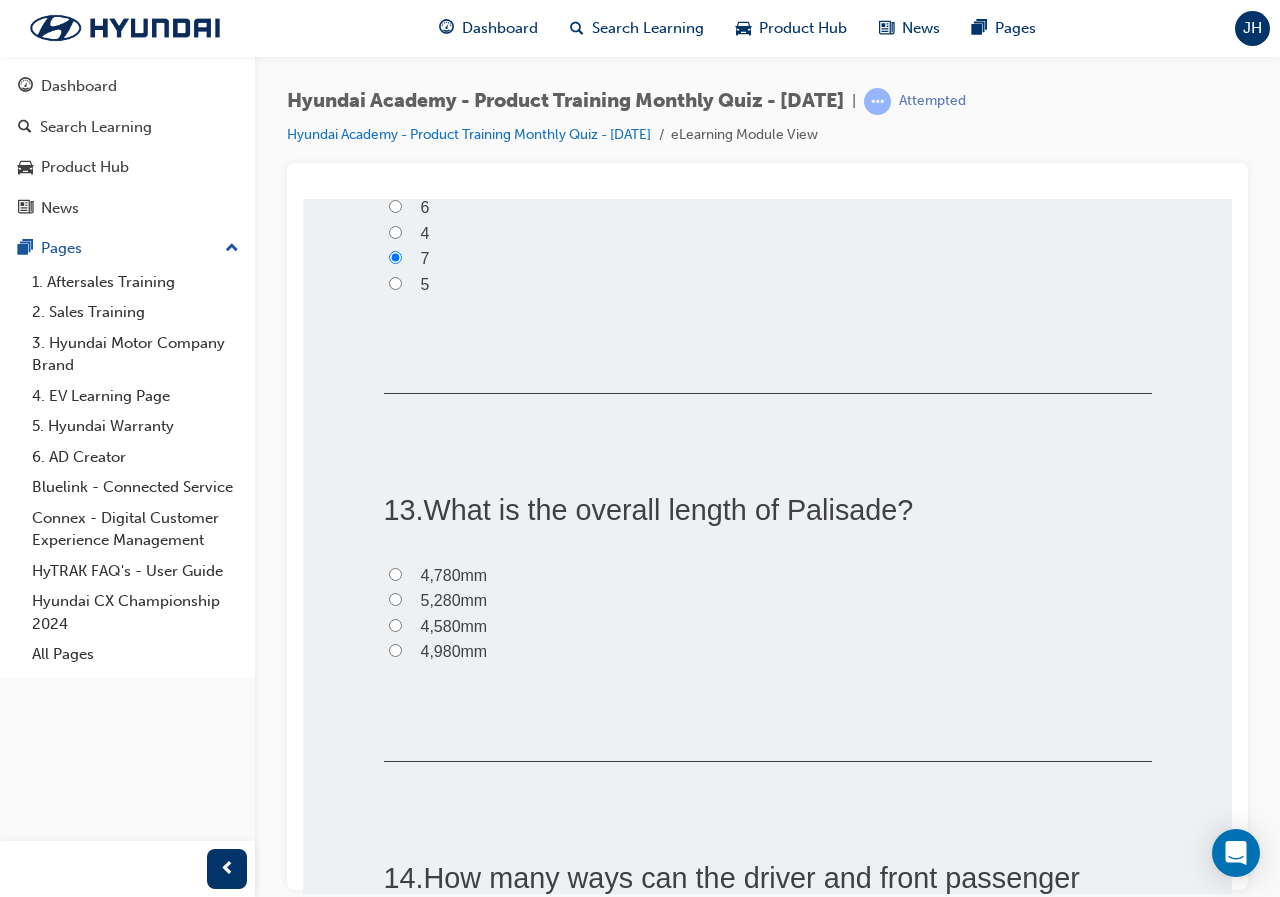 click on "4,980mm" at bounding box center [768, 651] 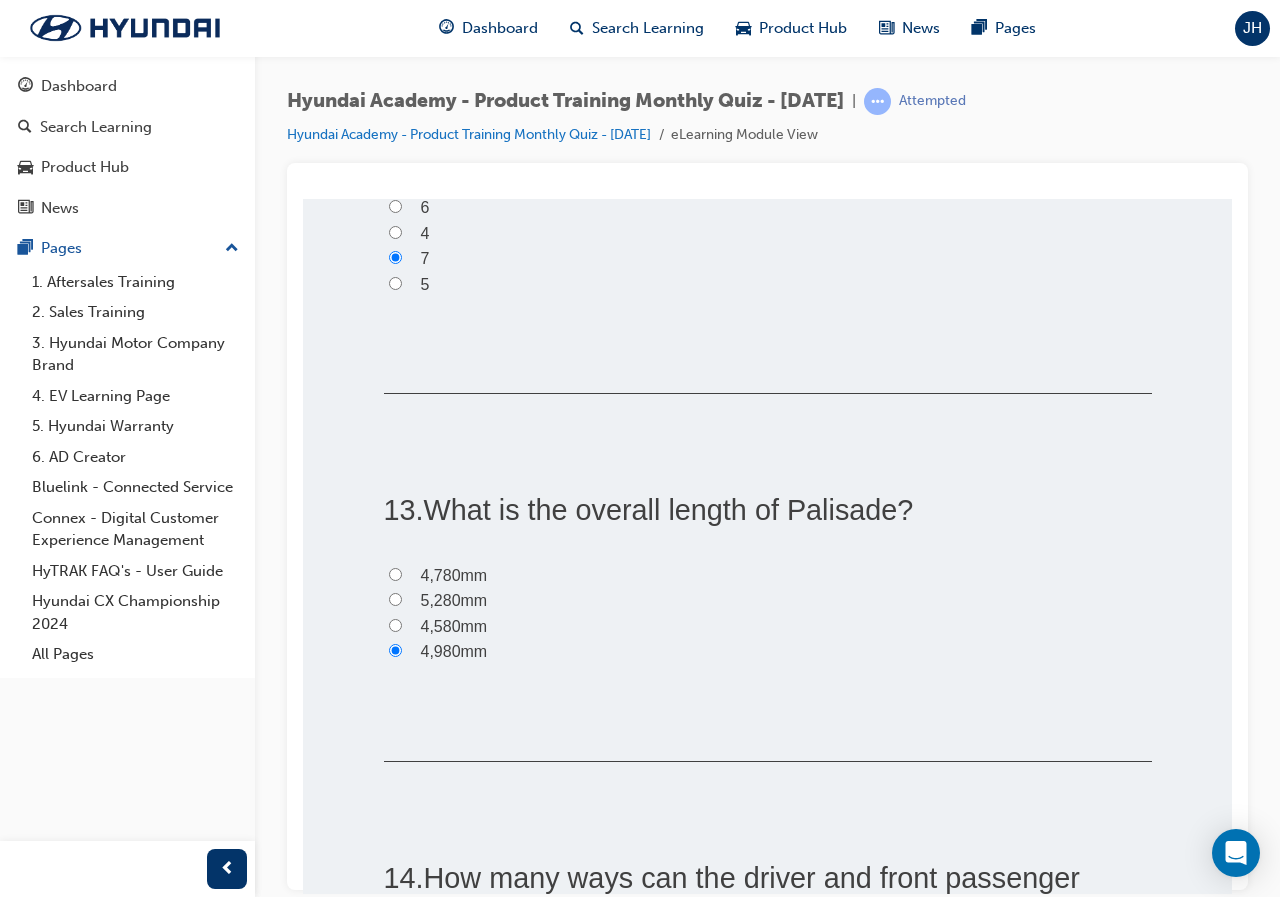 radio on "true" 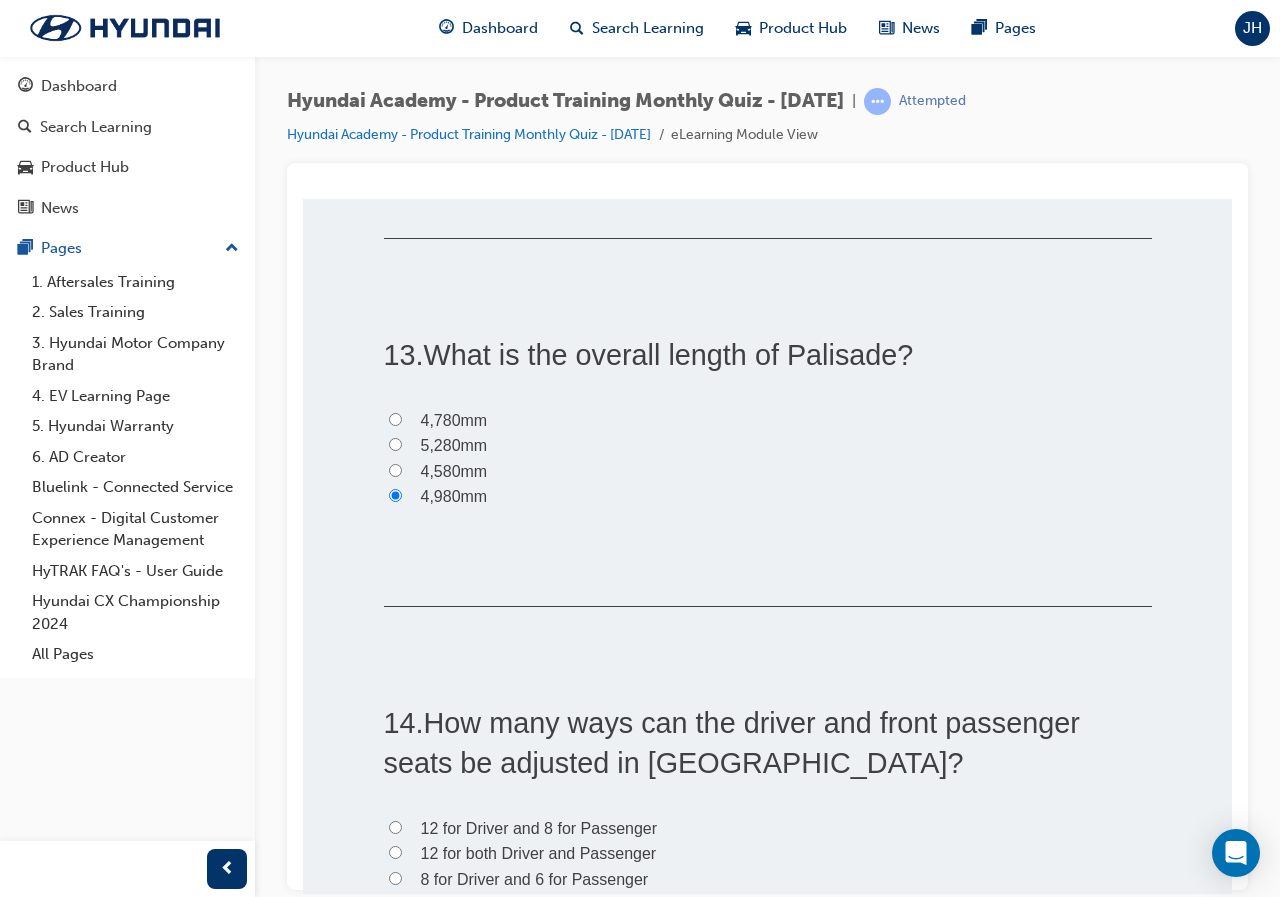 scroll, scrollTop: 5000, scrollLeft: 0, axis: vertical 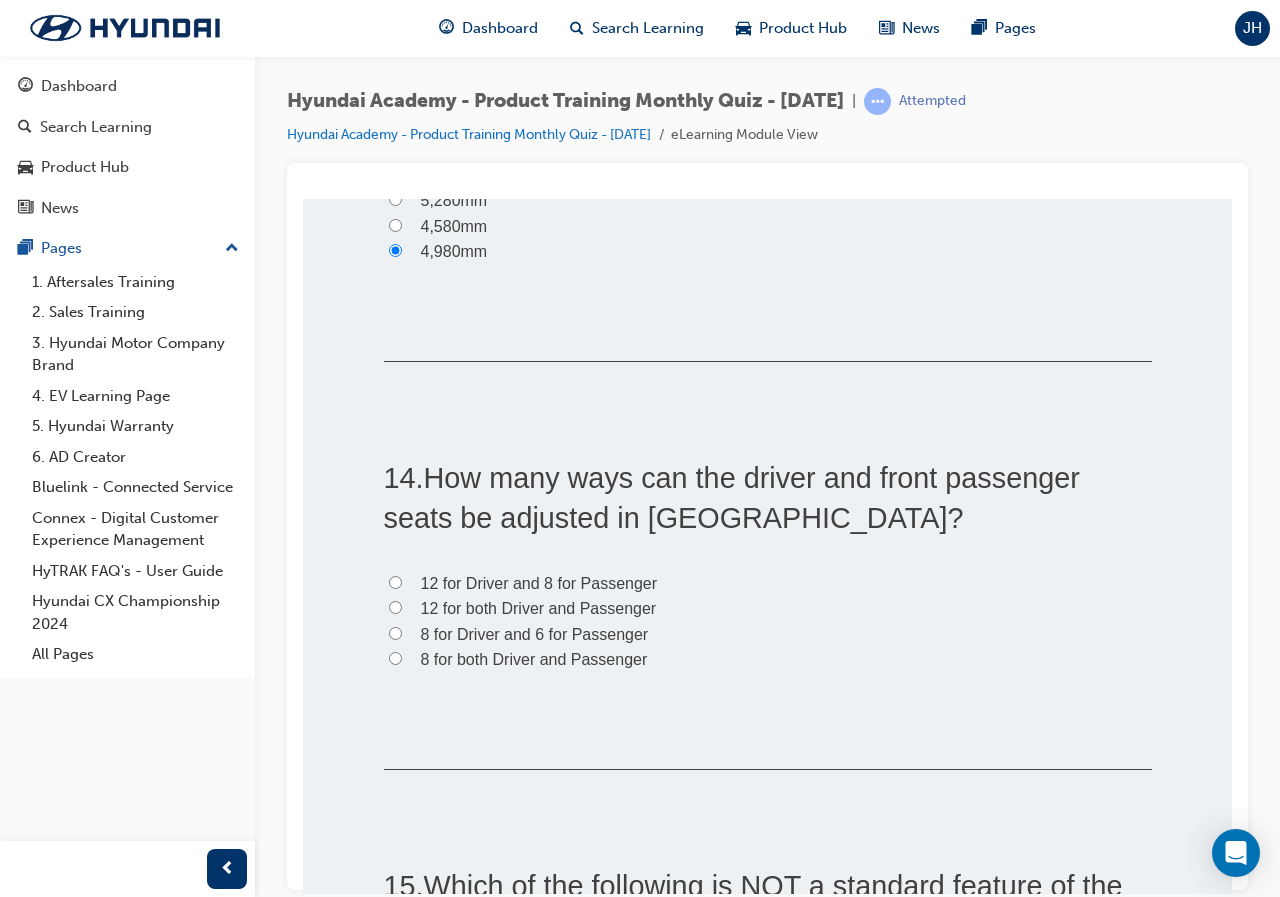 click on "12 for Driver and 8 for Passenger" at bounding box center (539, 582) 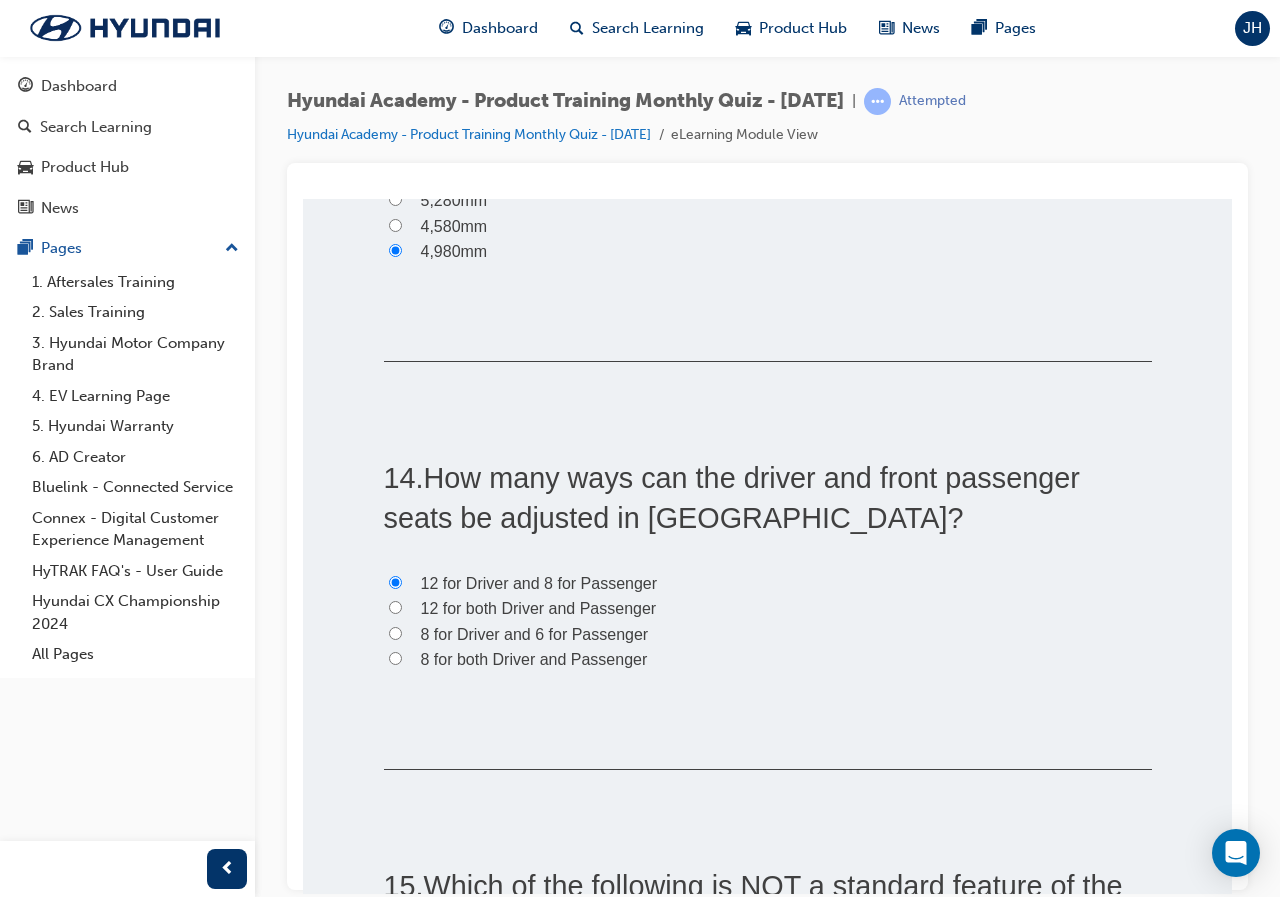 radio on "true" 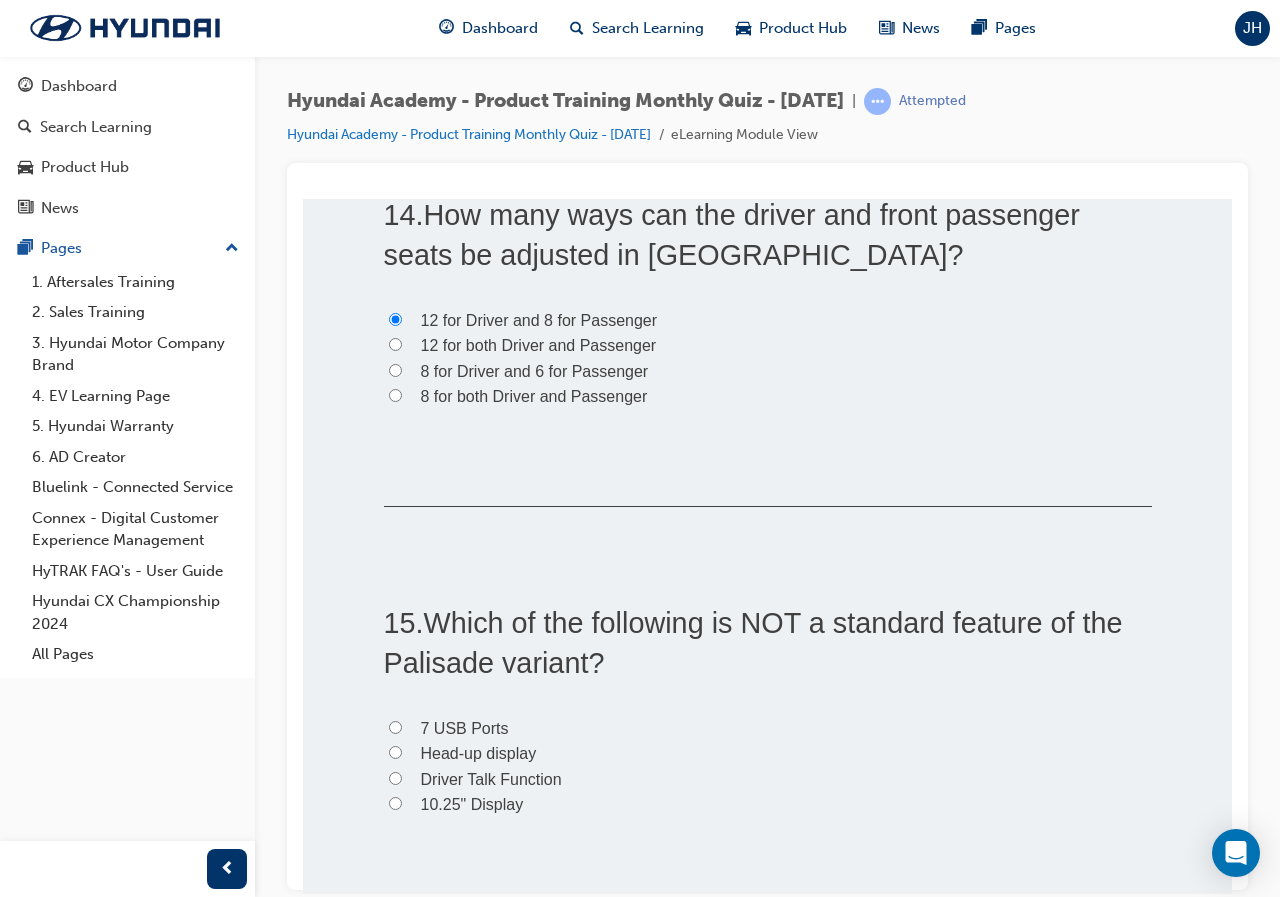 scroll, scrollTop: 5400, scrollLeft: 0, axis: vertical 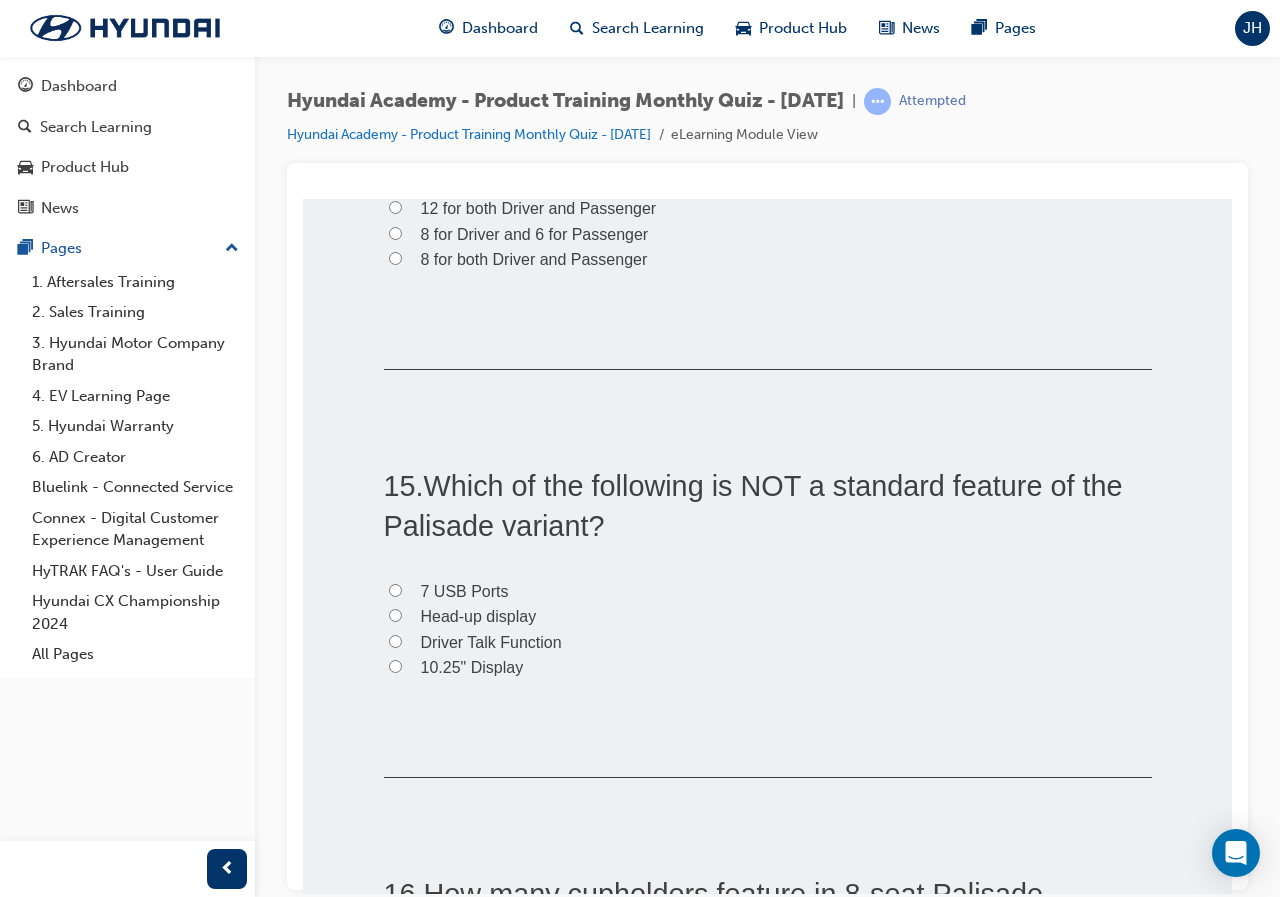 click on "Head-up display" at bounding box center [479, 615] 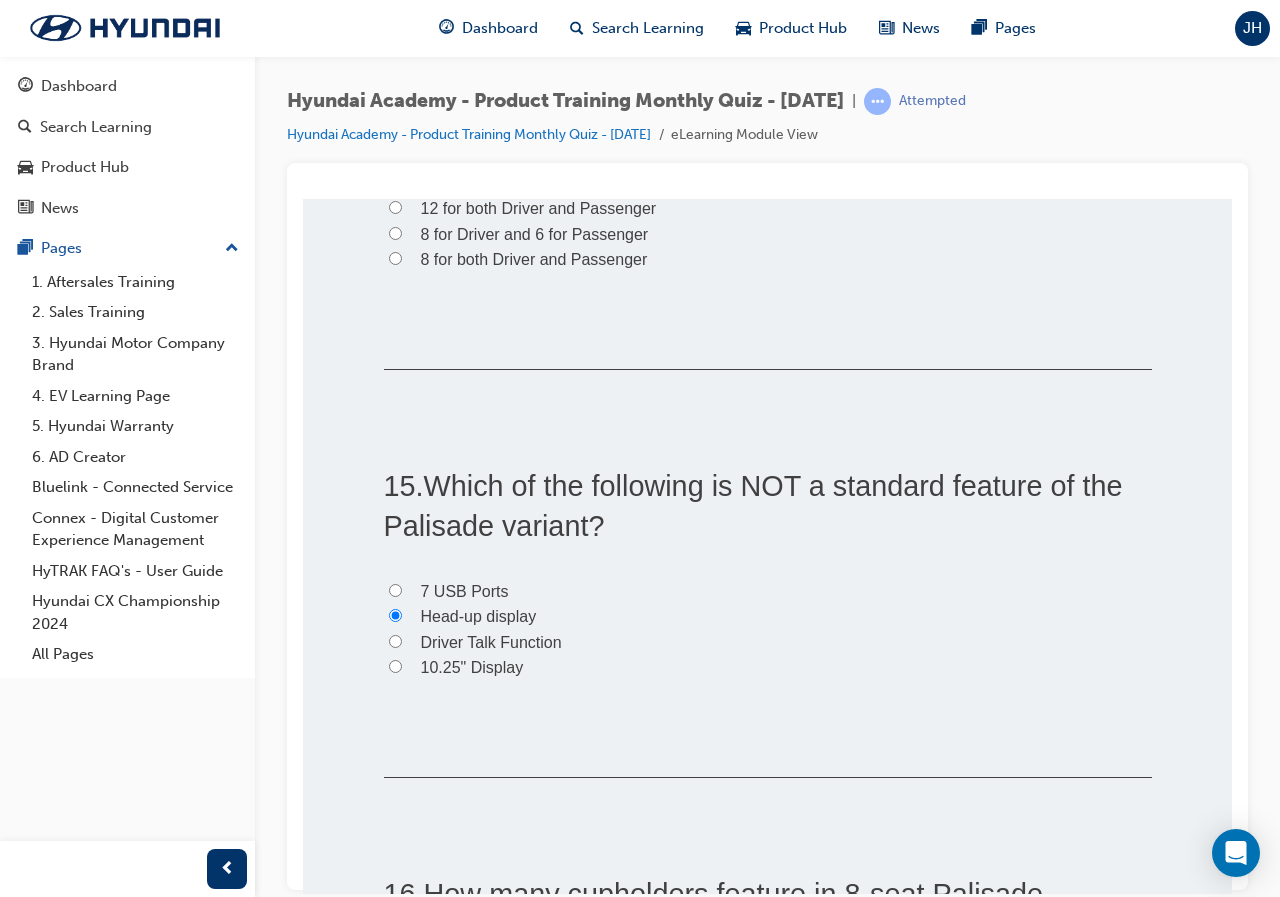 radio on "true" 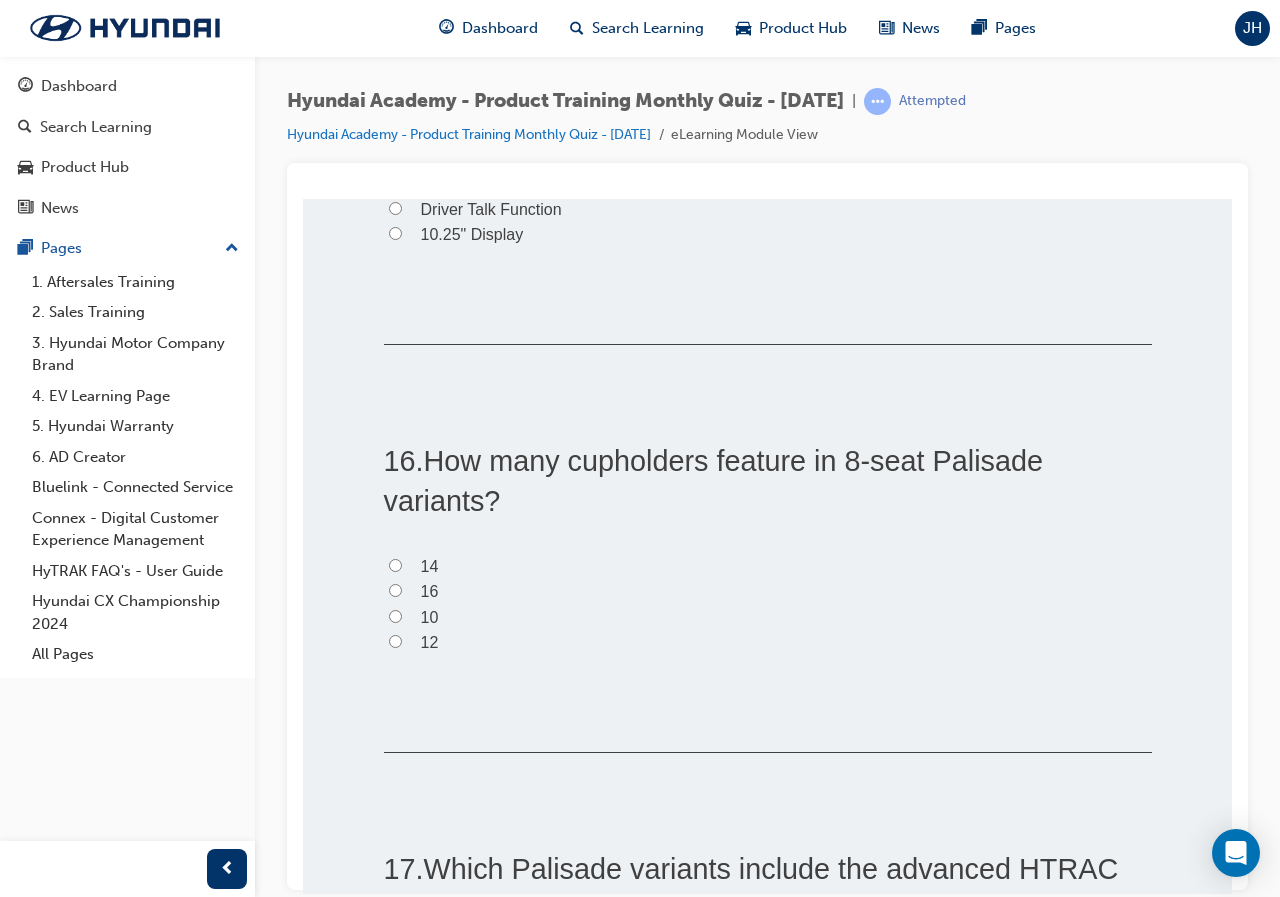 scroll, scrollTop: 5800, scrollLeft: 0, axis: vertical 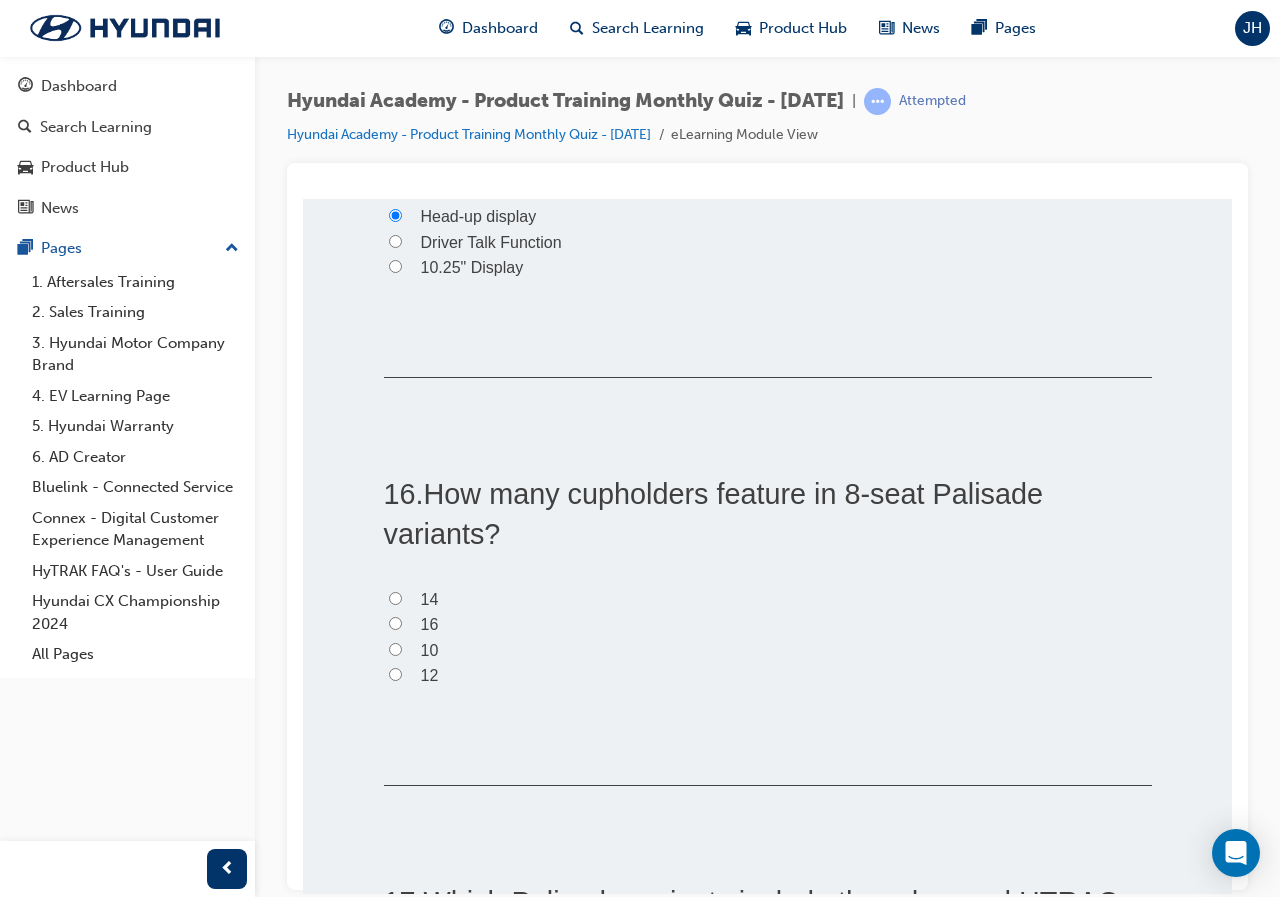 click on "14" at bounding box center [768, 599] 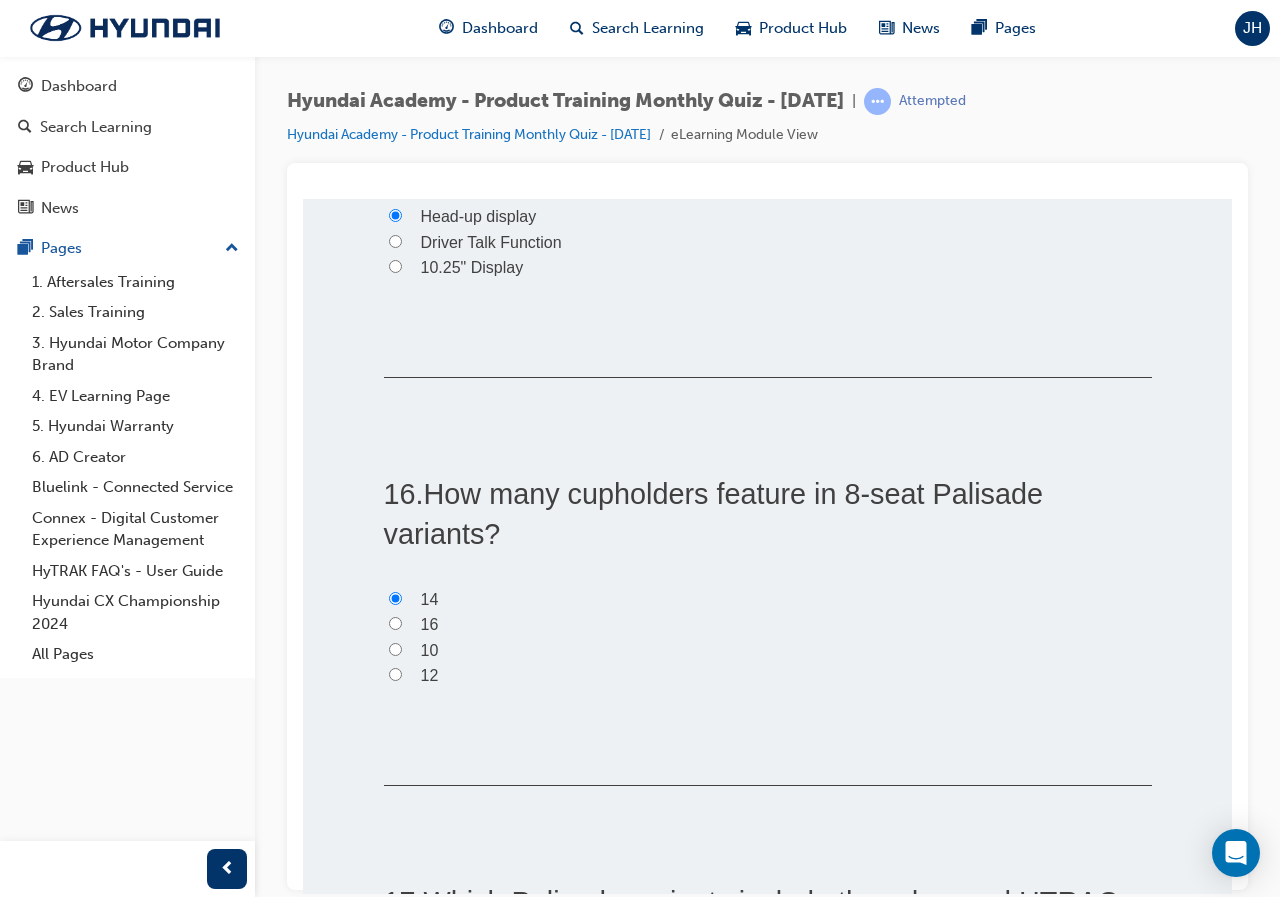 radio on "true" 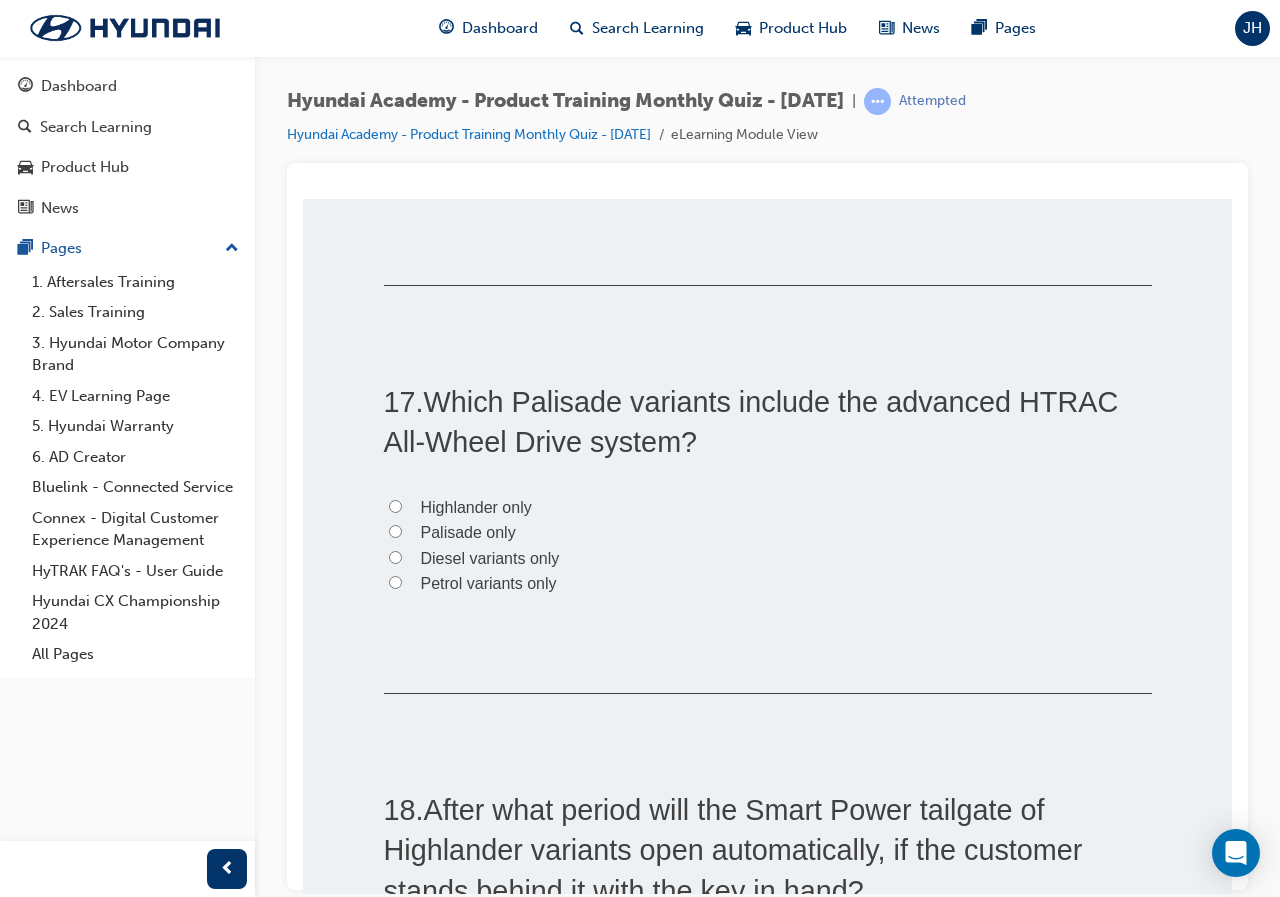 click on "Palisade only" at bounding box center (468, 531) 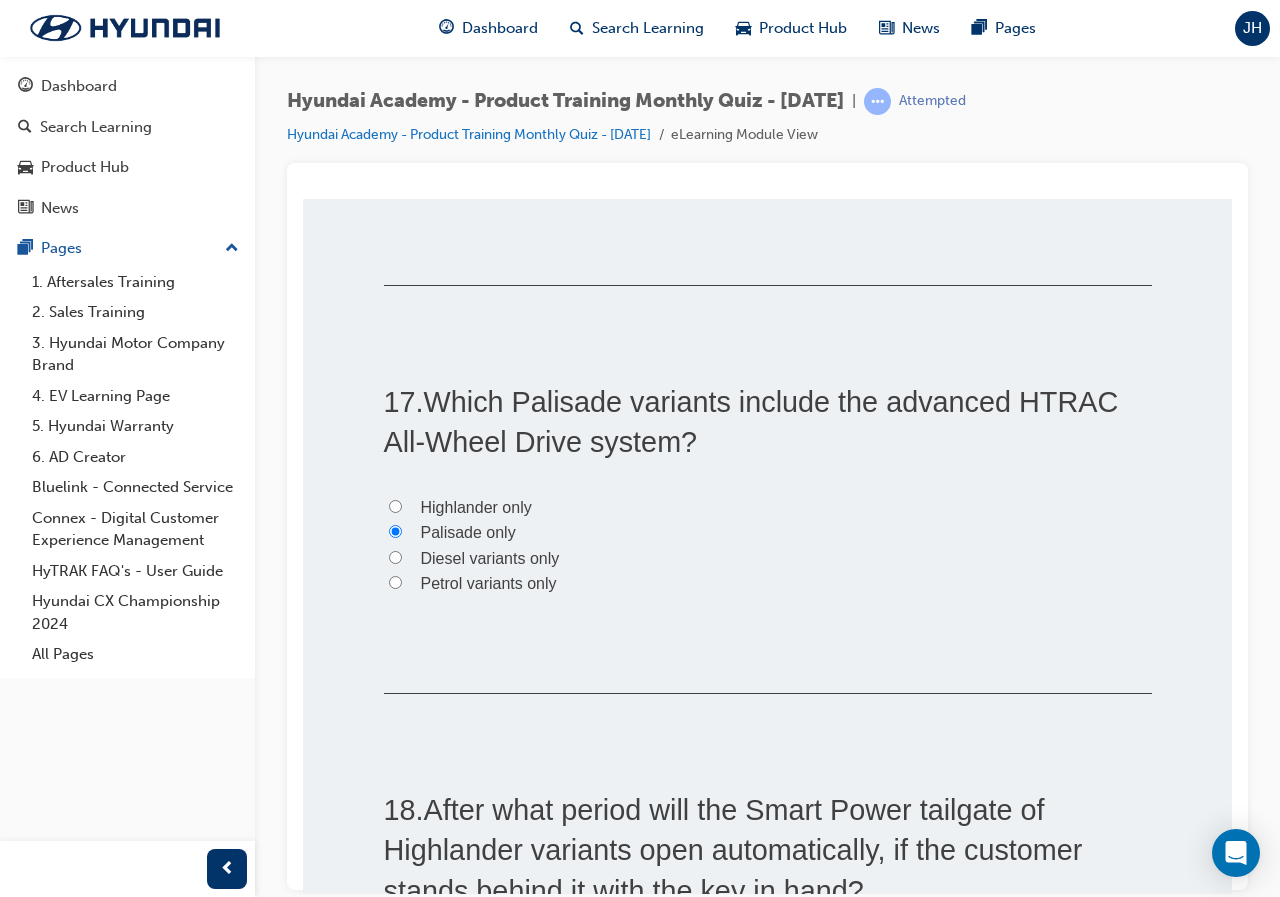 radio on "true" 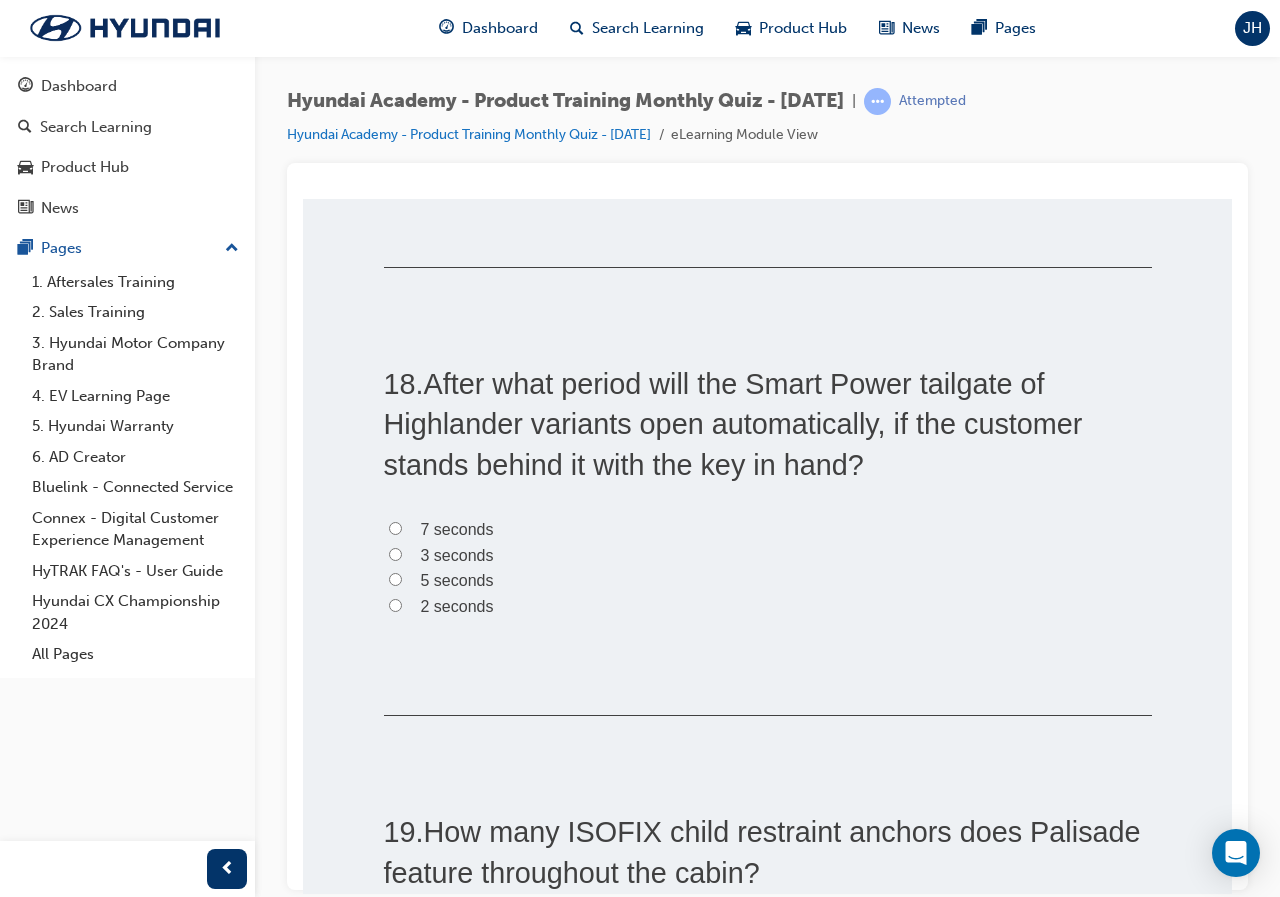 scroll, scrollTop: 6800, scrollLeft: 0, axis: vertical 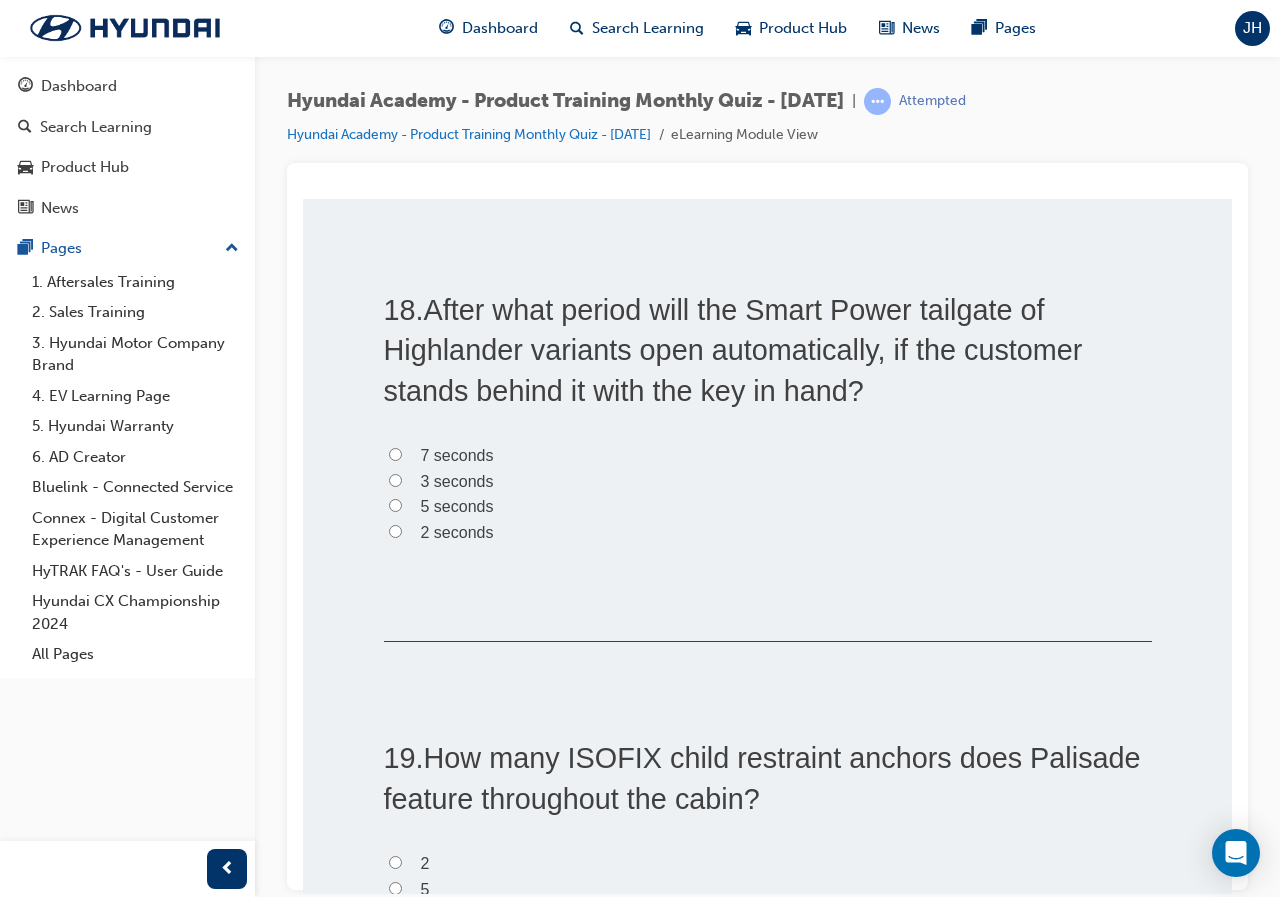 click on "3 seconds" at bounding box center (768, 481) 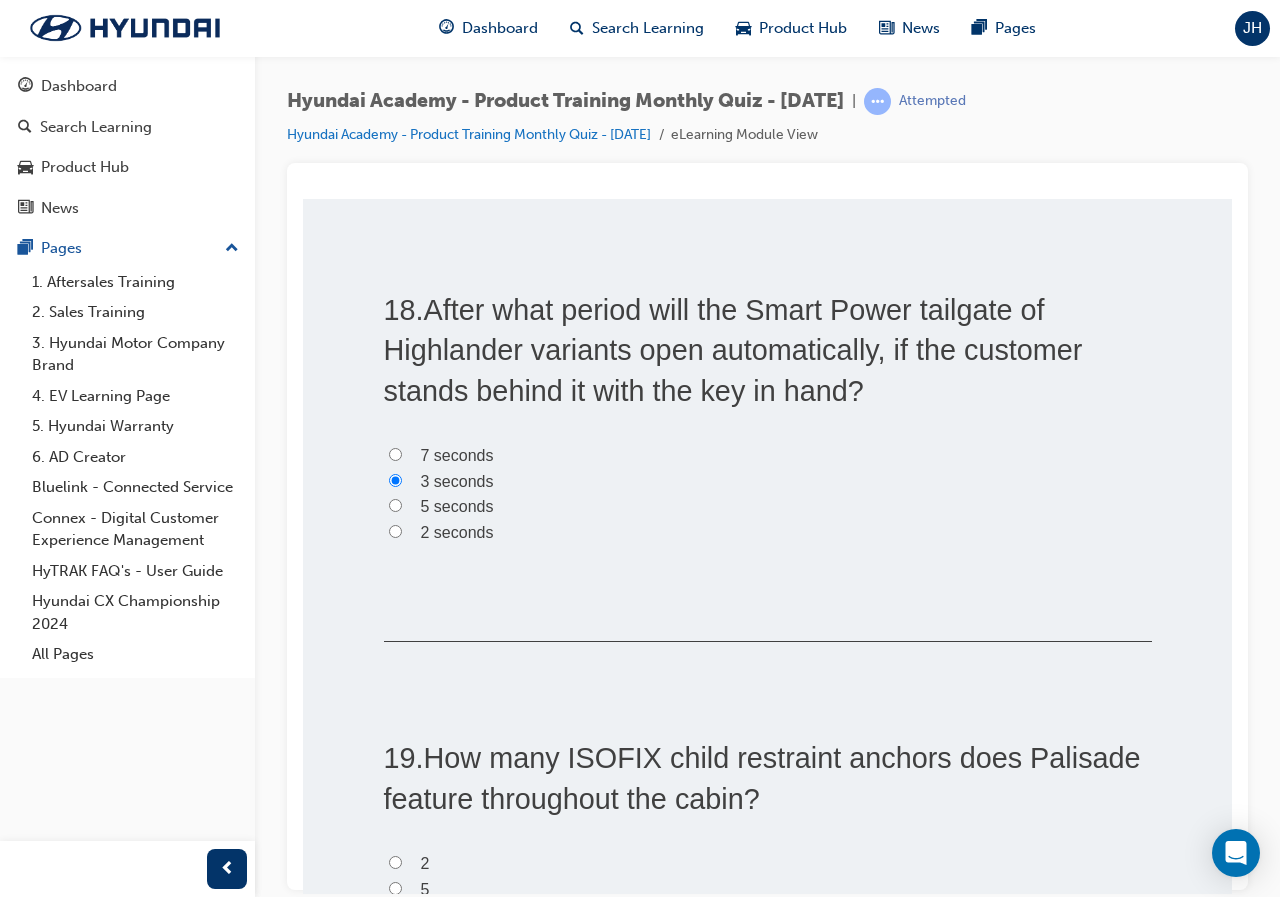 radio on "true" 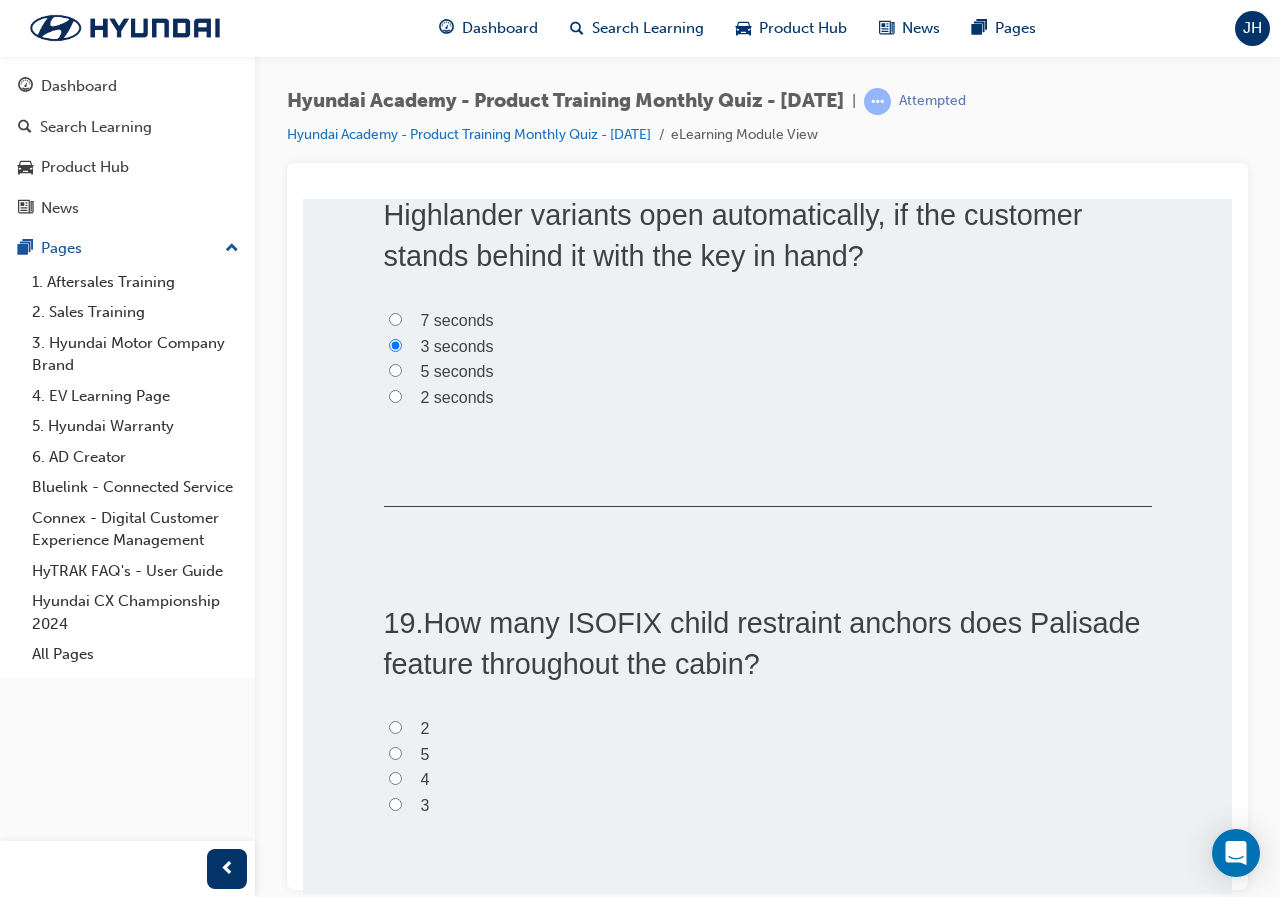 scroll, scrollTop: 7300, scrollLeft: 0, axis: vertical 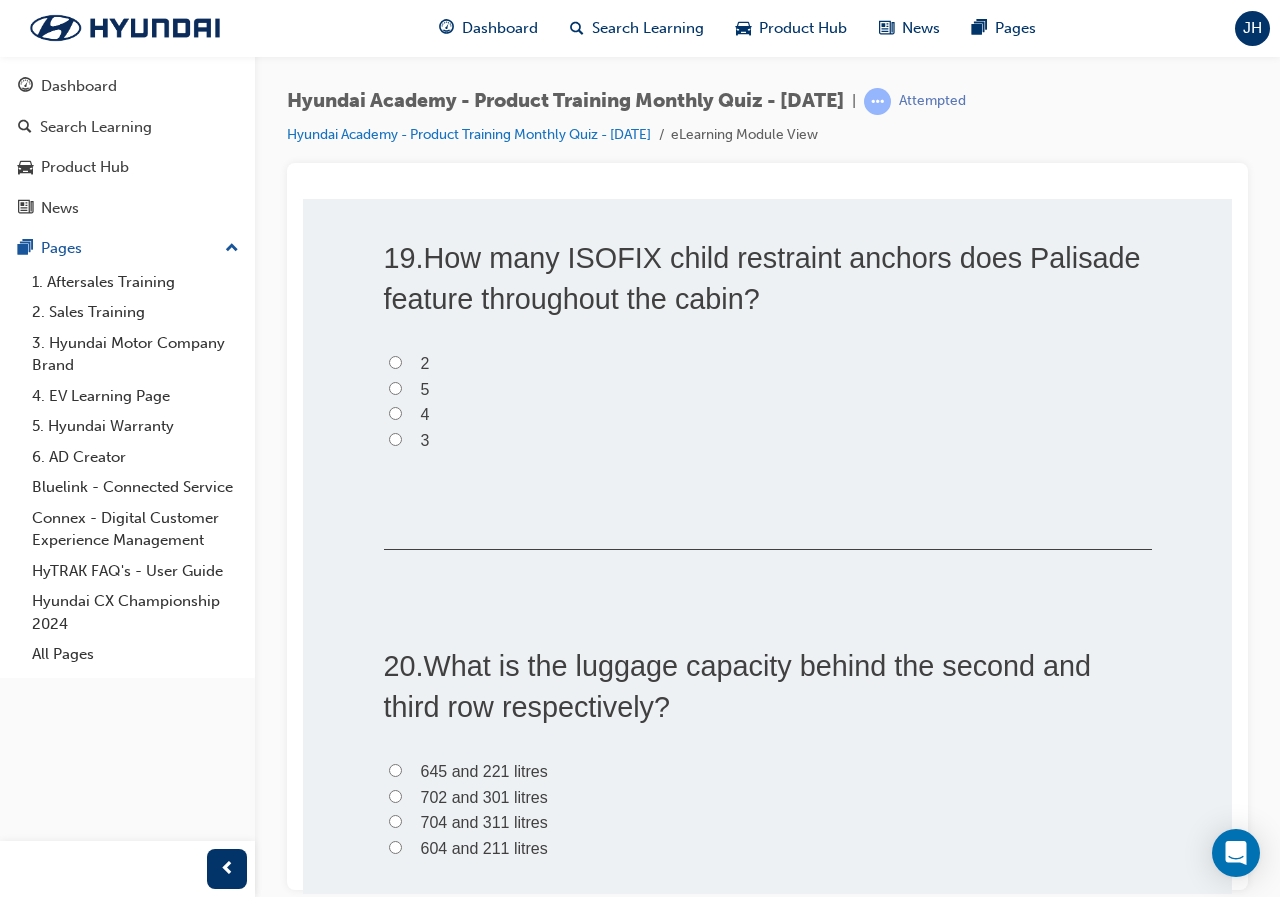 click on "3" at bounding box center (395, 438) 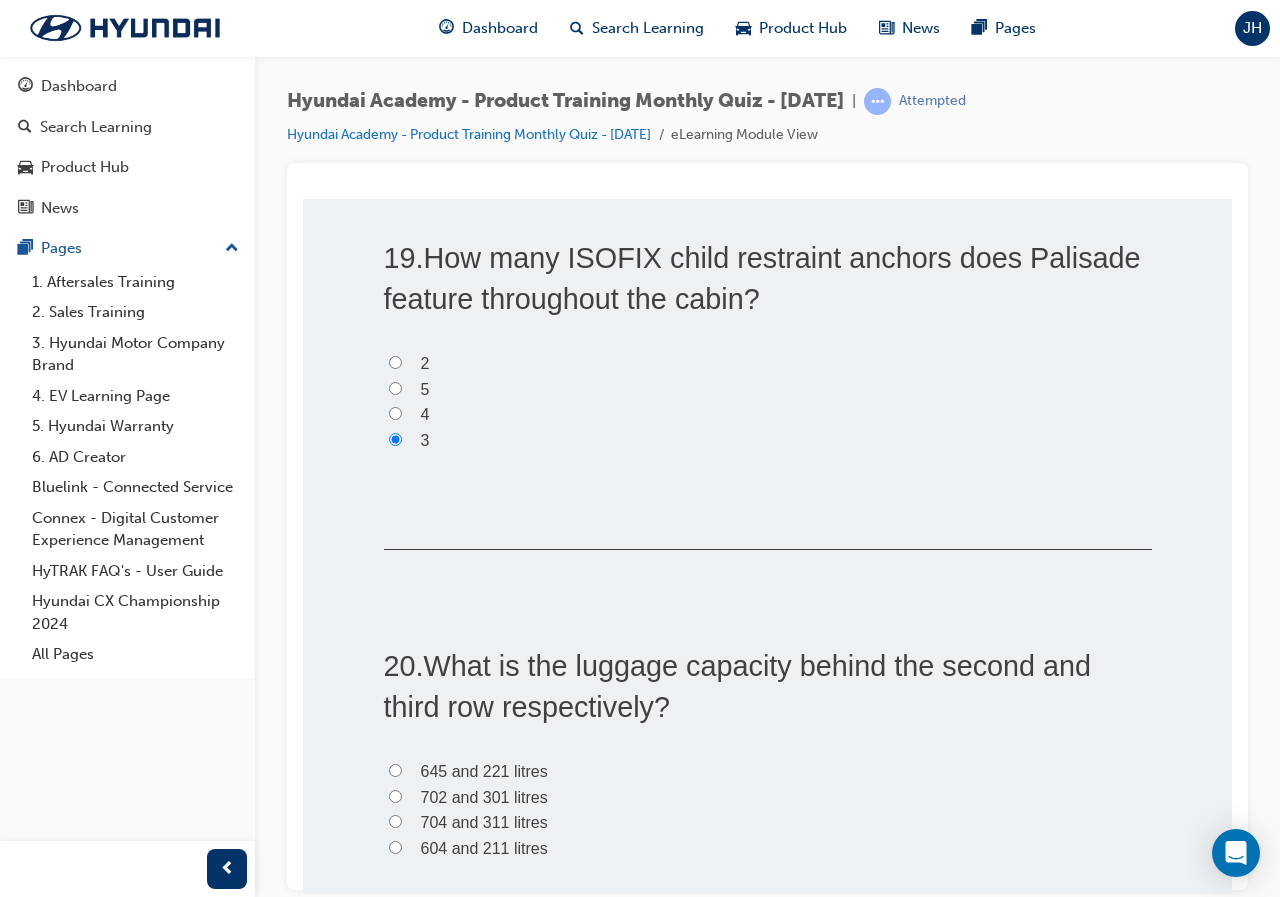 radio on "true" 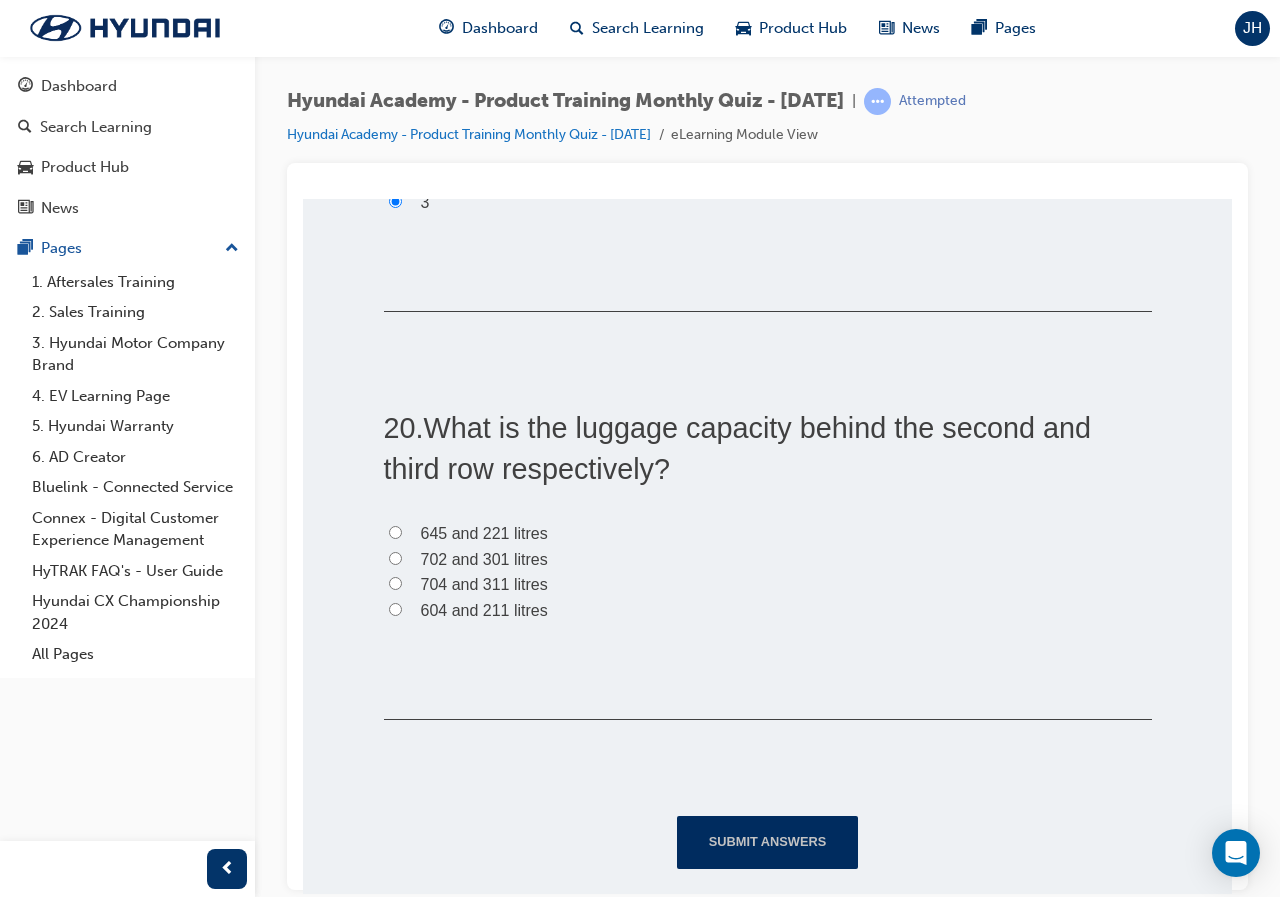 scroll, scrollTop: 7553, scrollLeft: 0, axis: vertical 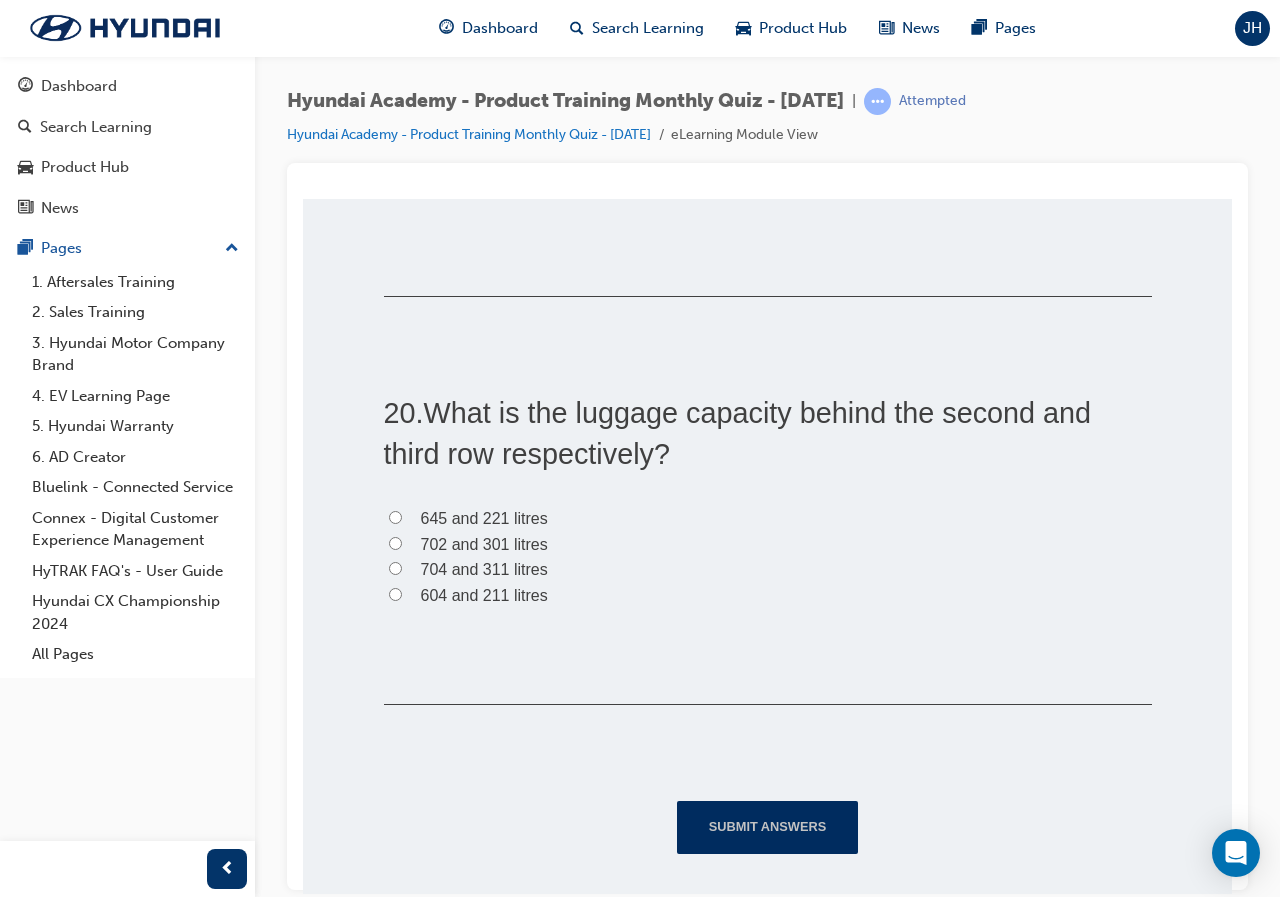click on "704 and 311 litres" at bounding box center (484, 568) 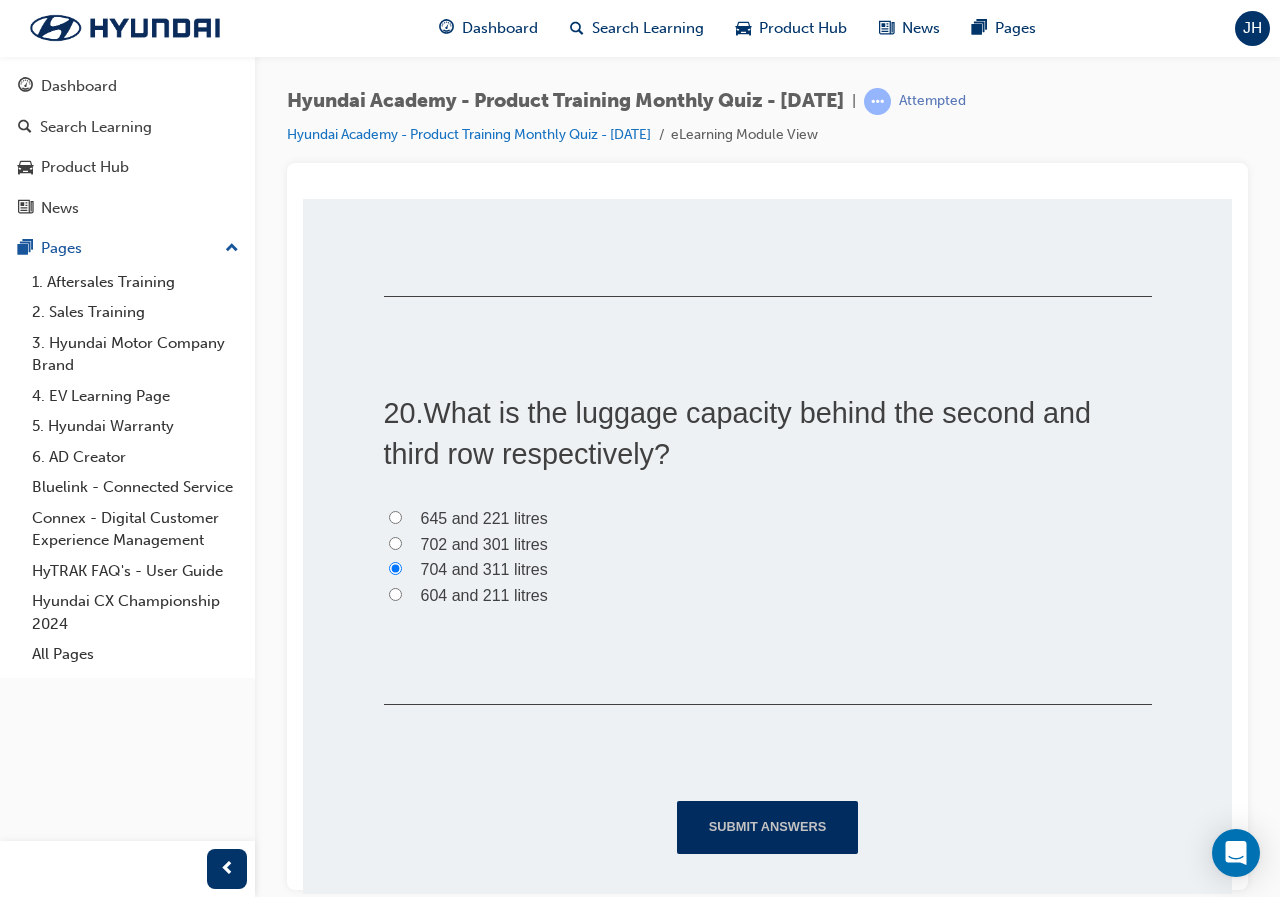 radio on "true" 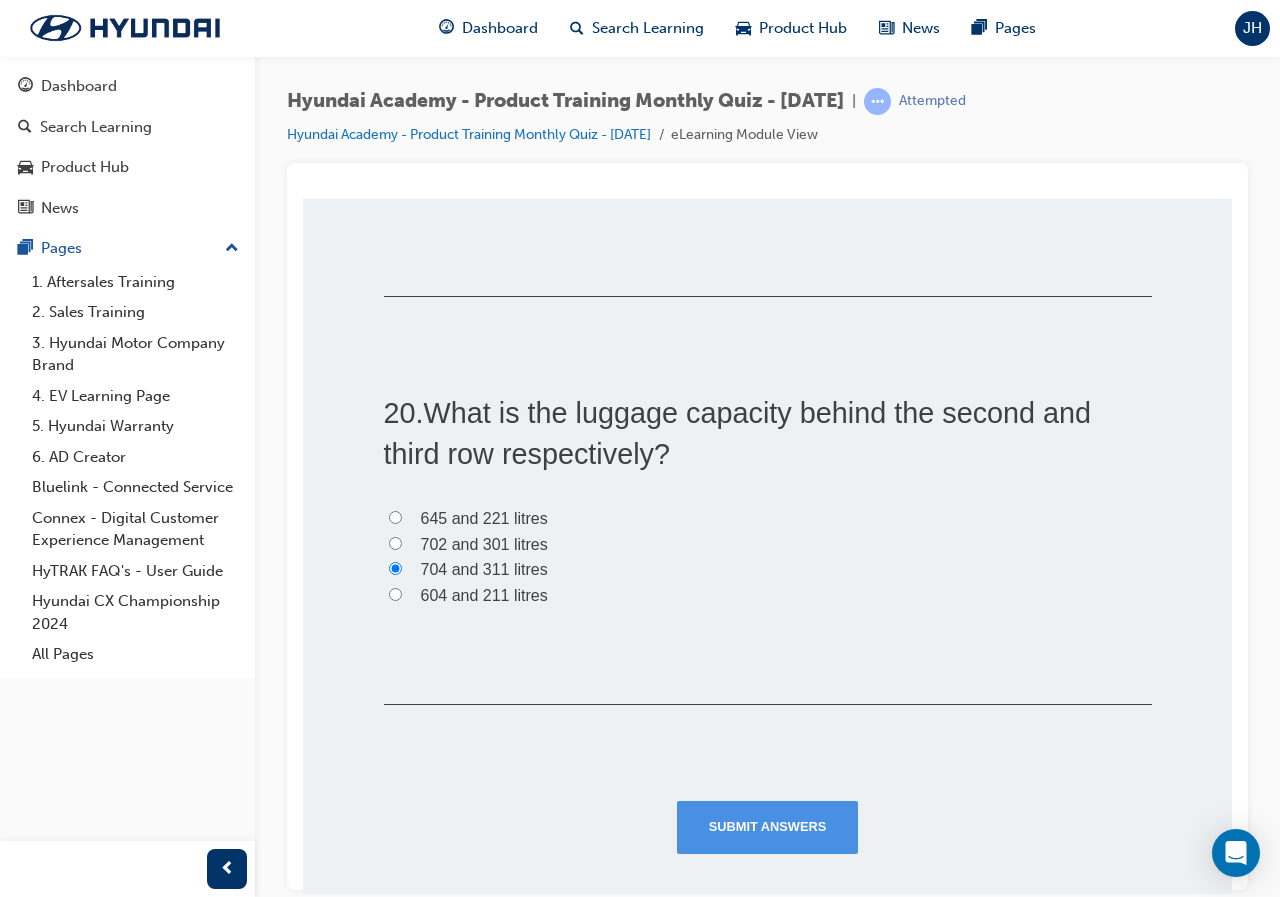 click on "Submit Answers" at bounding box center (768, 826) 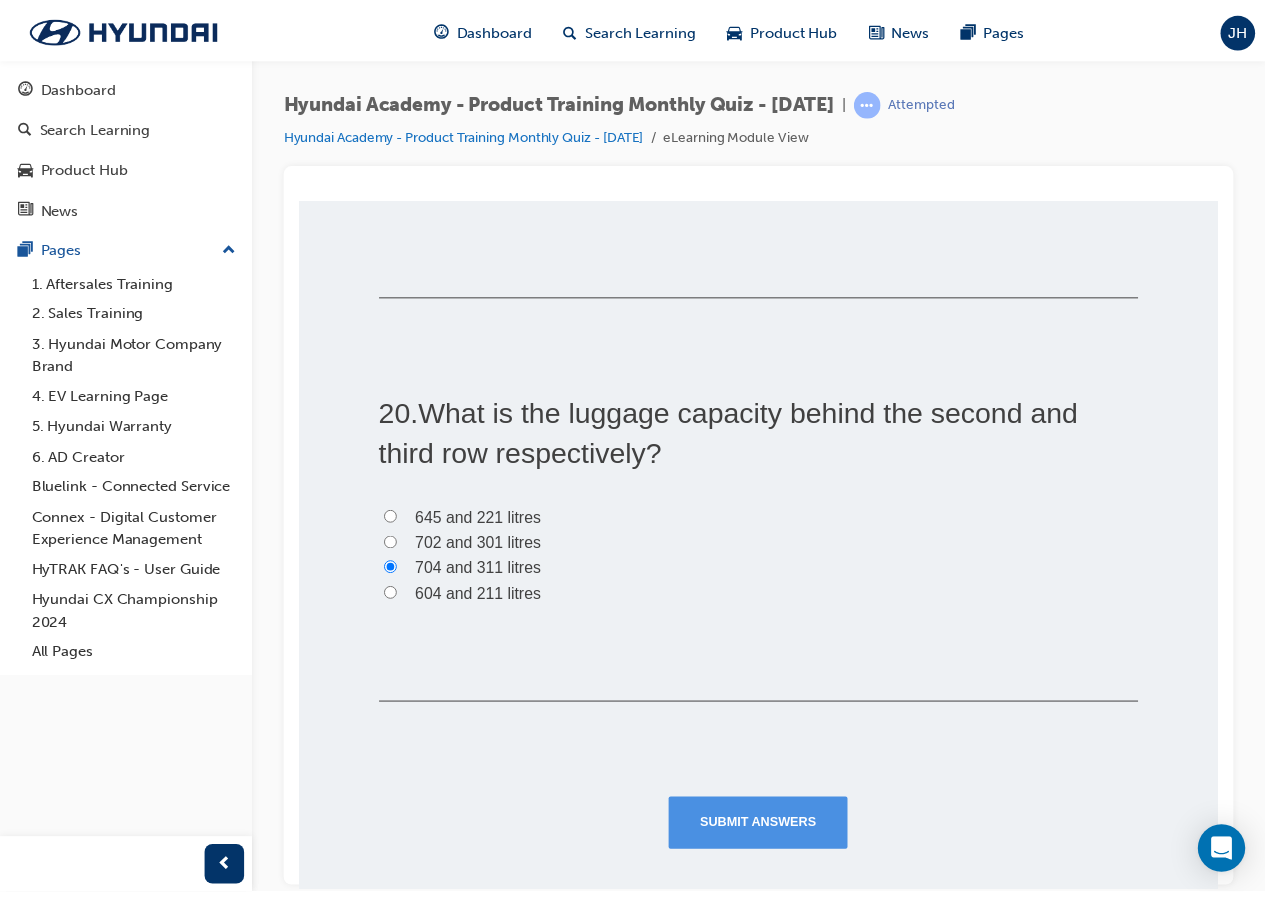 scroll, scrollTop: 0, scrollLeft: 0, axis: both 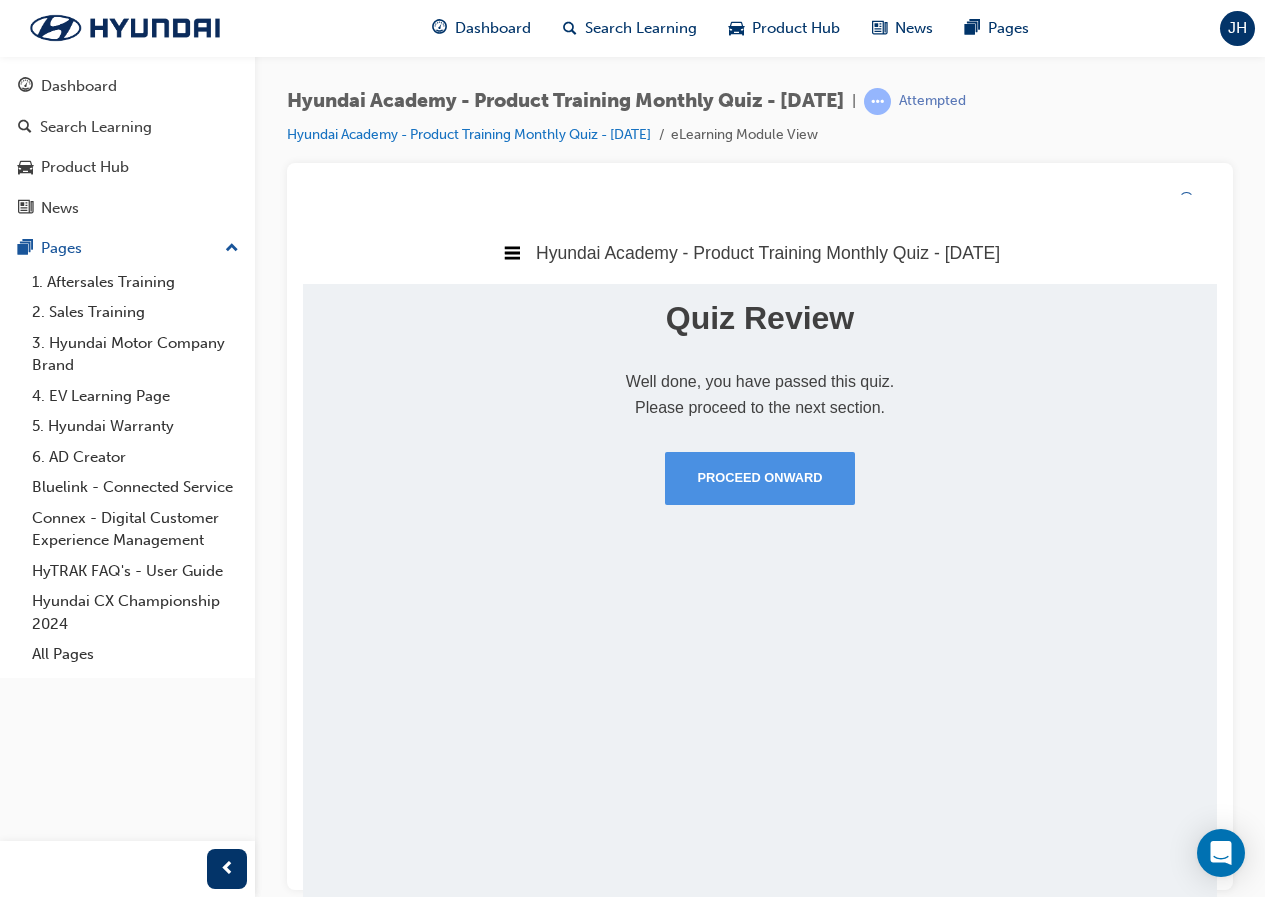 click on "Proceed Onward" at bounding box center [759, 478] 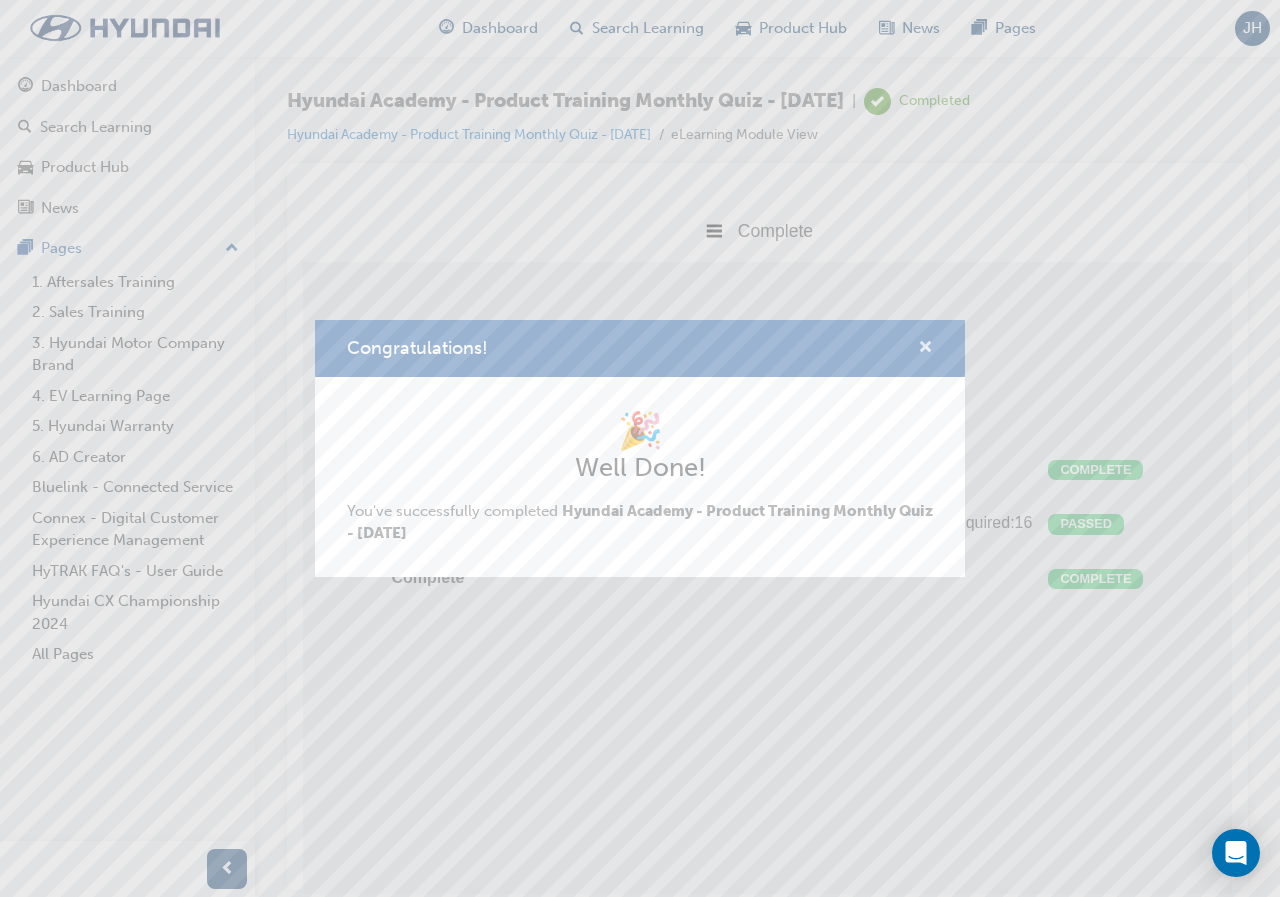 click at bounding box center [925, 349] 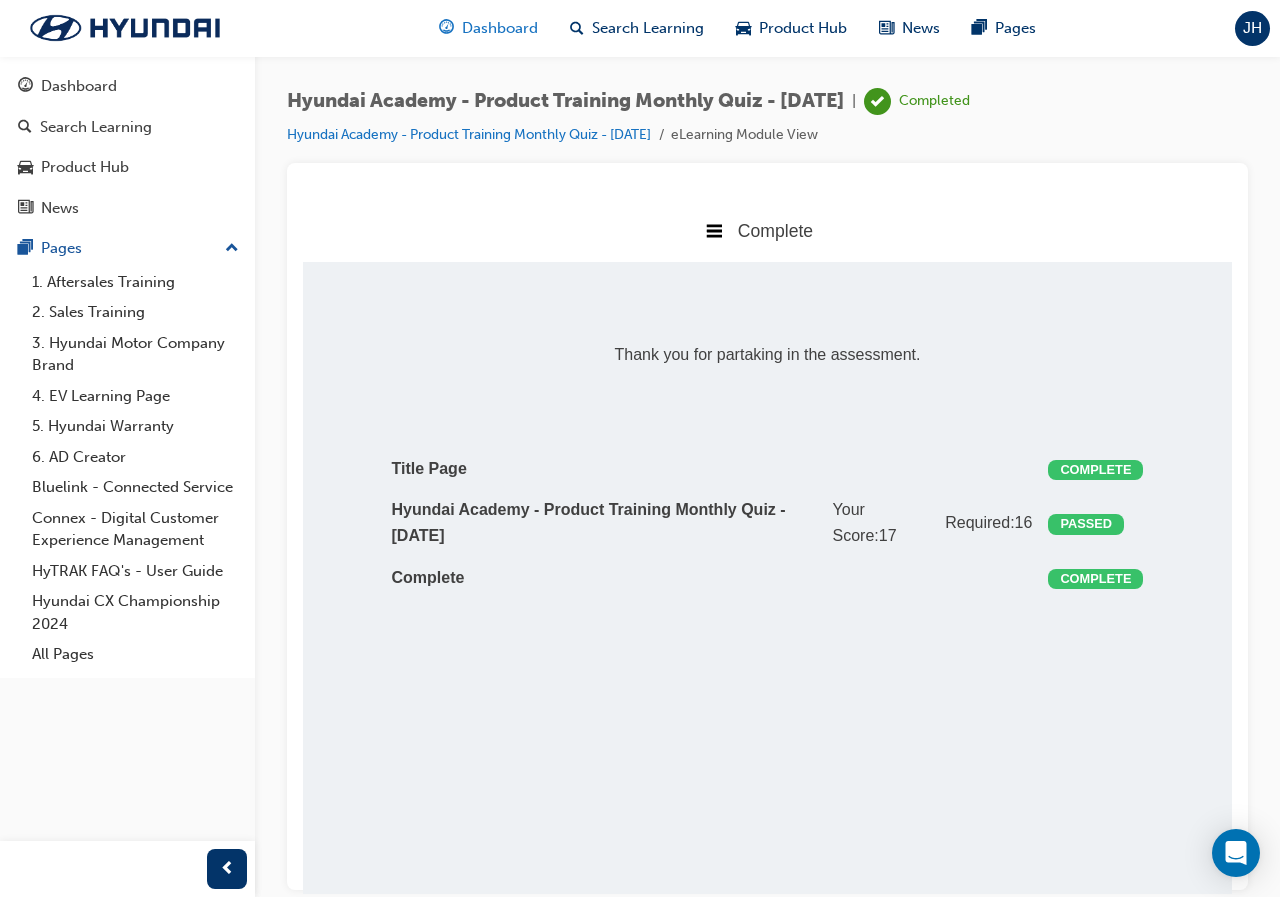 click on "Dashboard" at bounding box center (500, 28) 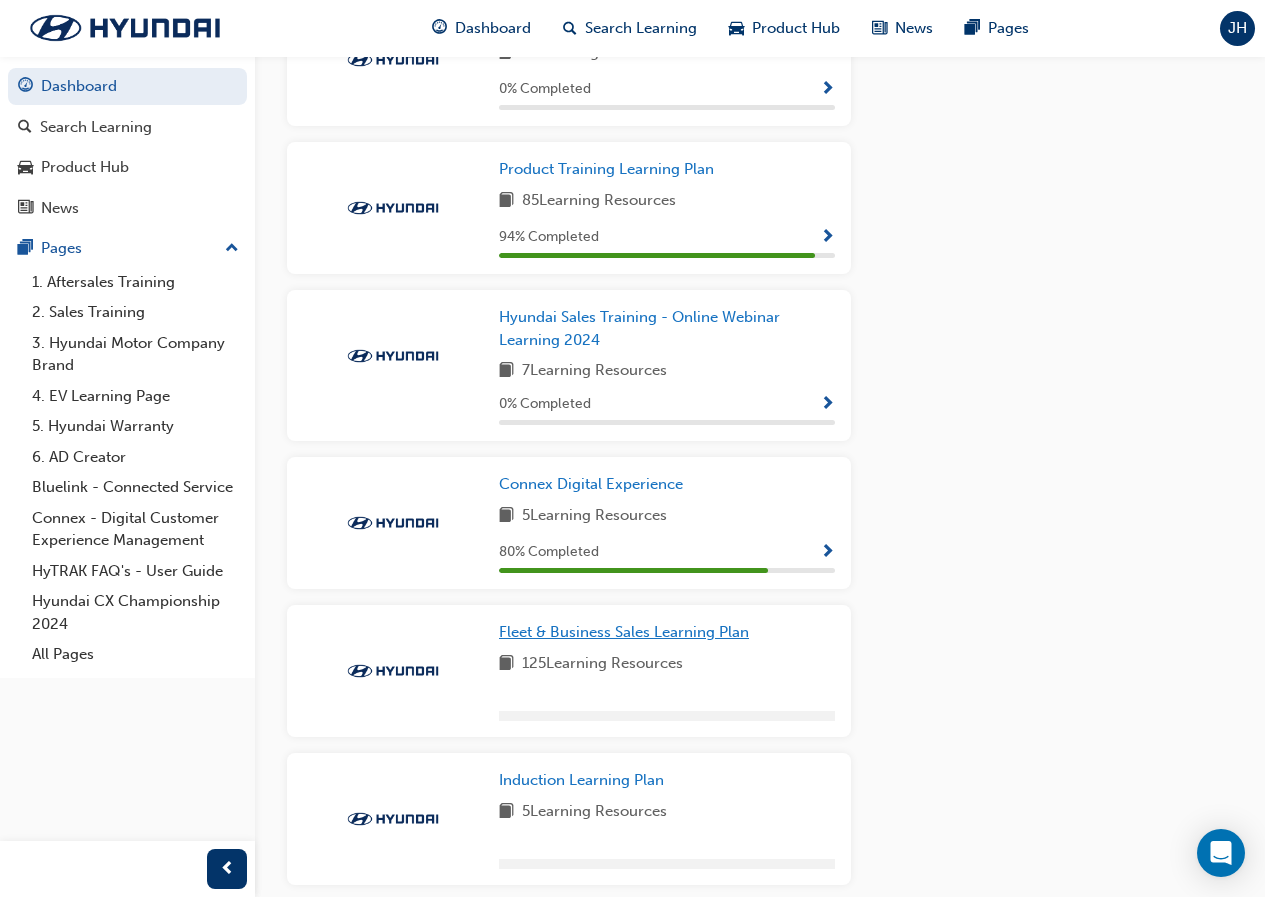 scroll, scrollTop: 1636, scrollLeft: 0, axis: vertical 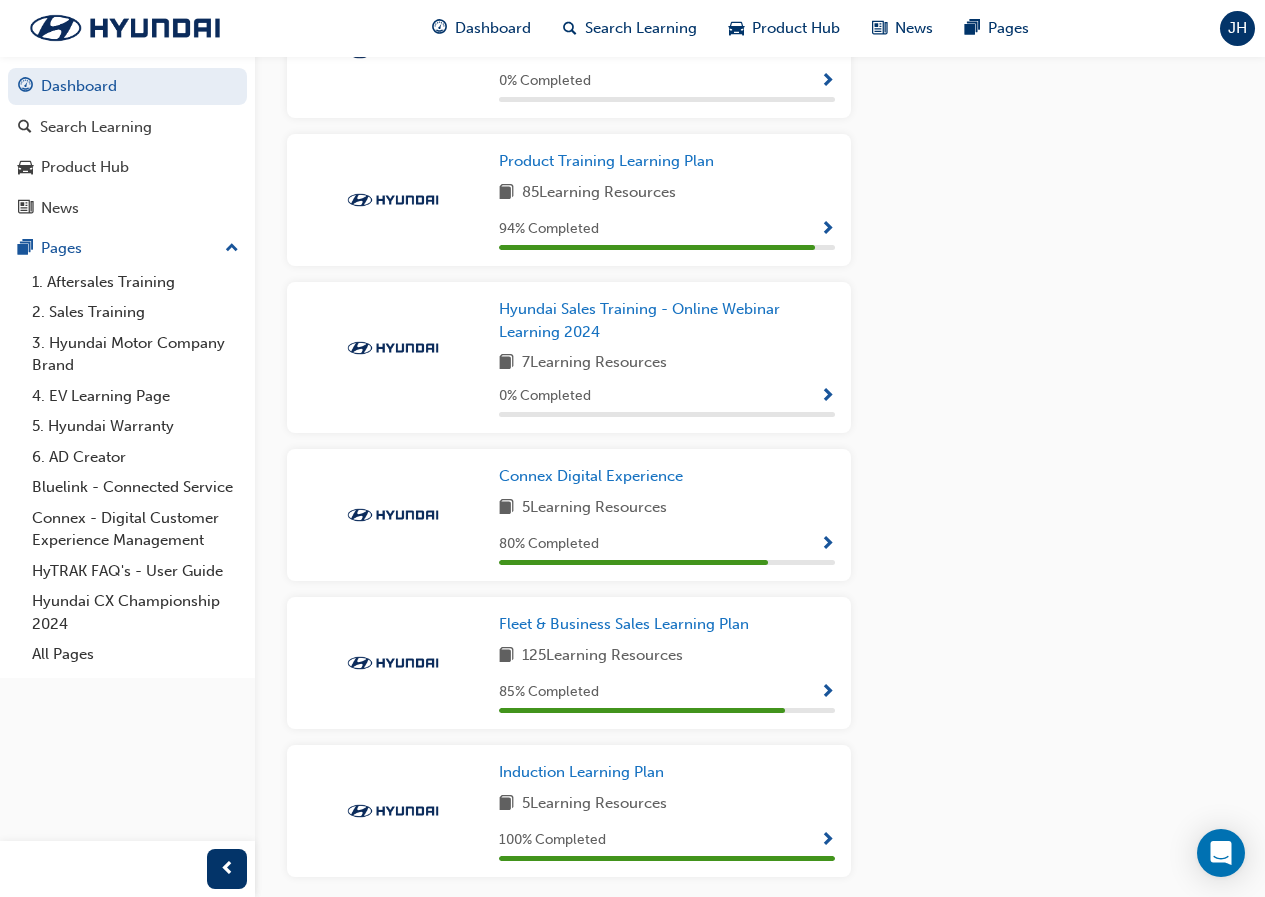 click at bounding box center (827, 693) 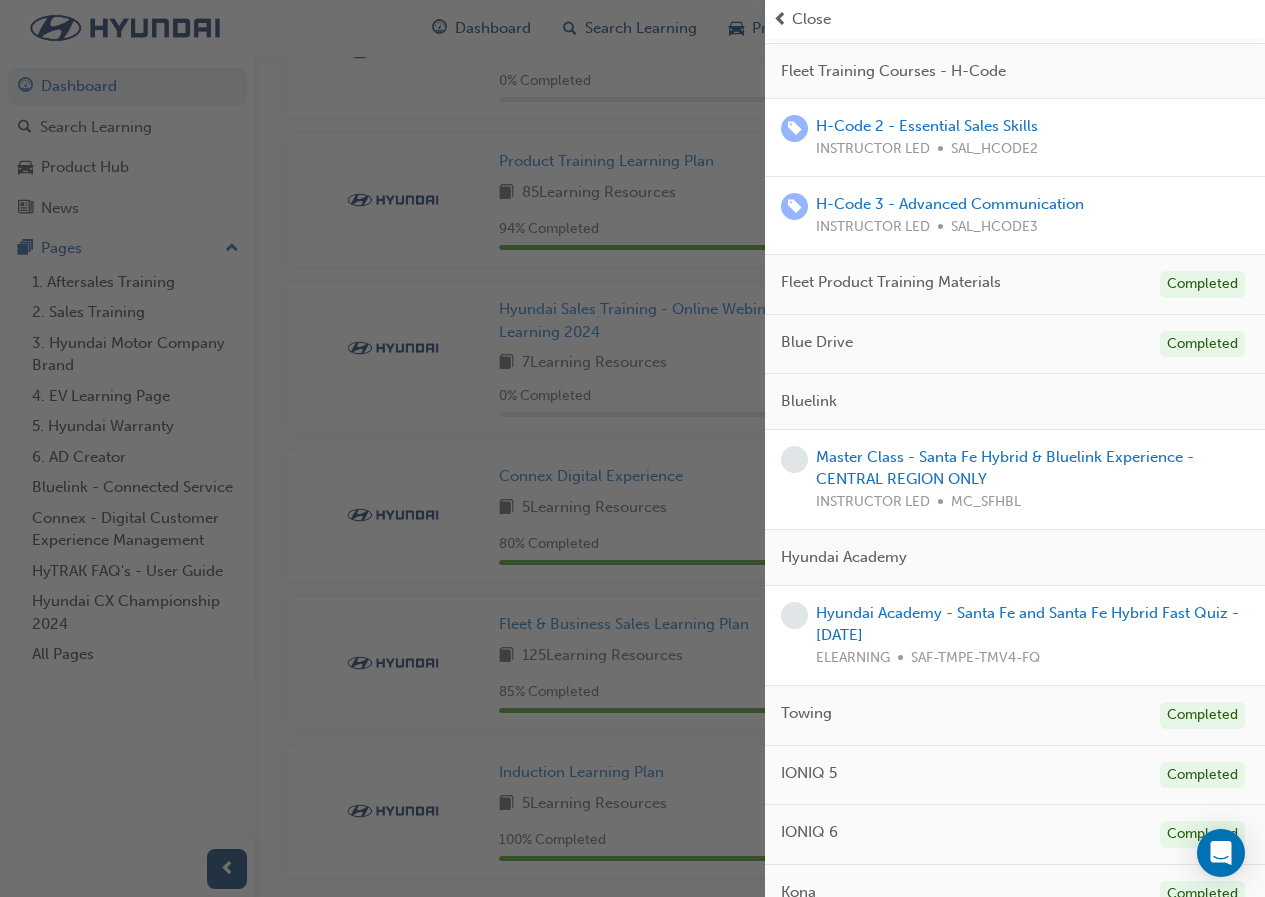 scroll, scrollTop: 1138, scrollLeft: 0, axis: vertical 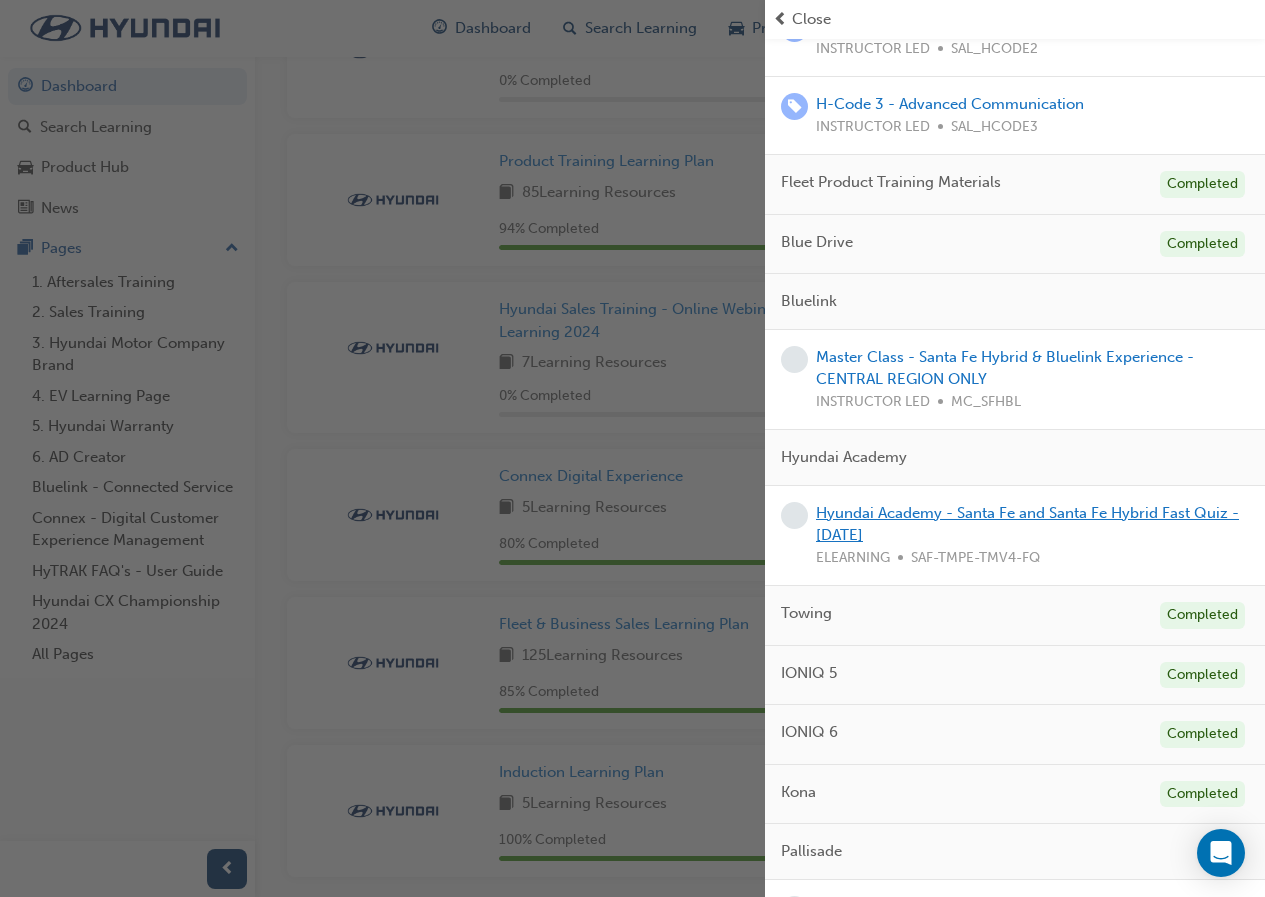 click on "Hyundai Academy - Santa Fe and Santa Fe Hybrid Fast Quiz - December 2022" at bounding box center [1027, 524] 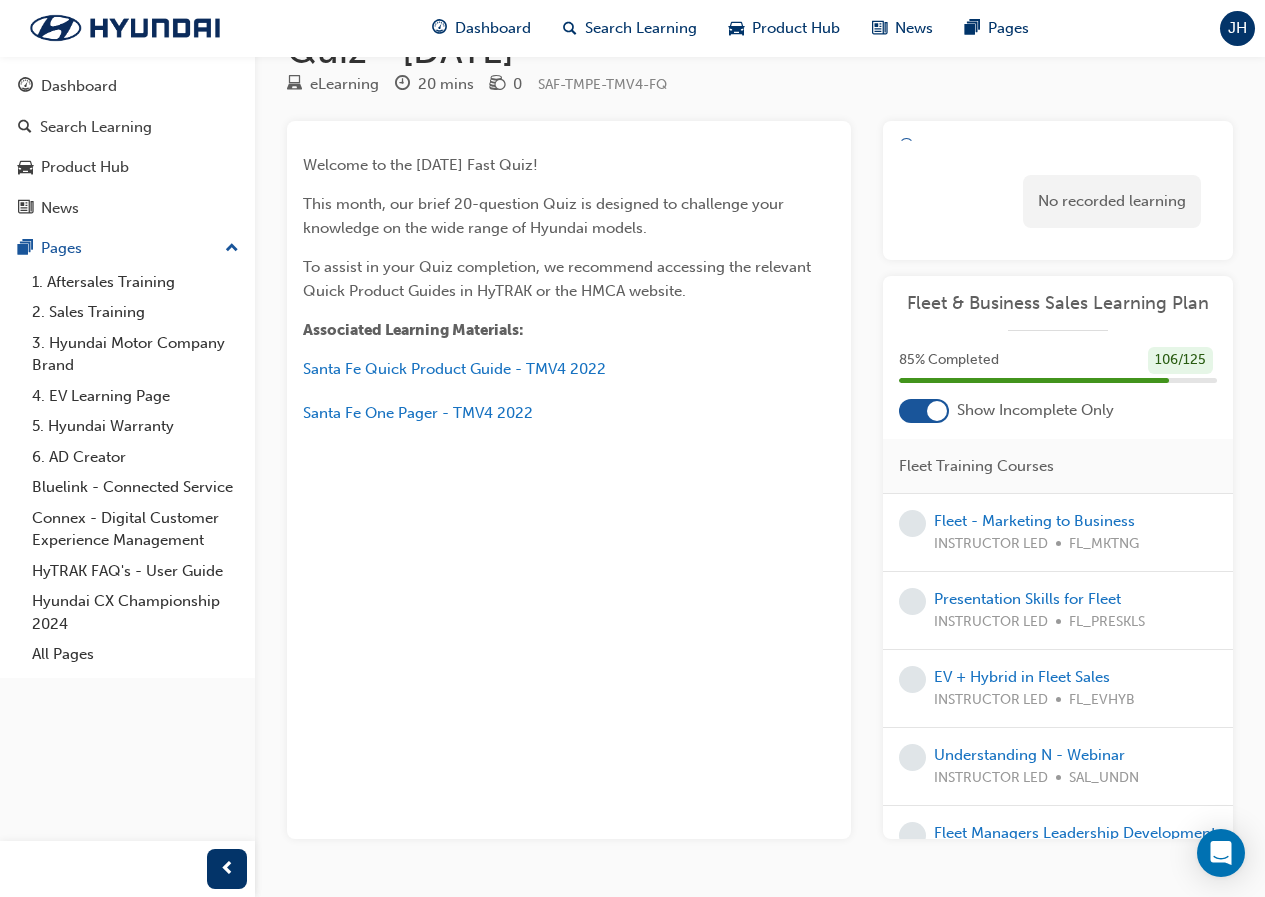 scroll, scrollTop: 159, scrollLeft: 0, axis: vertical 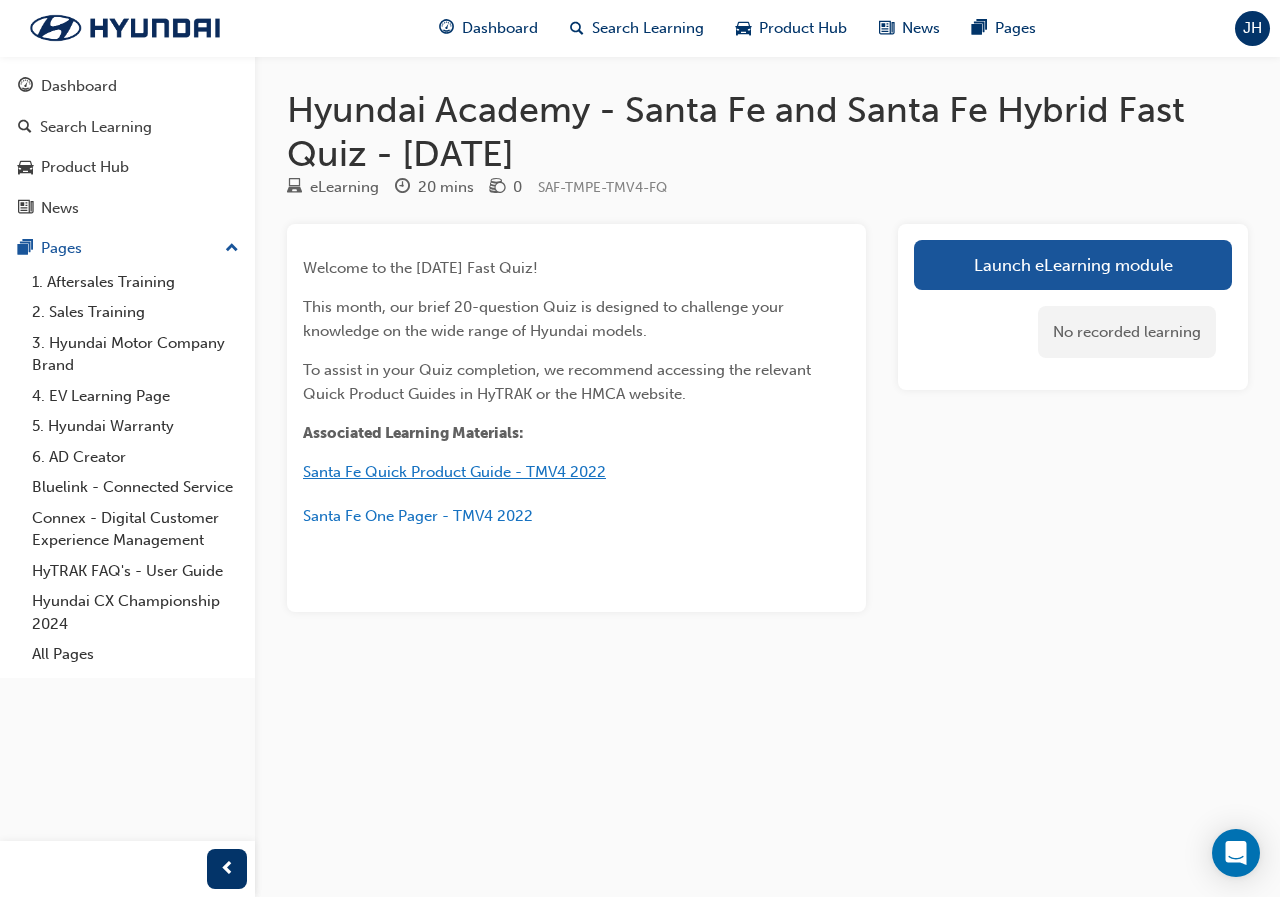 click on "Santa Fe Quick Product Guide - TMV4 2022" at bounding box center [454, 472] 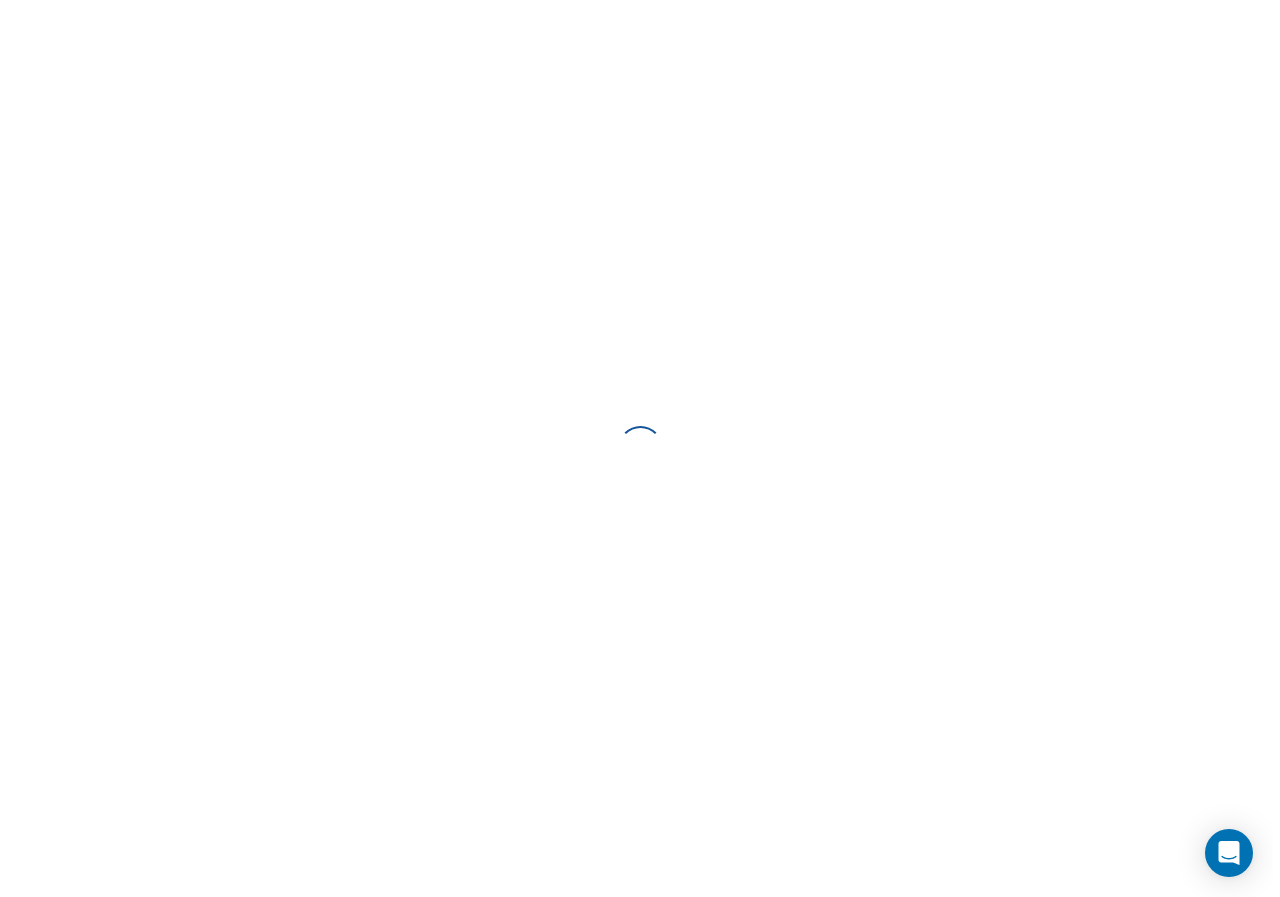 scroll, scrollTop: 0, scrollLeft: 0, axis: both 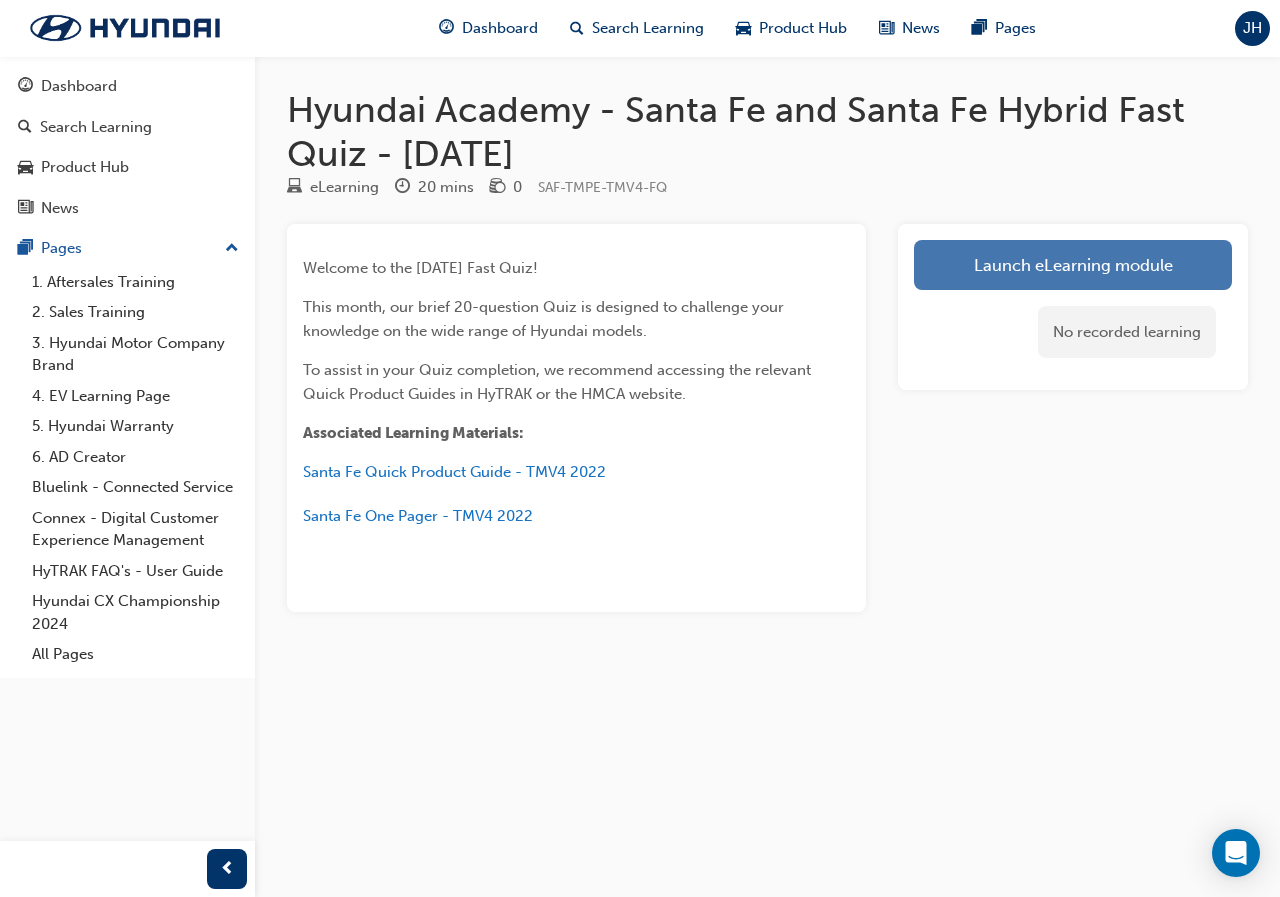 click on "Launch eLearning module" at bounding box center (1073, 265) 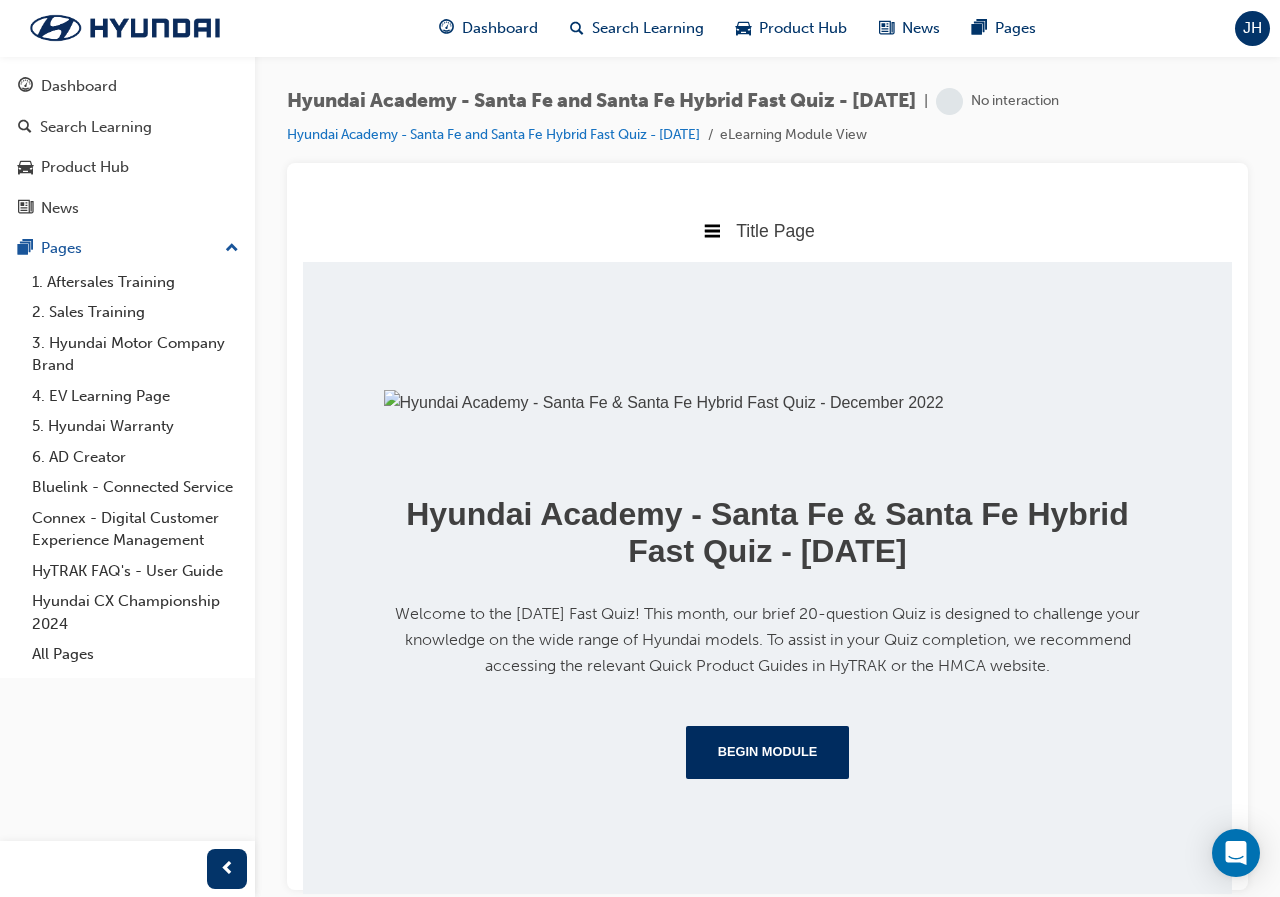 scroll, scrollTop: 366, scrollLeft: 0, axis: vertical 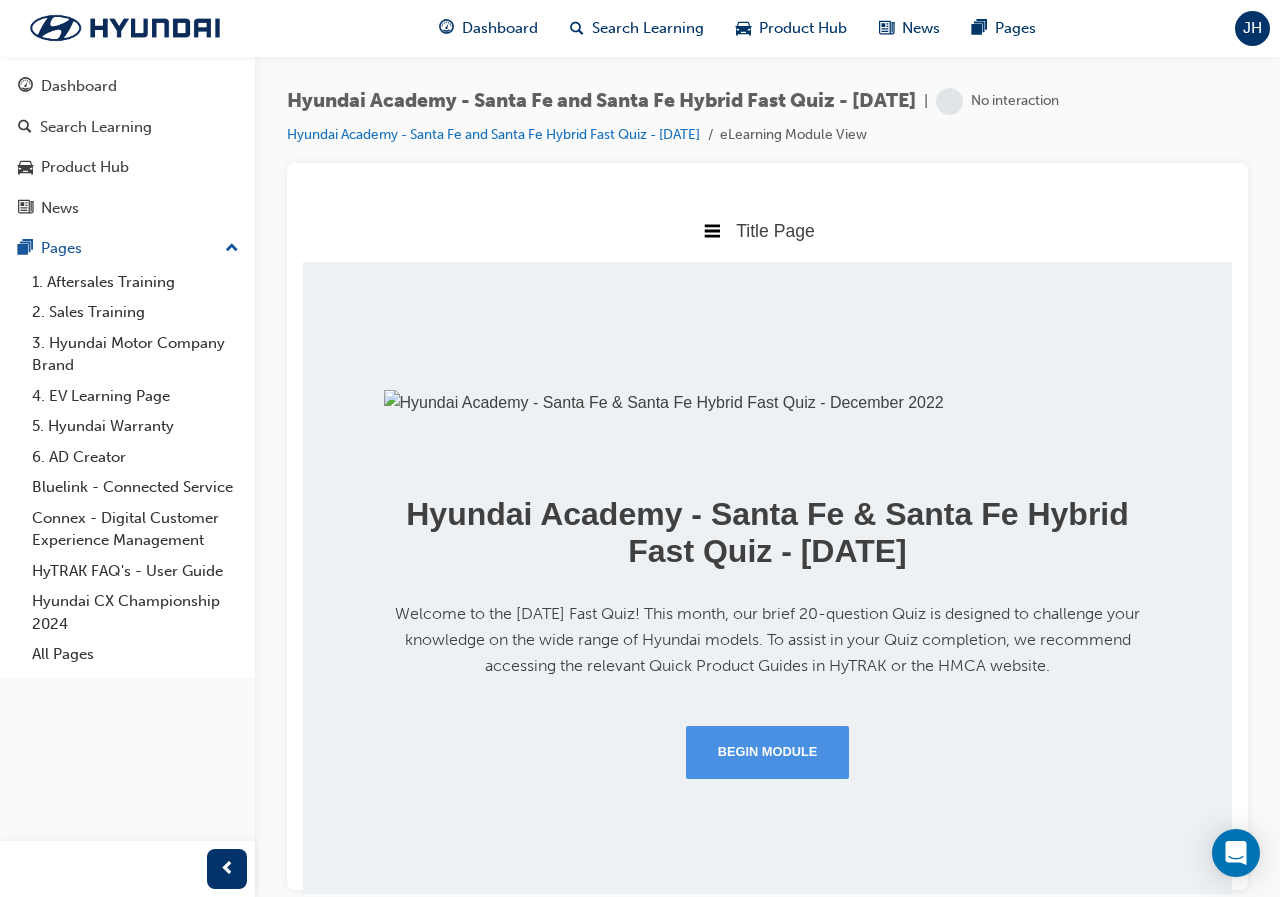 click on "Hyundai Academy - Santa Fe & Santa Fe Hybrid Fast Quiz - December 2022 Welcome to the December 2022 Fast Quiz! This month, our brief 20-question Quiz is designed to challenge your knowledge on the wide range of Hyundai models. To assist in your Quiz completion, we recommend accessing the relevant Quick Product Guides in HyTRAK or the HMCA website. Begin Module" at bounding box center [767, 551] 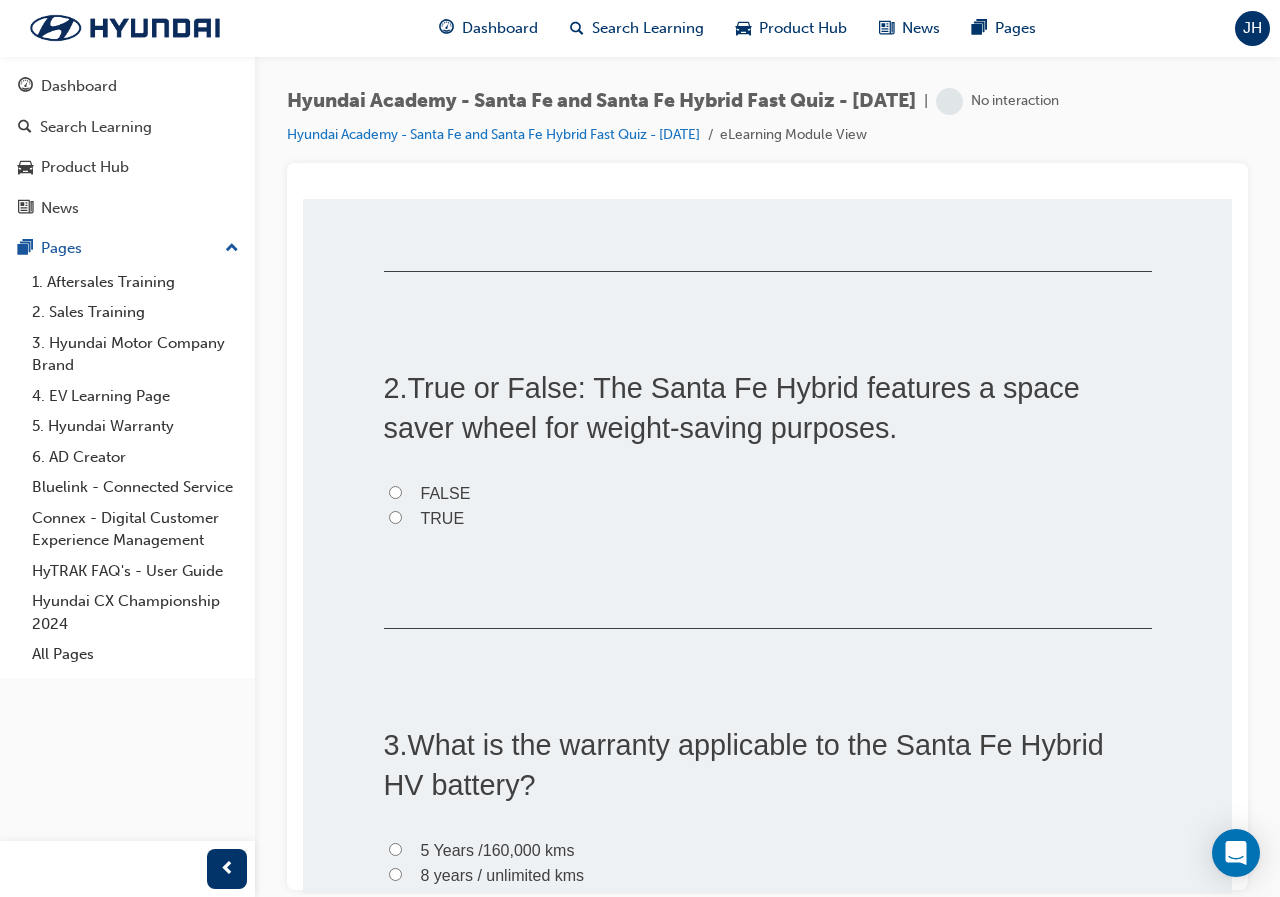 scroll, scrollTop: 0, scrollLeft: 0, axis: both 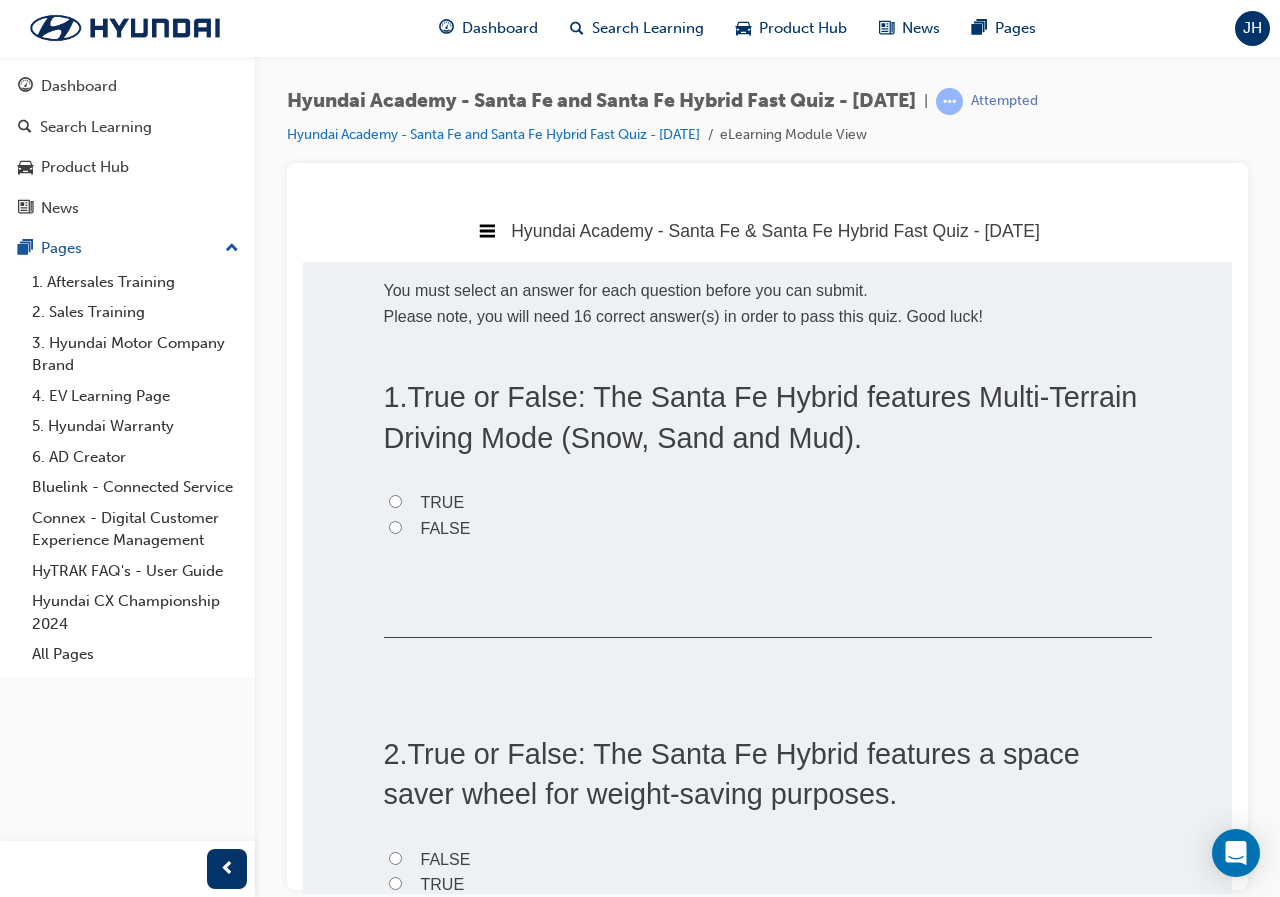 click on "TRUE" at bounding box center [443, 501] 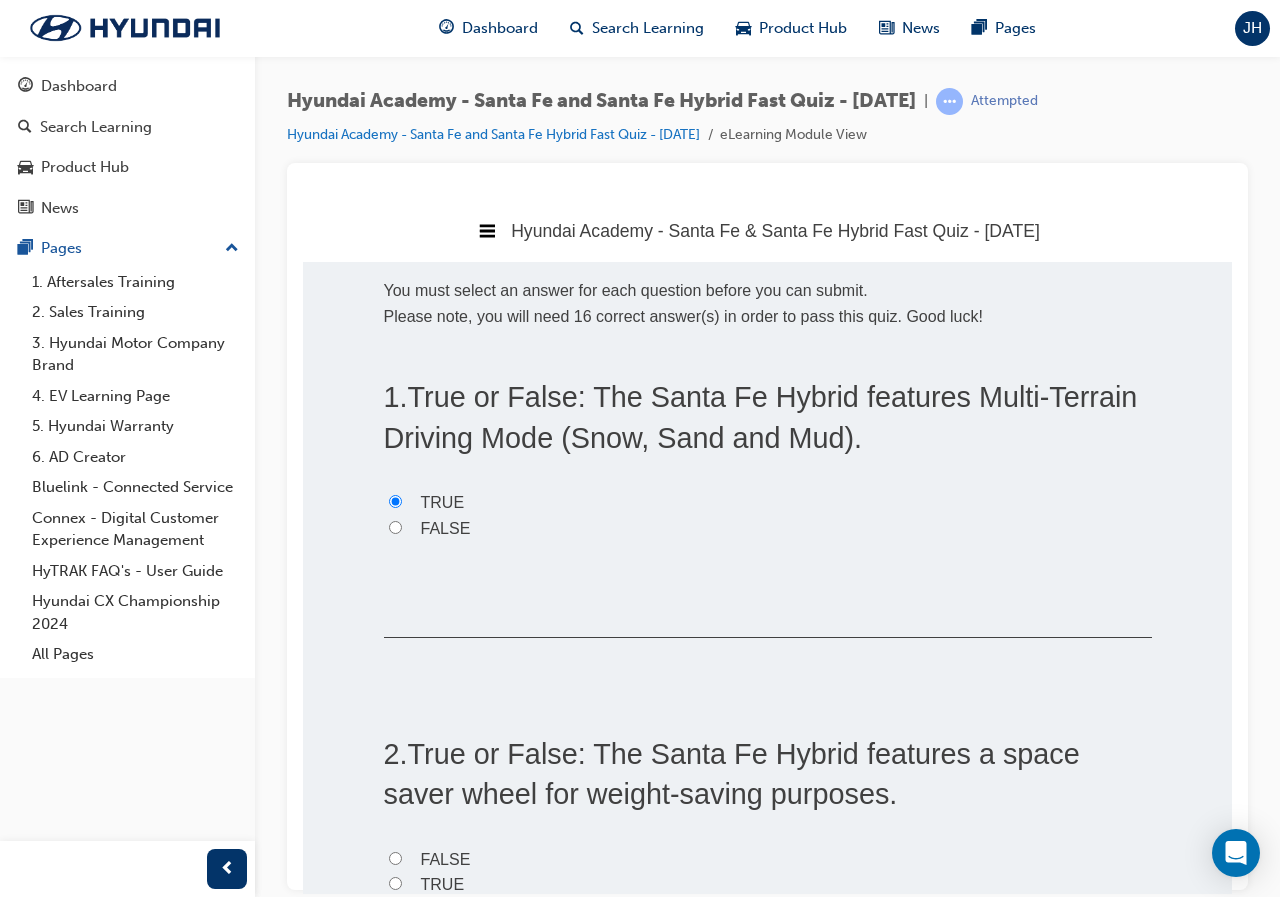 radio on "true" 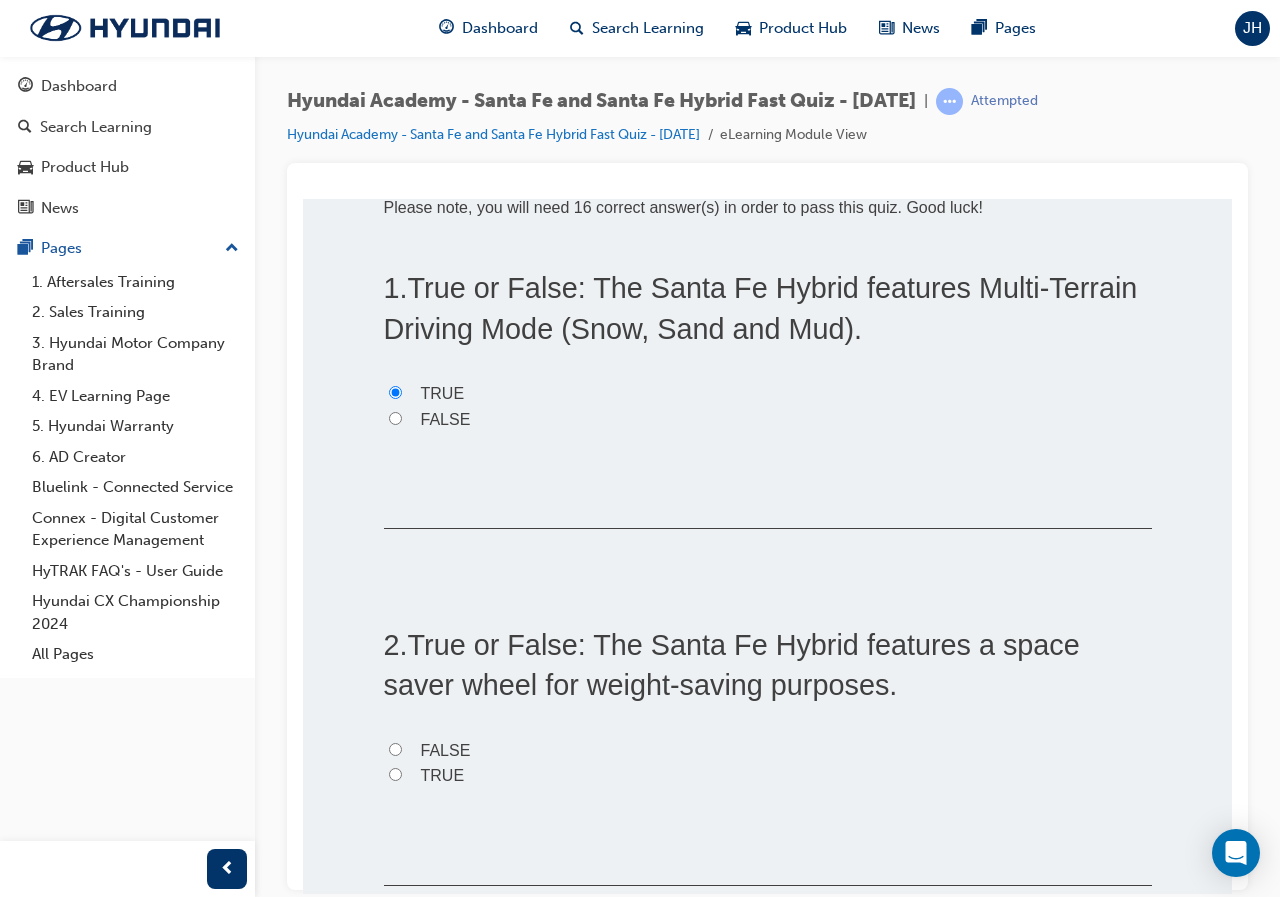 scroll, scrollTop: 300, scrollLeft: 0, axis: vertical 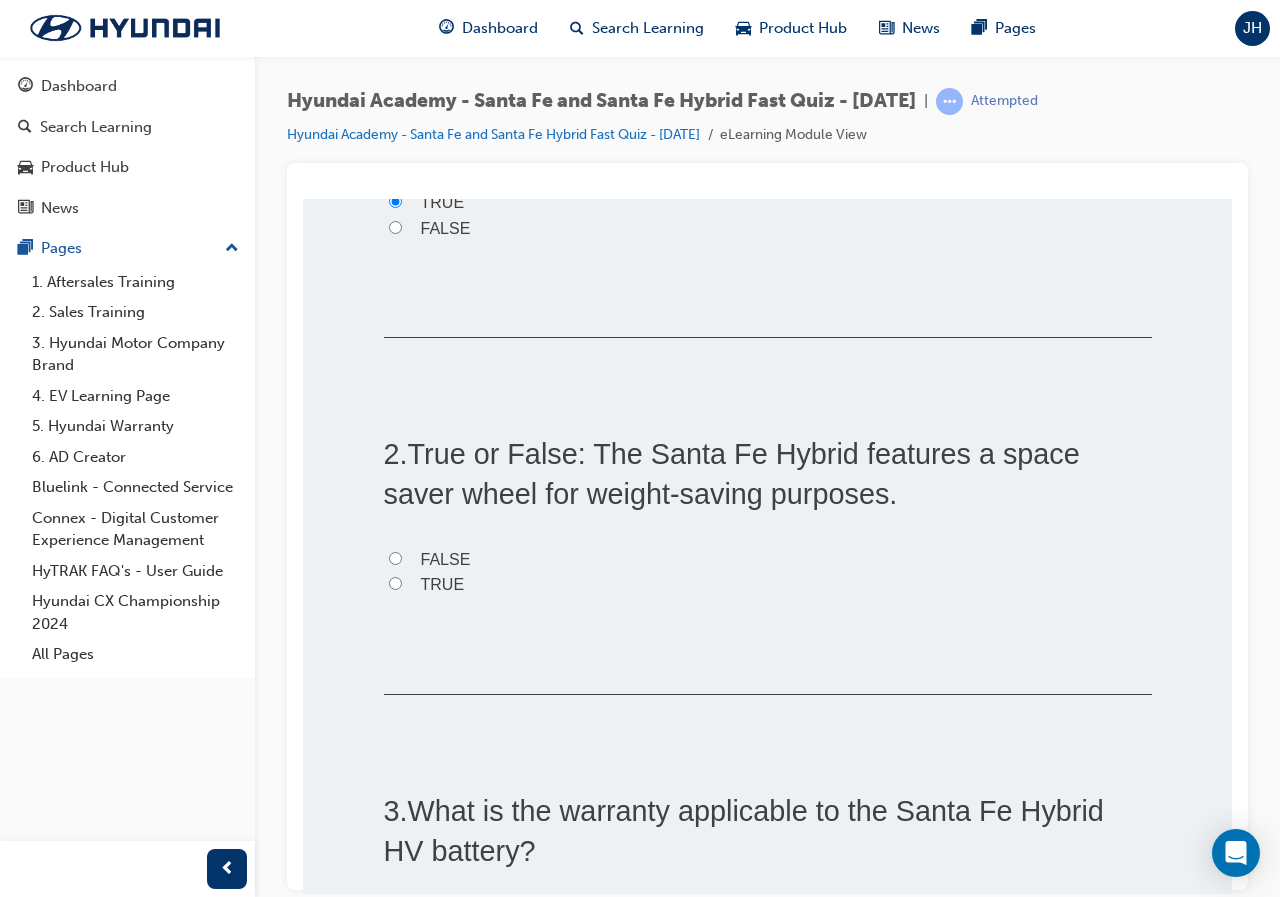 click on "FALSE" at bounding box center [446, 558] 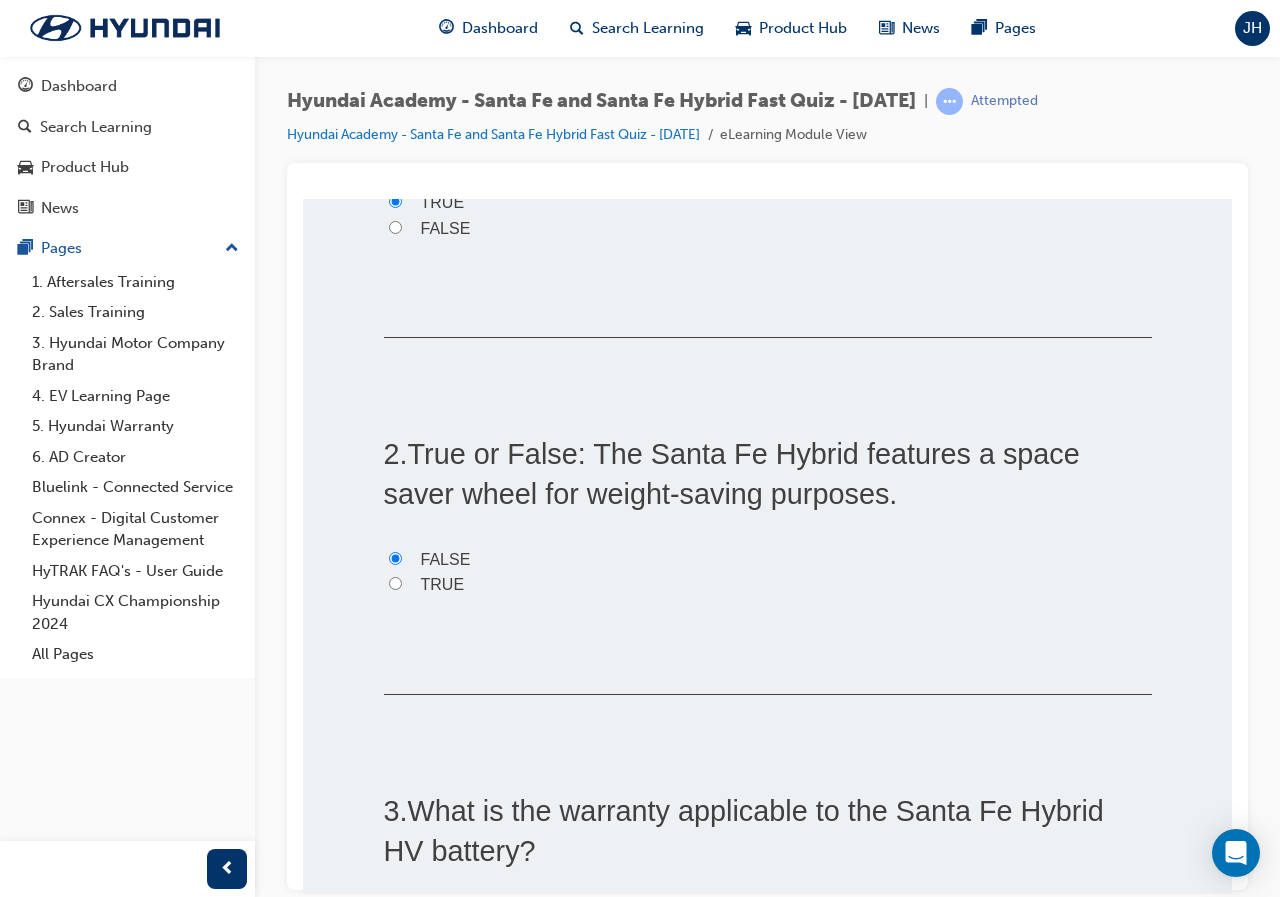 radio on "true" 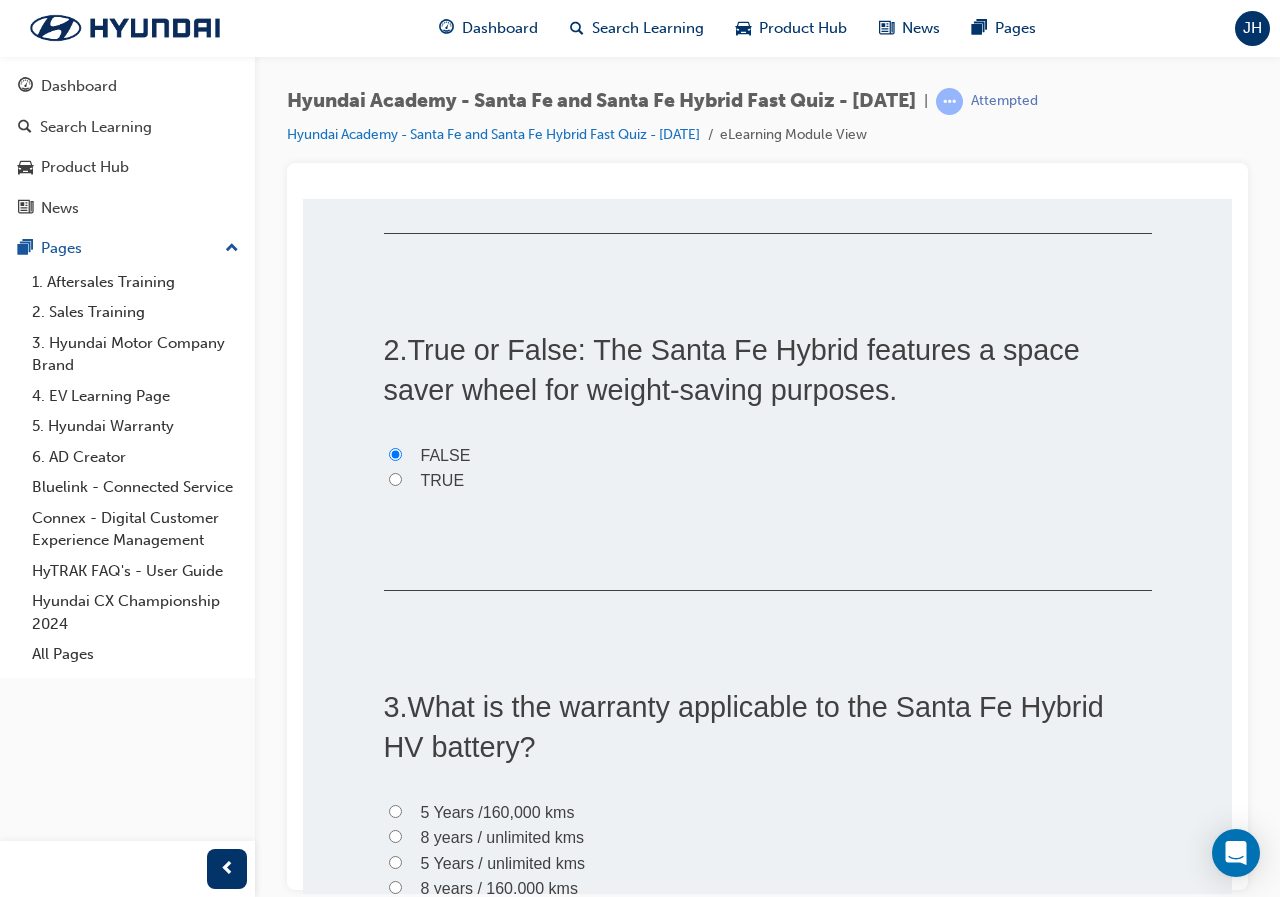 scroll, scrollTop: 600, scrollLeft: 0, axis: vertical 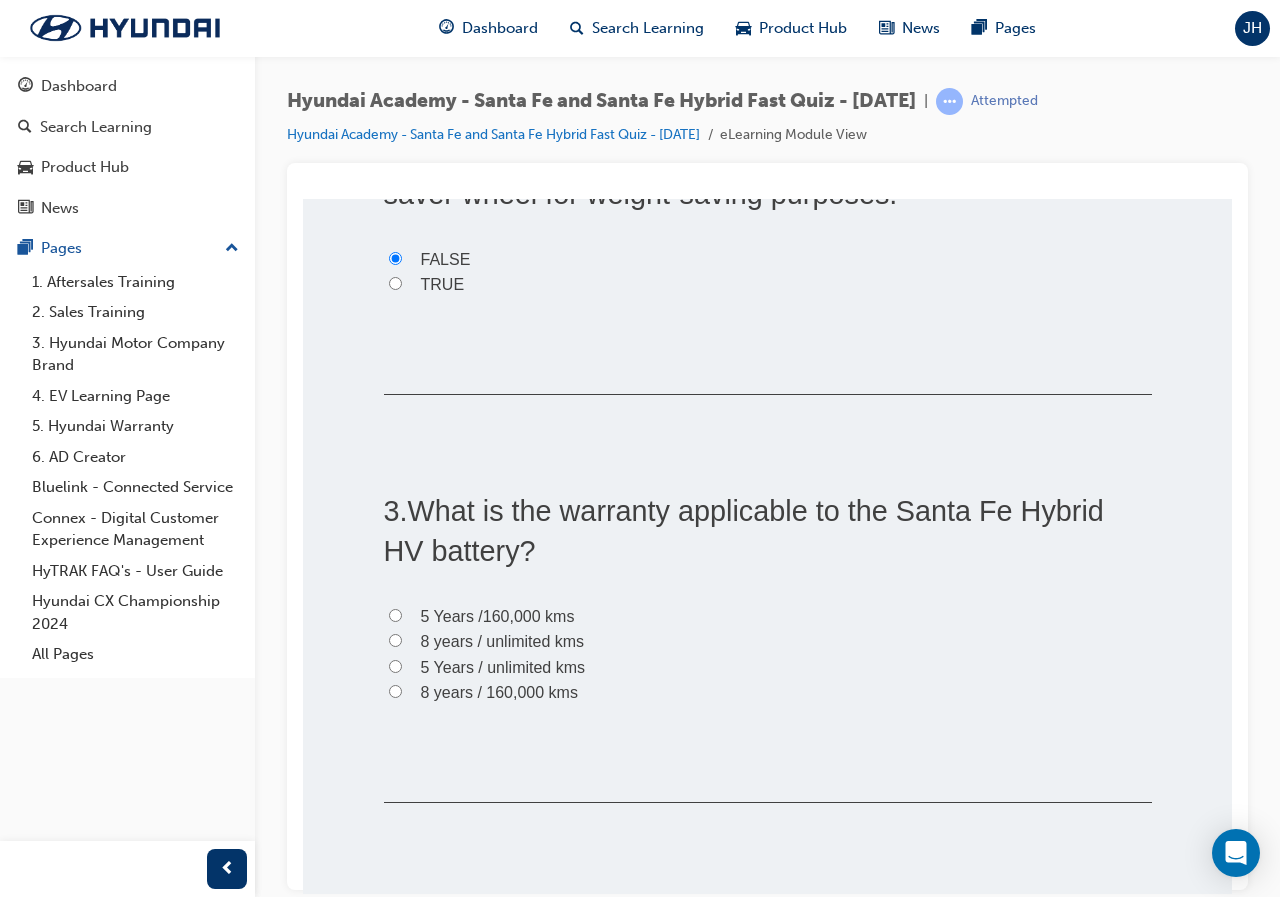 click on "8 years / 160,000 kms" at bounding box center [499, 691] 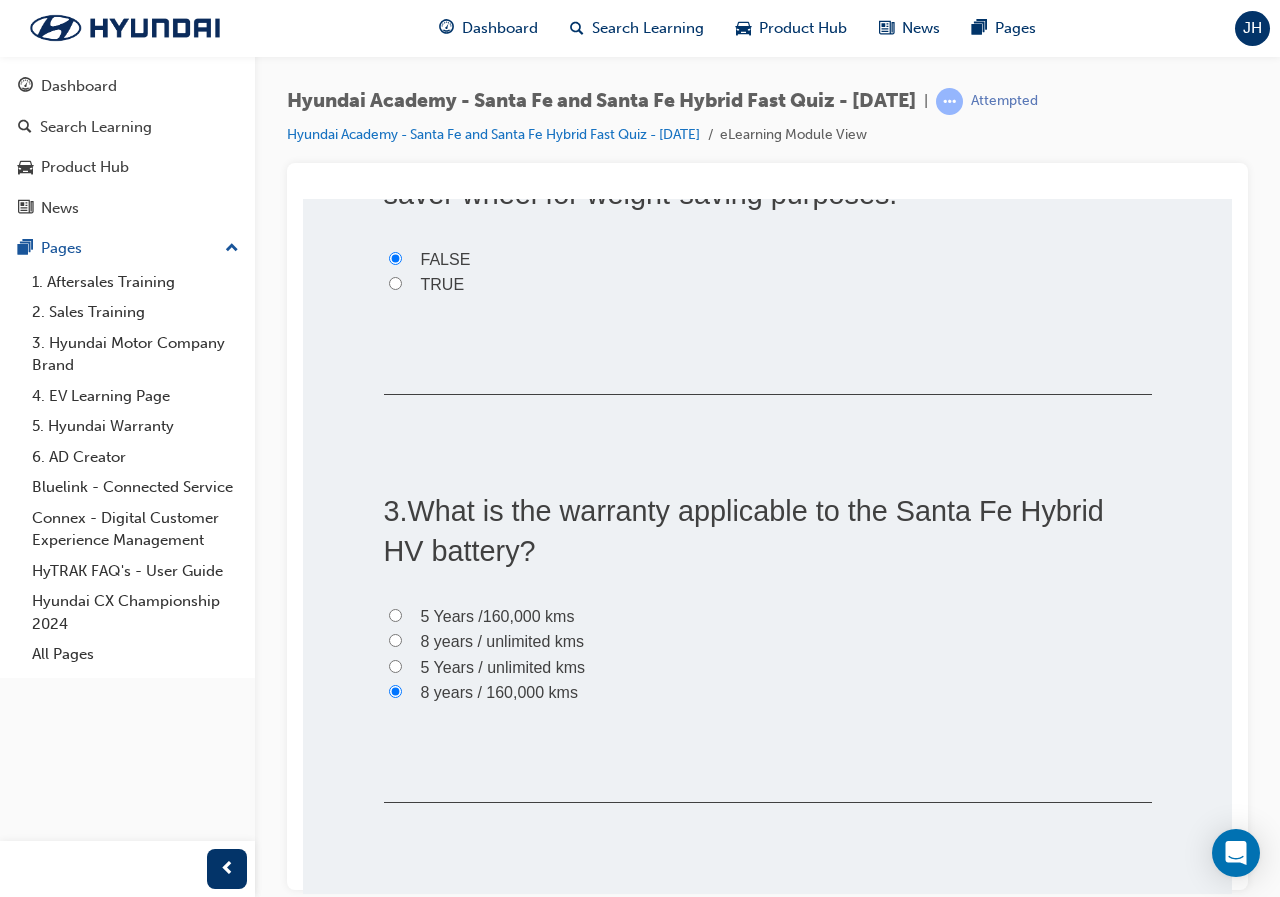 radio on "true" 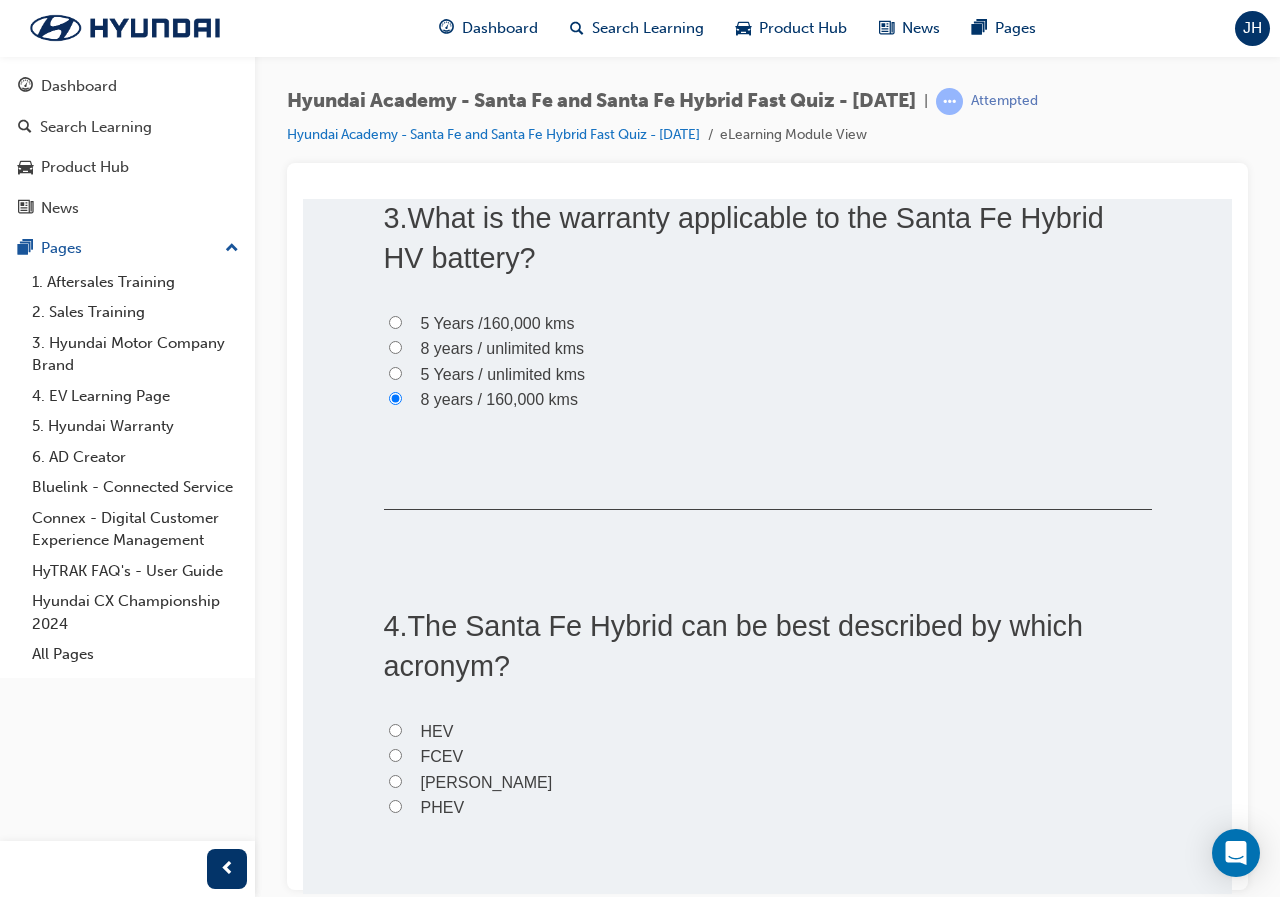 scroll, scrollTop: 1100, scrollLeft: 0, axis: vertical 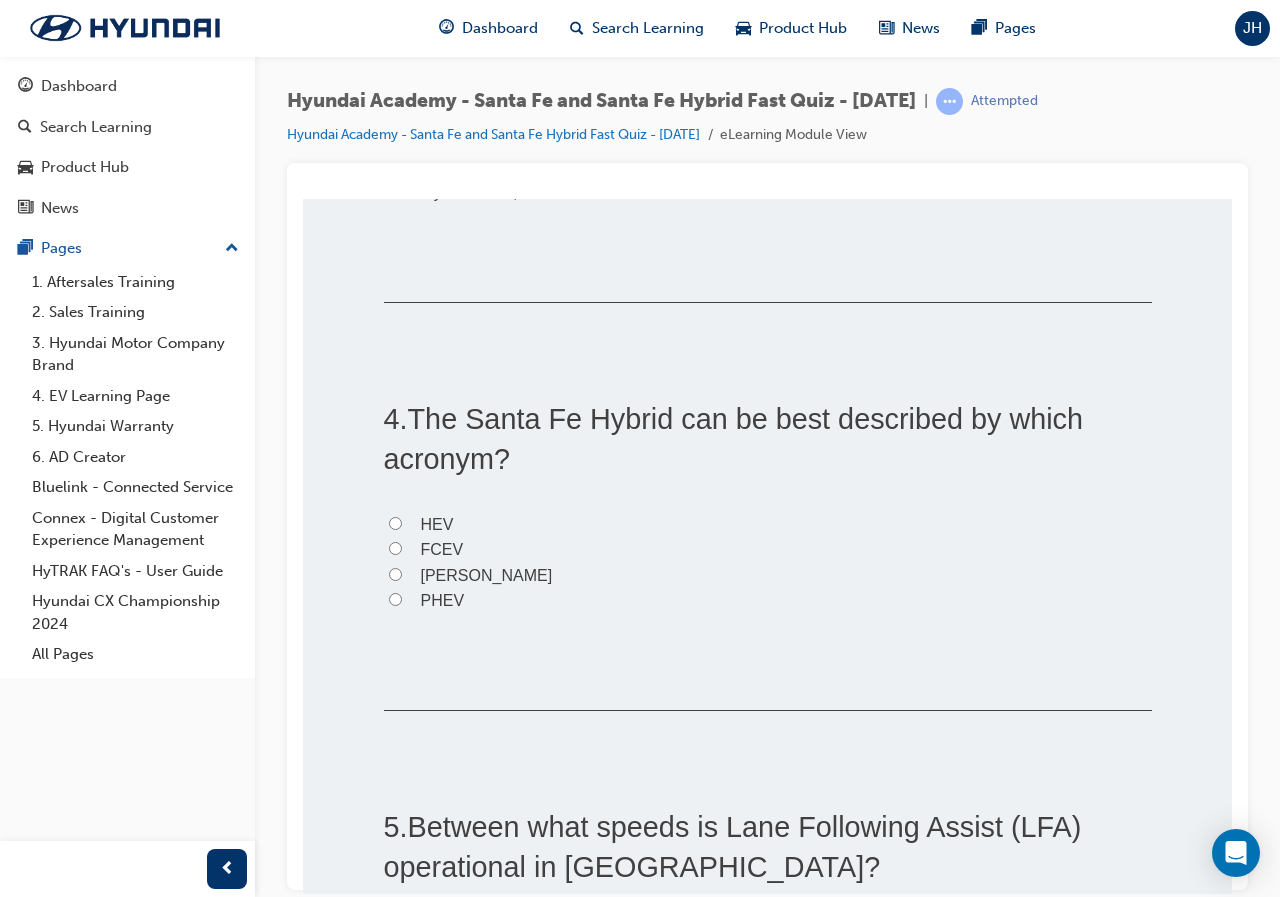 click on "HEV" at bounding box center (437, 523) 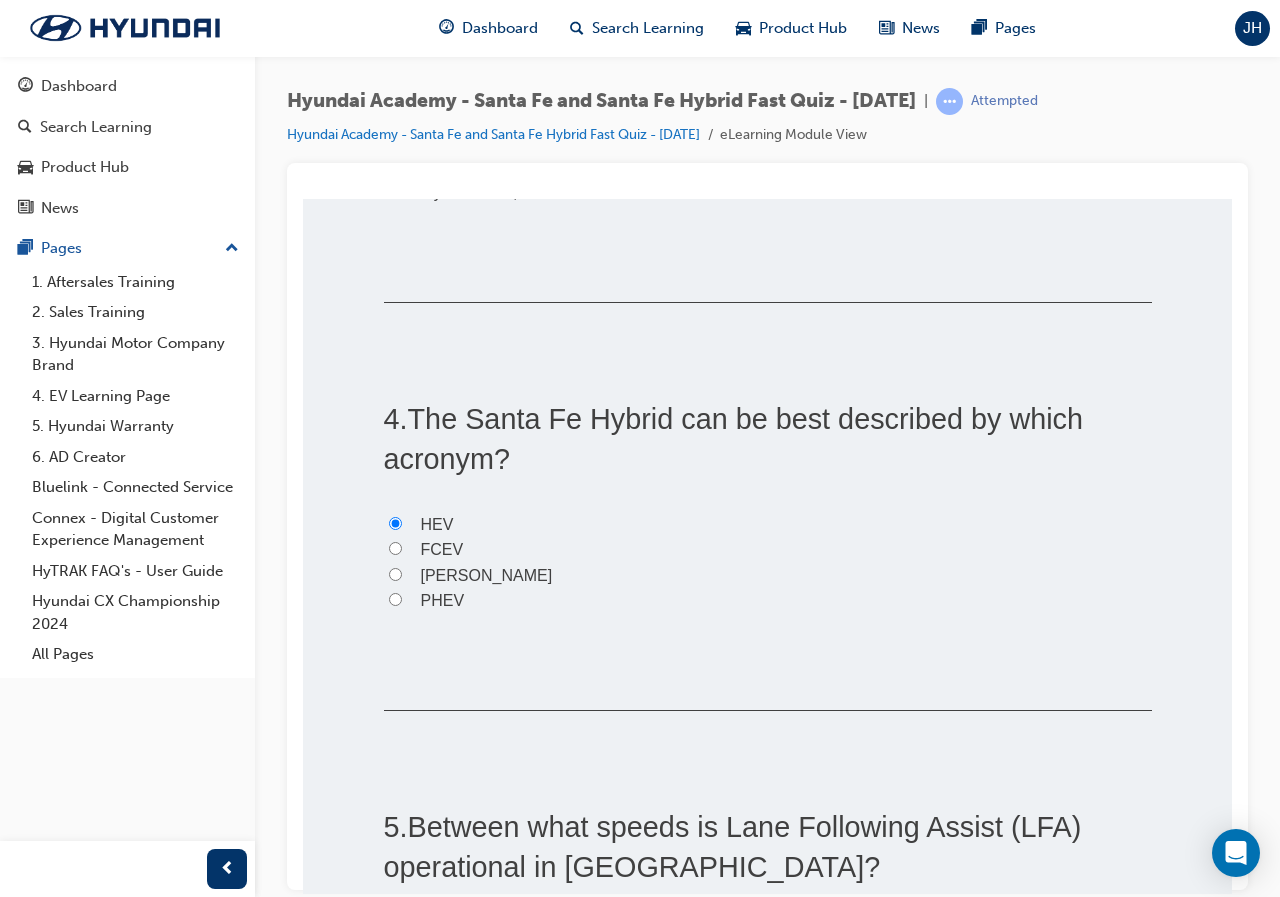radio on "true" 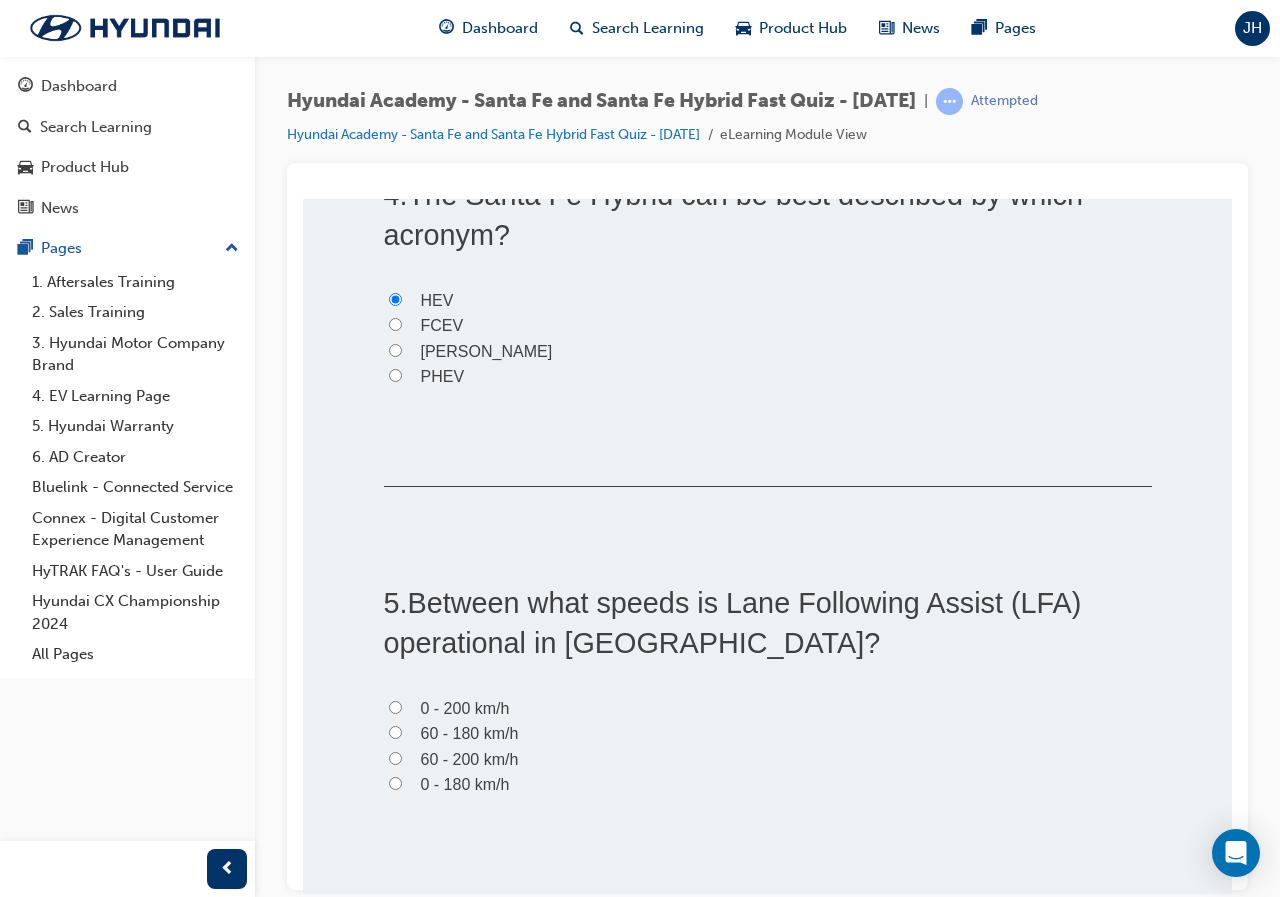 scroll, scrollTop: 1600, scrollLeft: 0, axis: vertical 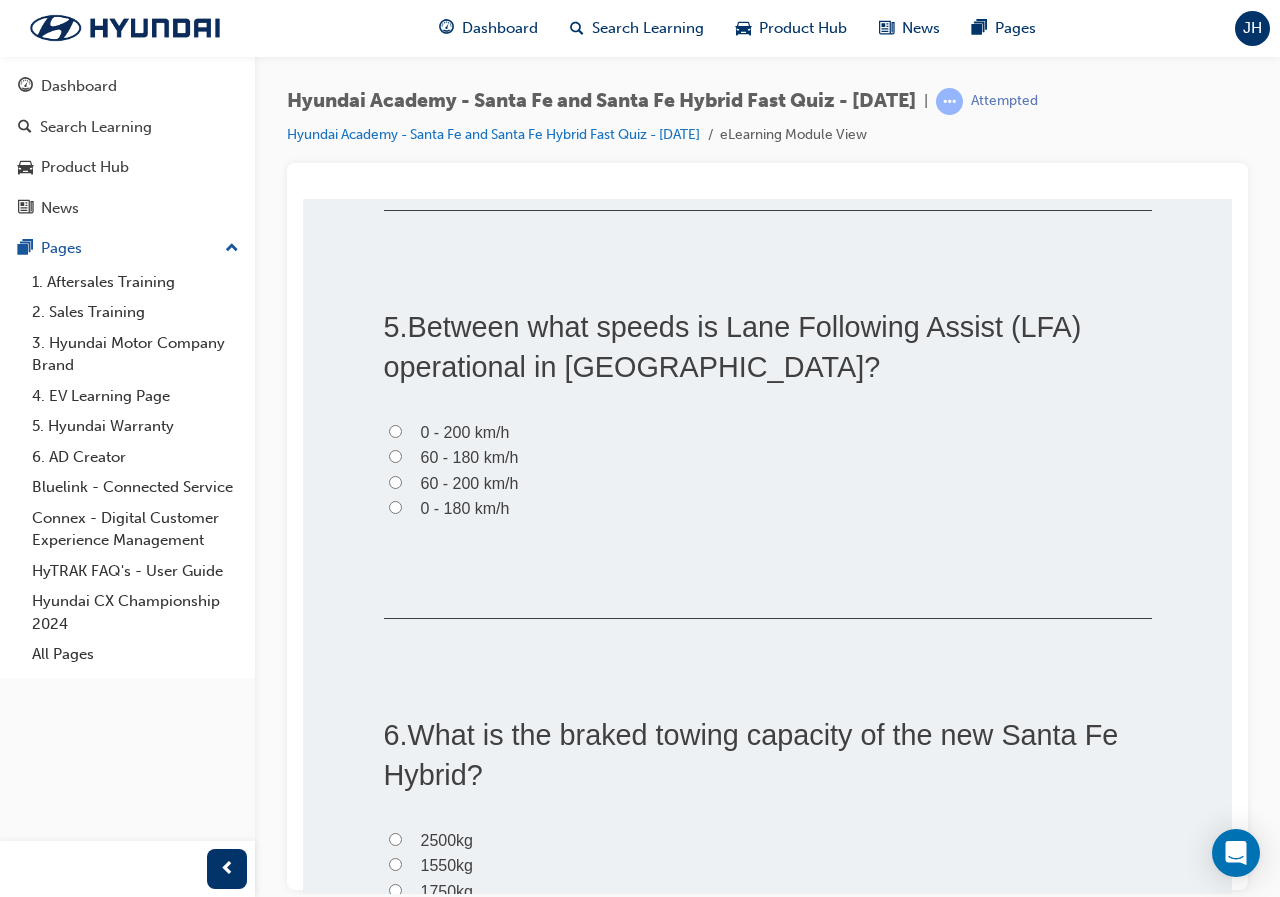 click on "60 - 180 km/h" at bounding box center (470, 456) 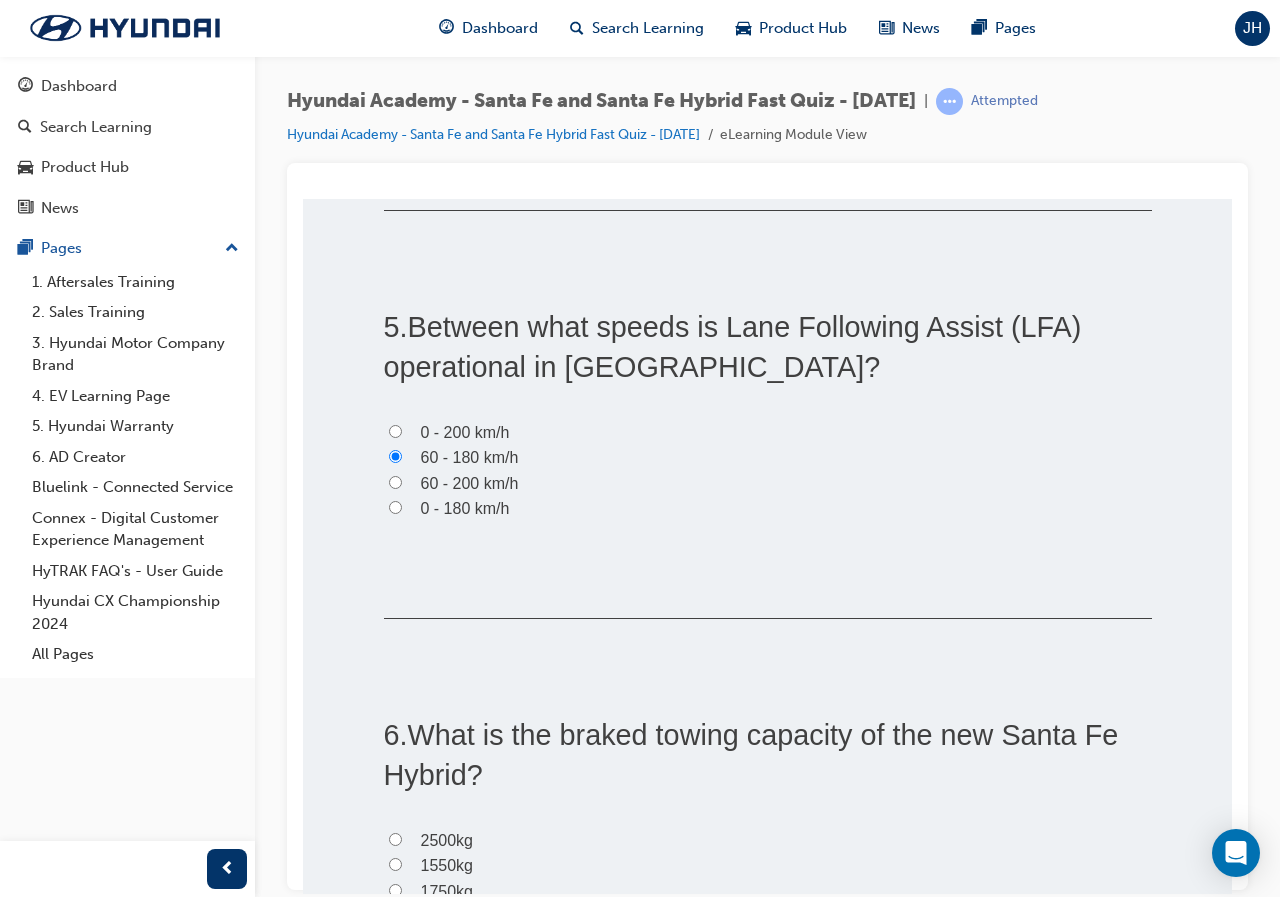 radio on "true" 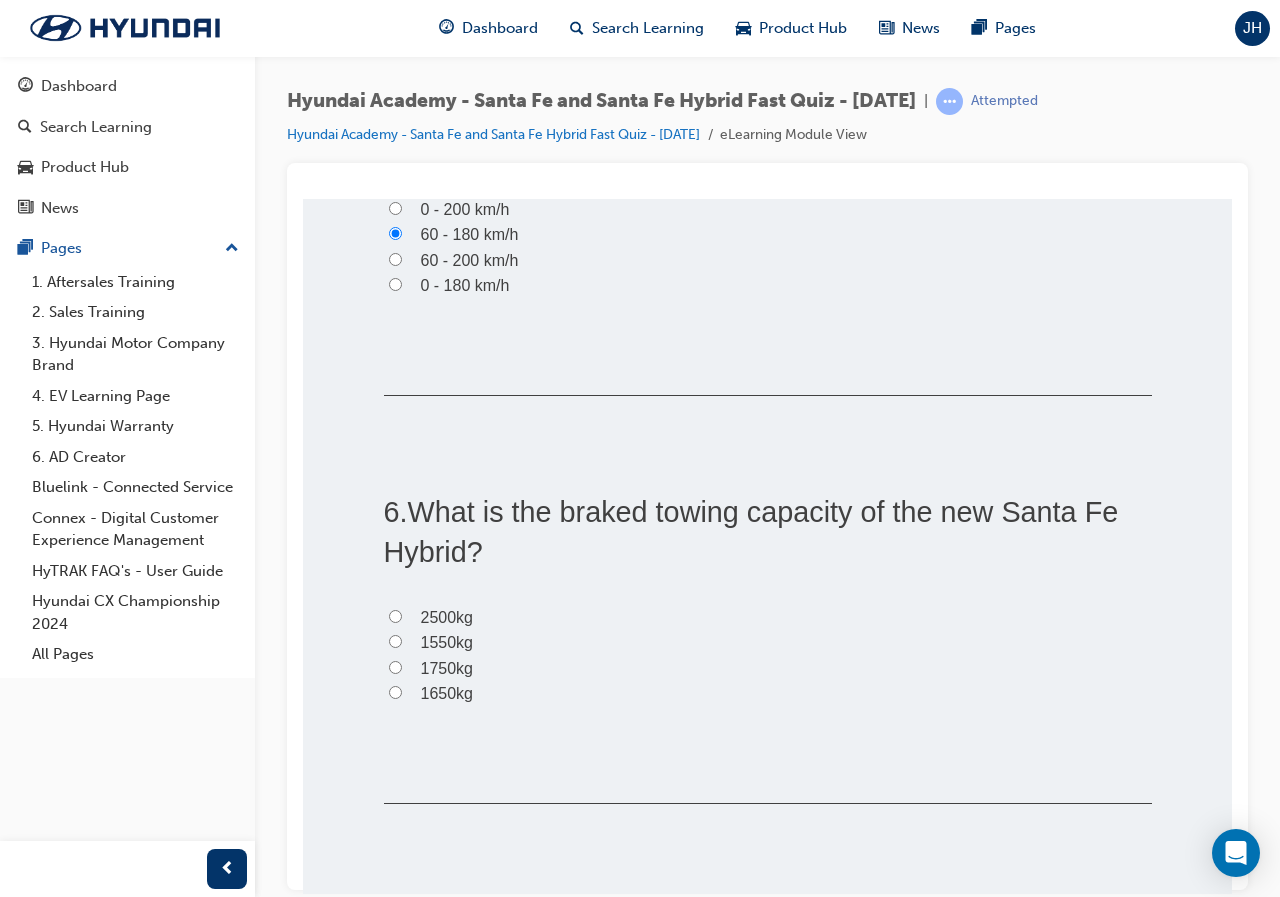 scroll, scrollTop: 1900, scrollLeft: 0, axis: vertical 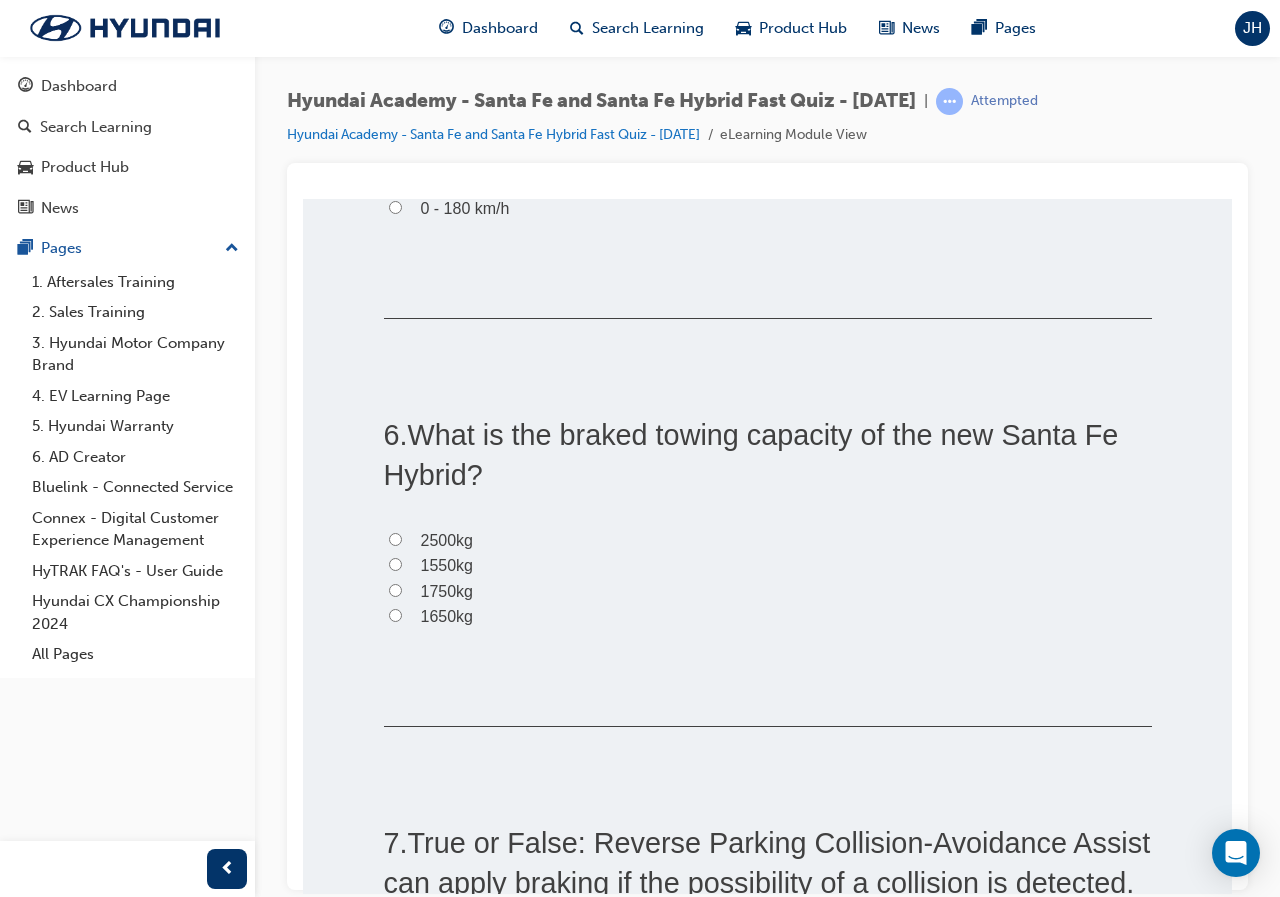 click on "1750kg" at bounding box center (447, 590) 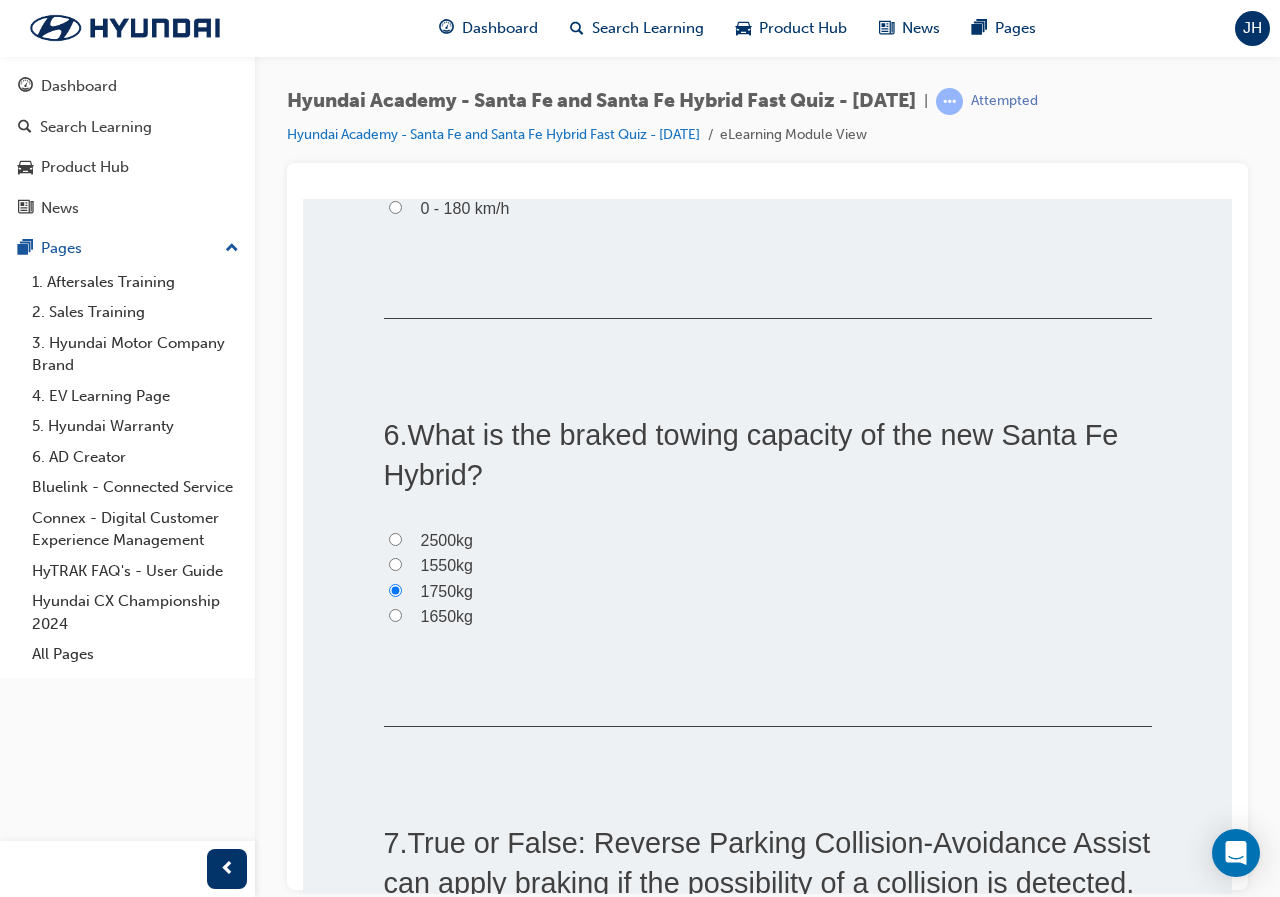 radio on "true" 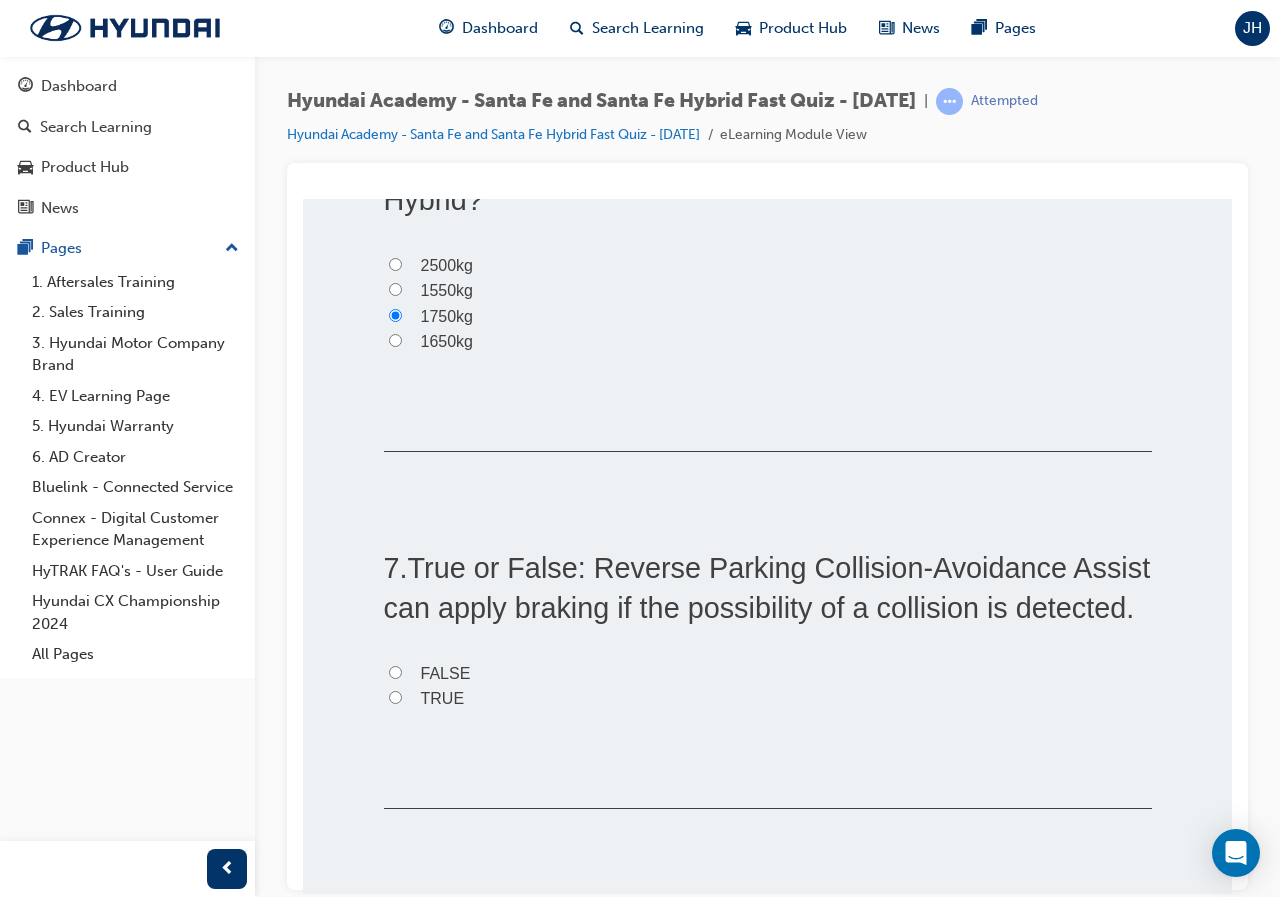 scroll, scrollTop: 2200, scrollLeft: 0, axis: vertical 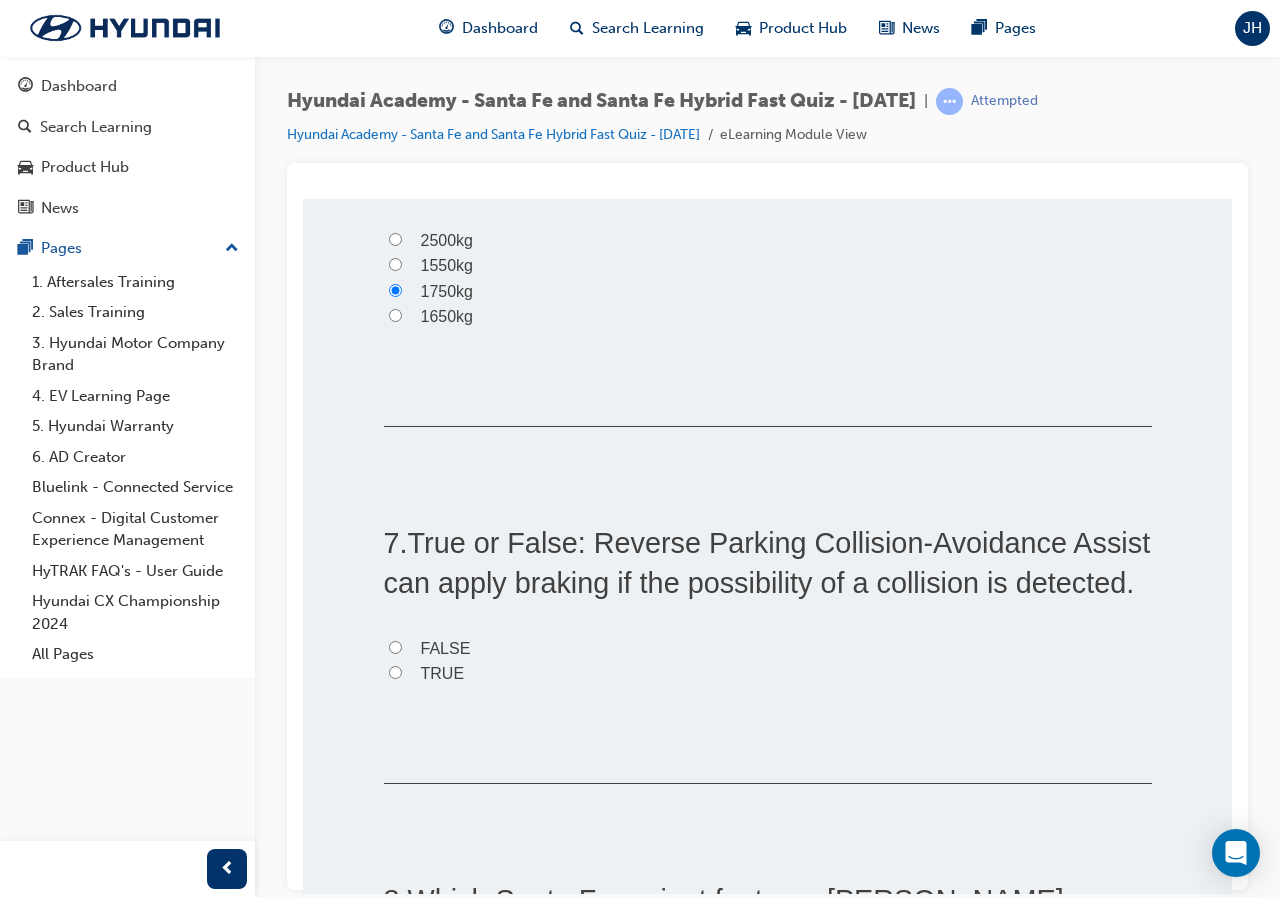 click on "TRUE" at bounding box center [768, 673] 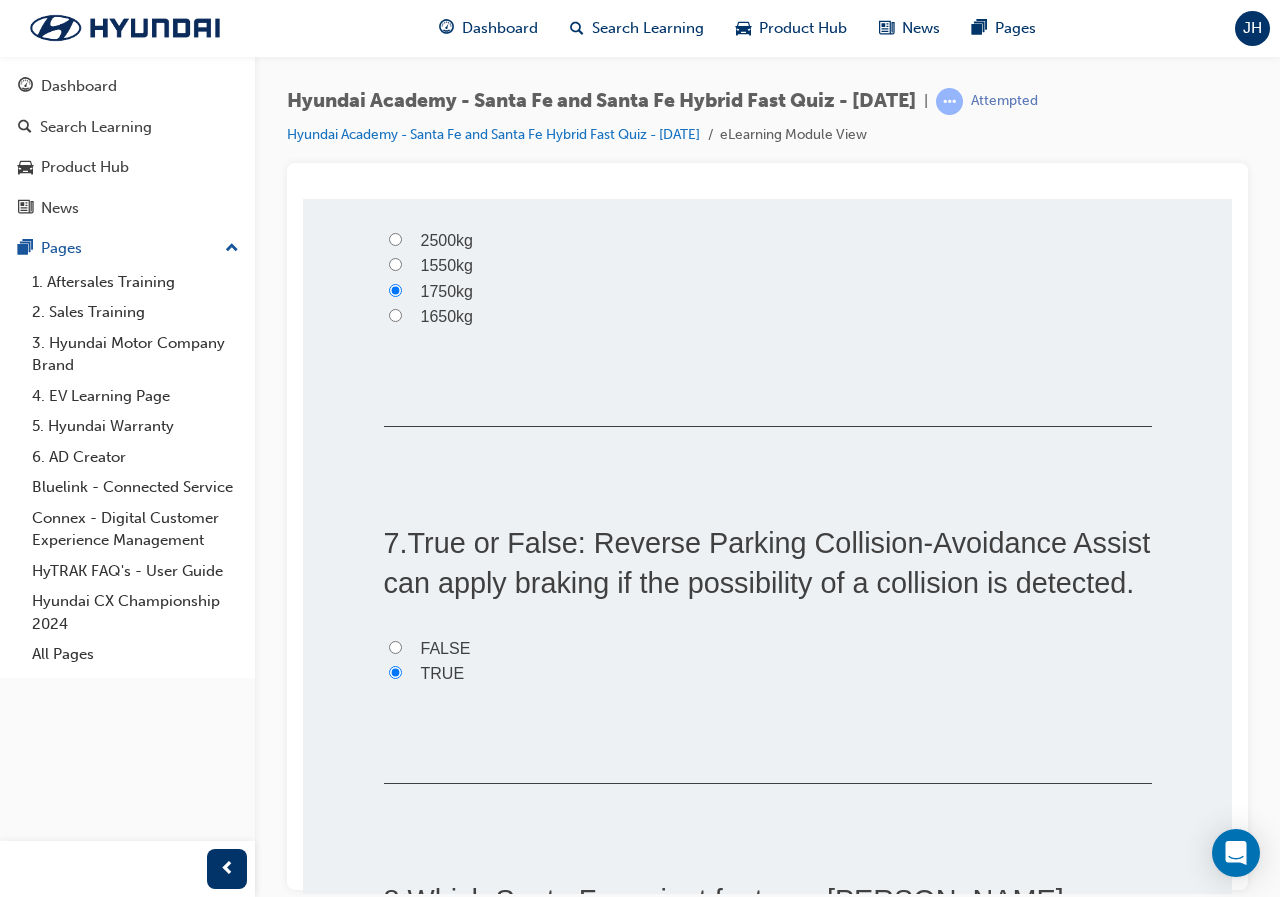 radio on "true" 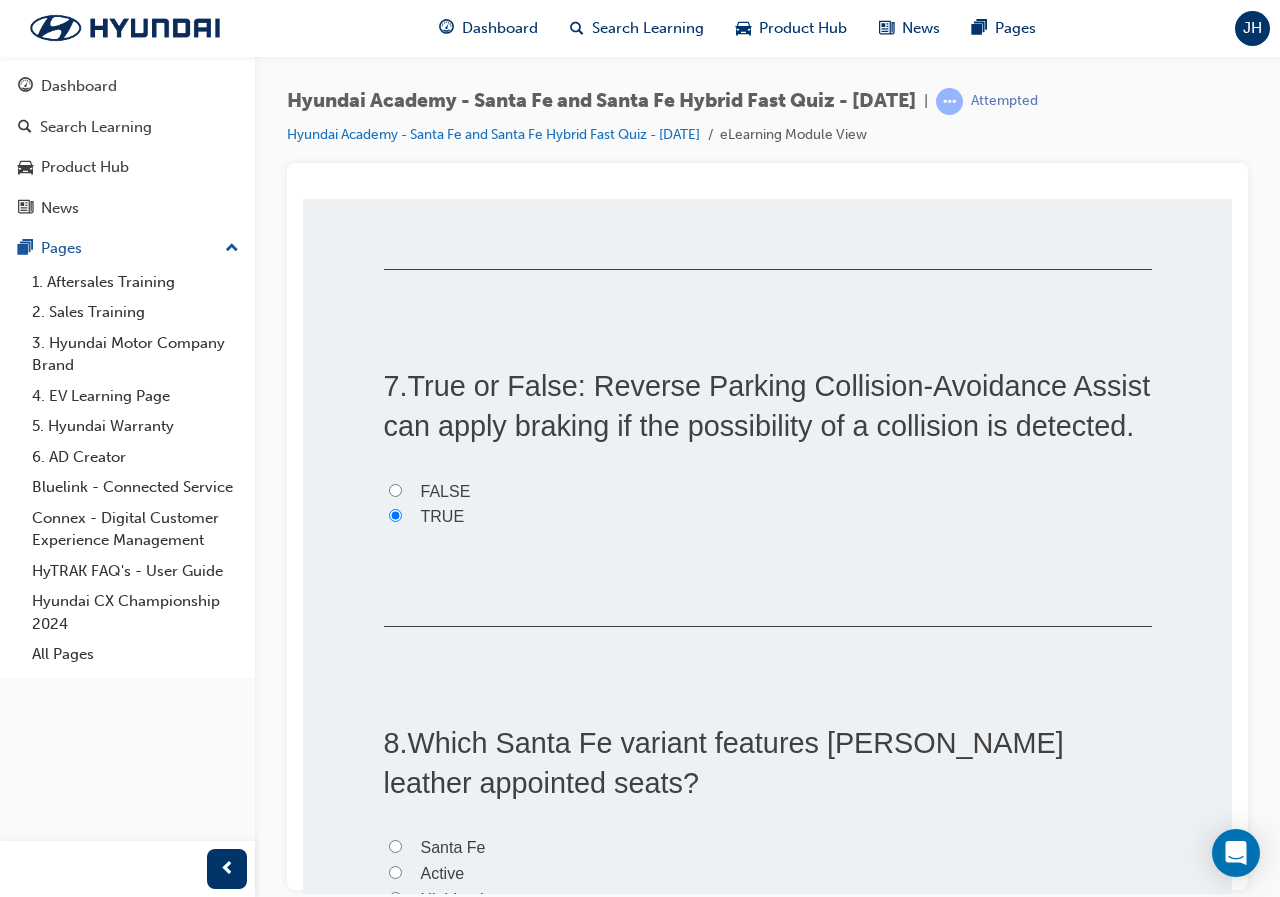 scroll, scrollTop: 2700, scrollLeft: 0, axis: vertical 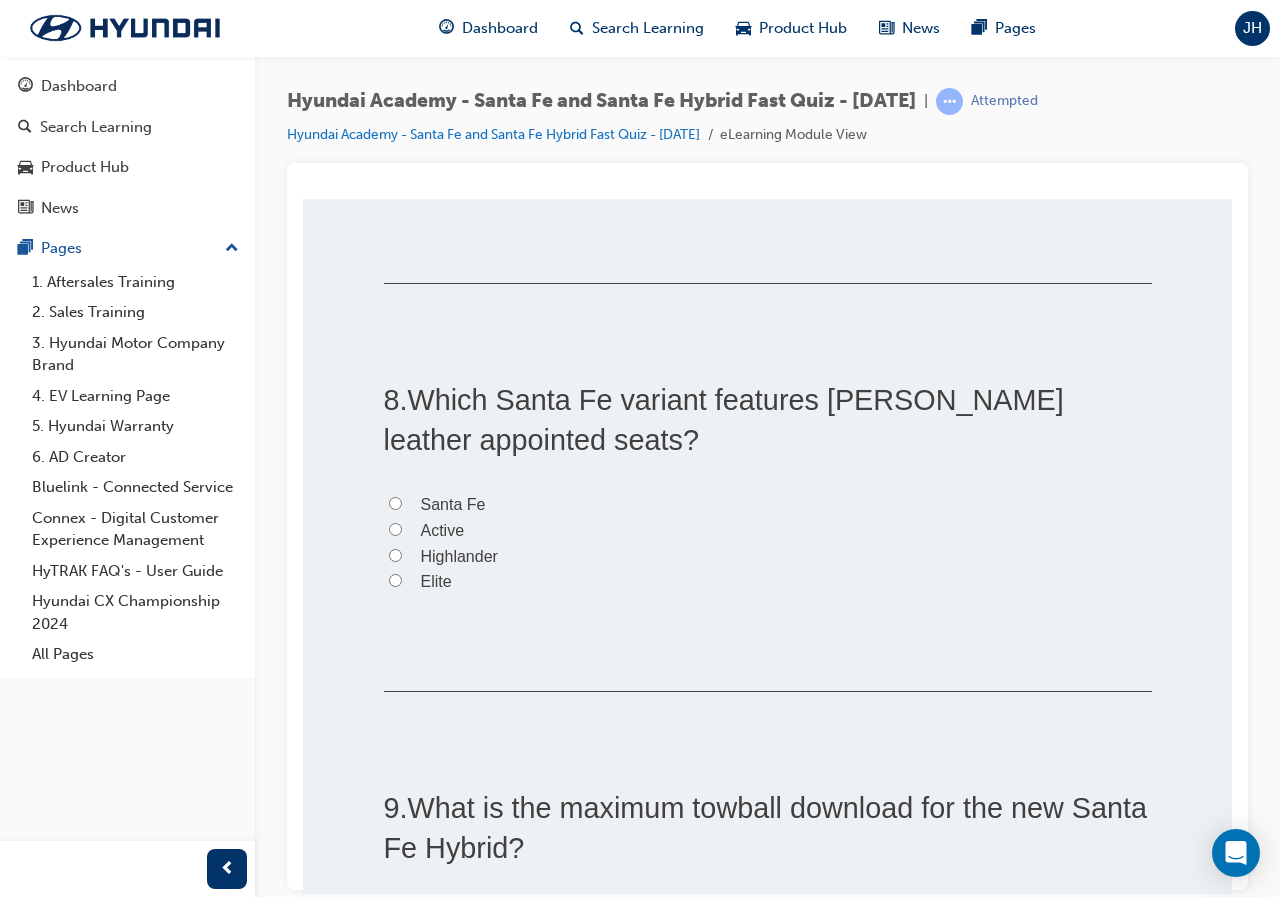 click on "Highlander" at bounding box center (768, 556) 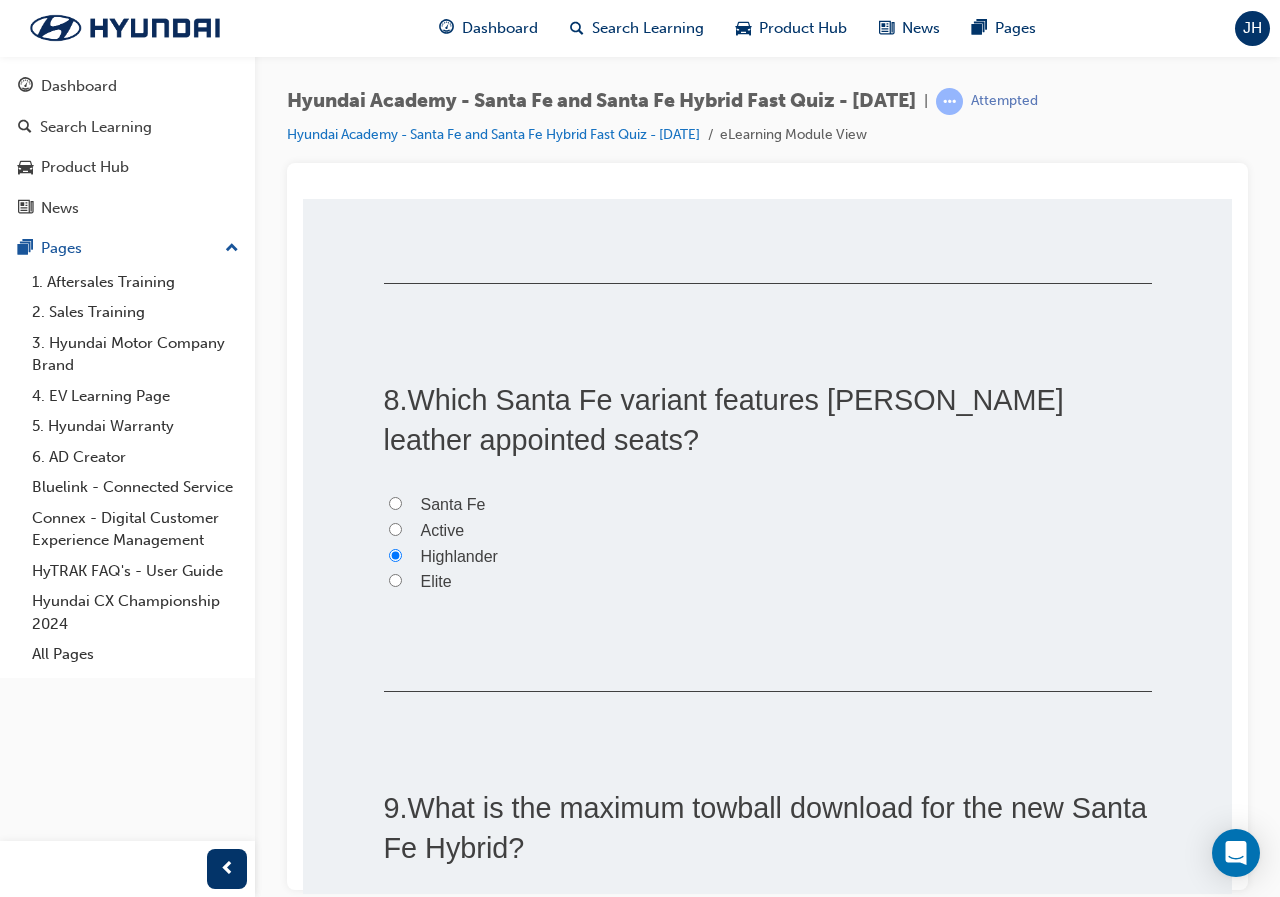 radio on "true" 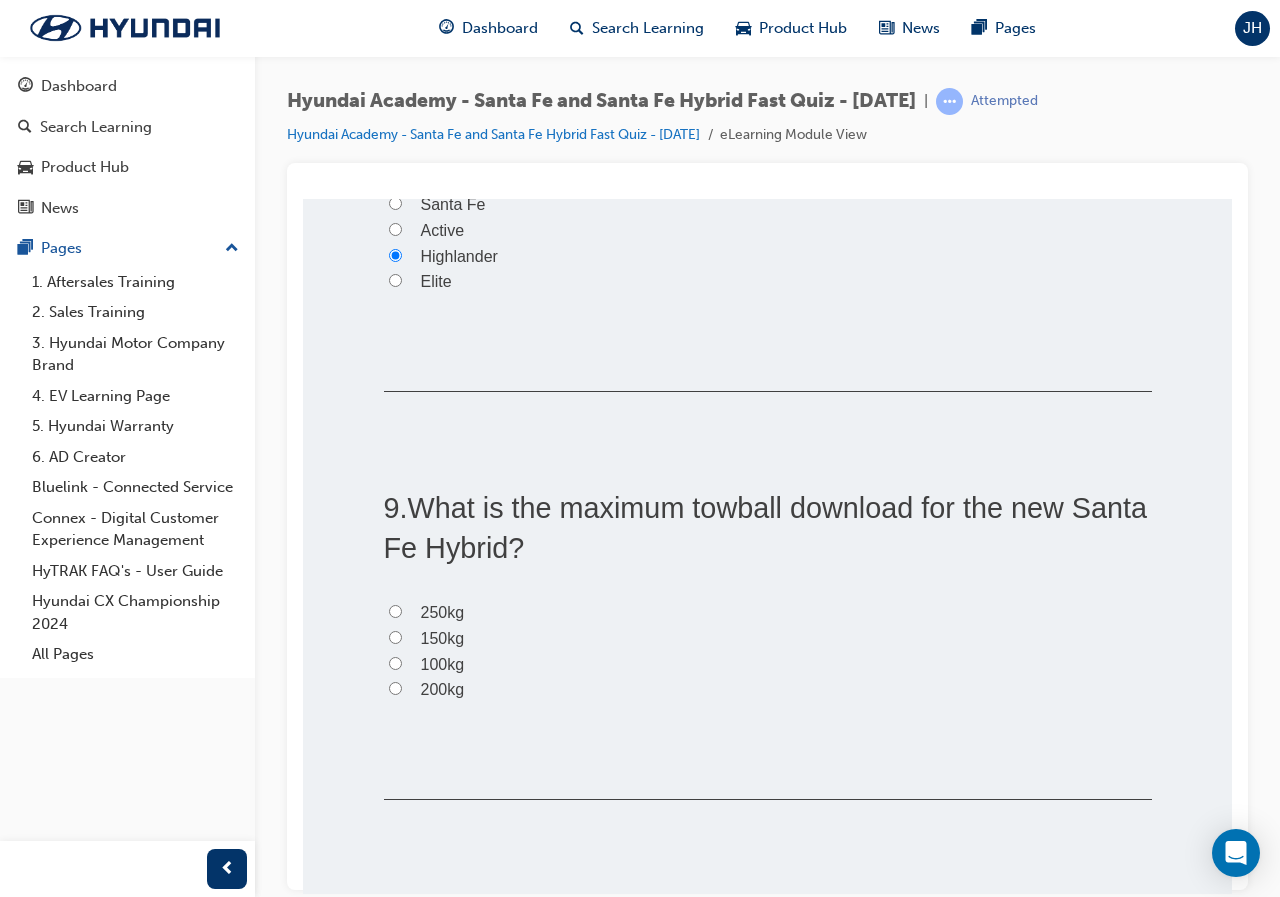click on "250kg" at bounding box center [443, 611] 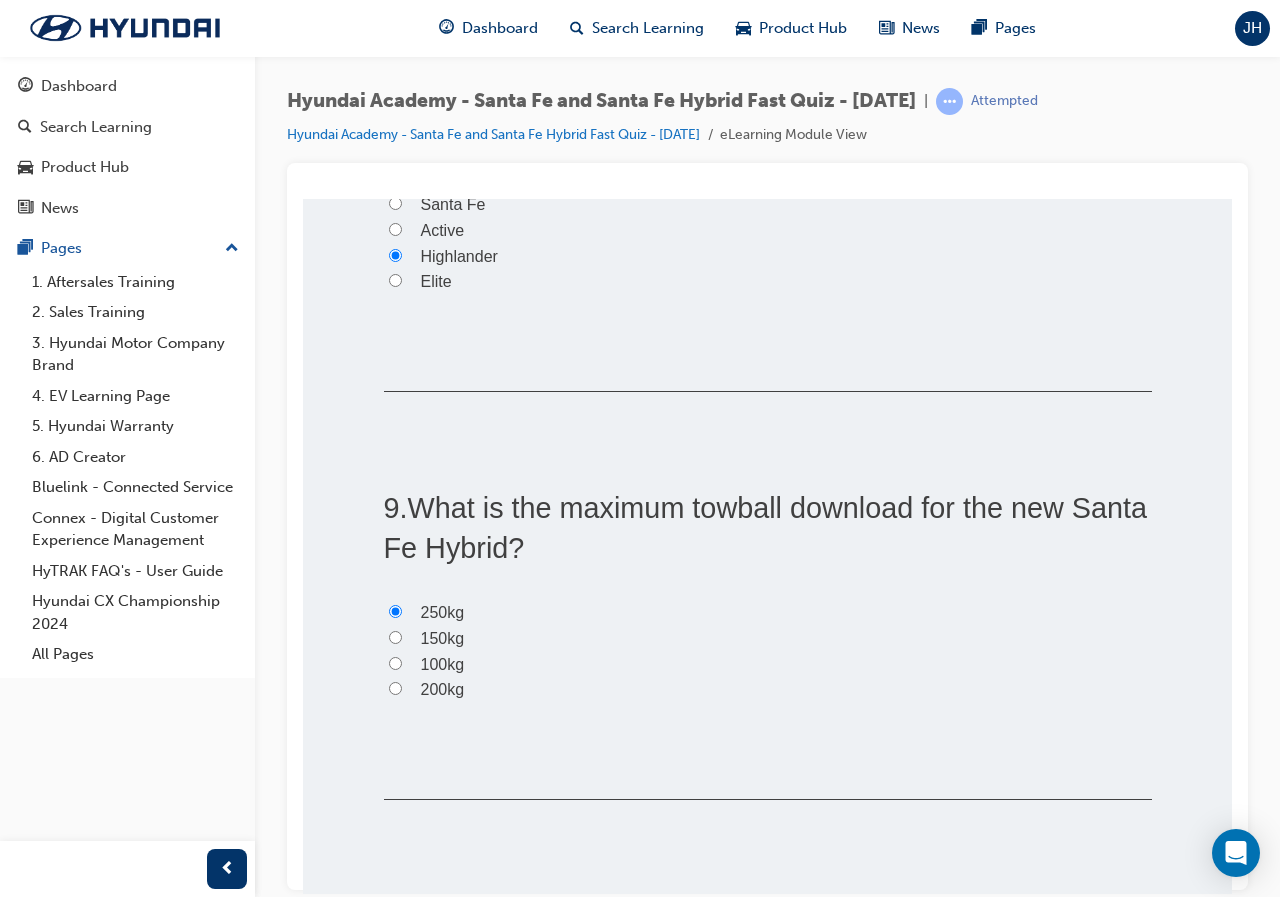 radio on "true" 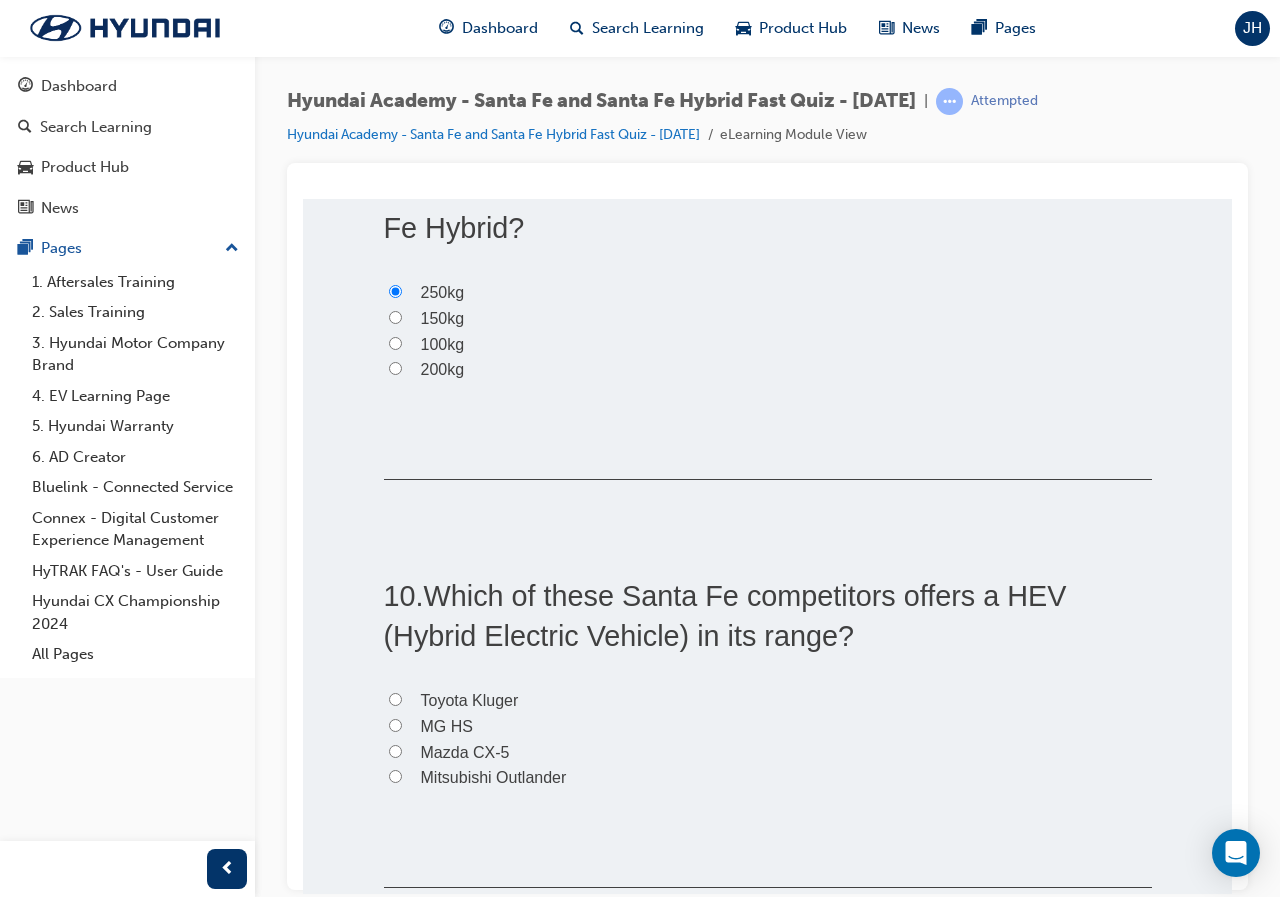 scroll, scrollTop: 3400, scrollLeft: 0, axis: vertical 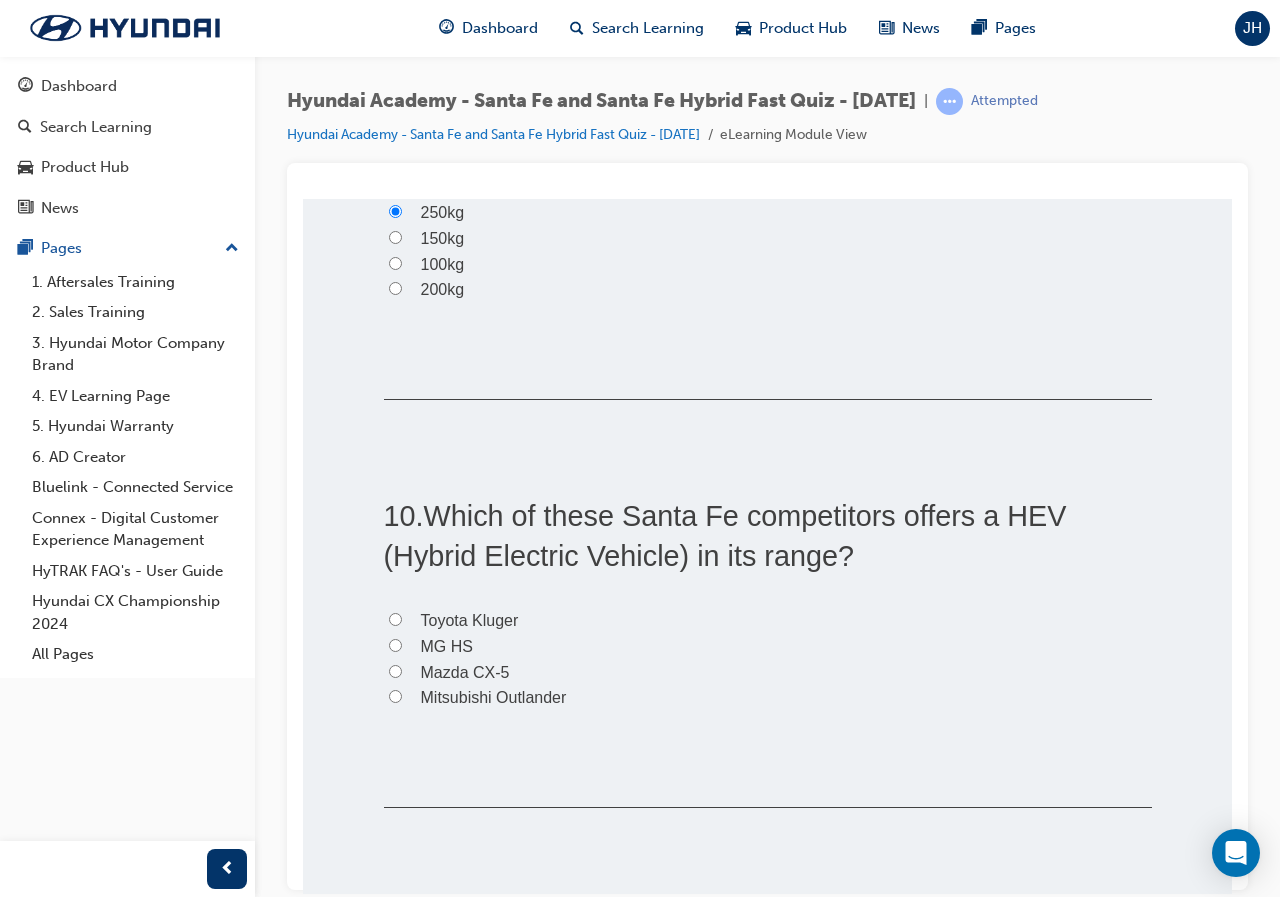 click on "Mitsubishi Outlander" at bounding box center [494, 696] 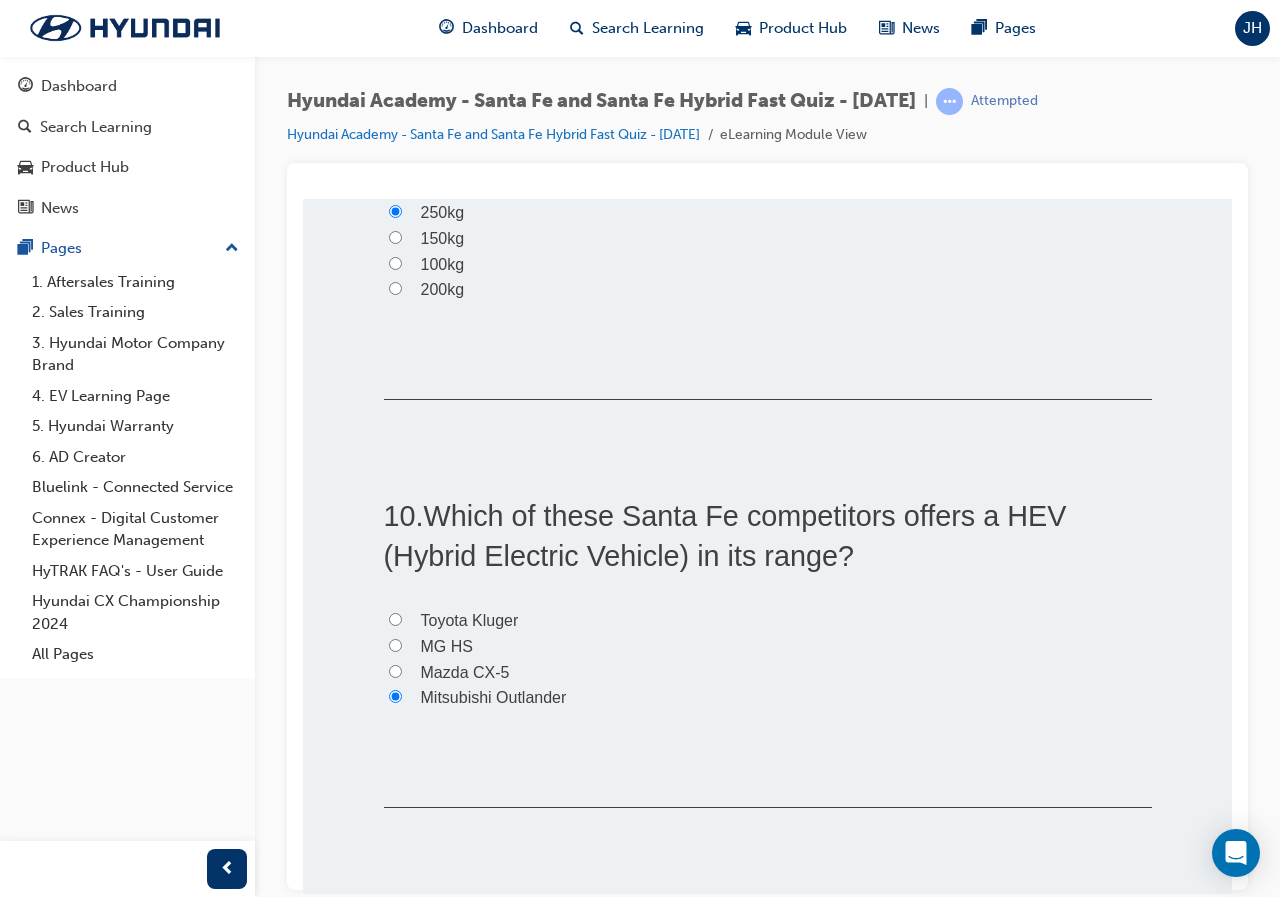 radio on "true" 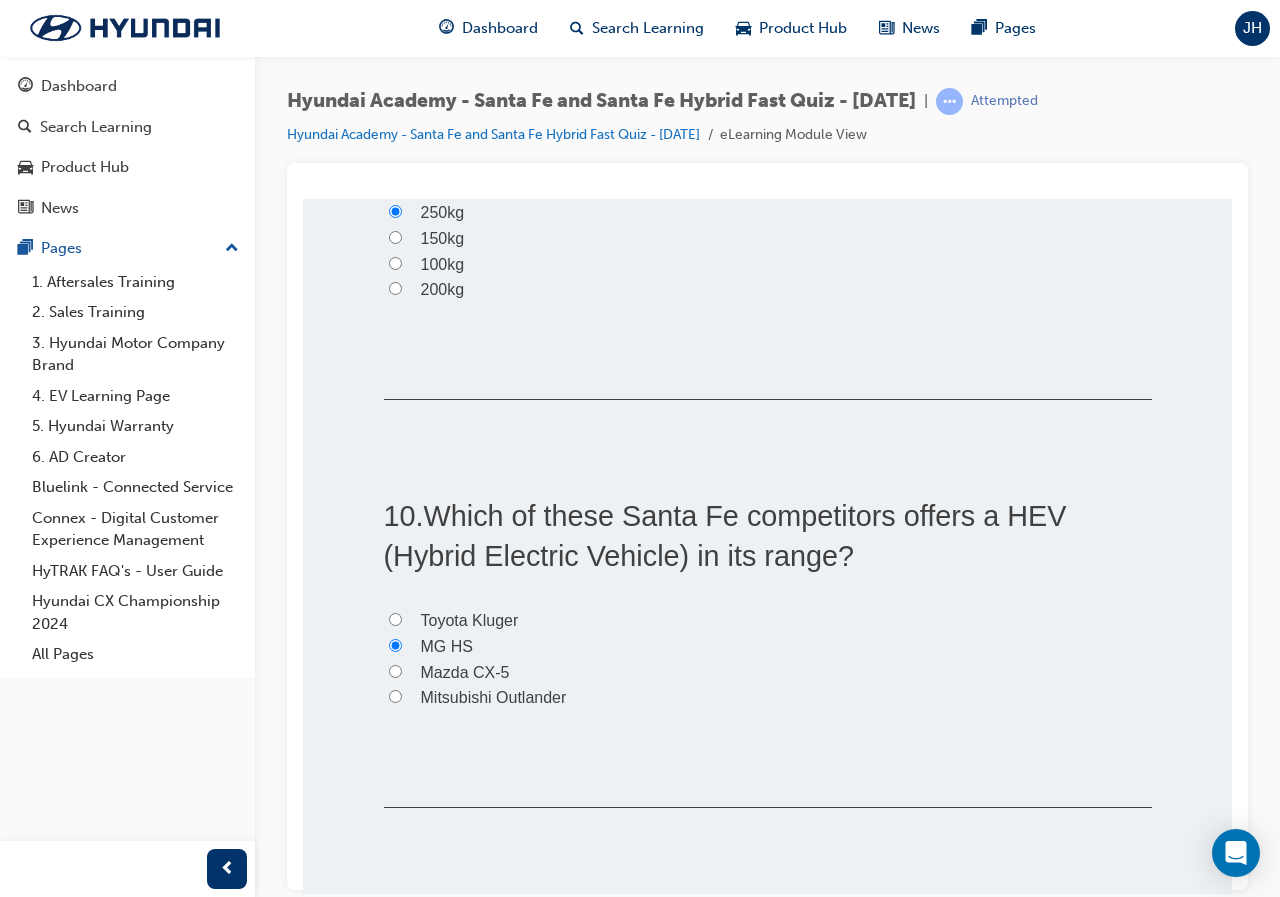 click on "Toyota Kluger" at bounding box center (470, 619) 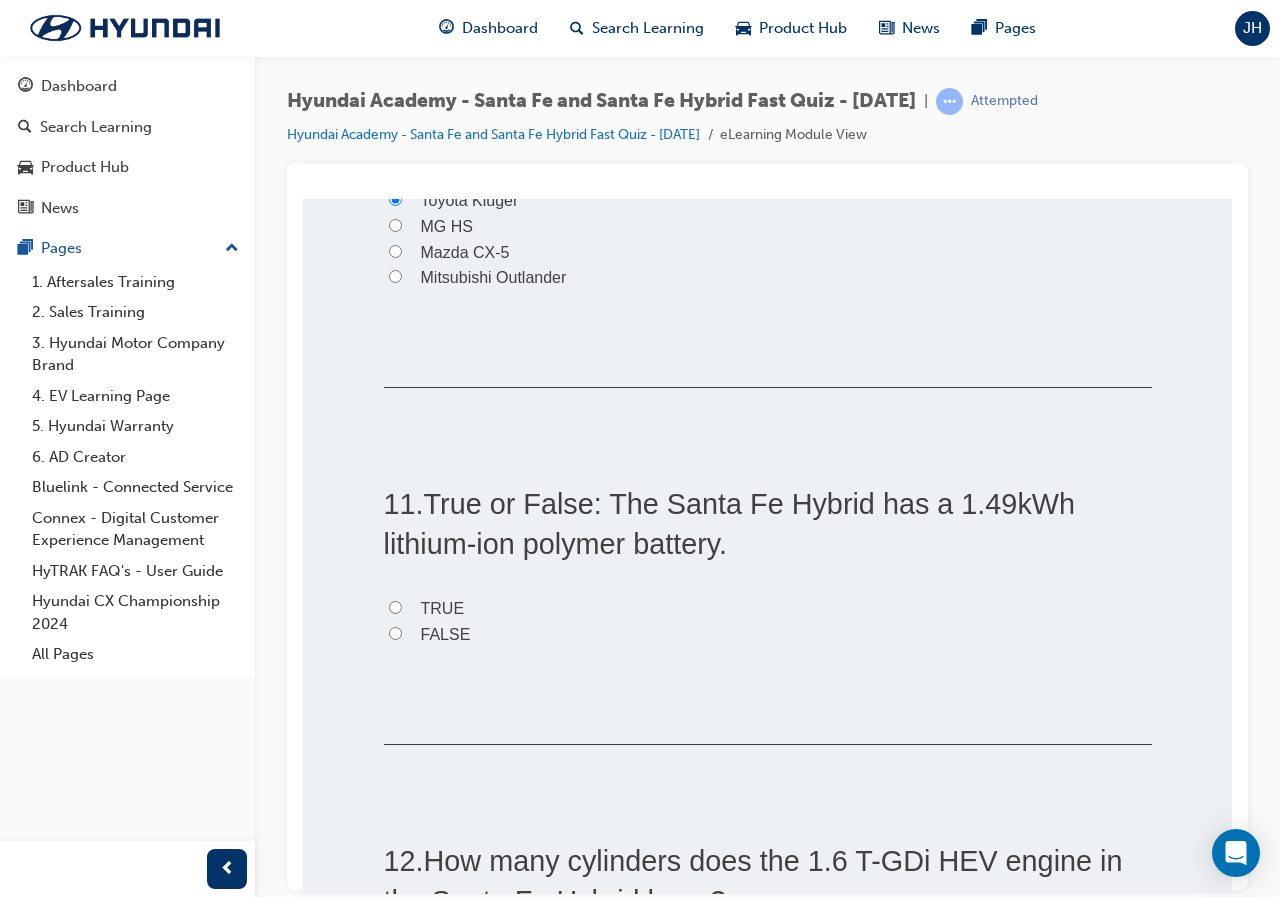 scroll, scrollTop: 4000, scrollLeft: 0, axis: vertical 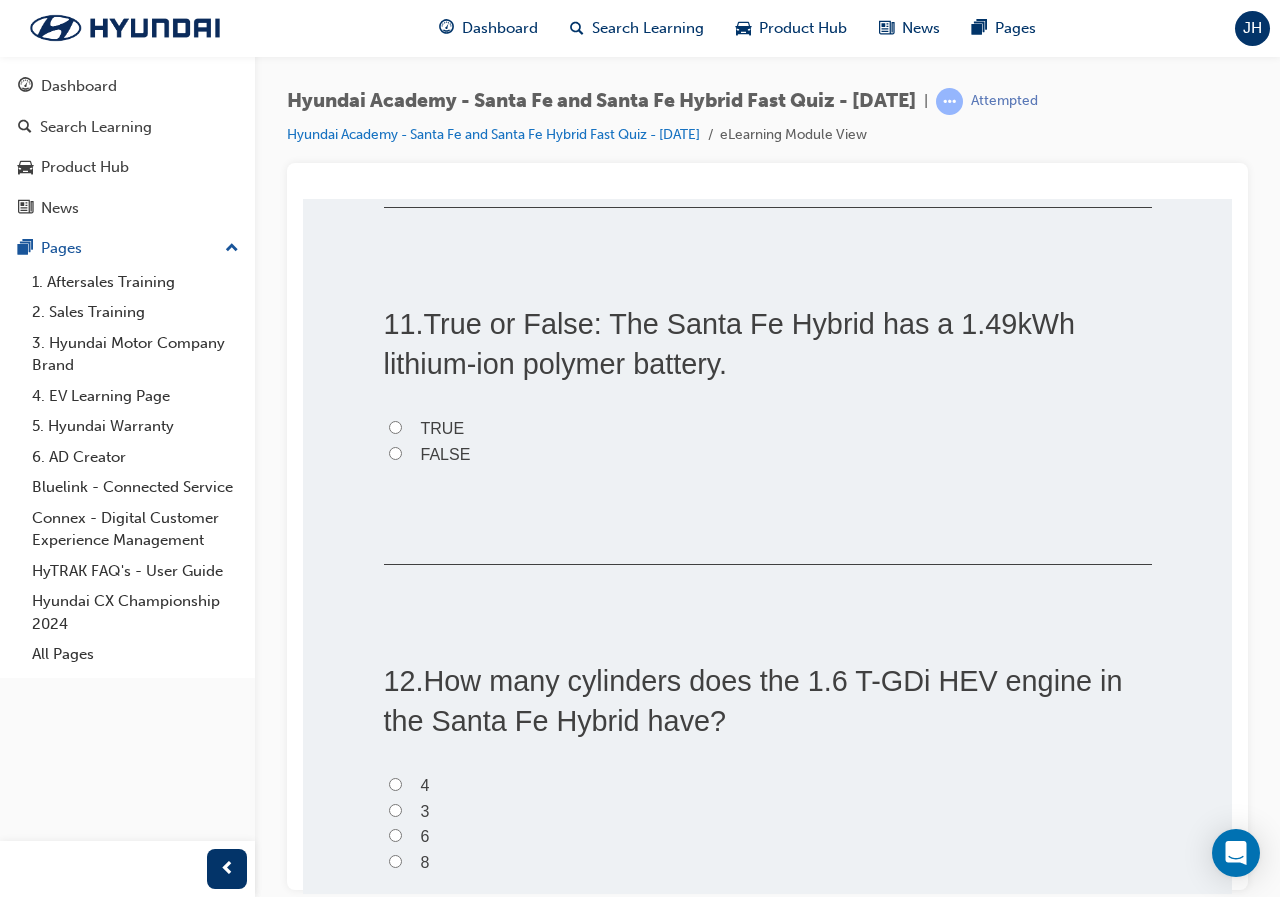 click on "FALSE" at bounding box center [768, 454] 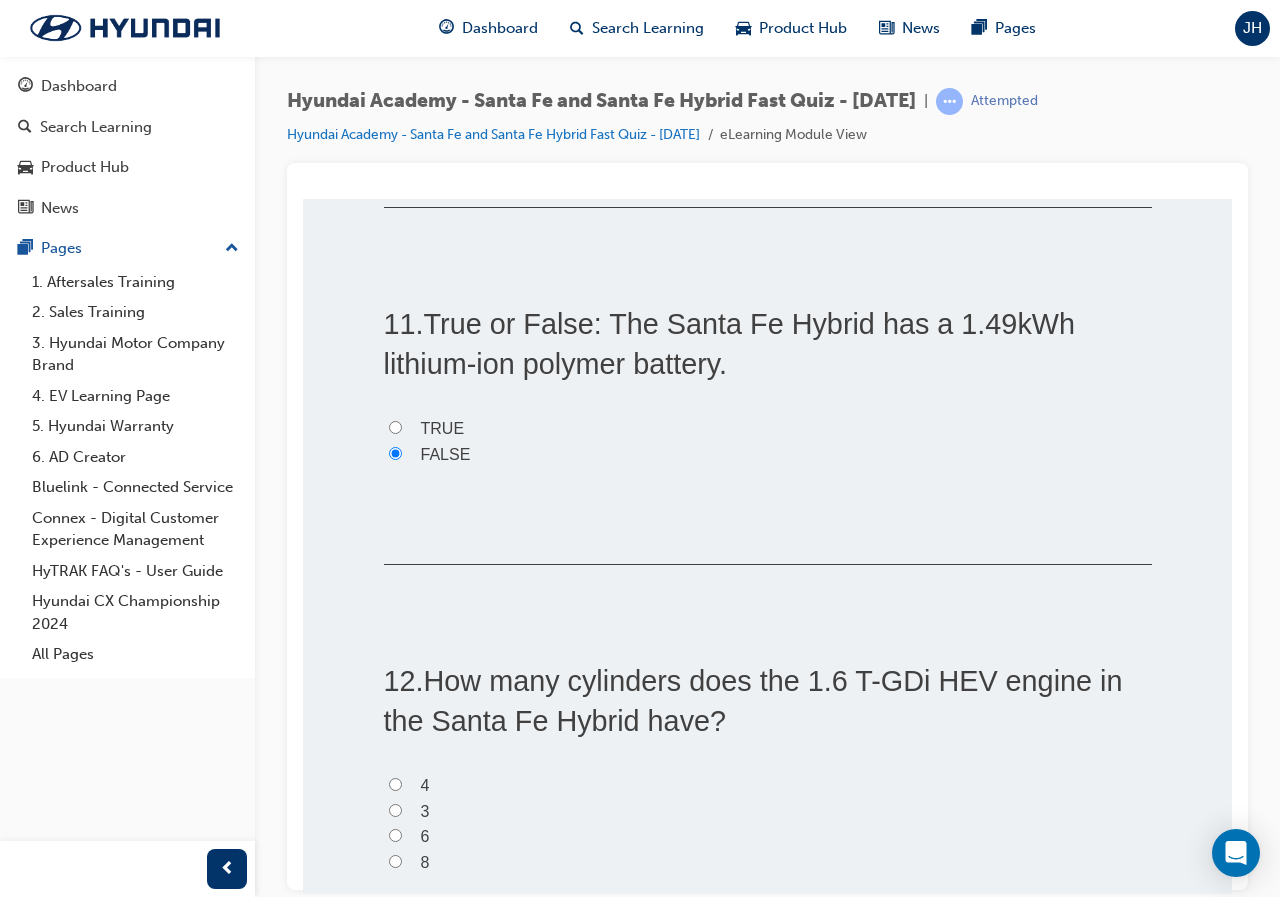 radio on "true" 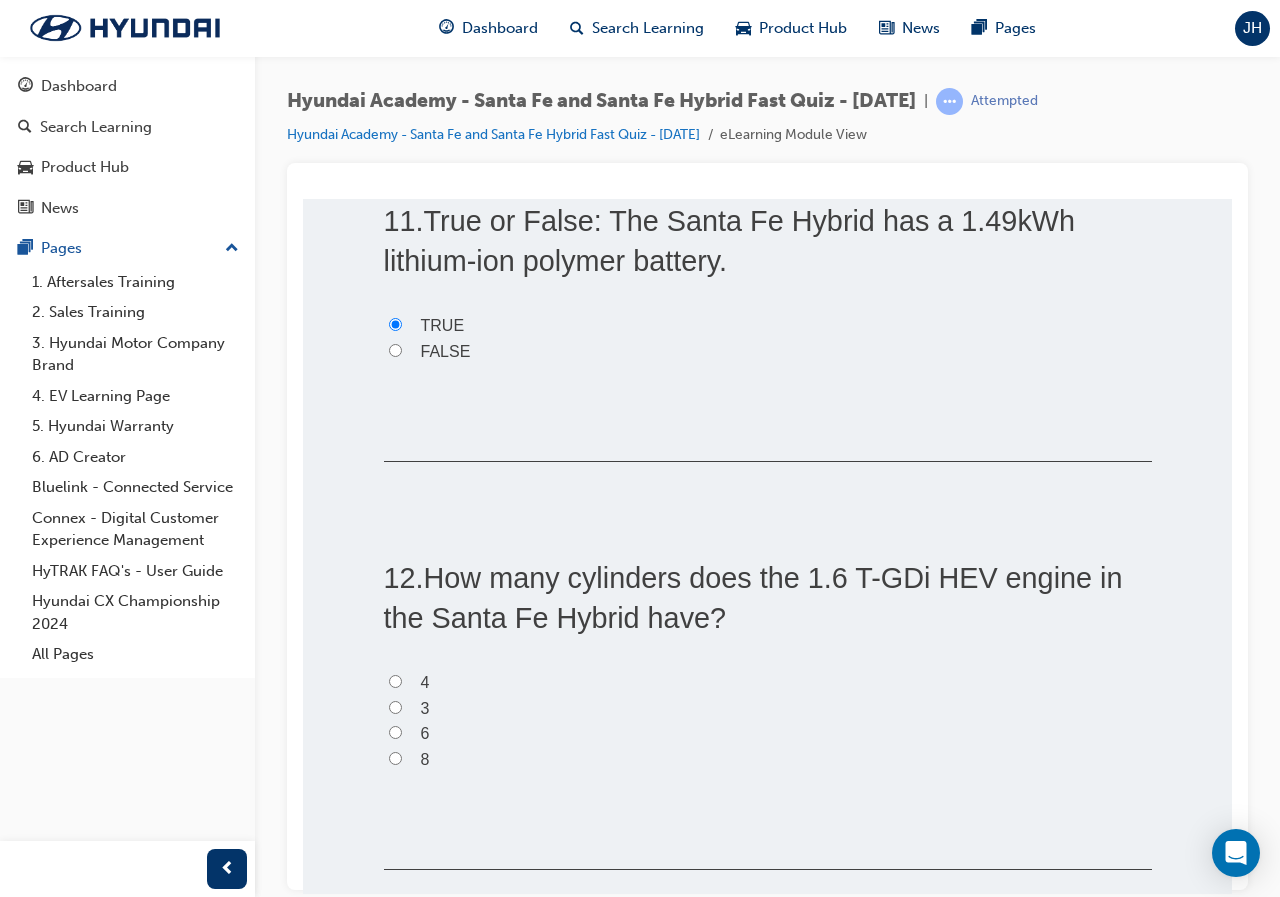 scroll, scrollTop: 4200, scrollLeft: 0, axis: vertical 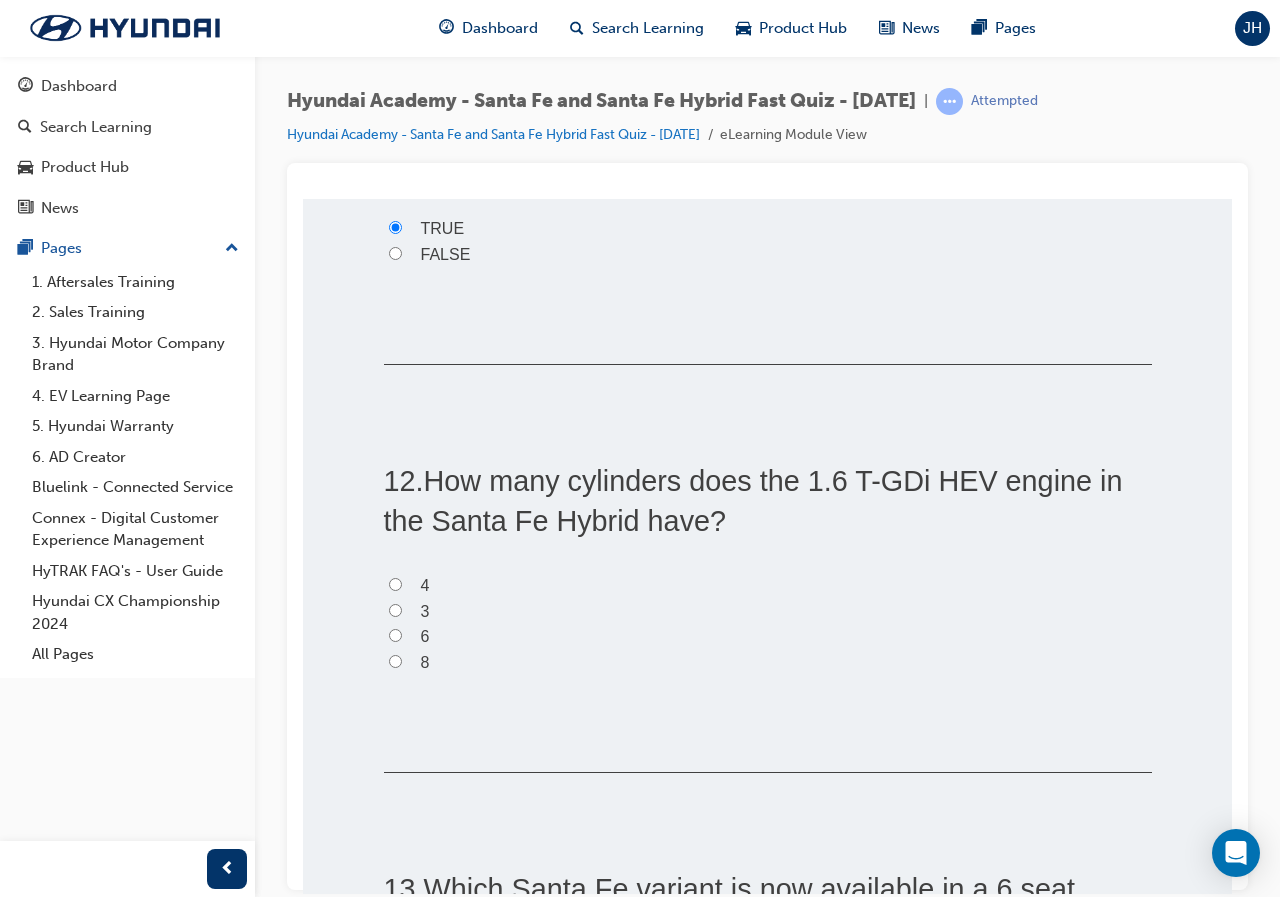 click on "4" at bounding box center (395, 583) 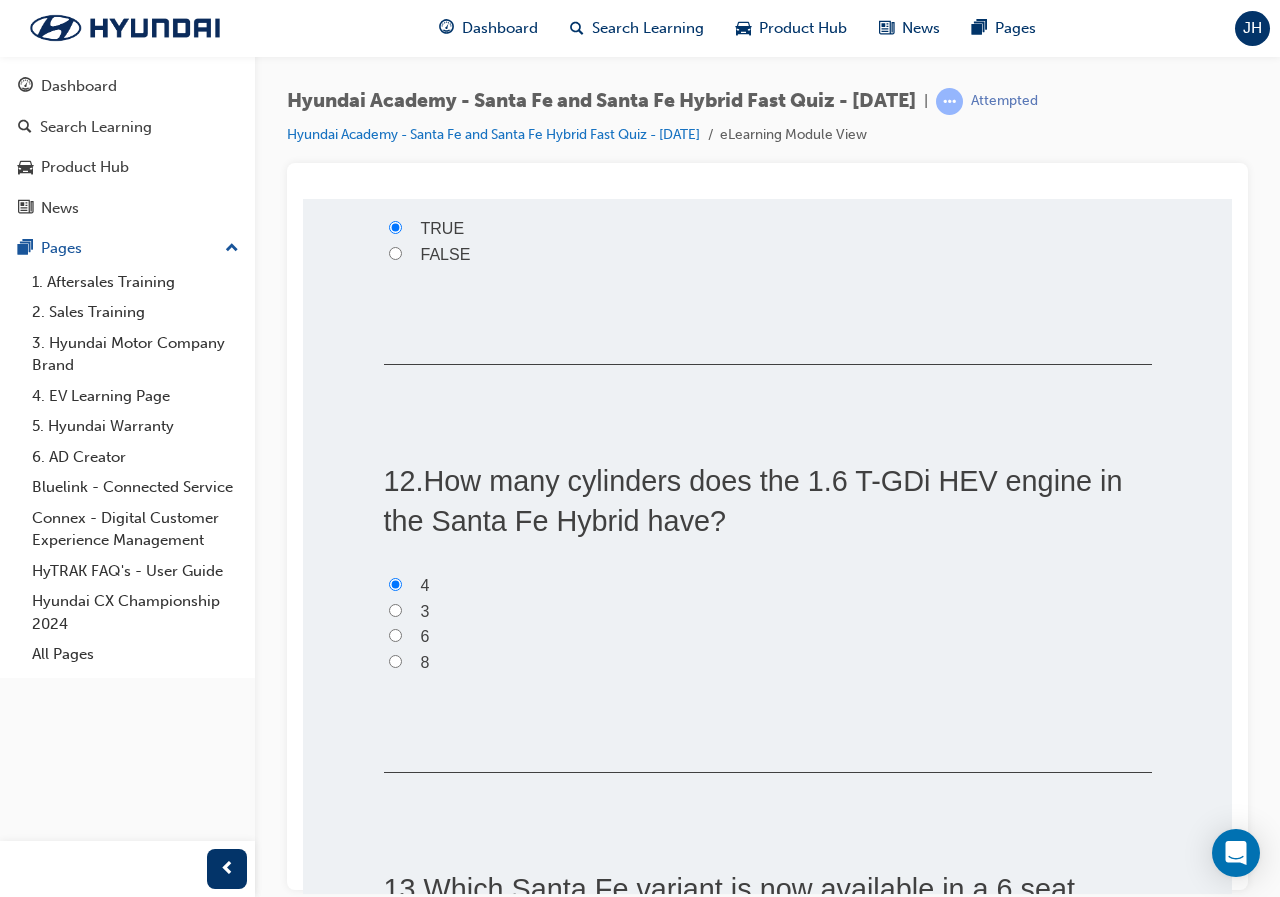 radio on "true" 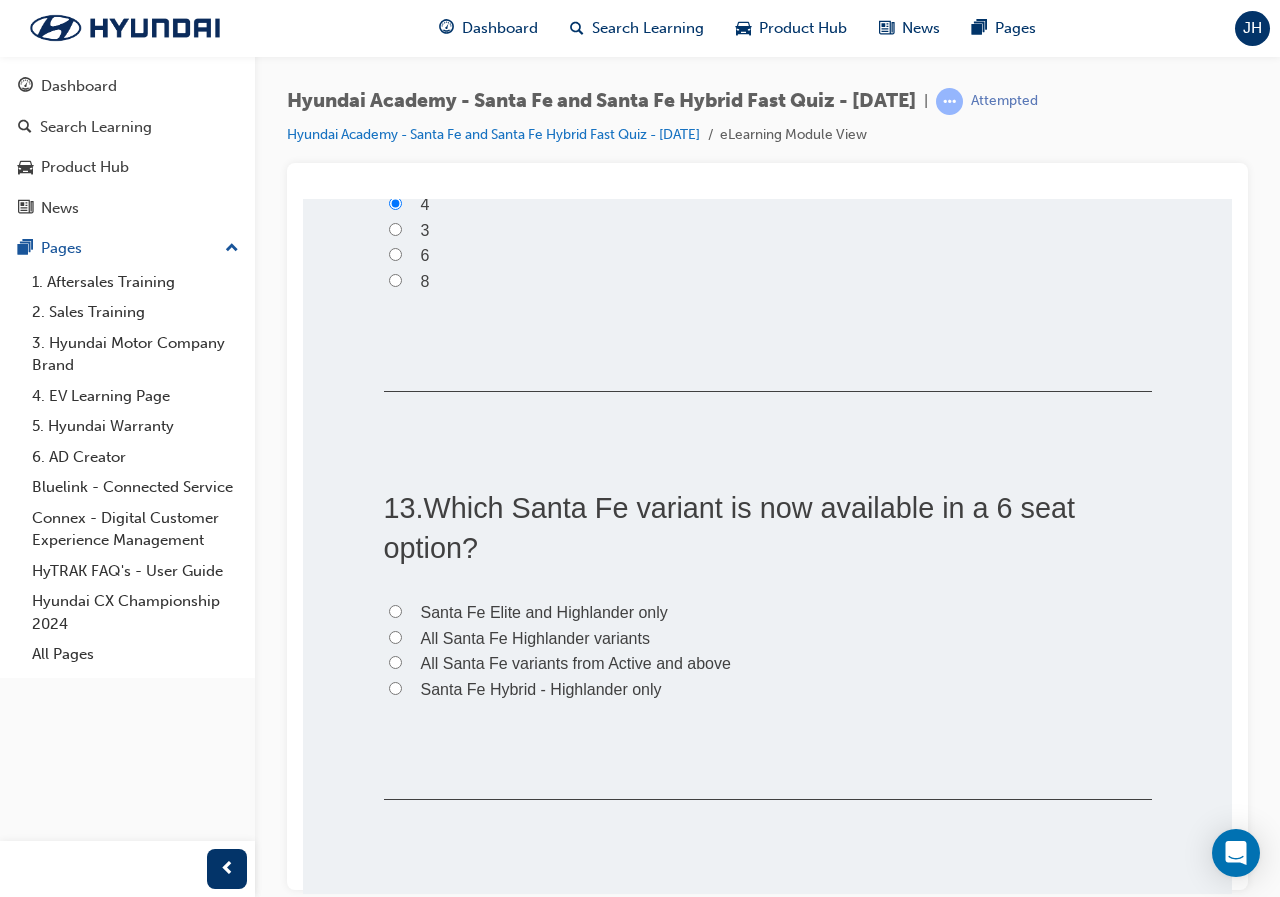 scroll, scrollTop: 4600, scrollLeft: 0, axis: vertical 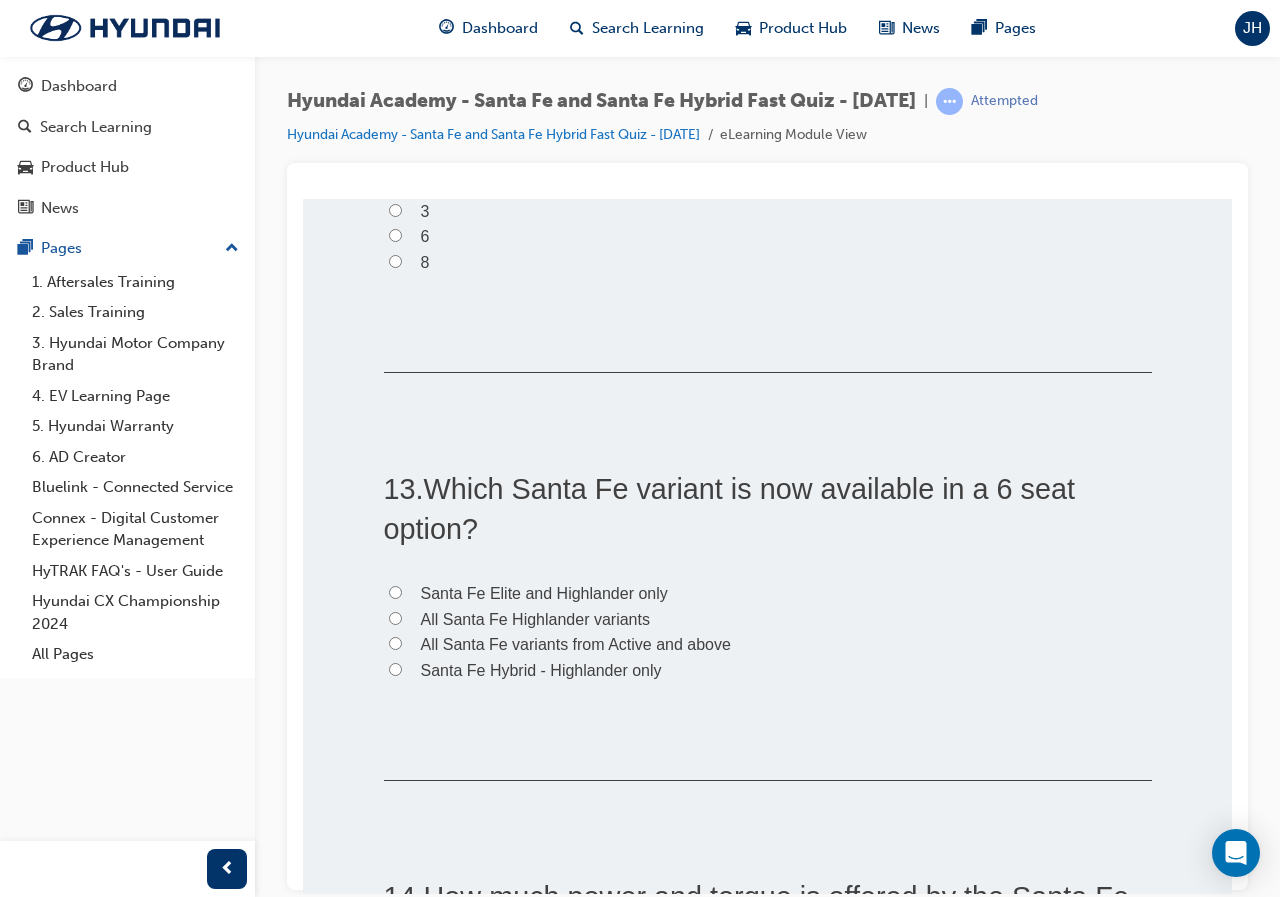 click on "All Santa Fe Highlander variants" at bounding box center [535, 618] 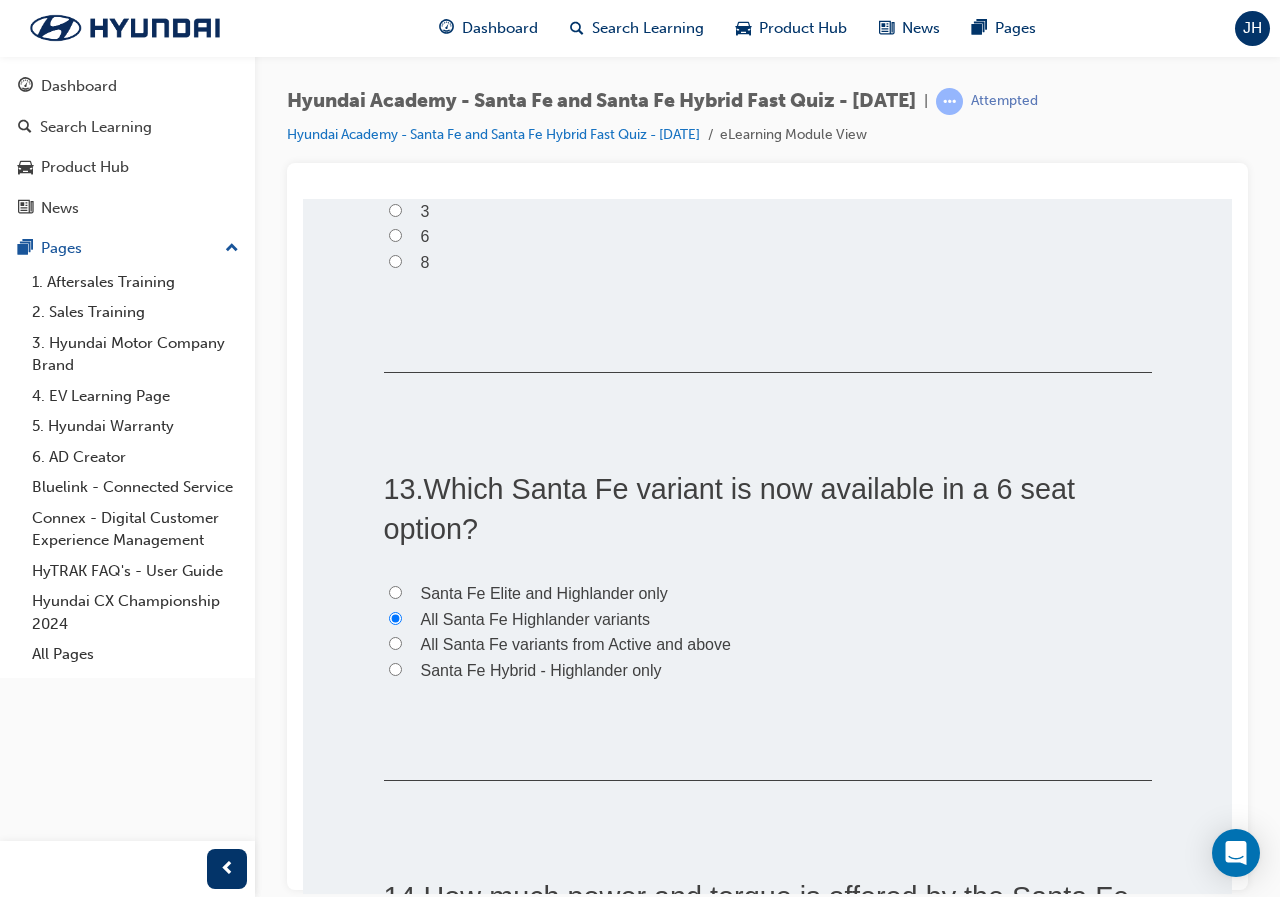 radio on "true" 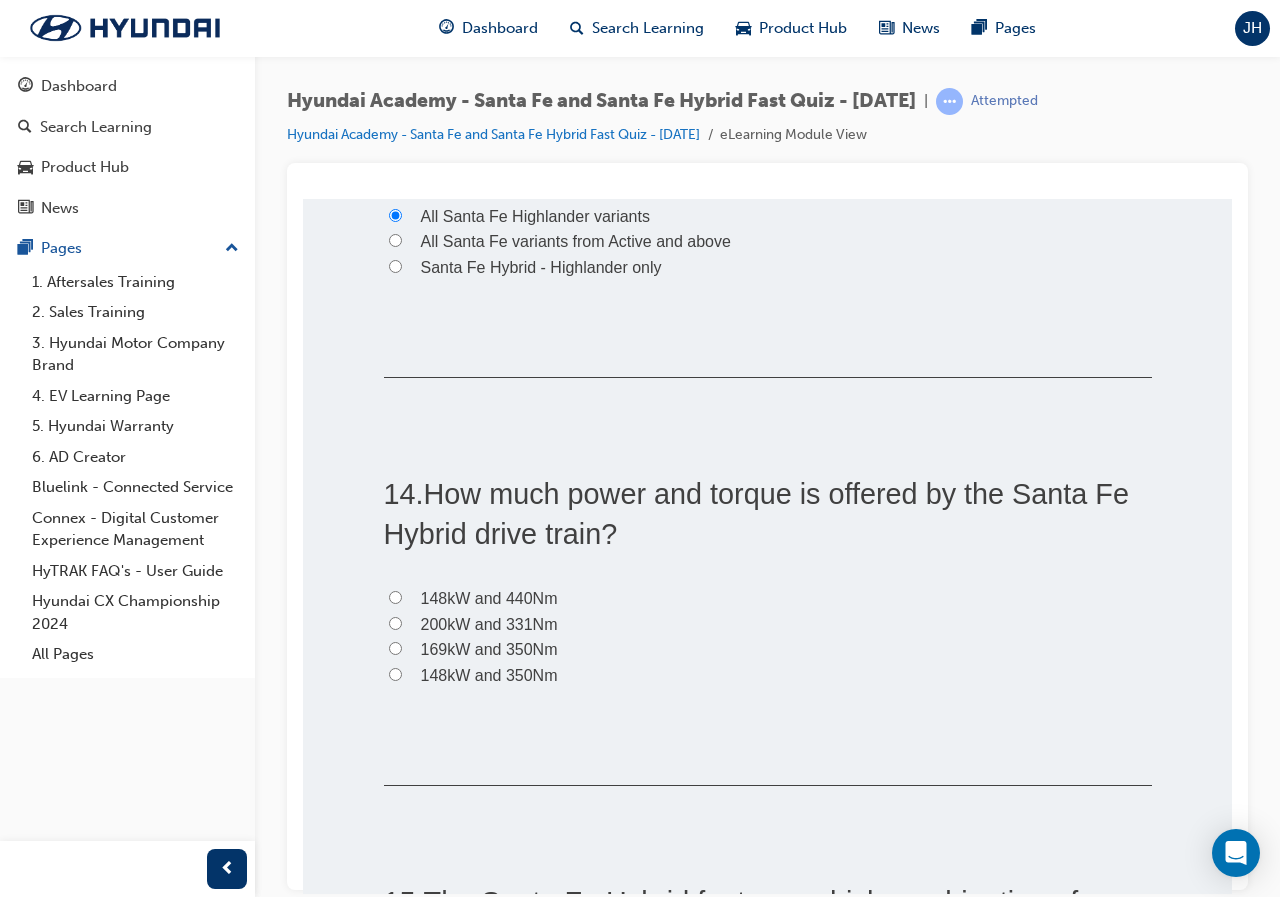 scroll, scrollTop: 5100, scrollLeft: 0, axis: vertical 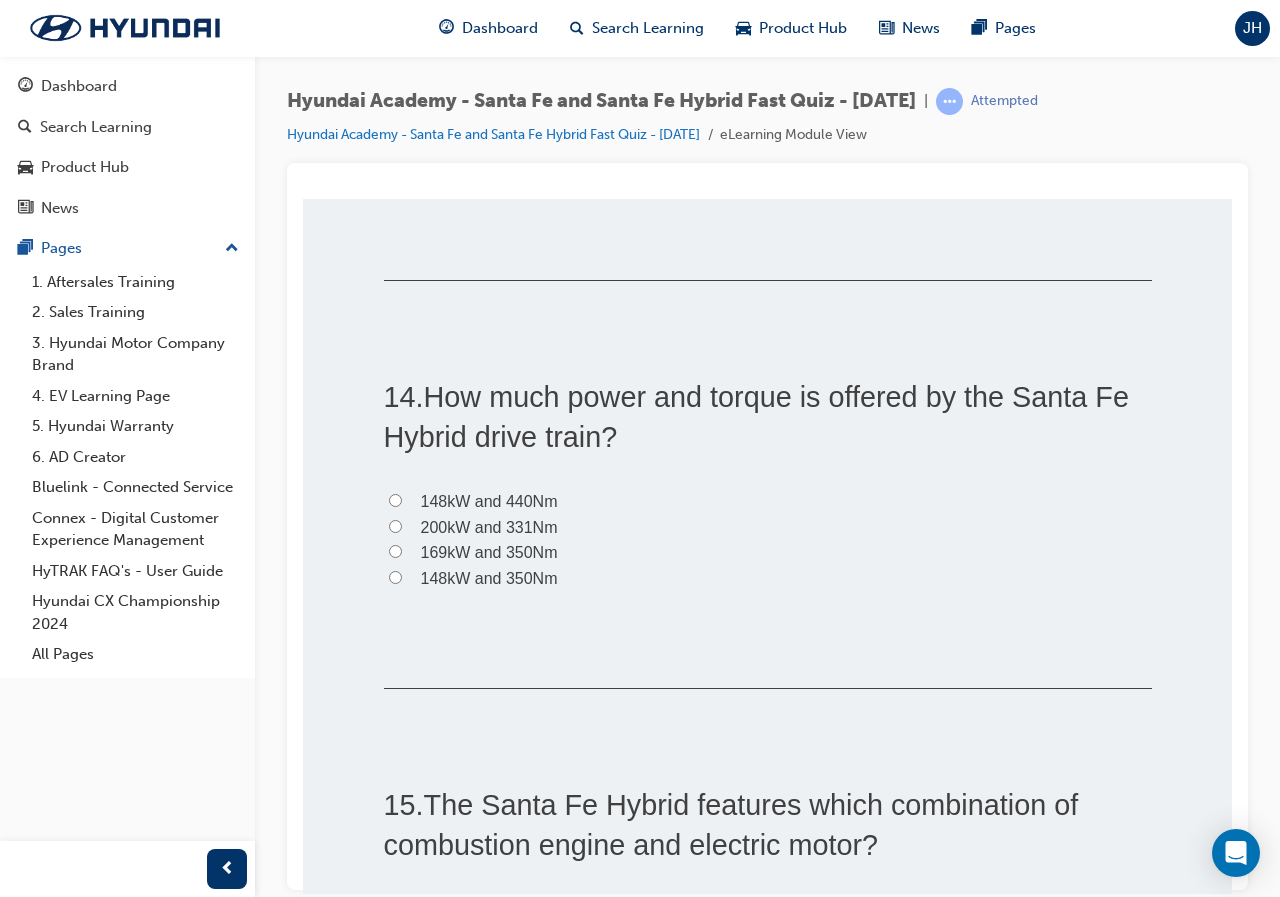 click on "148kW and 350Nm" at bounding box center (489, 577) 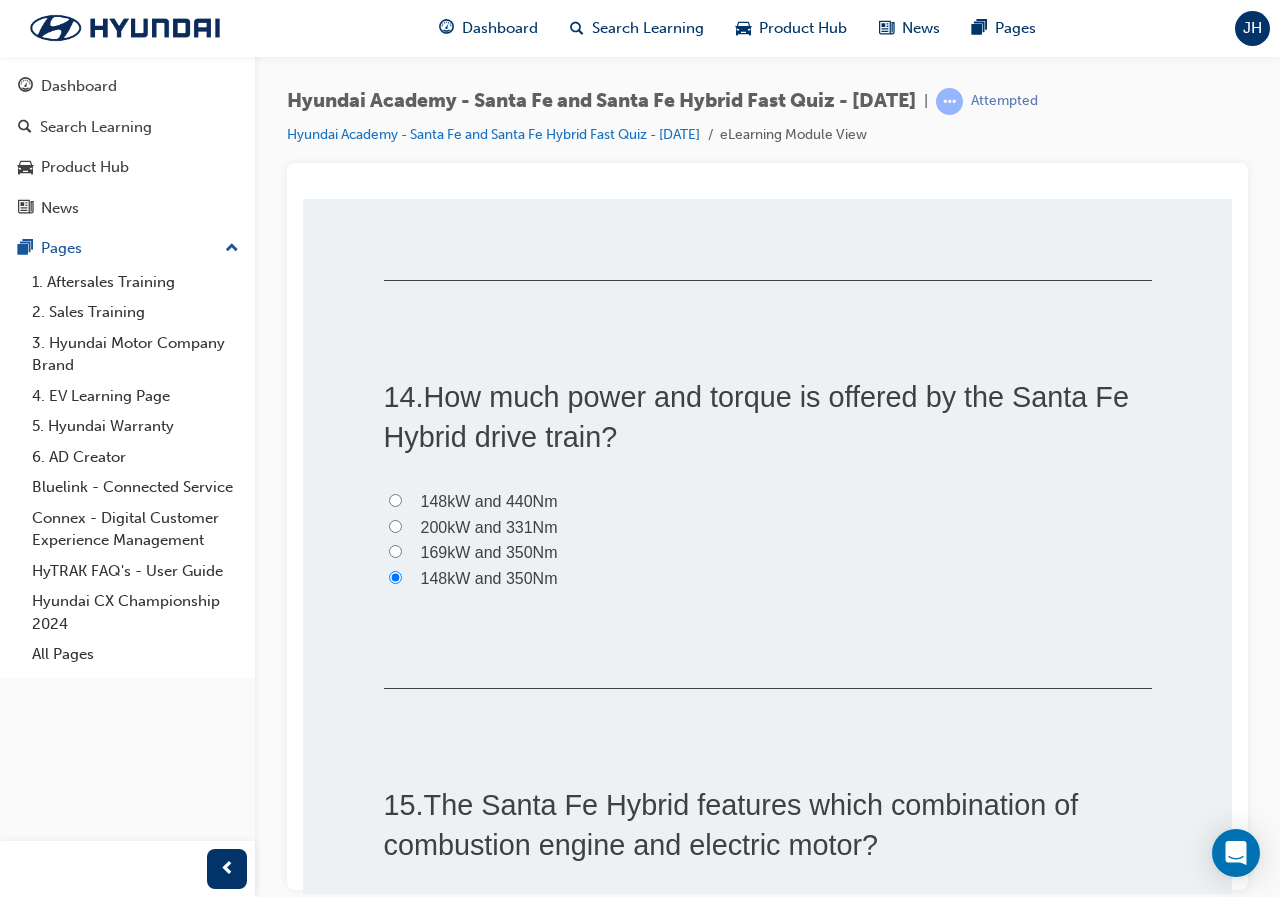 radio on "true" 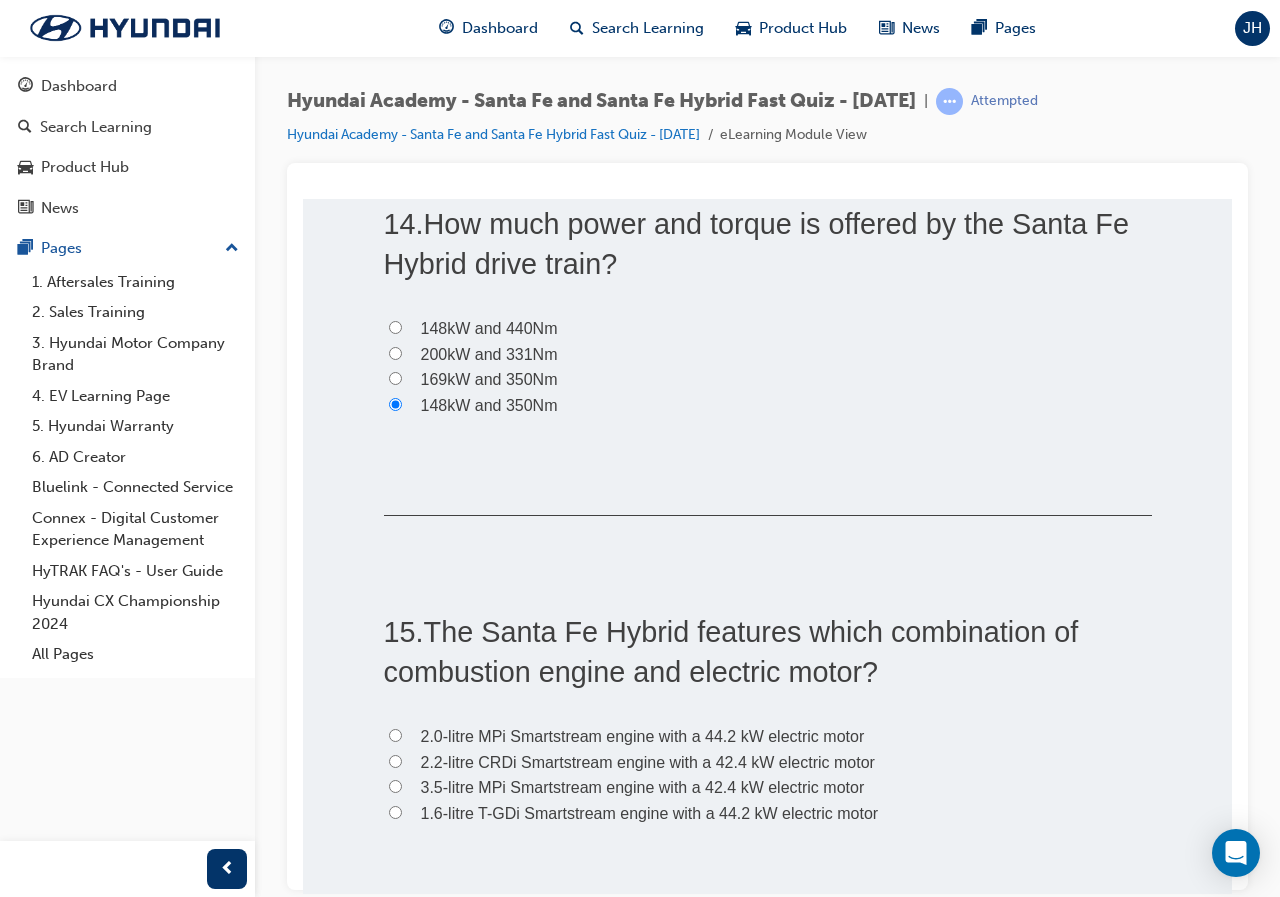 scroll, scrollTop: 5500, scrollLeft: 0, axis: vertical 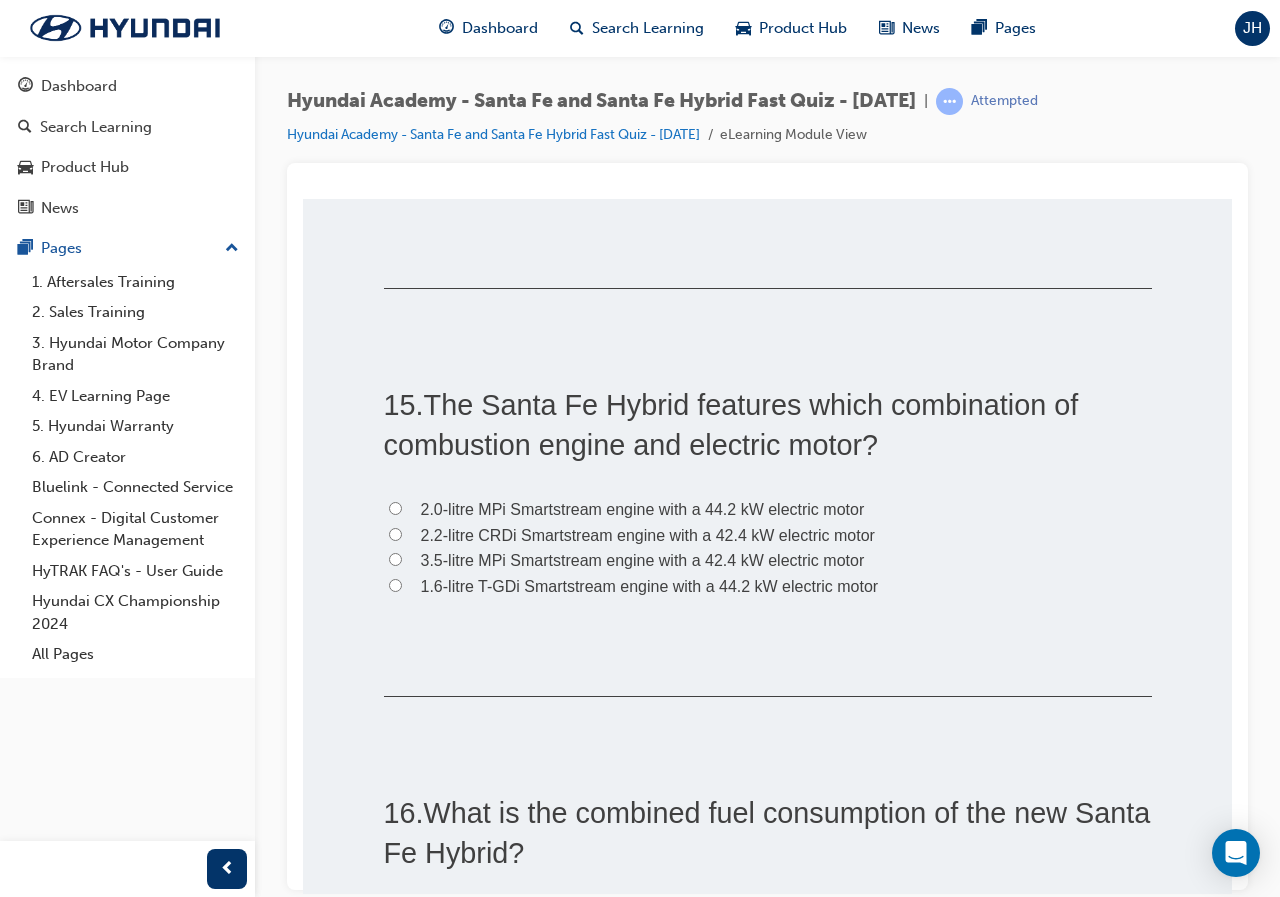 click on "1.6-litre T-GDi Smartstream engine with a 44.2 kW electric motor" at bounding box center [650, 585] 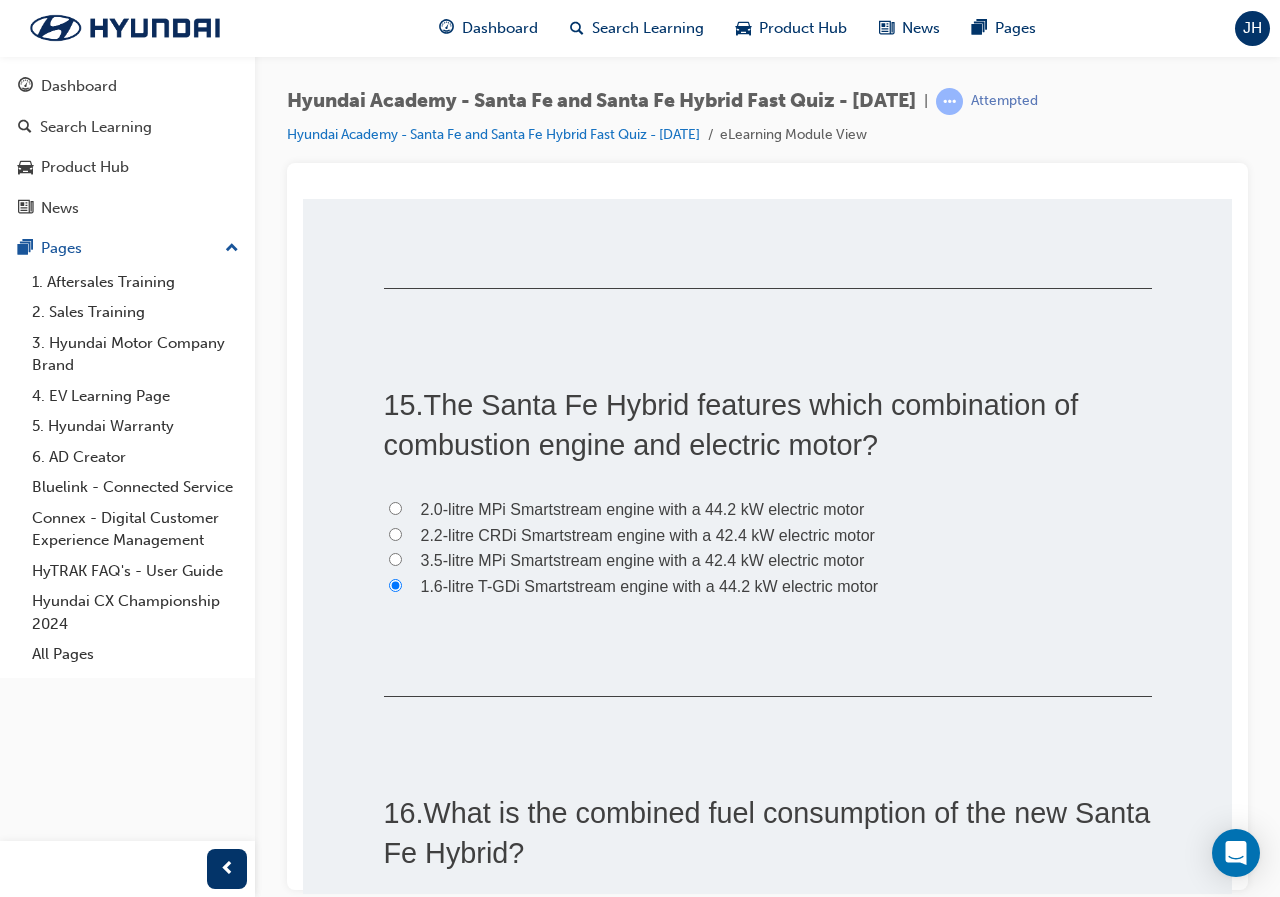 radio on "true" 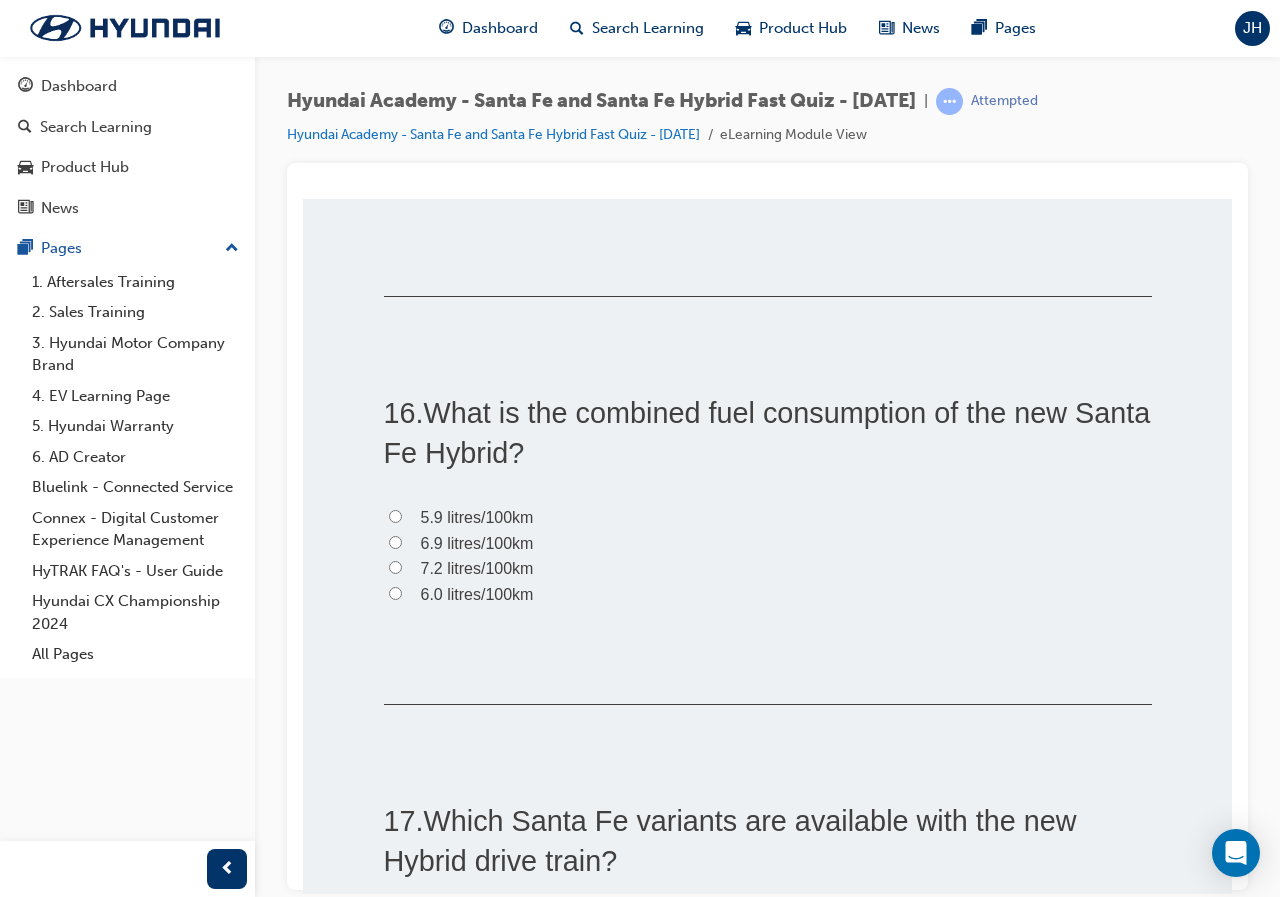 click on "5.9 litres/100km" at bounding box center [477, 516] 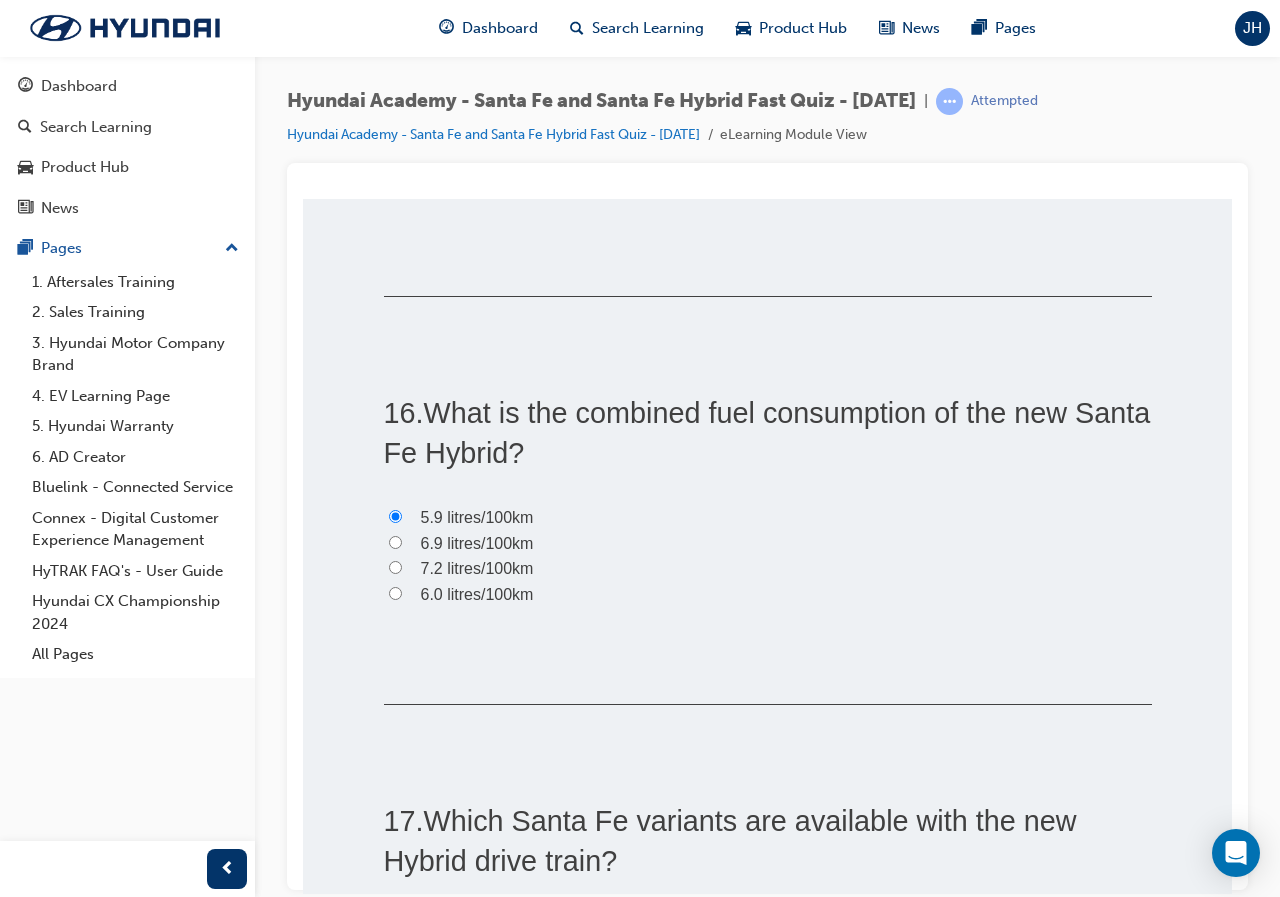 radio on "true" 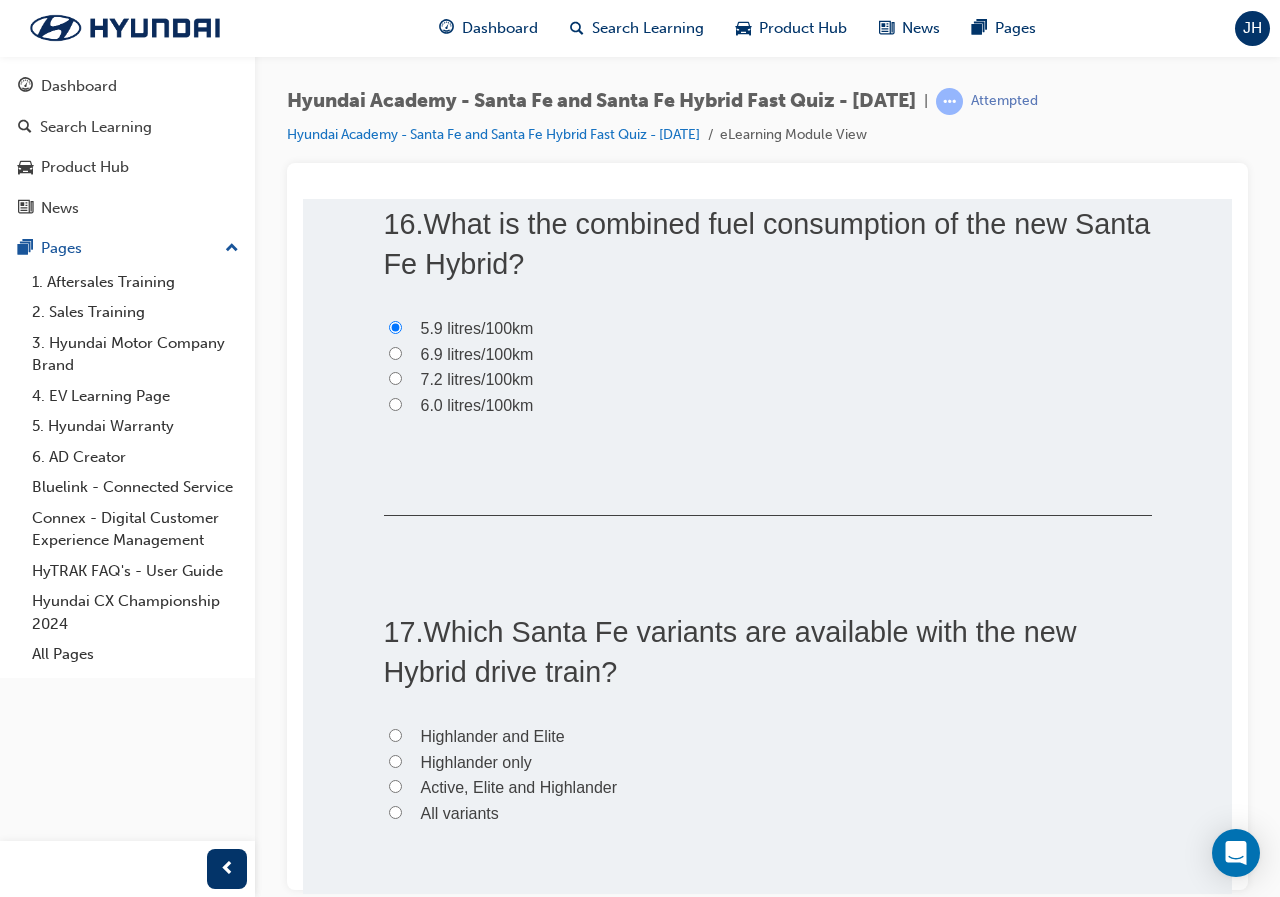 scroll, scrollTop: 6300, scrollLeft: 0, axis: vertical 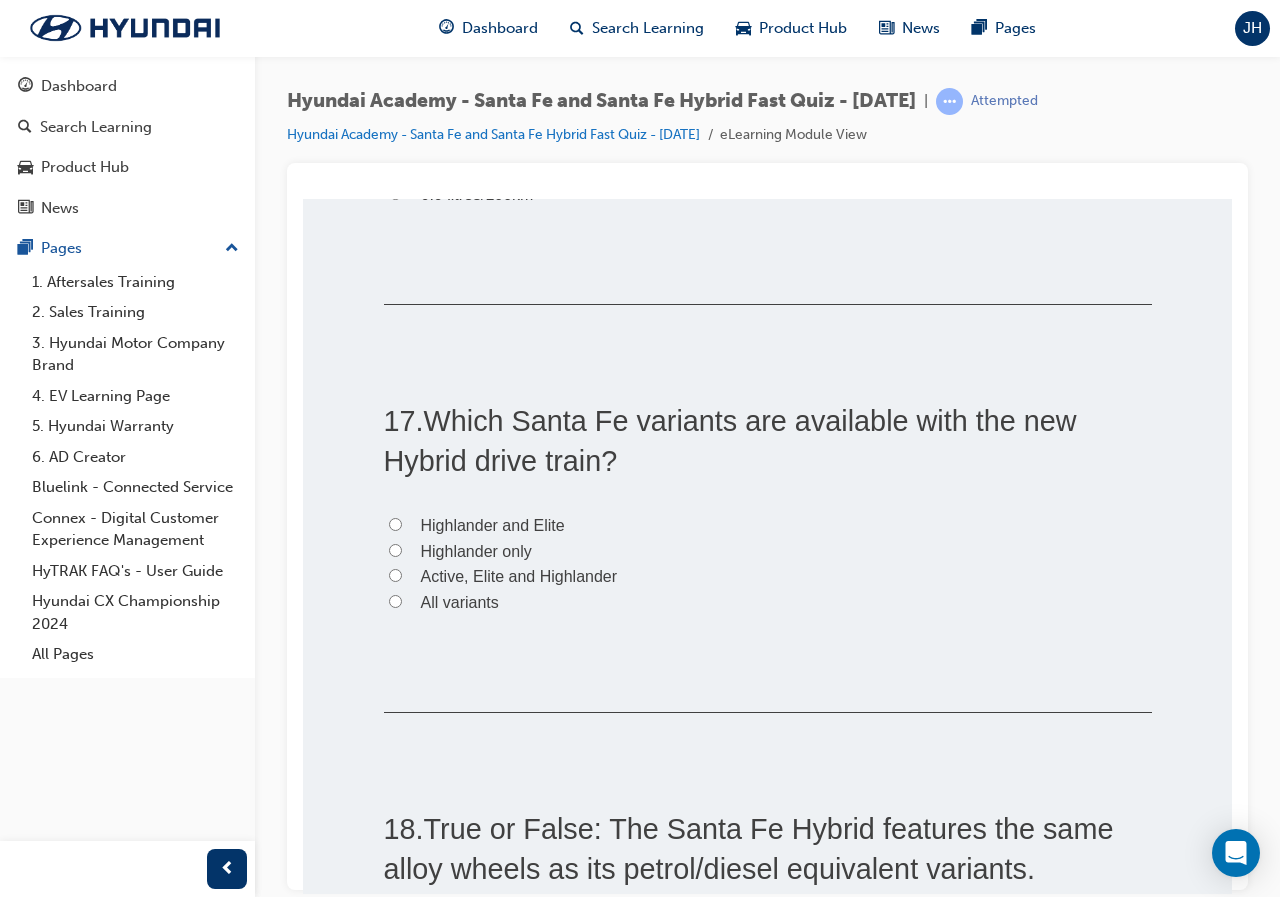 click on "Highlander and Elite" at bounding box center [493, 524] 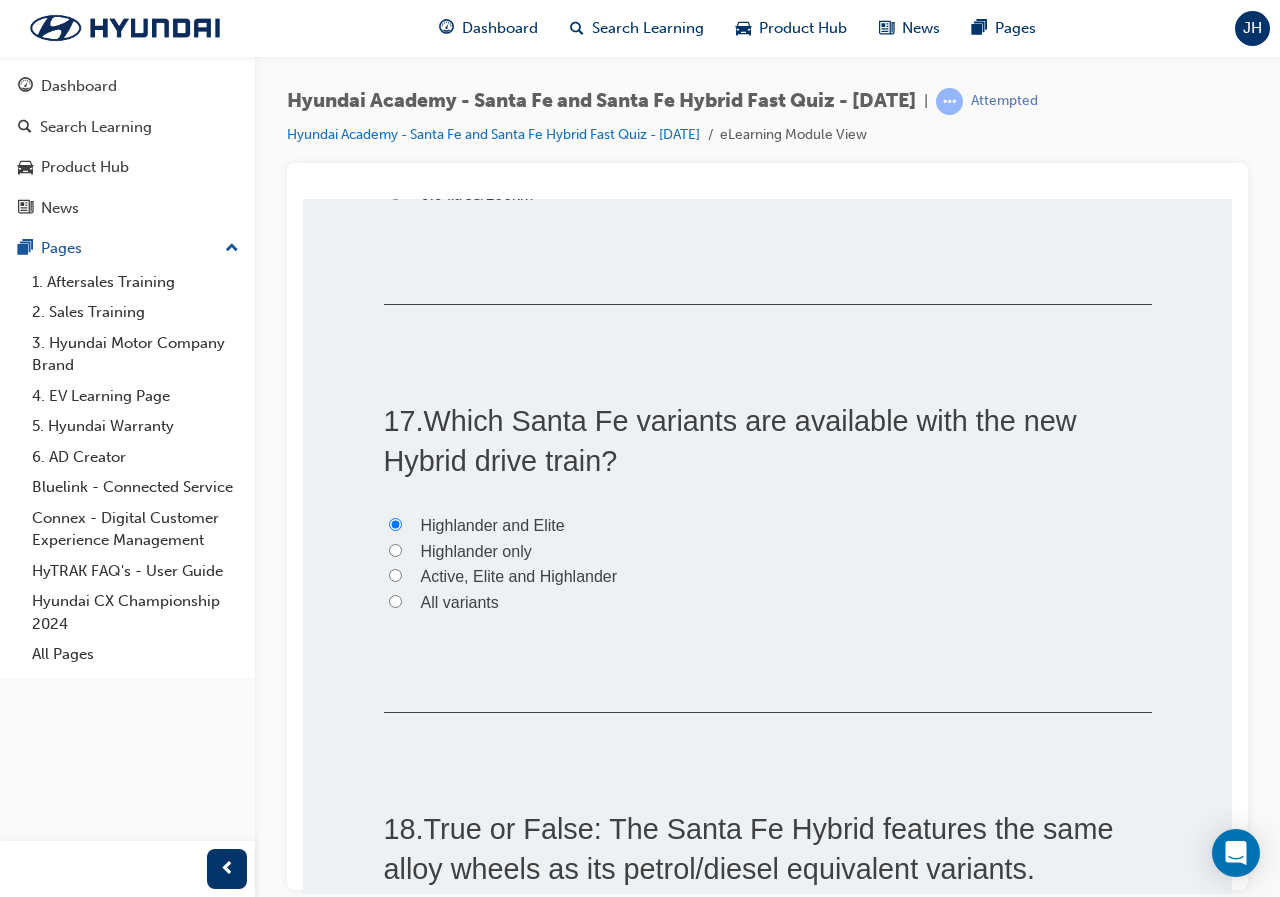 radio on "true" 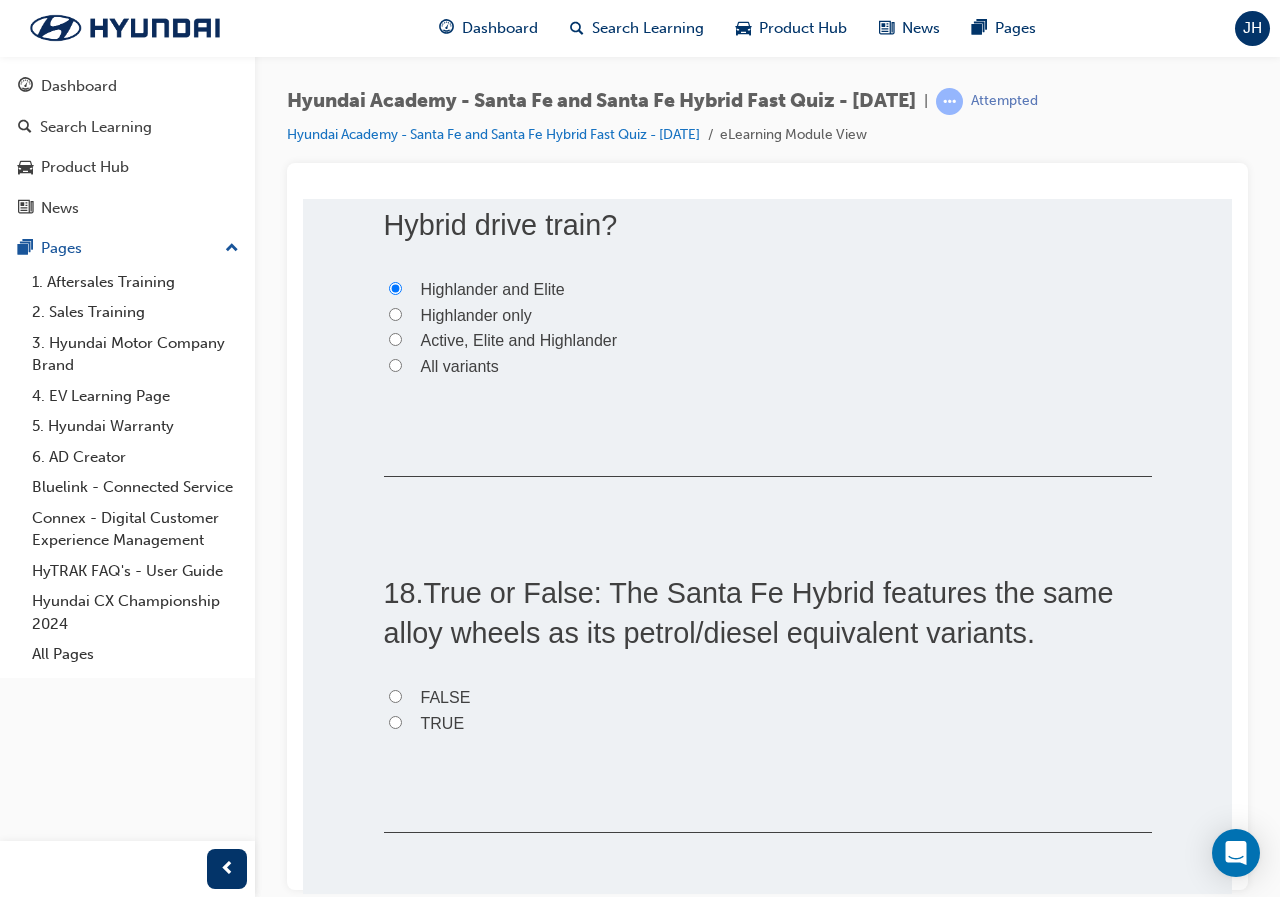 scroll, scrollTop: 6600, scrollLeft: 0, axis: vertical 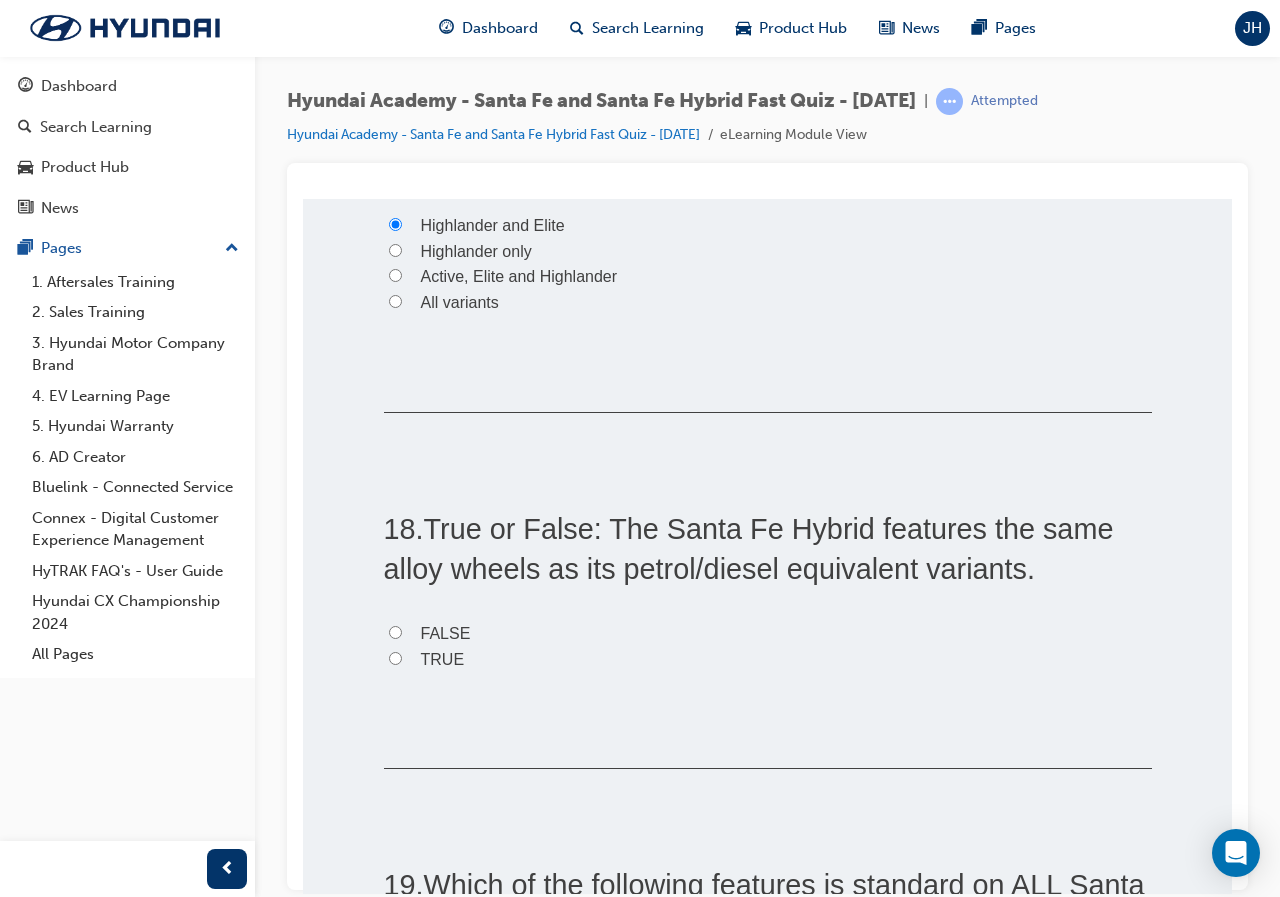click on "All variants" at bounding box center (460, 301) 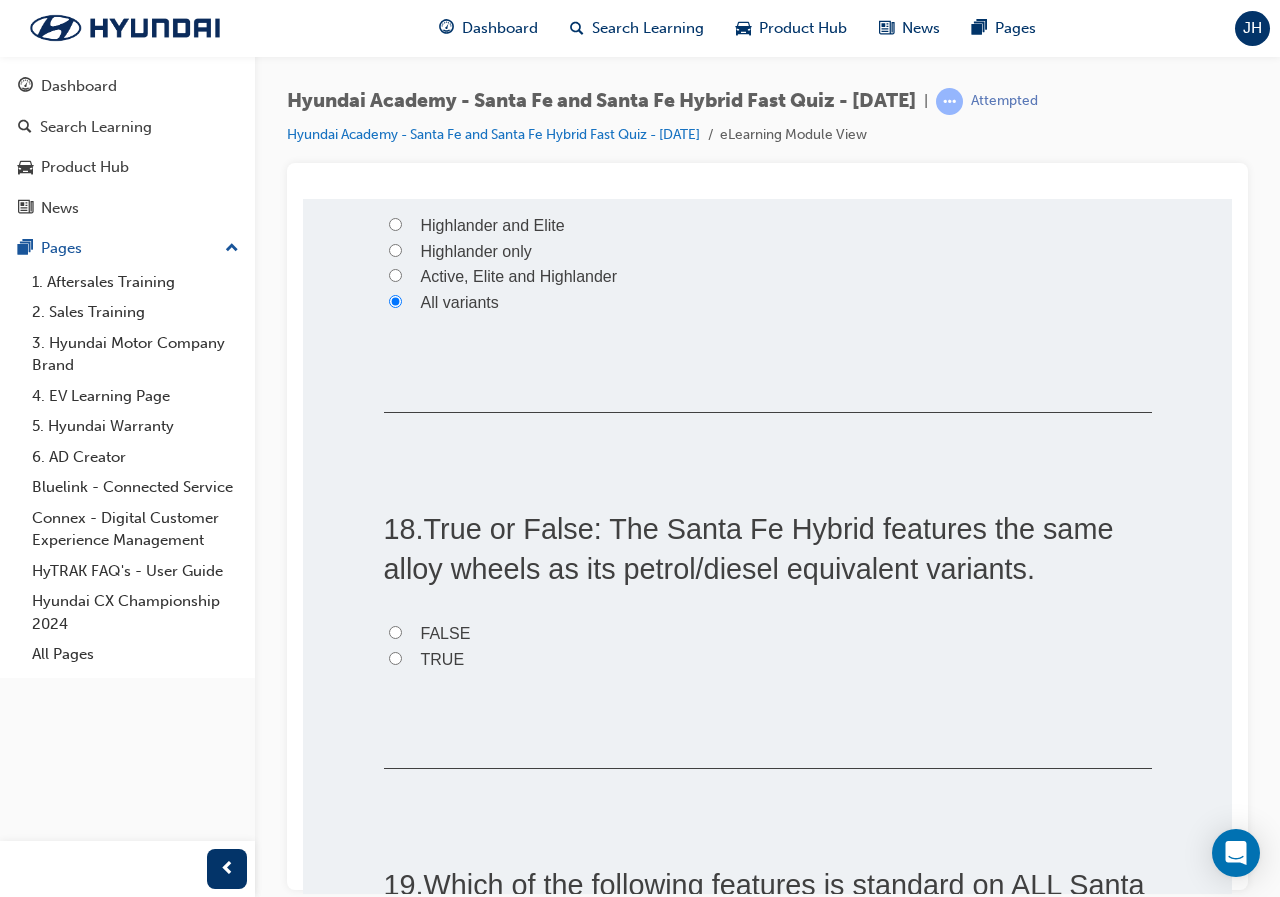 click on "FALSE" at bounding box center [446, 632] 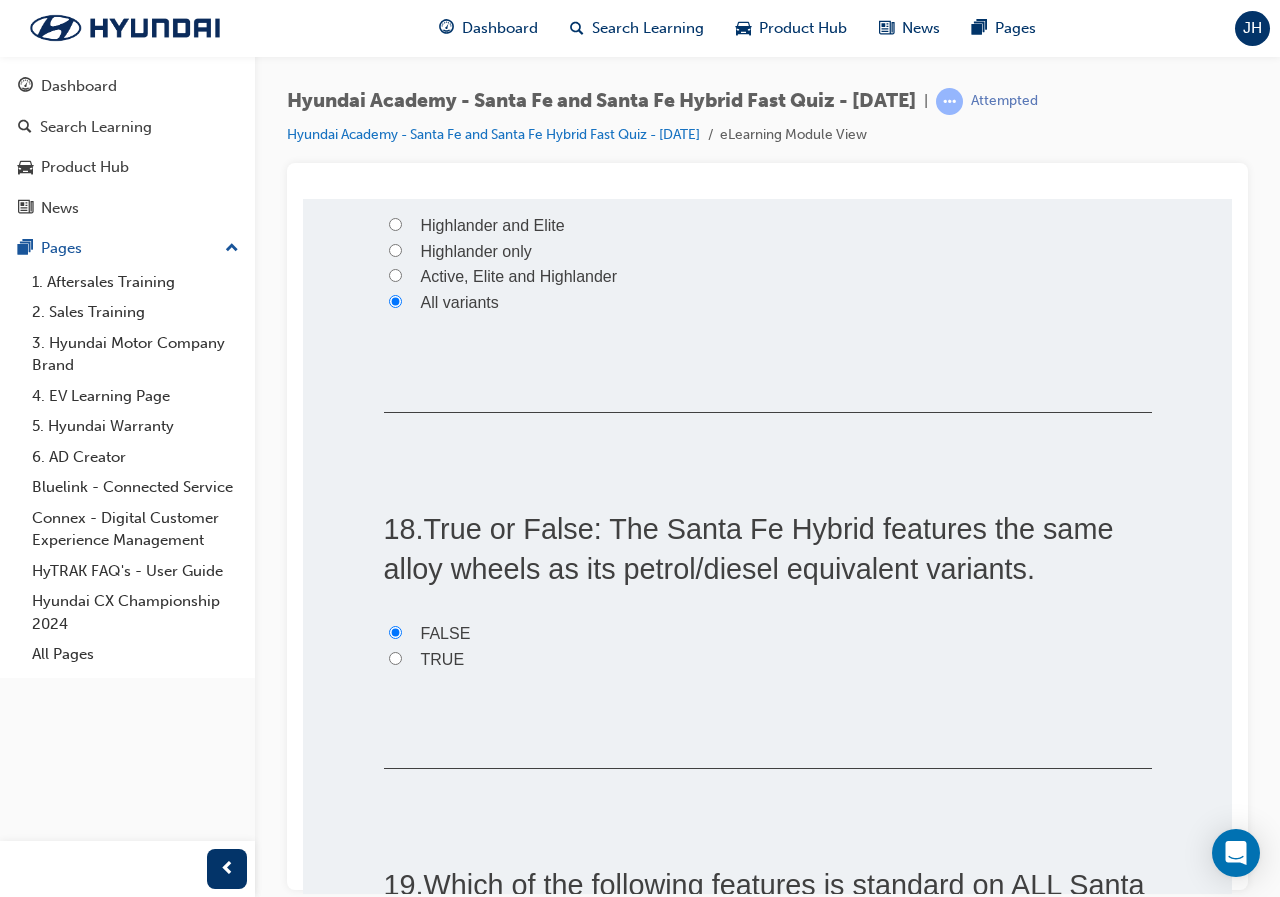 radio on "true" 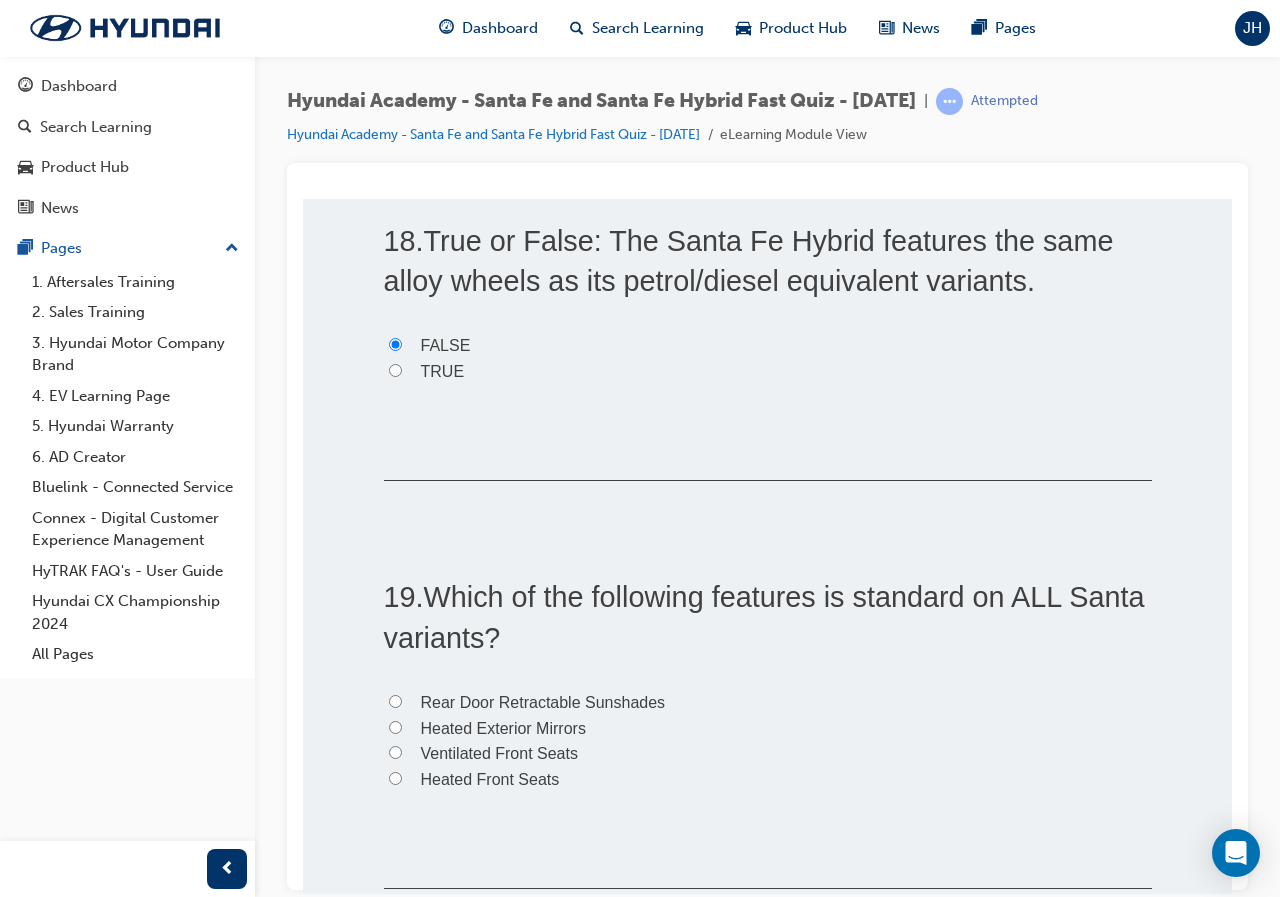 scroll, scrollTop: 7100, scrollLeft: 0, axis: vertical 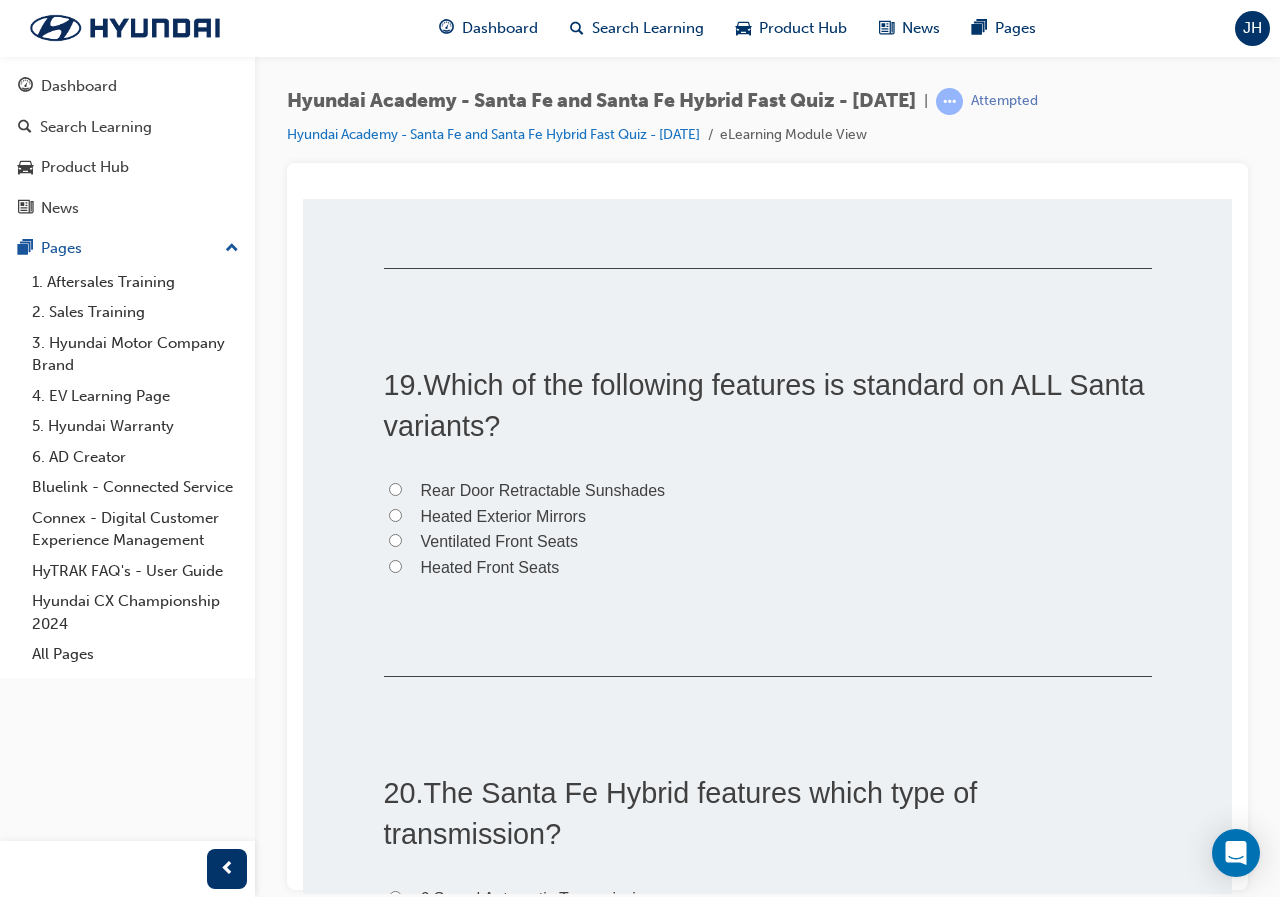 click on "Heated Exterior Mirrors" at bounding box center (503, 515) 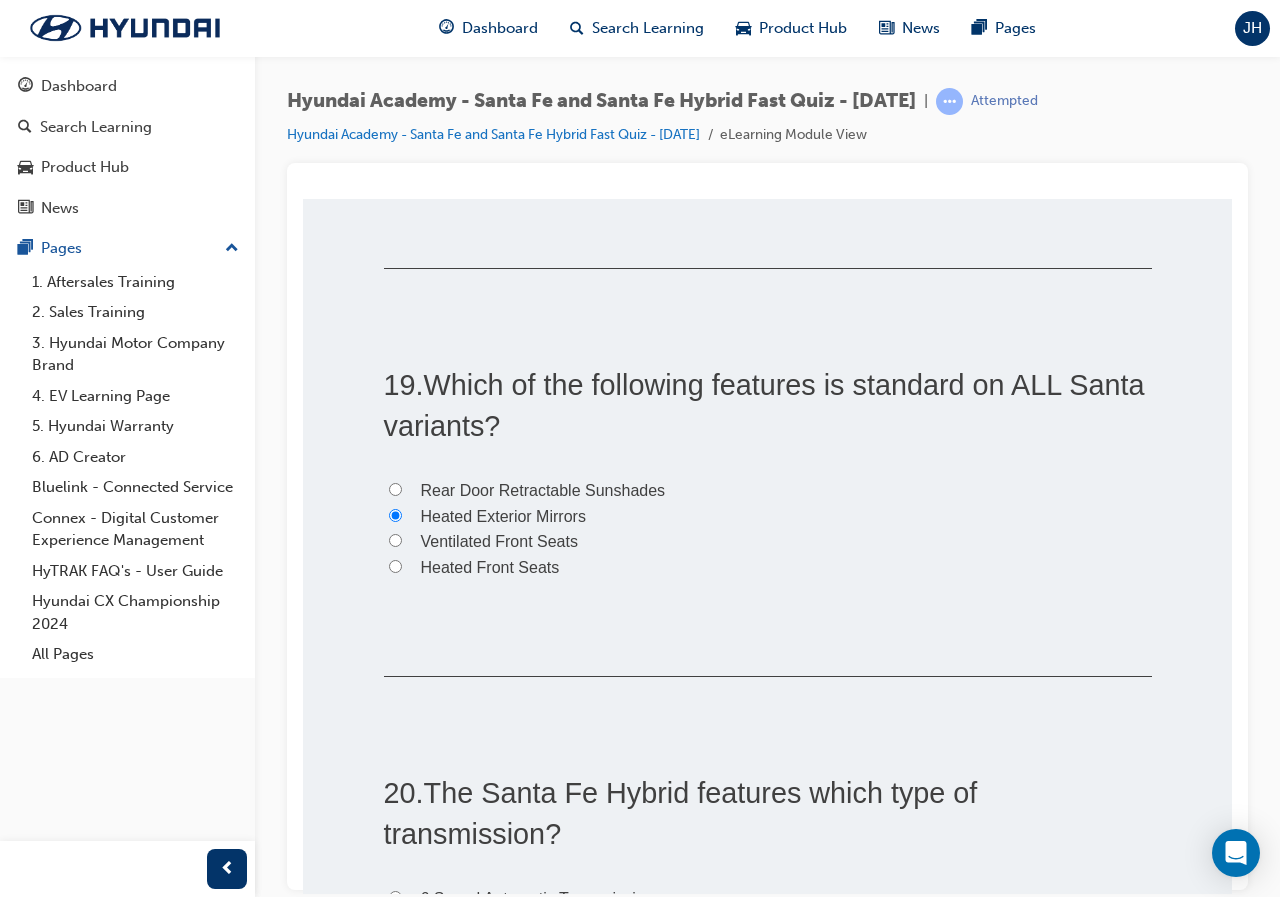 radio on "true" 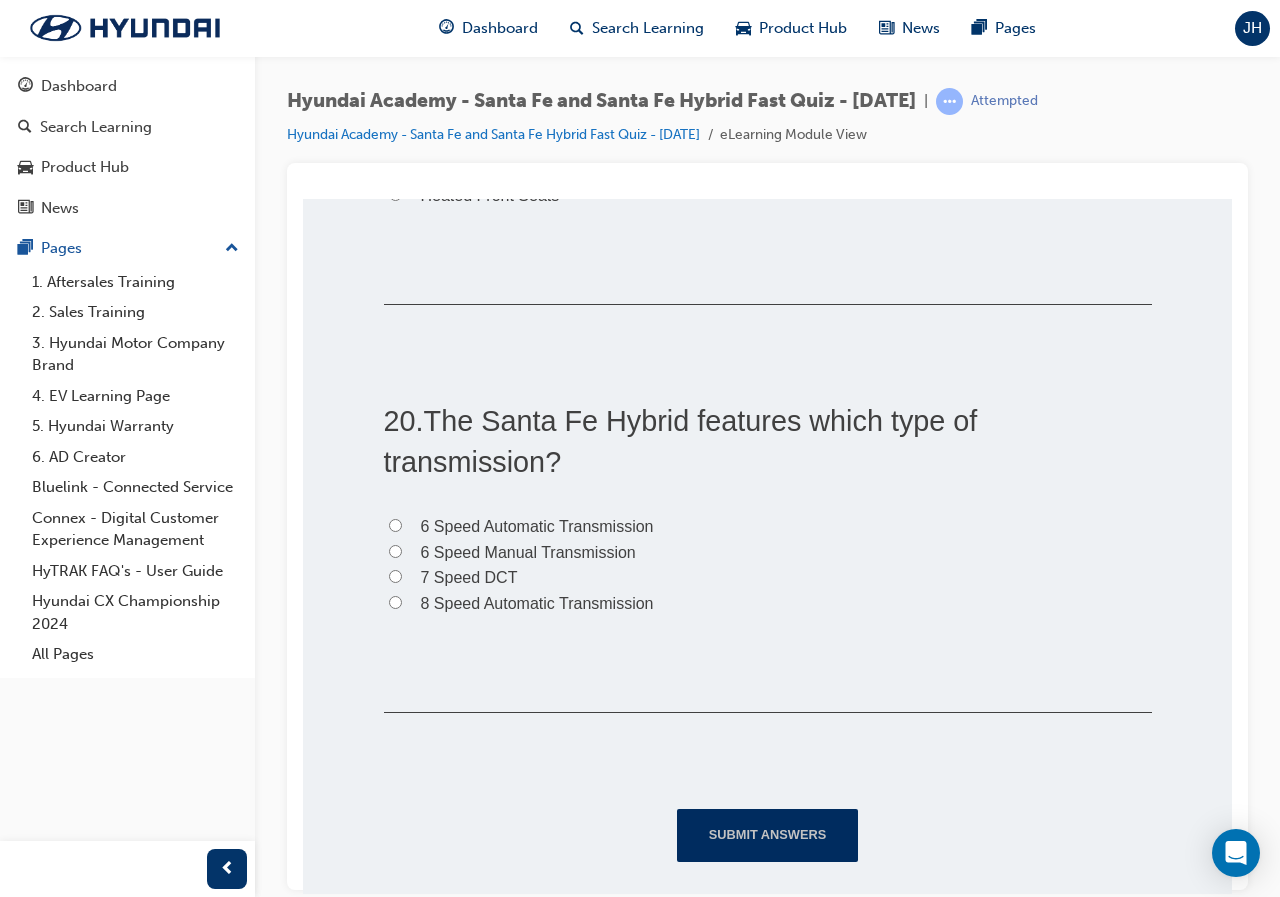 scroll, scrollTop: 7500, scrollLeft: 0, axis: vertical 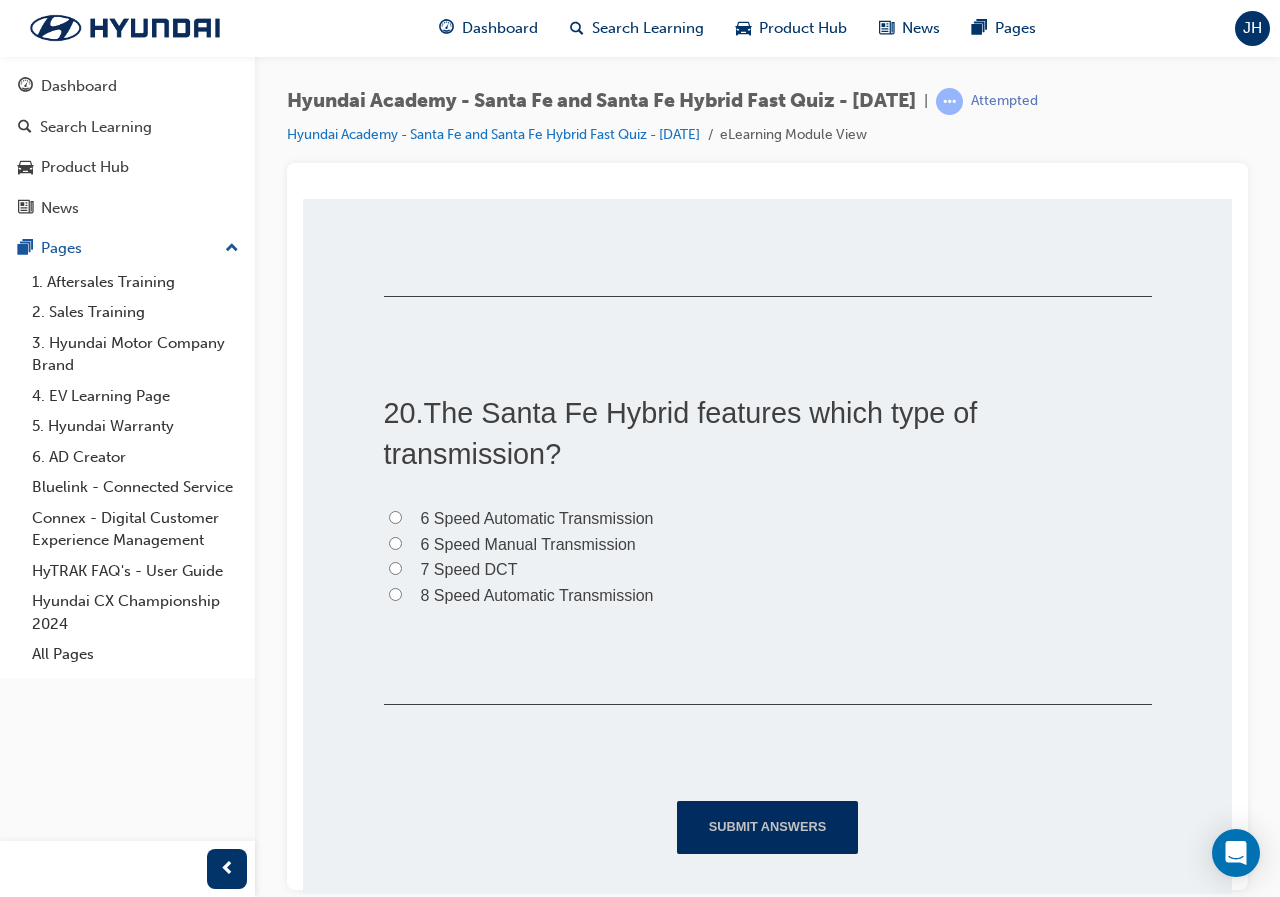 click on "6 Speed Manual Transmission" at bounding box center (528, 543) 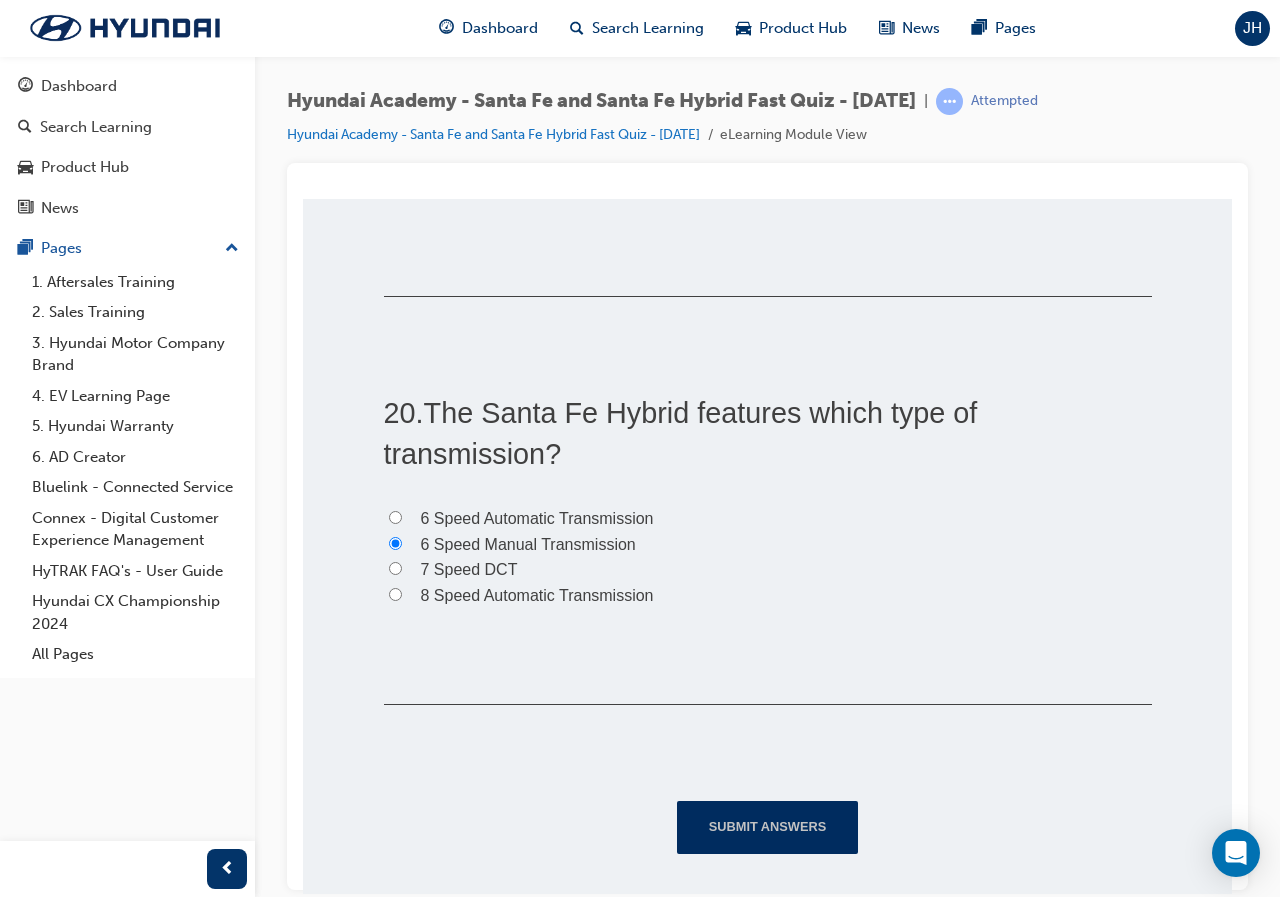 radio on "true" 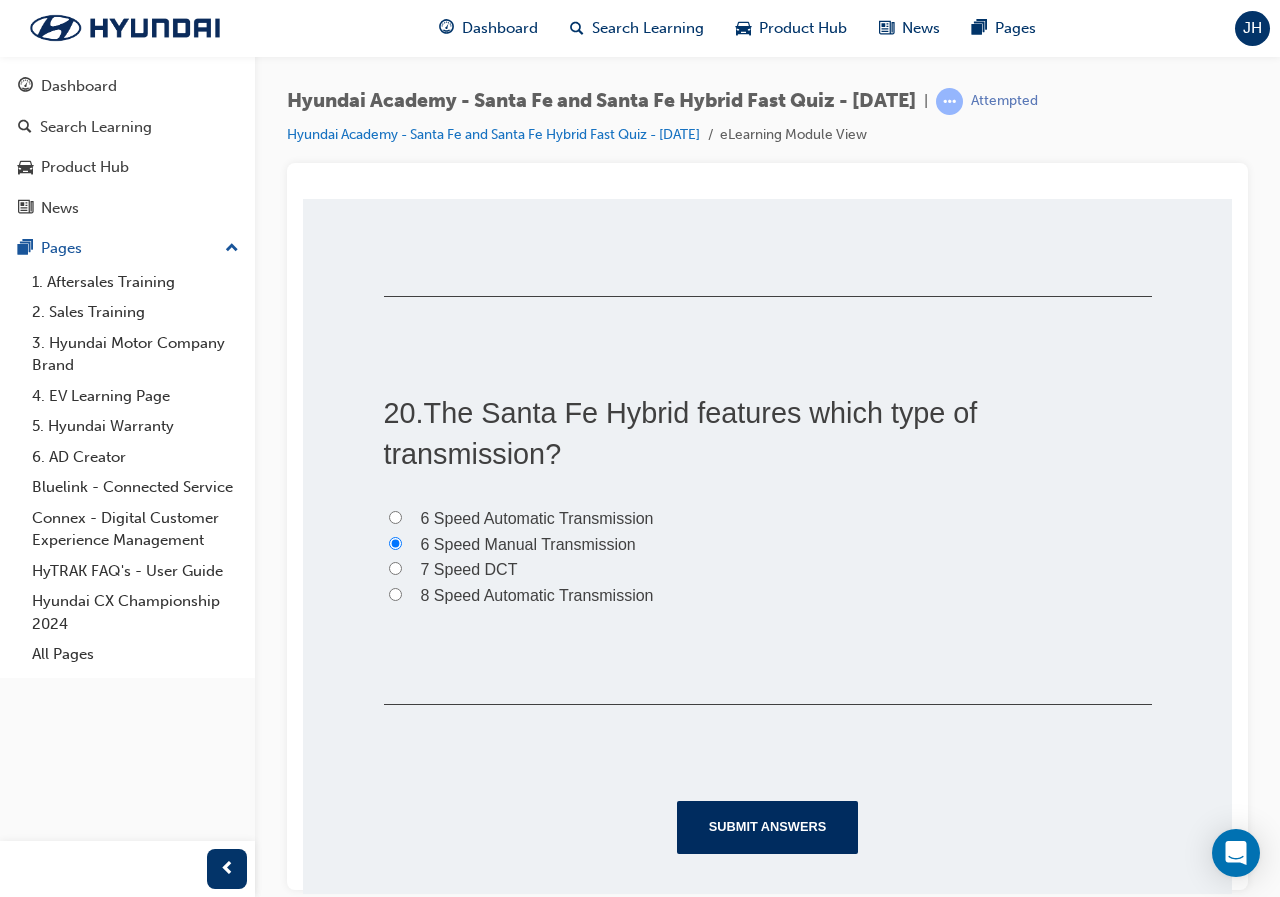 click on "6 Speed Automatic Transmission" at bounding box center [537, 517] 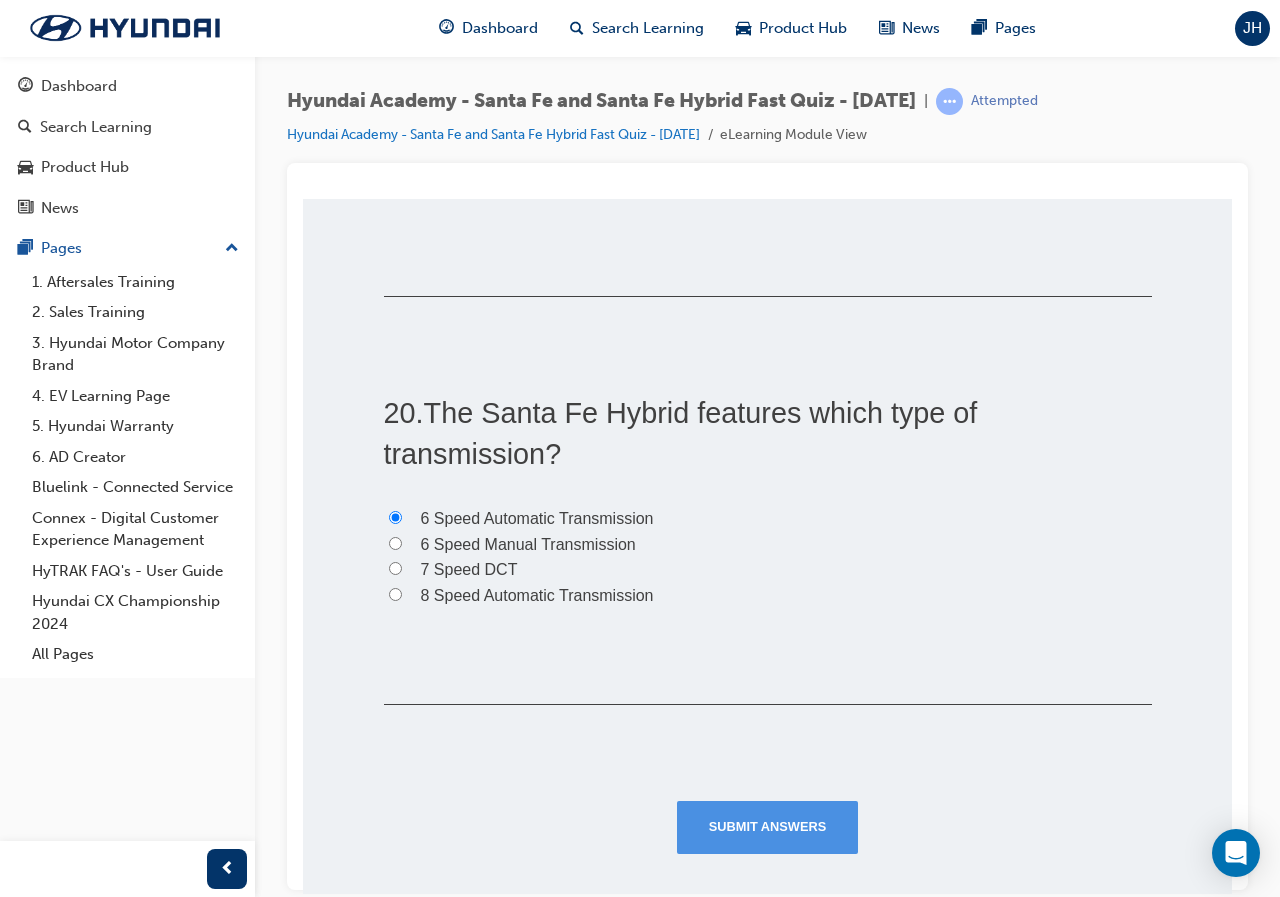 click on "Submit Answers" at bounding box center [768, 826] 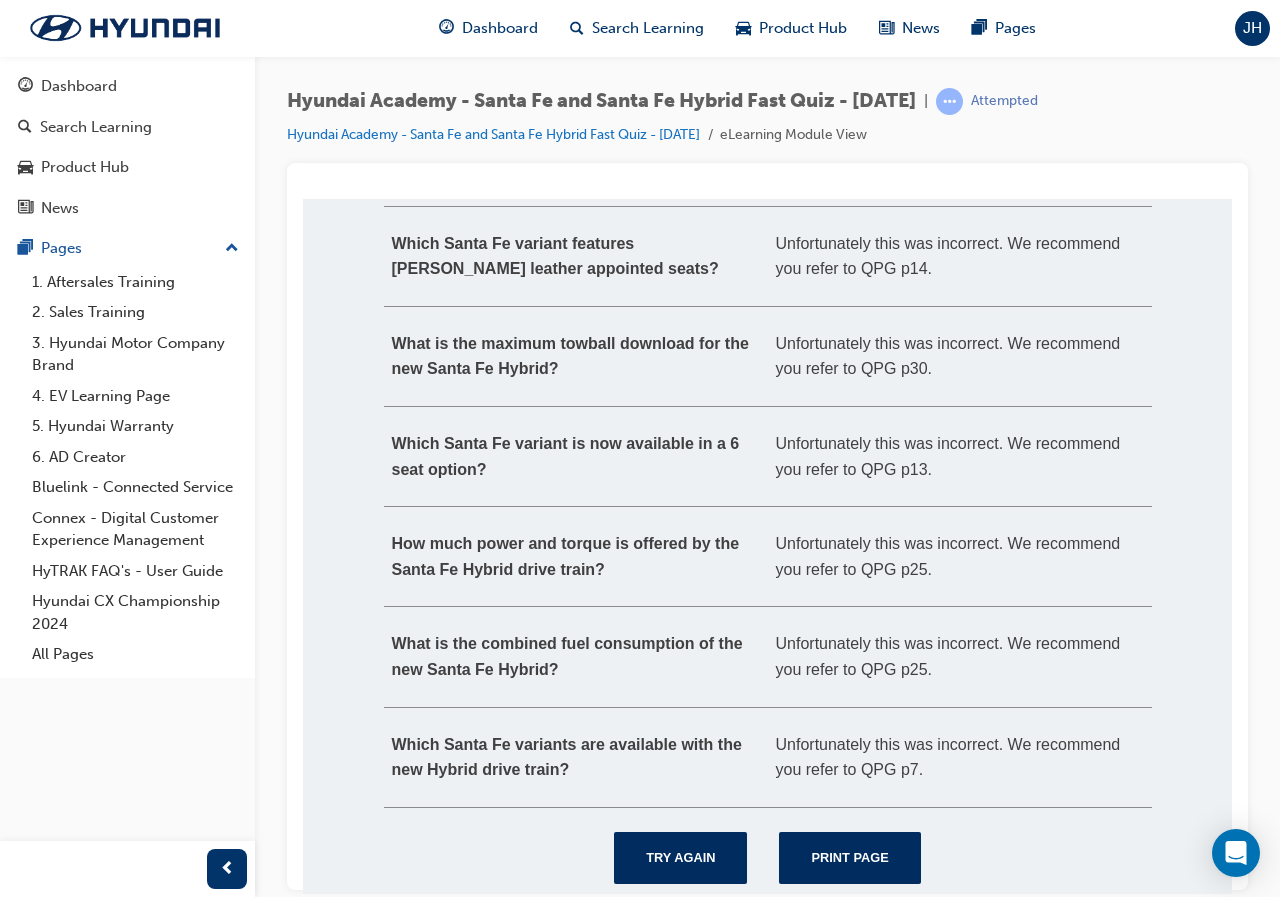 scroll, scrollTop: 513, scrollLeft: 0, axis: vertical 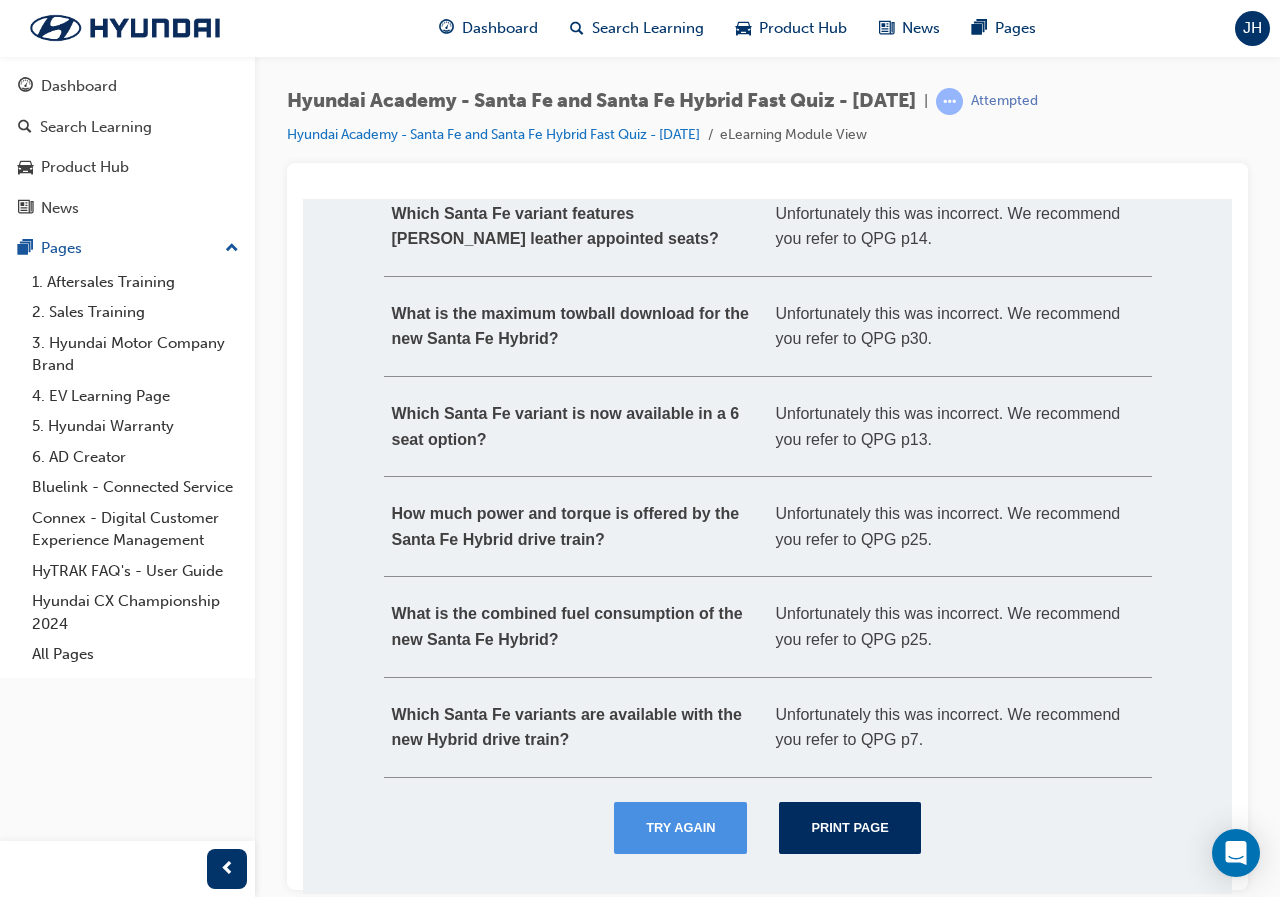 click on "Try Again" at bounding box center [680, 827] 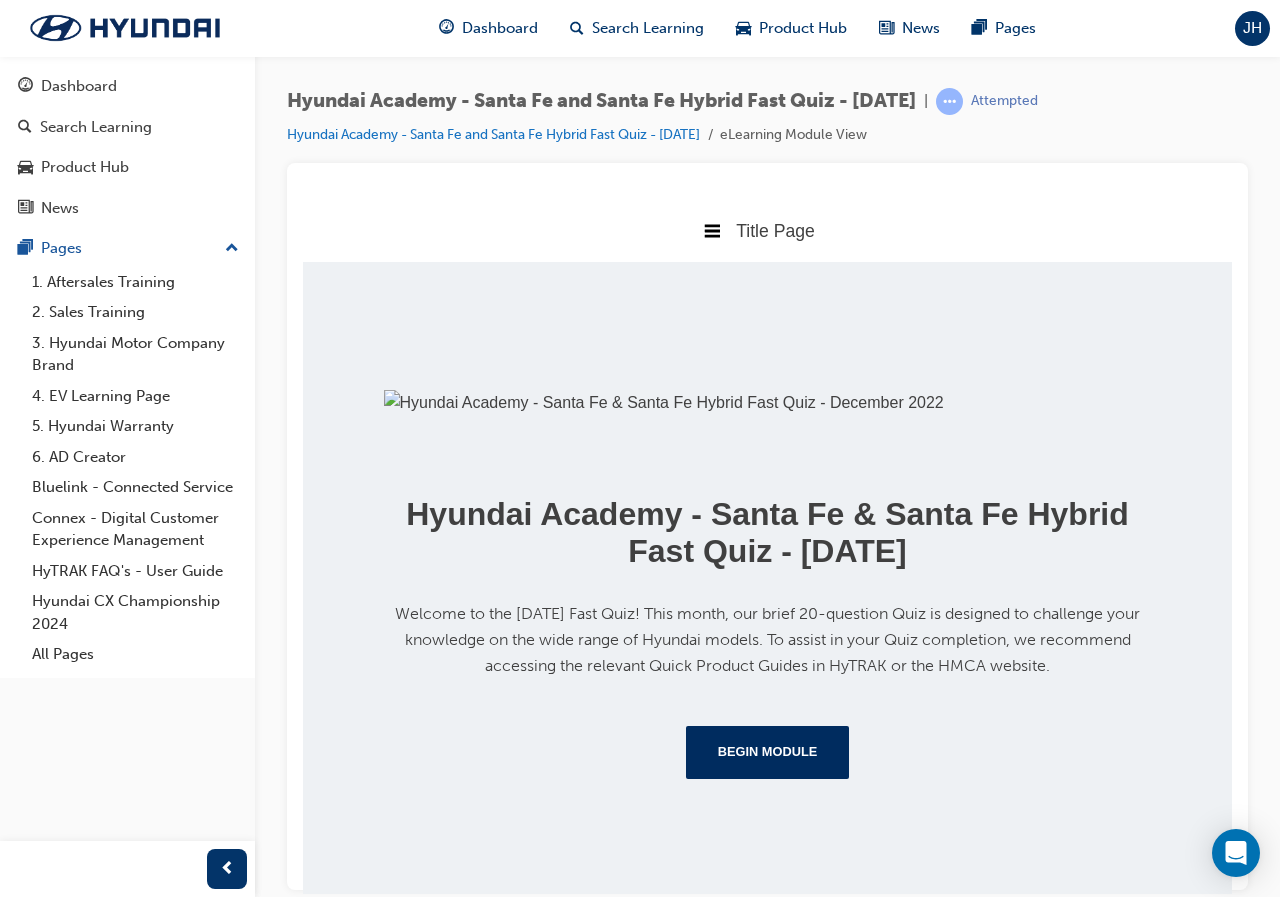 scroll, scrollTop: 0, scrollLeft: 0, axis: both 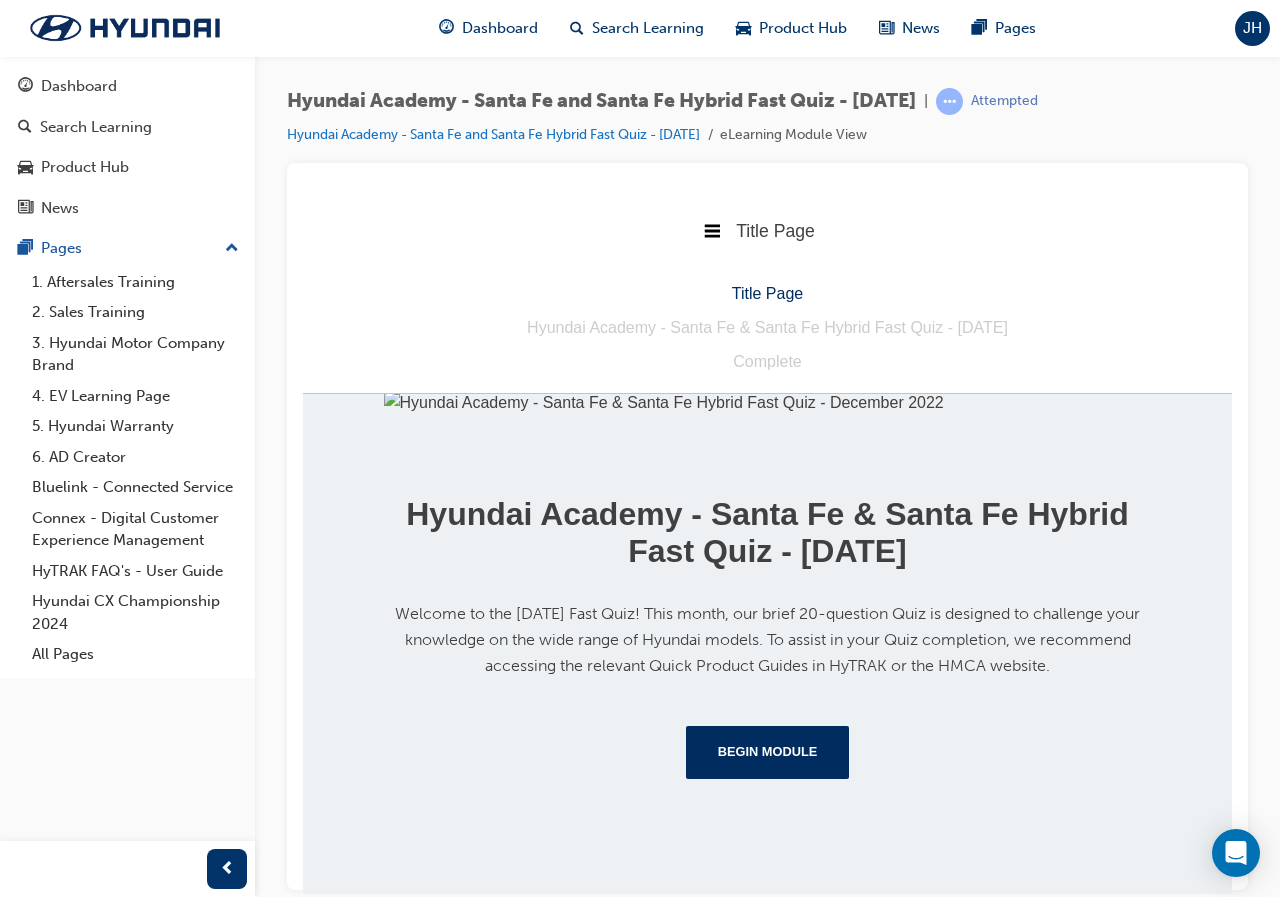 click on "Title Page" at bounding box center [767, 293] 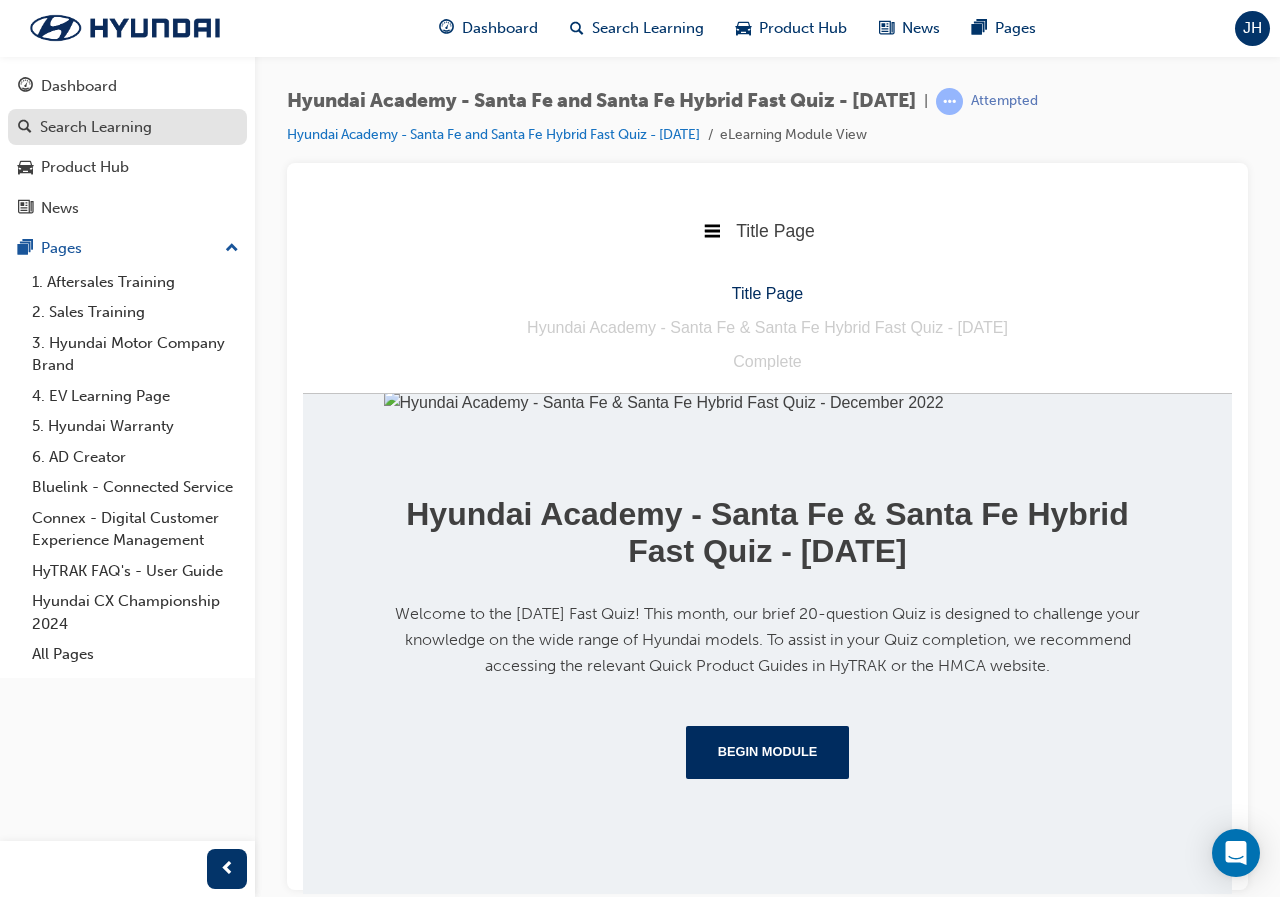 scroll, scrollTop: 100, scrollLeft: 0, axis: vertical 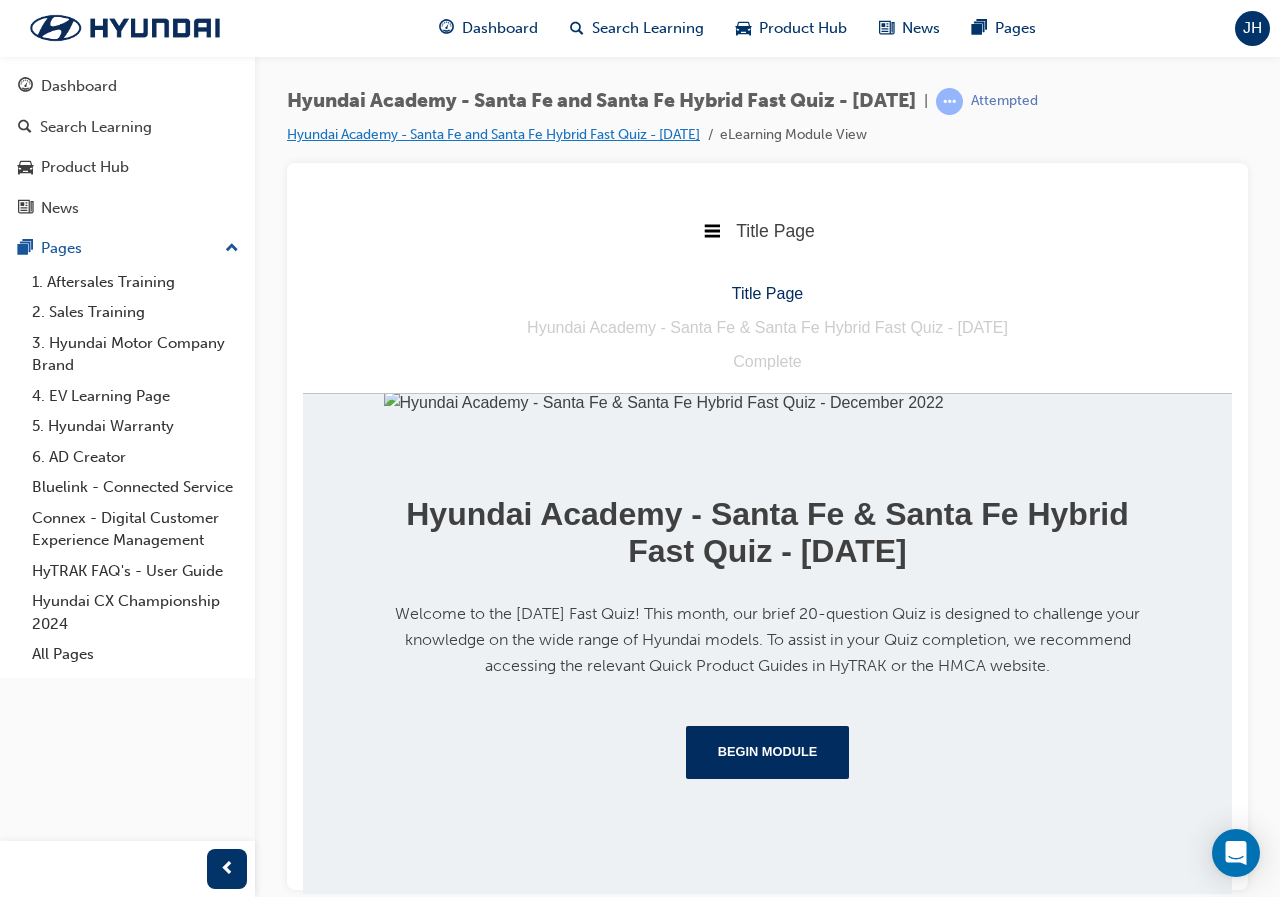 click on "Hyundai Academy - Santa Fe and Santa Fe Hybrid Fast Quiz - December 2022" at bounding box center (493, 134) 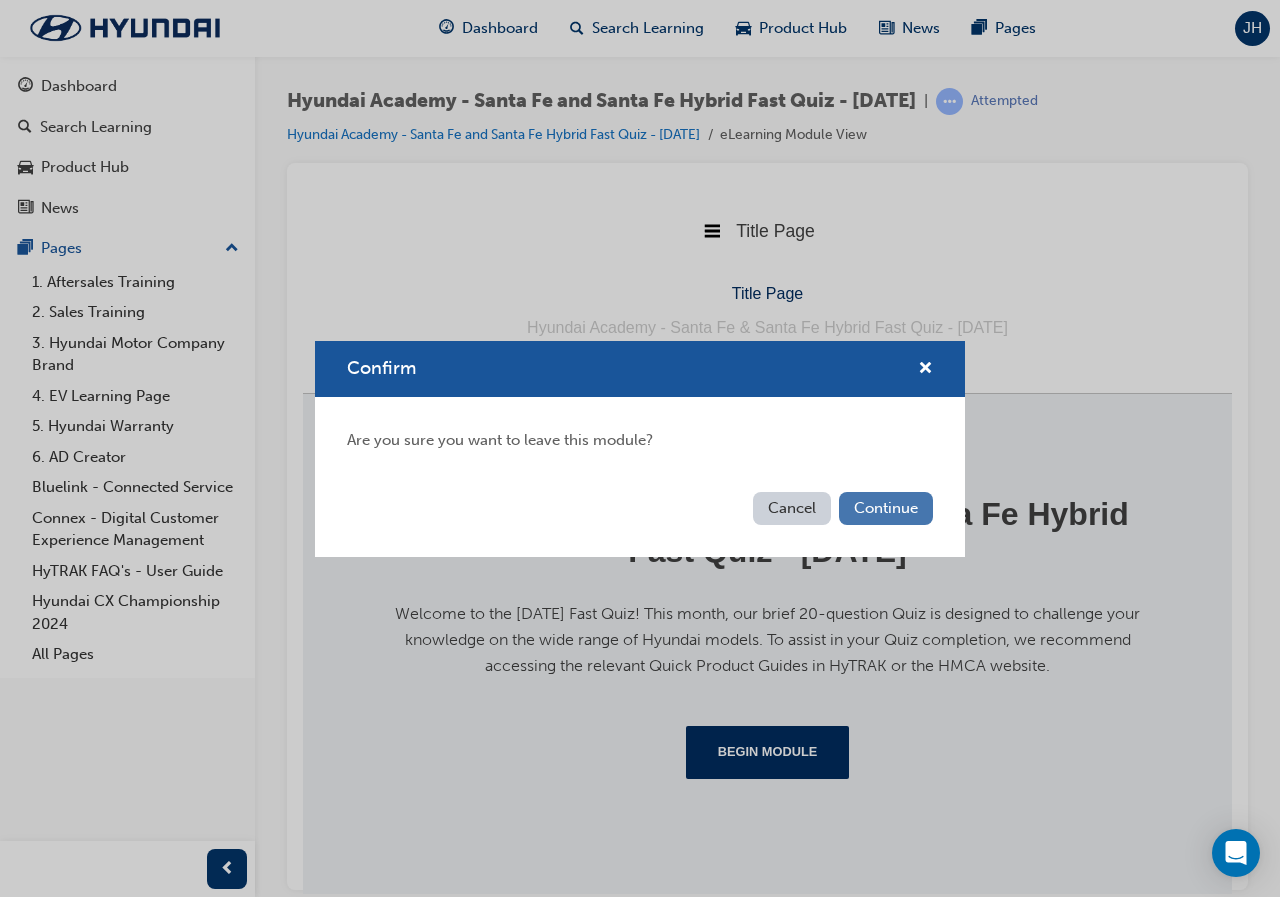 click on "Continue" at bounding box center [886, 508] 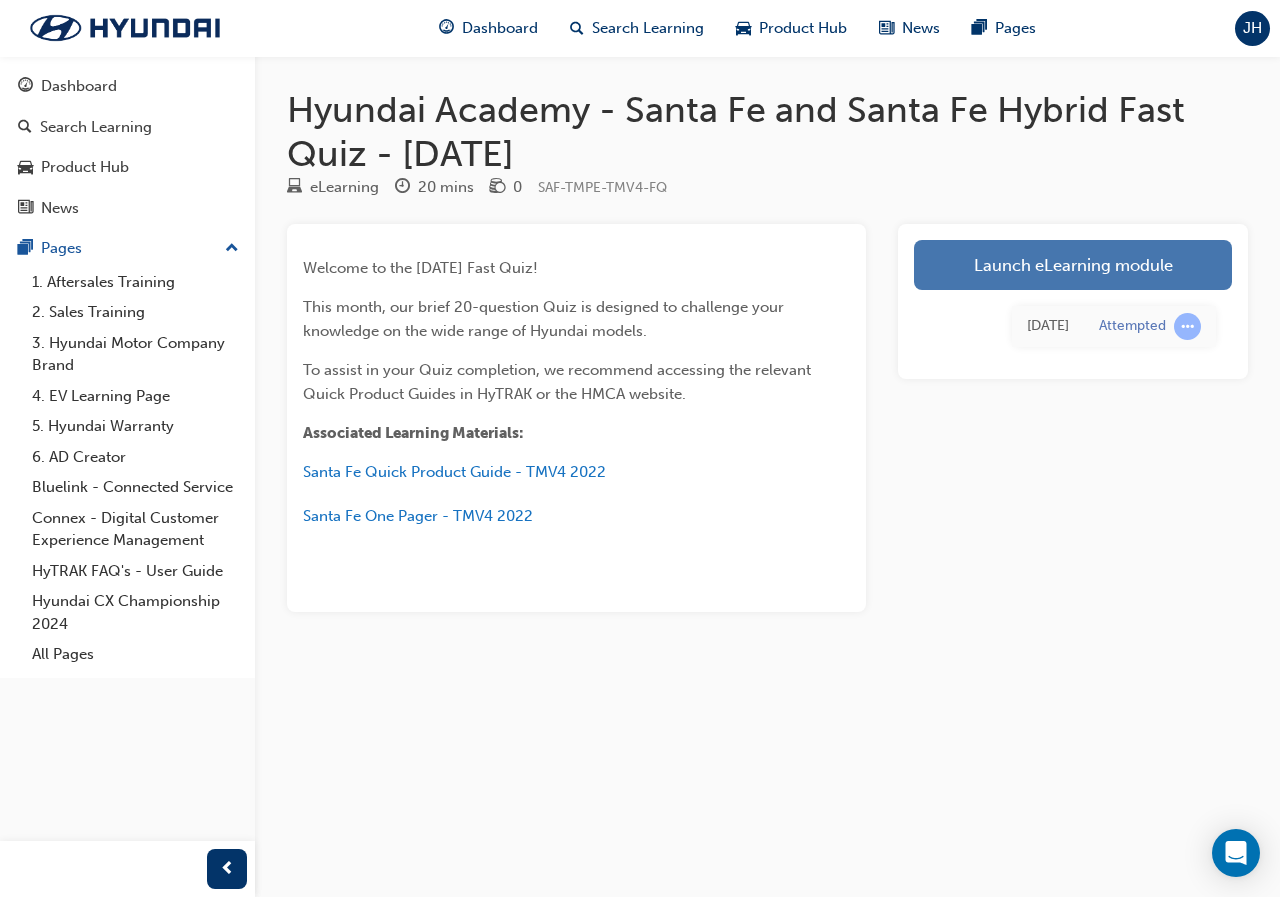 click on "Launch eLearning module" at bounding box center [1073, 265] 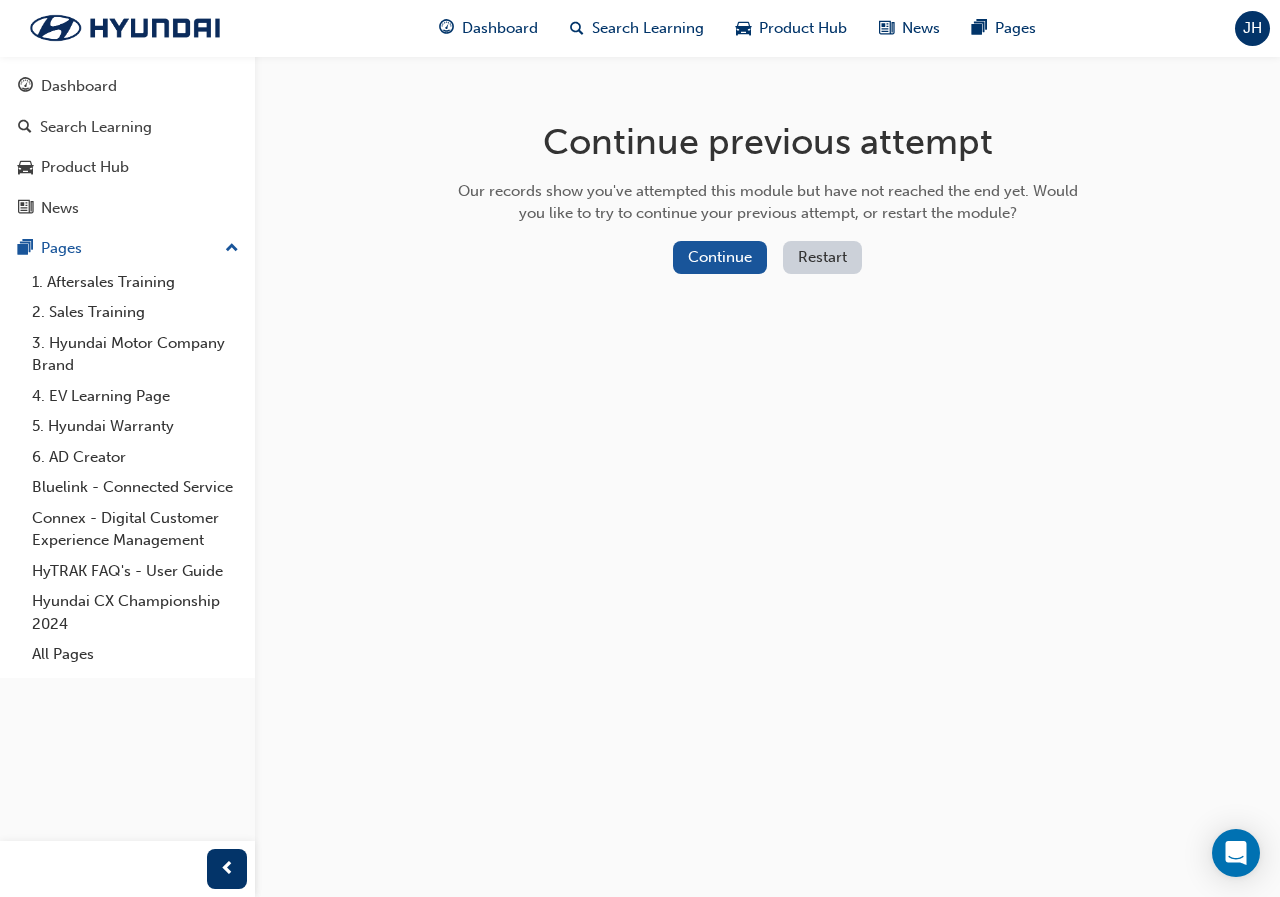 click on "Restart" at bounding box center (822, 257) 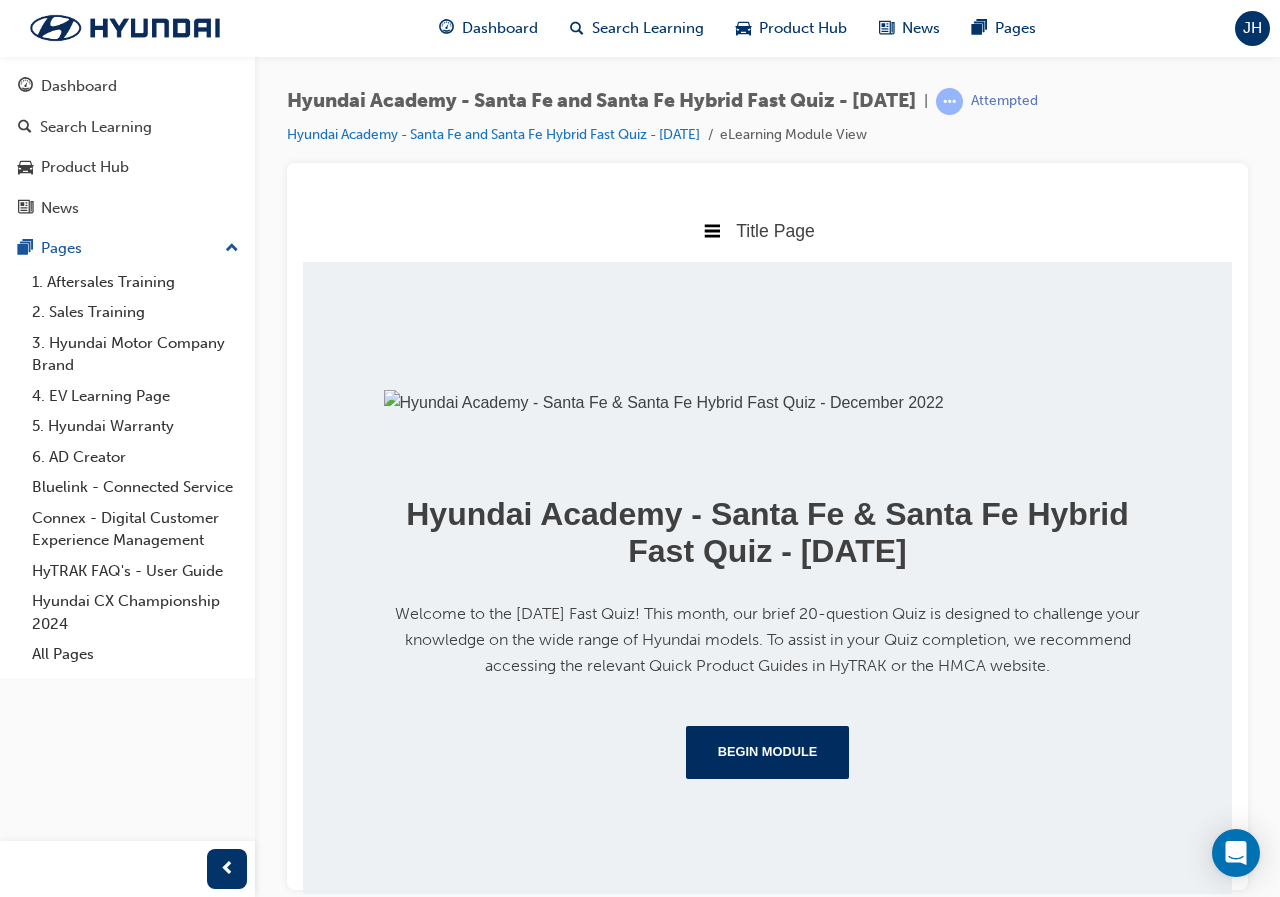 scroll, scrollTop: 366, scrollLeft: 0, axis: vertical 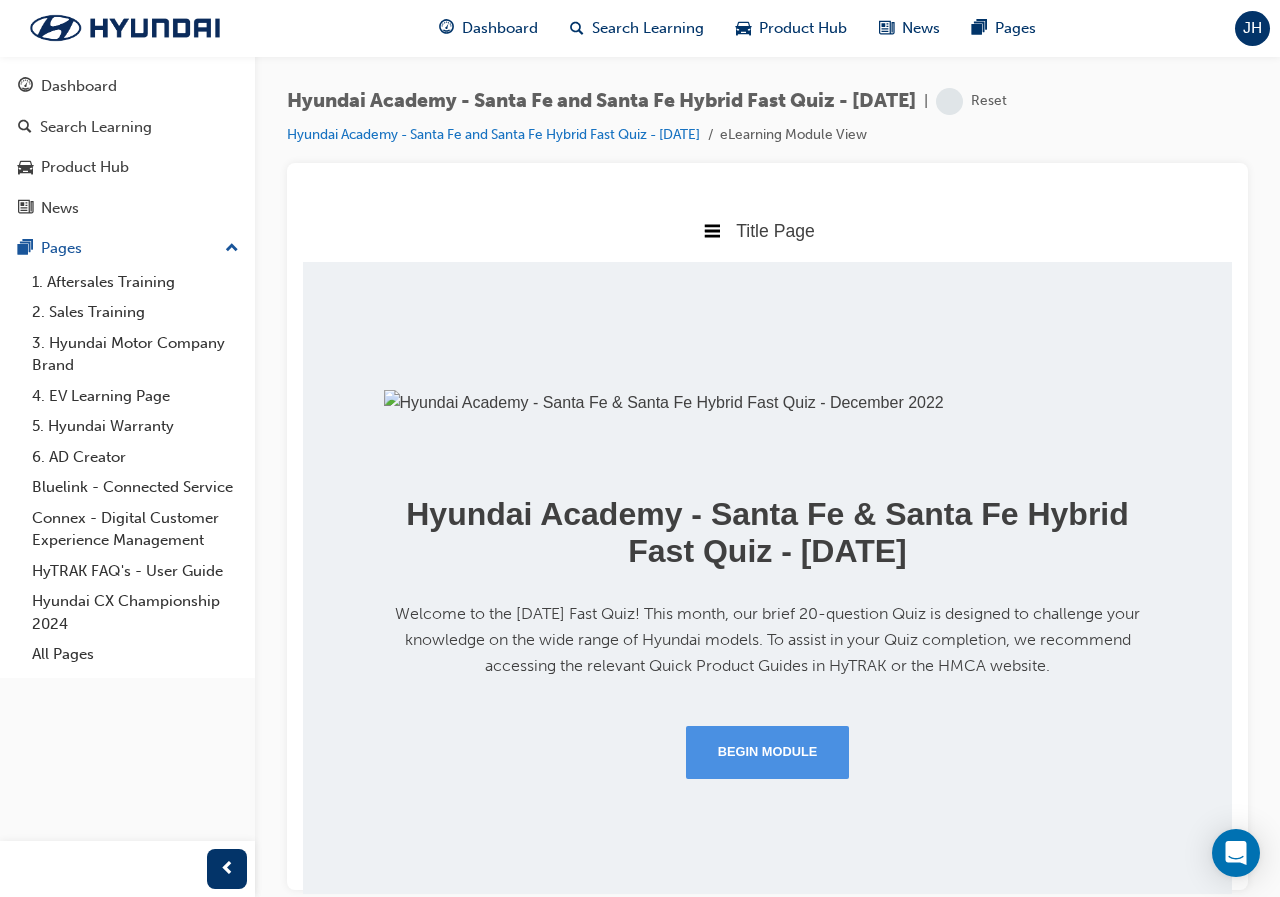 click on "Begin Module" at bounding box center (768, 751) 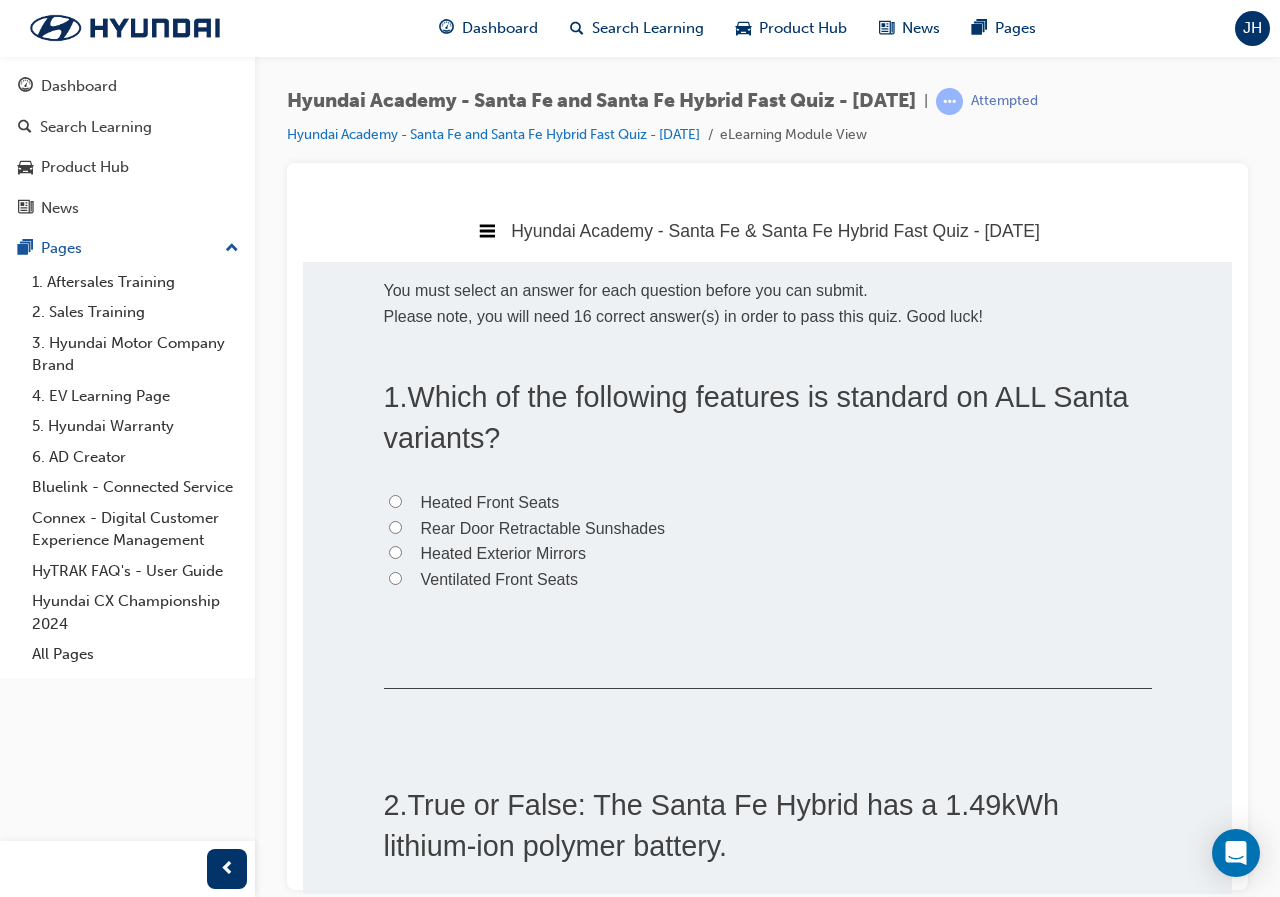 click on "Heated Front Seats" at bounding box center (490, 501) 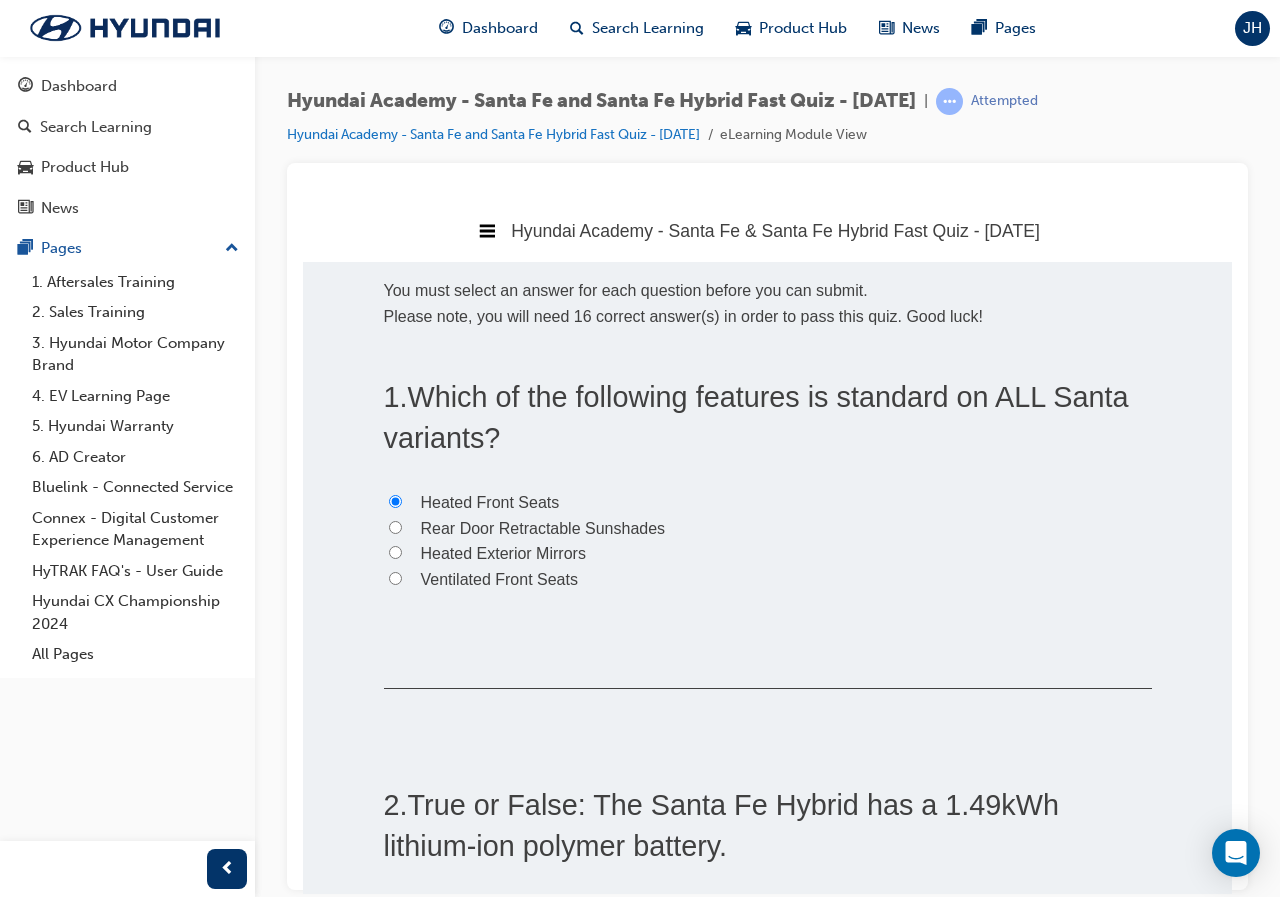 radio on "true" 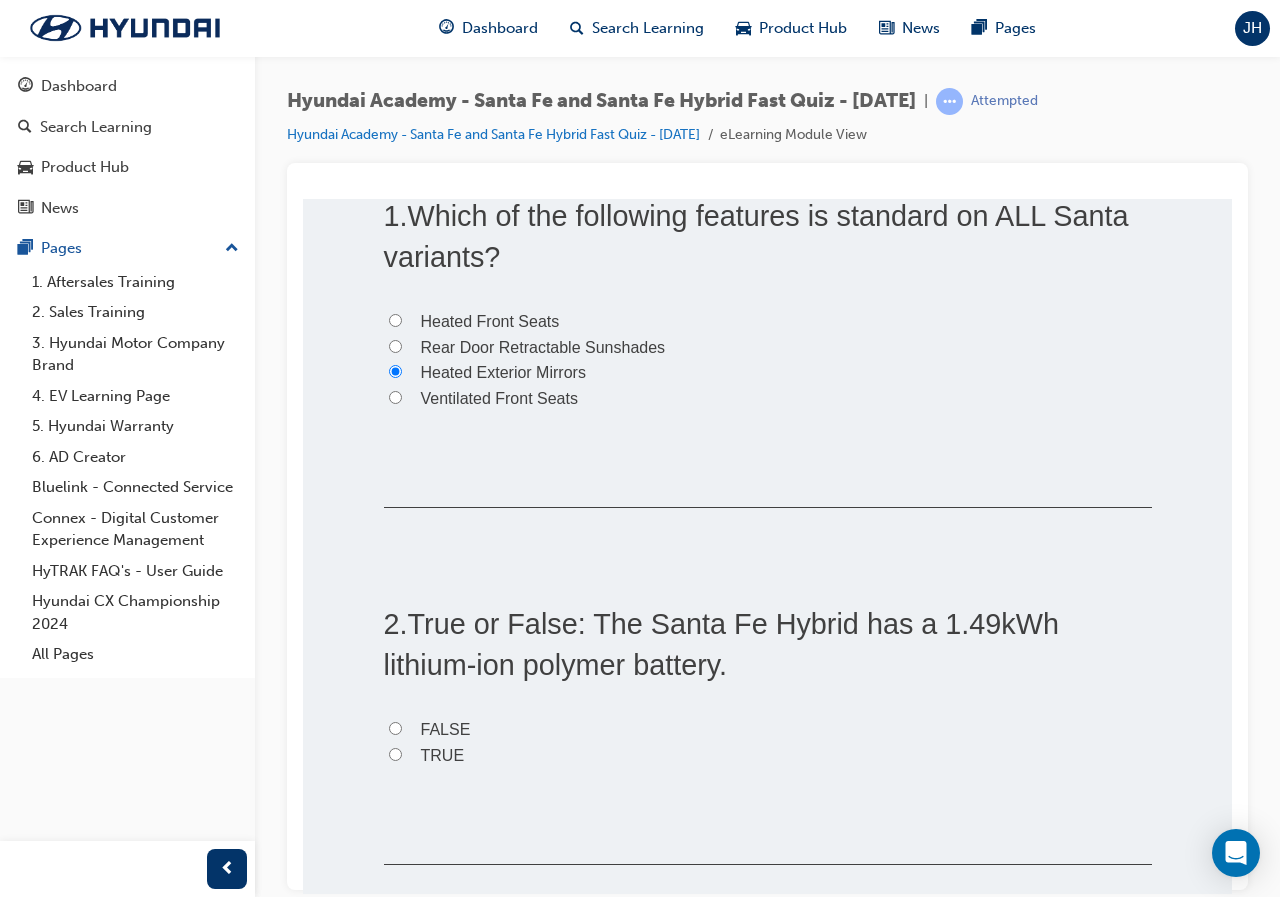 scroll, scrollTop: 500, scrollLeft: 0, axis: vertical 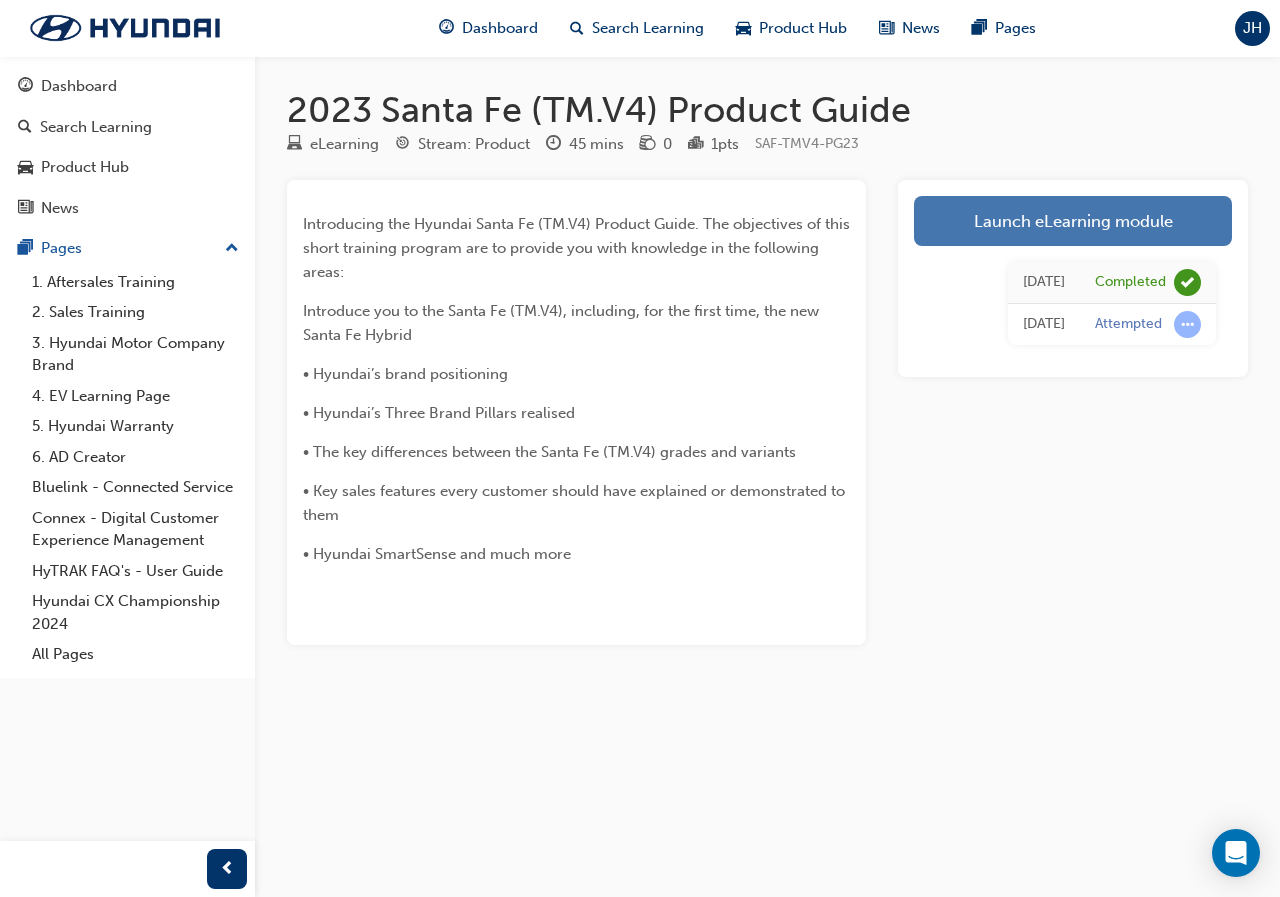 click on "Launch eLearning module" at bounding box center (1073, 221) 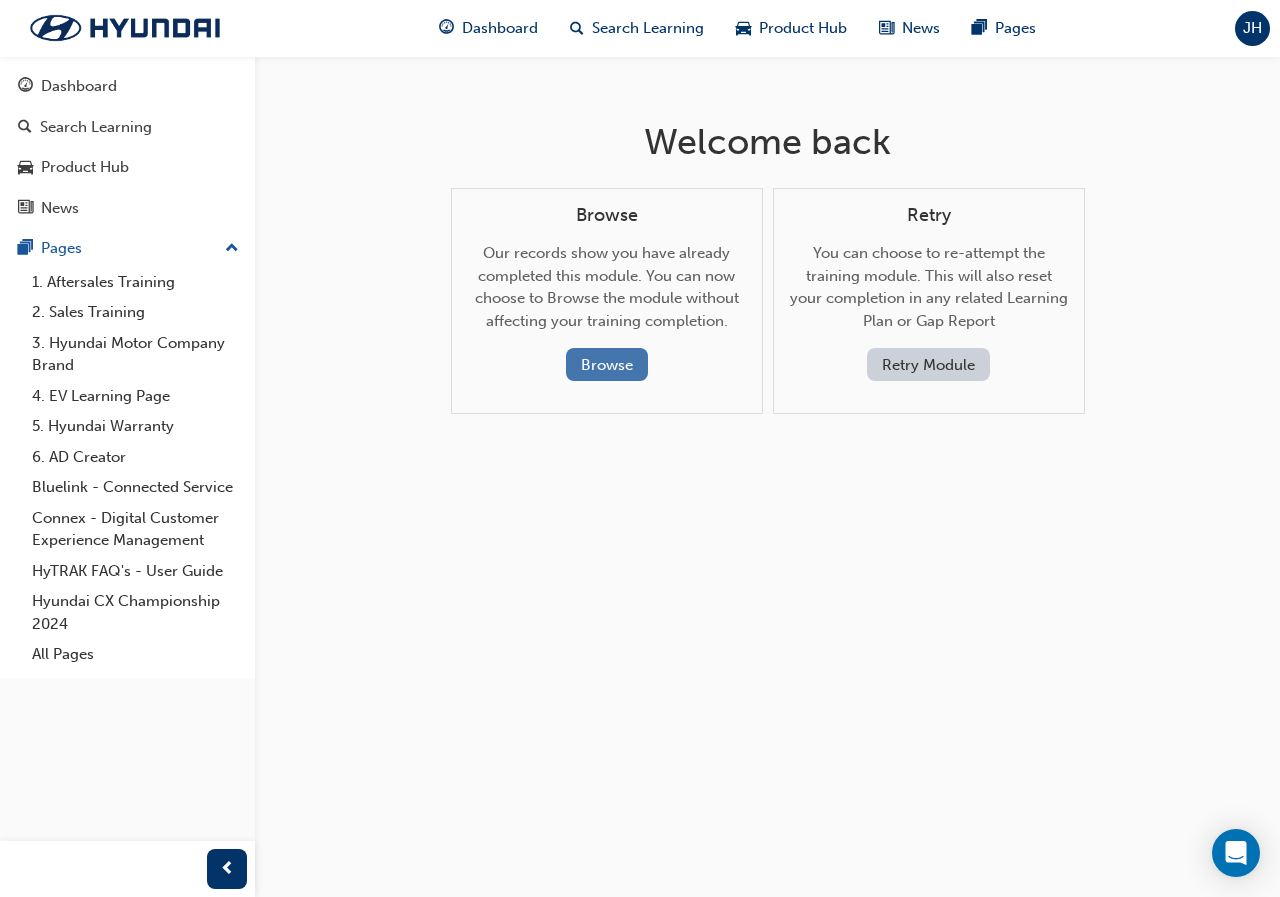 click on "Browse" at bounding box center (607, 364) 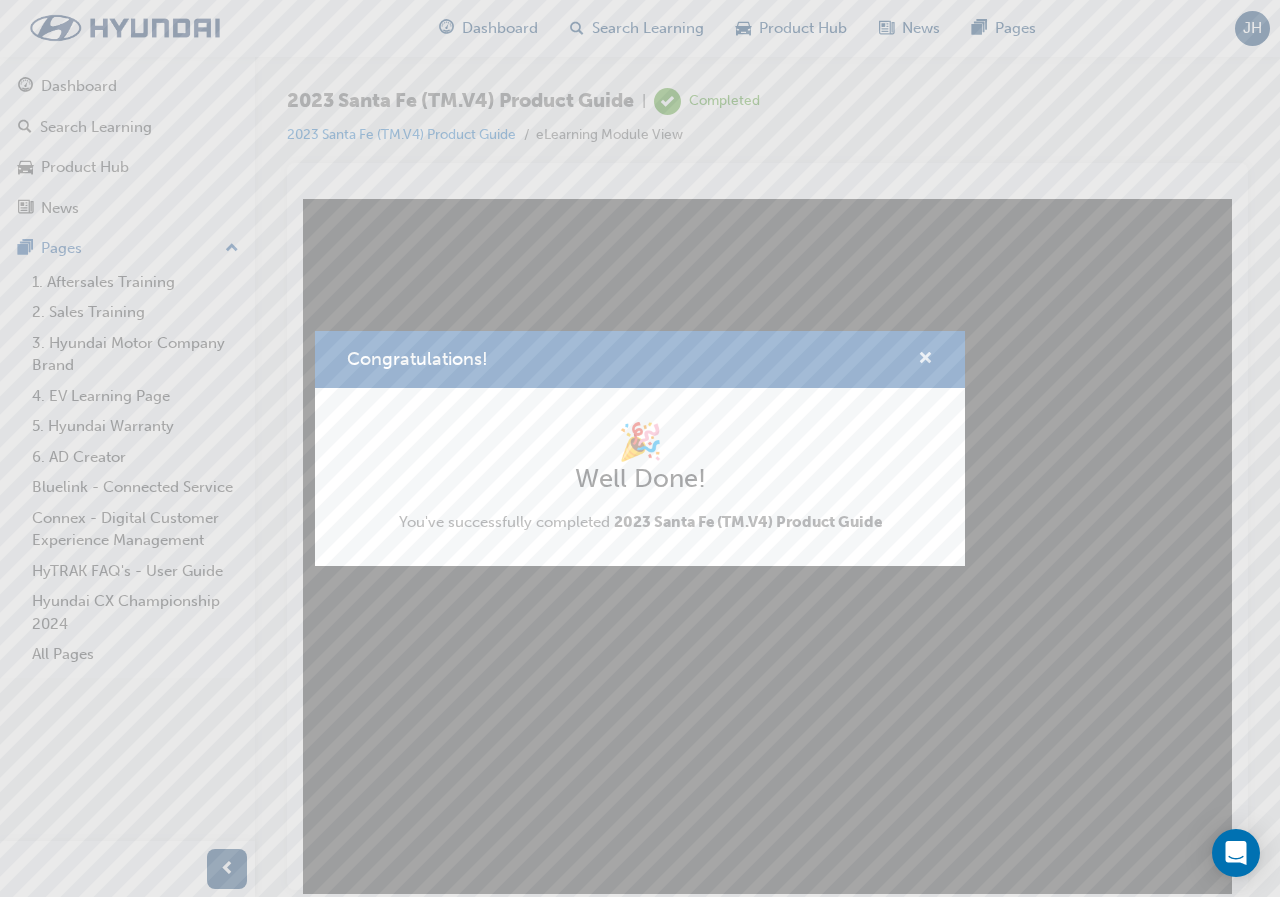scroll, scrollTop: 0, scrollLeft: 0, axis: both 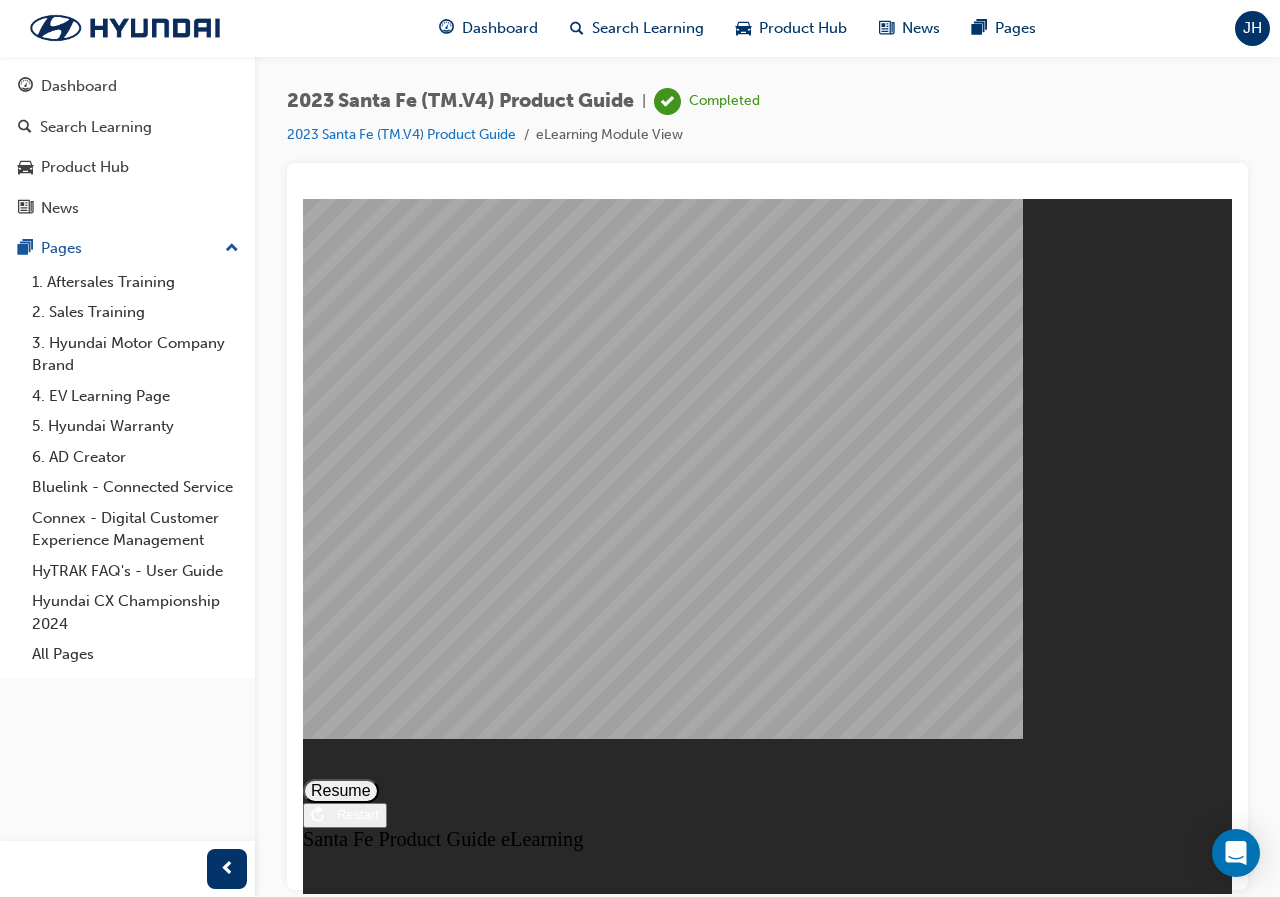click on "Resume" at bounding box center (341, 790) 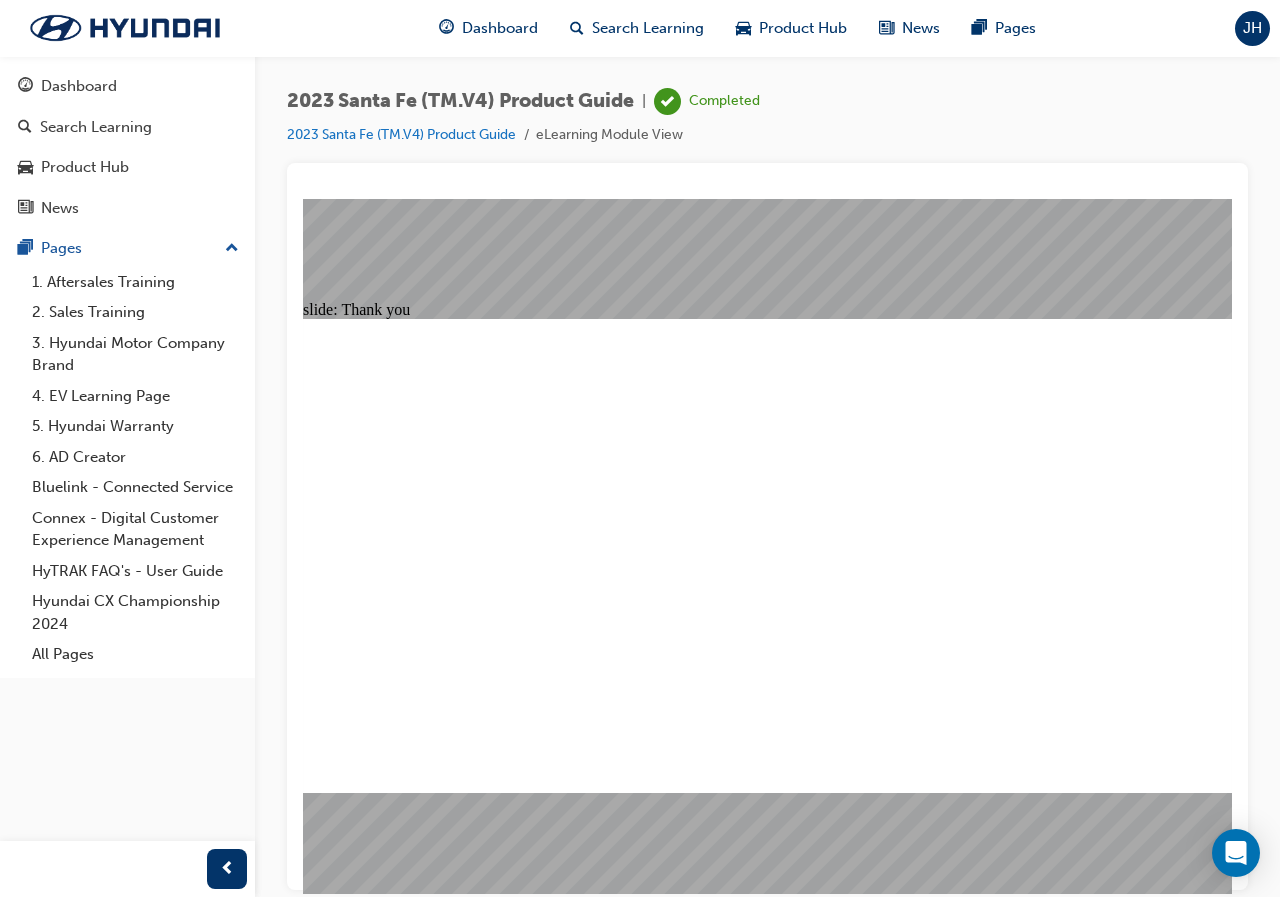 click 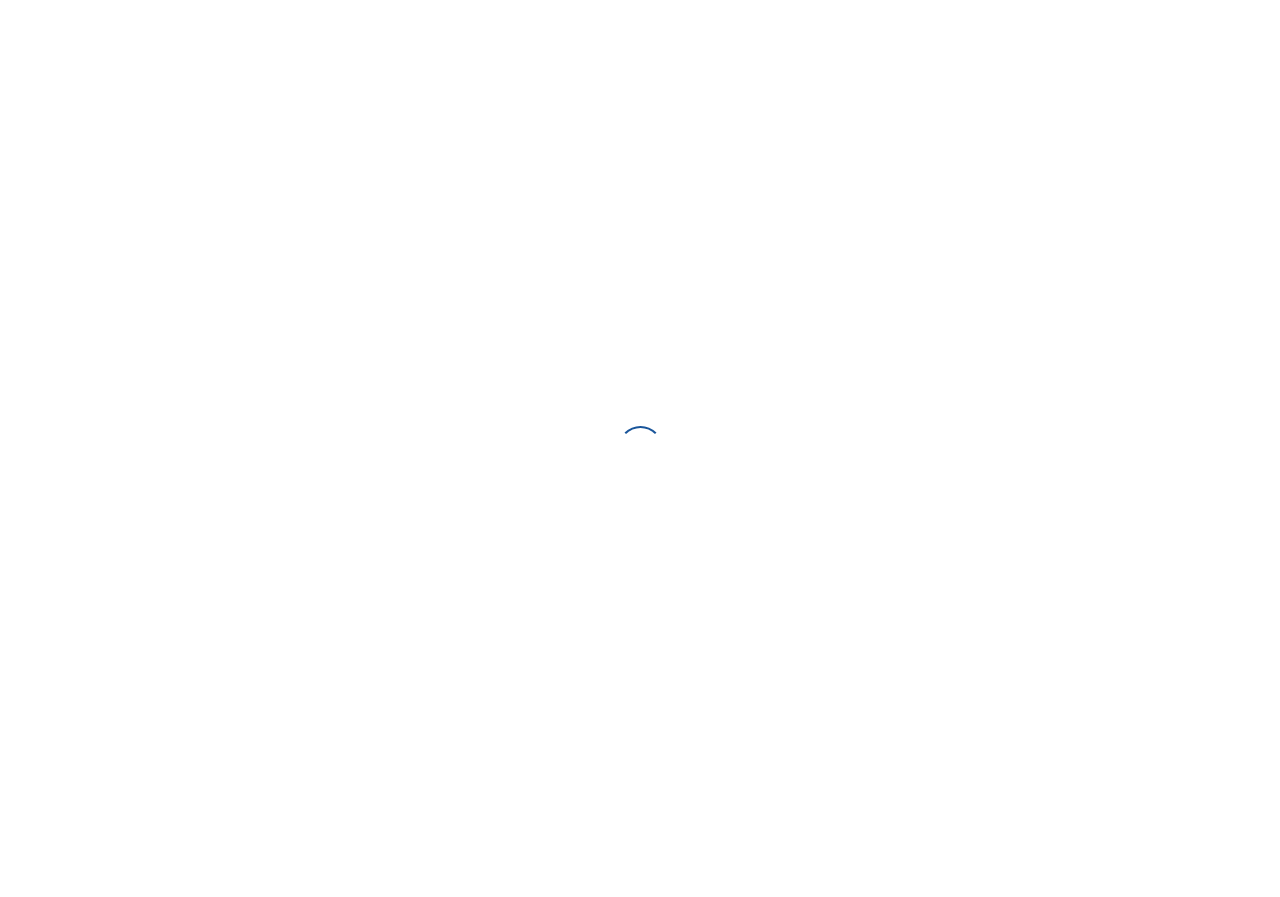 scroll, scrollTop: 0, scrollLeft: 0, axis: both 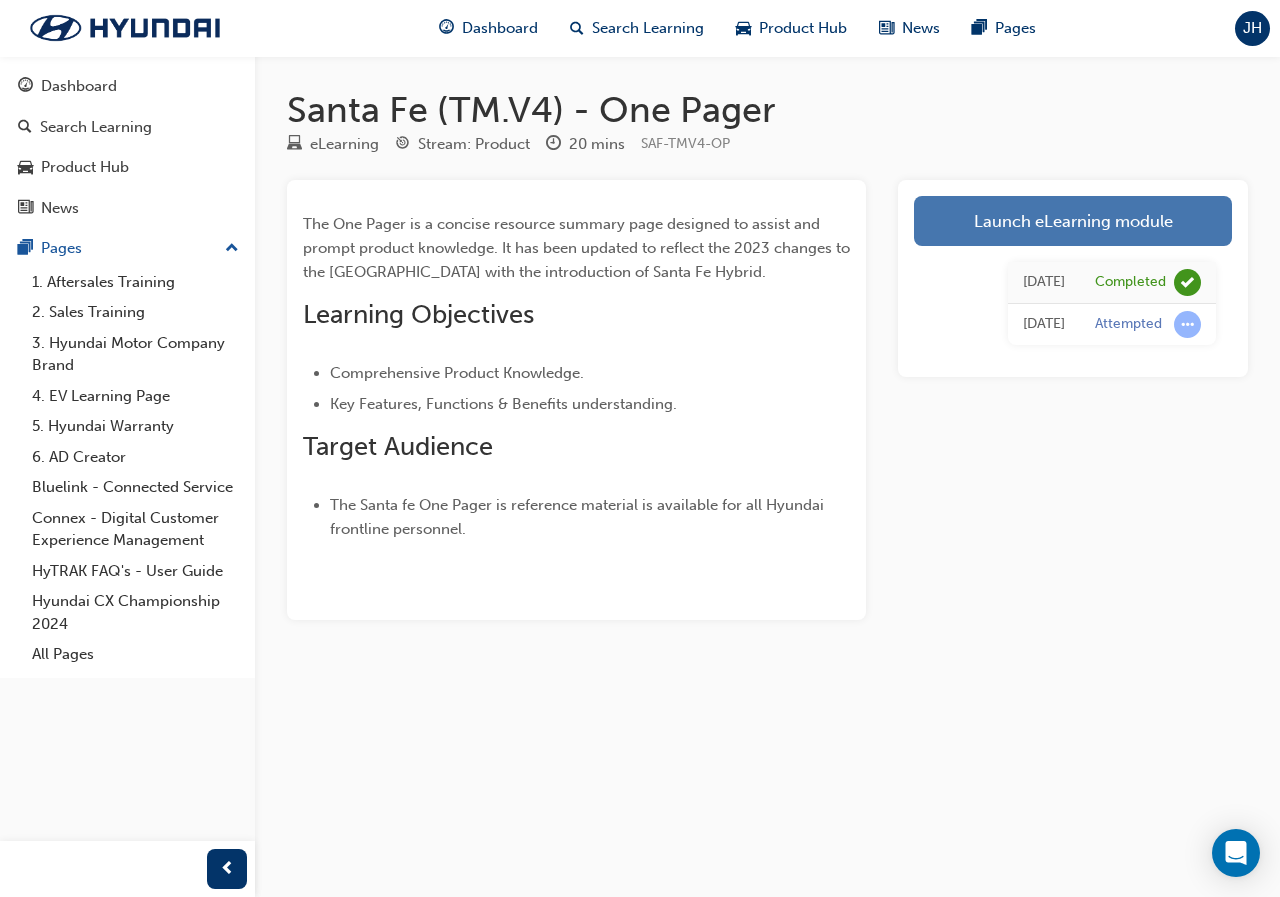 click on "Launch eLearning module" at bounding box center (1073, 221) 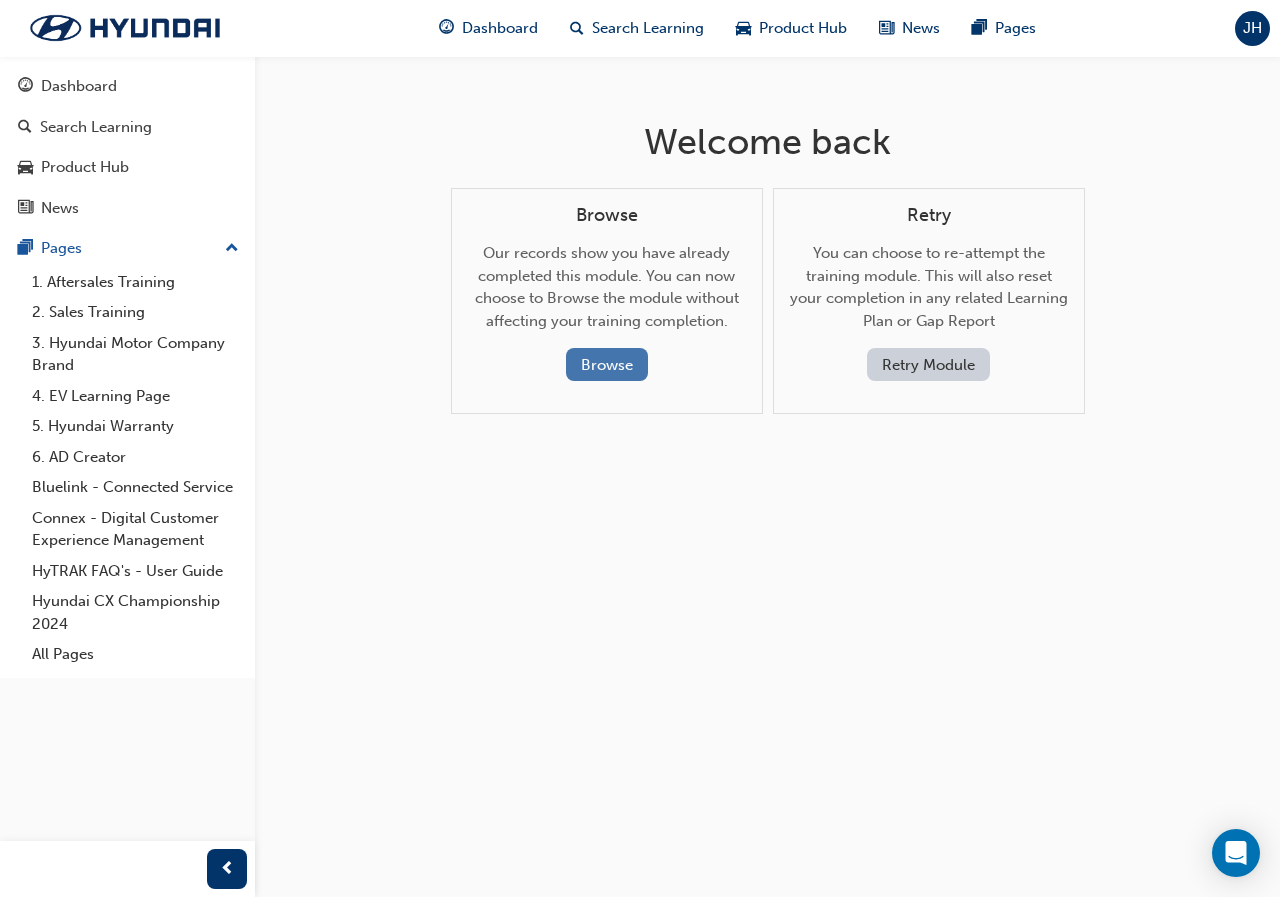 click on "Browse" at bounding box center [607, 364] 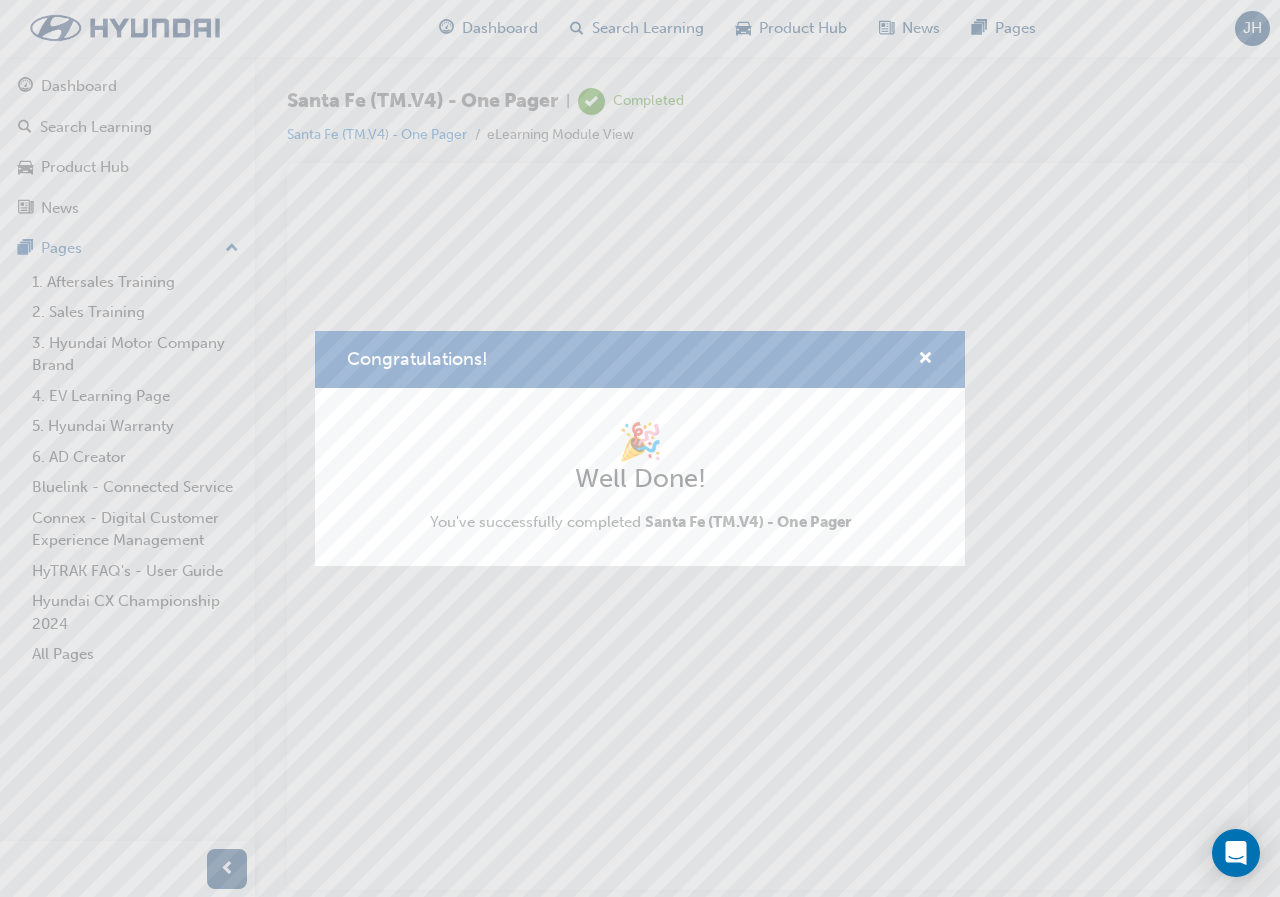 scroll, scrollTop: 0, scrollLeft: 0, axis: both 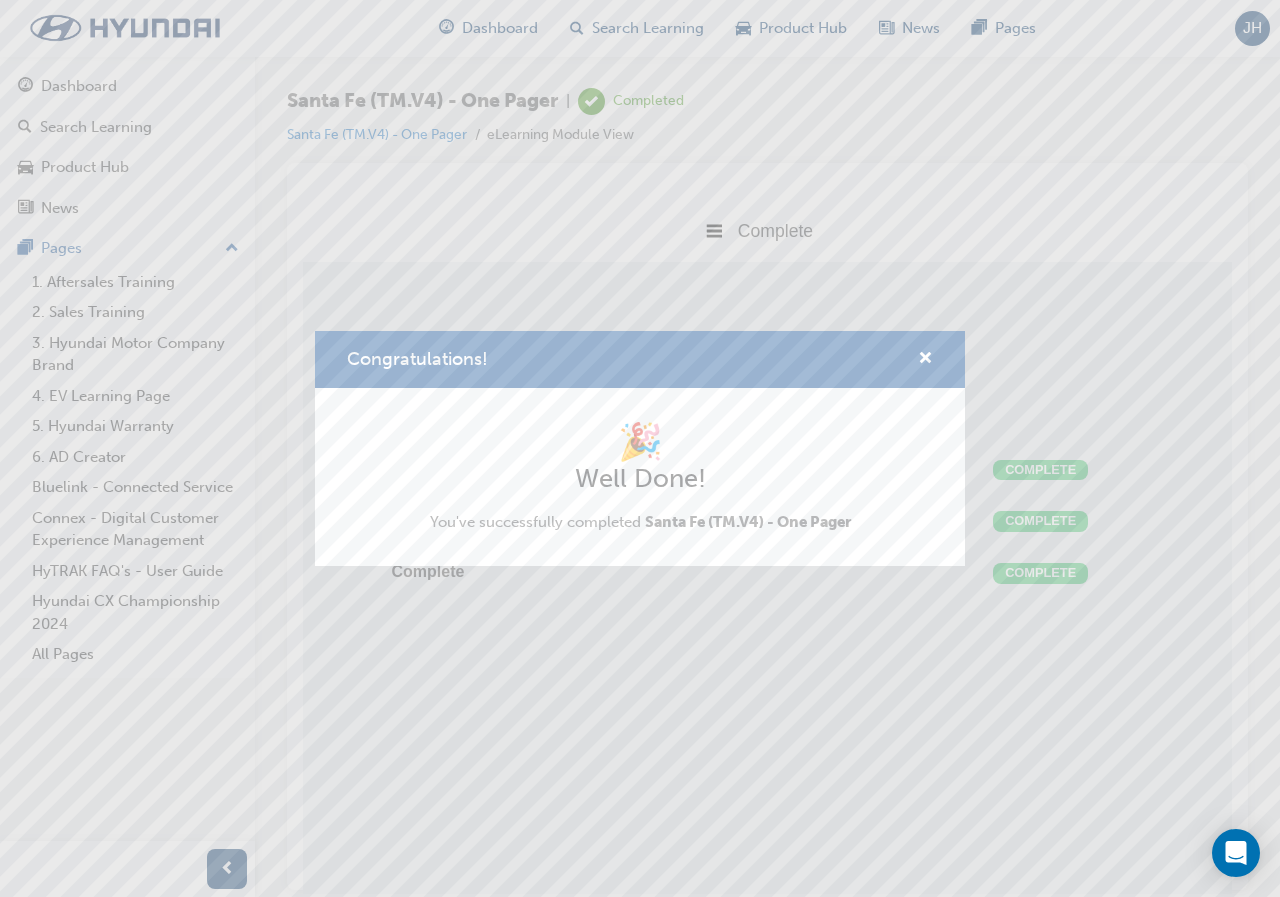 click on "Congratulations!" at bounding box center [640, 359] 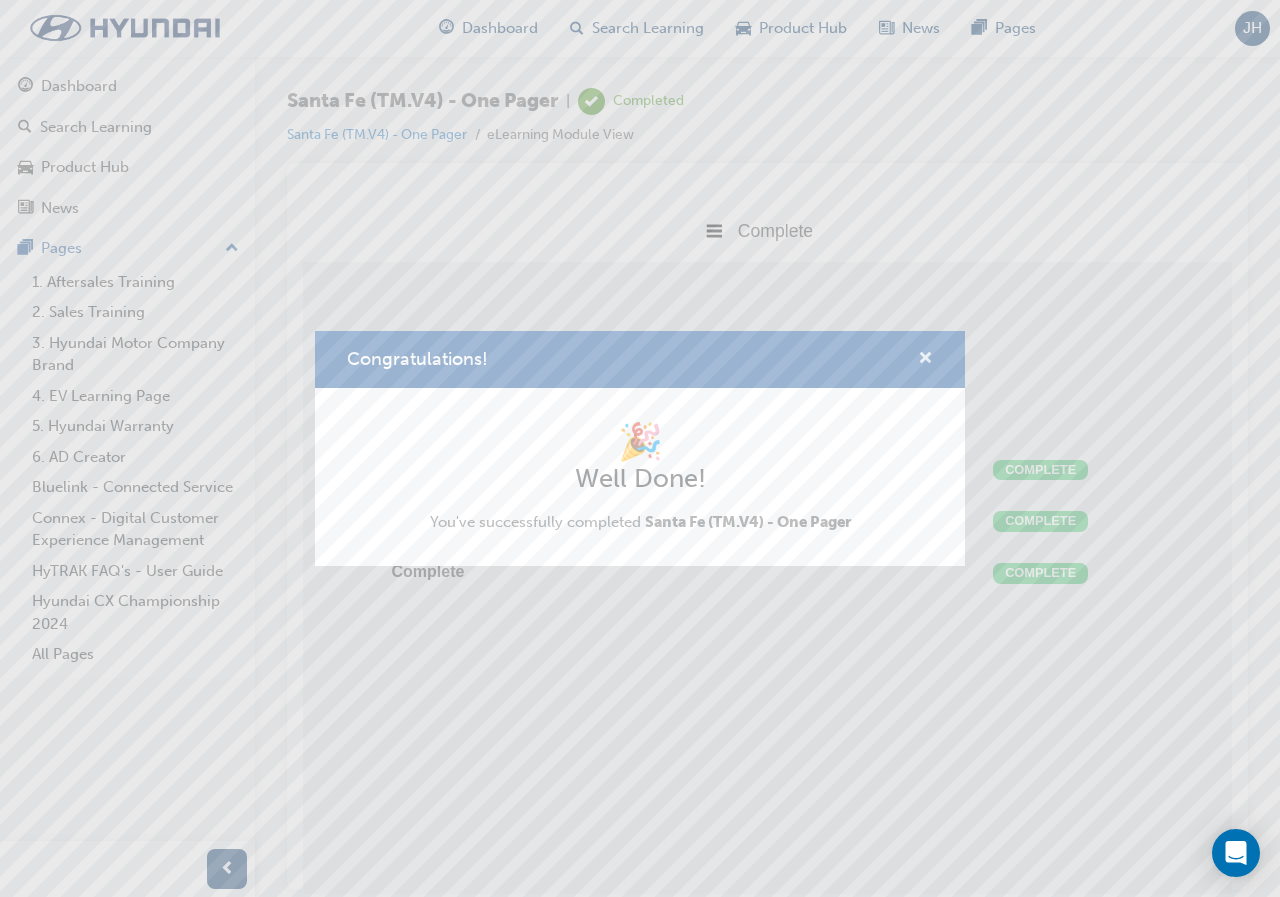 click at bounding box center [925, 360] 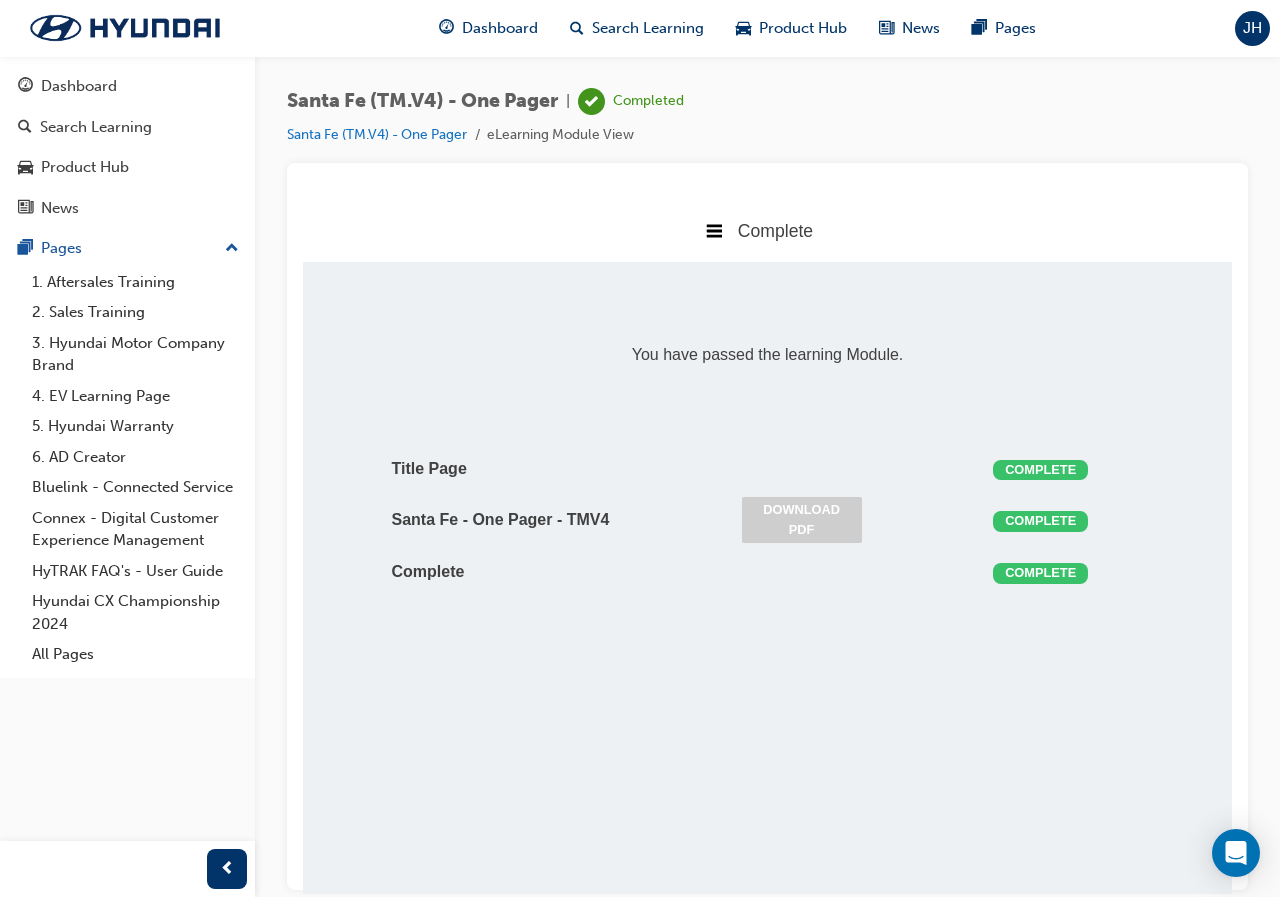 click on "Download PDF" at bounding box center [802, 519] 